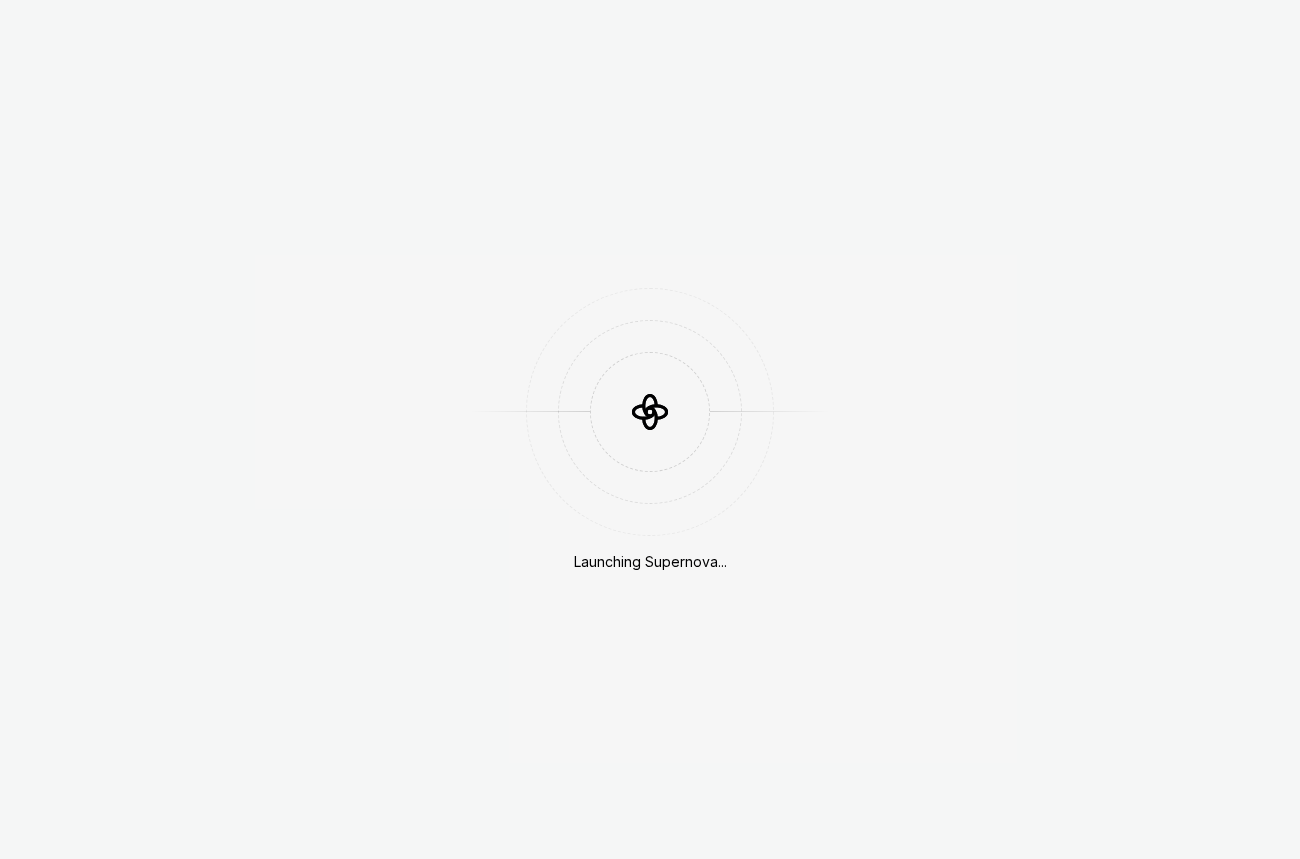 scroll, scrollTop: 0, scrollLeft: 0, axis: both 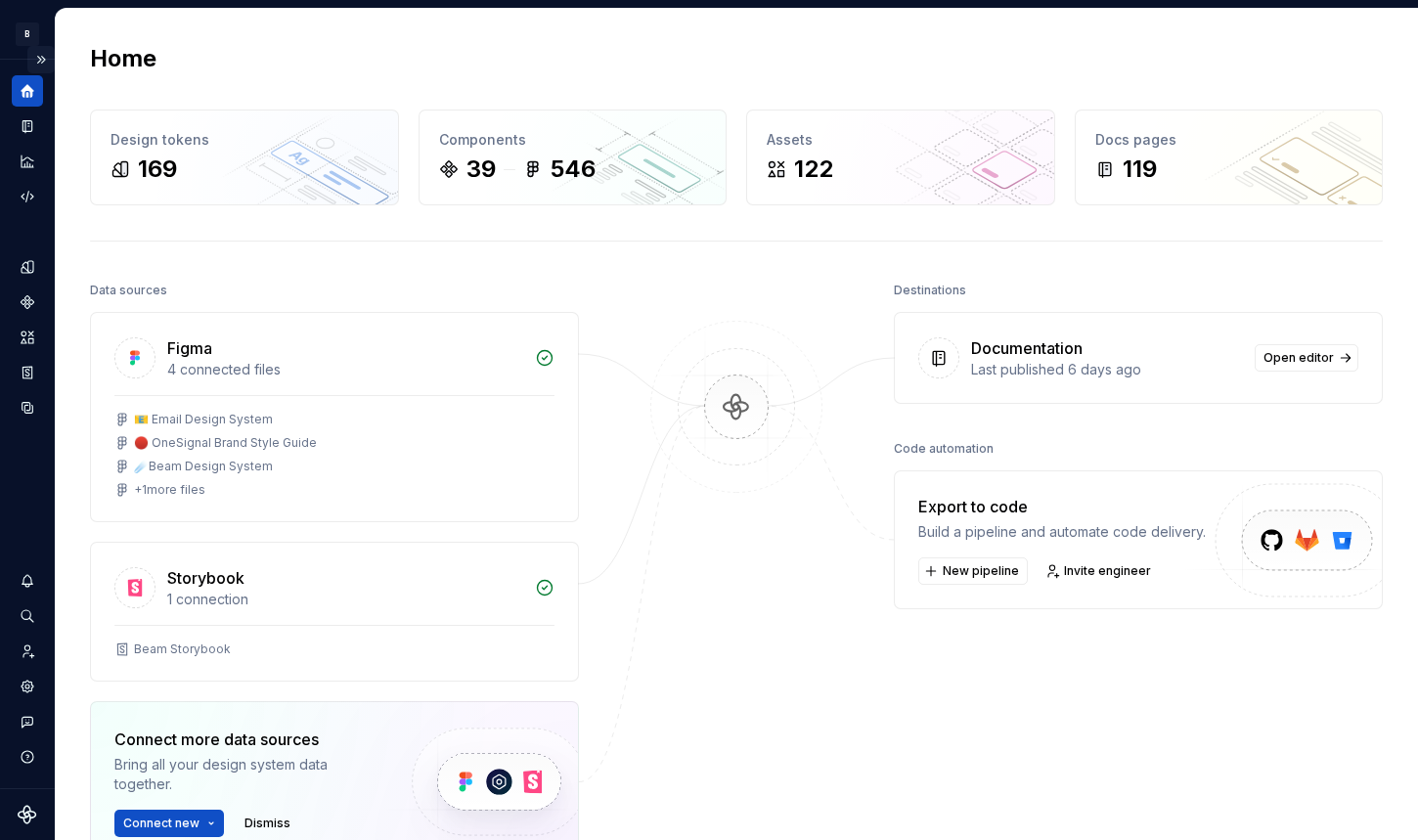 click at bounding box center [41, 60] 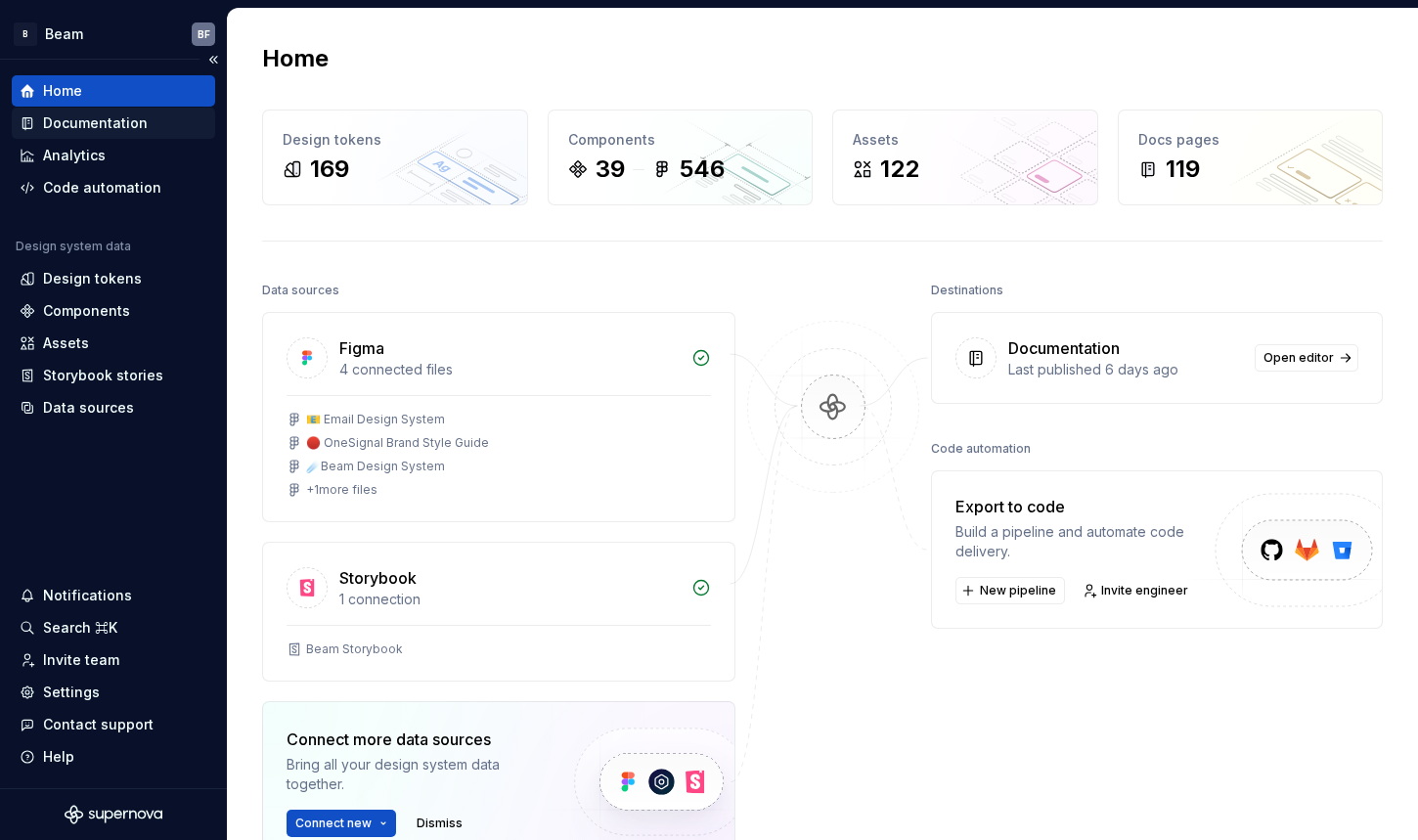click on "Documentation" at bounding box center [95, 123] 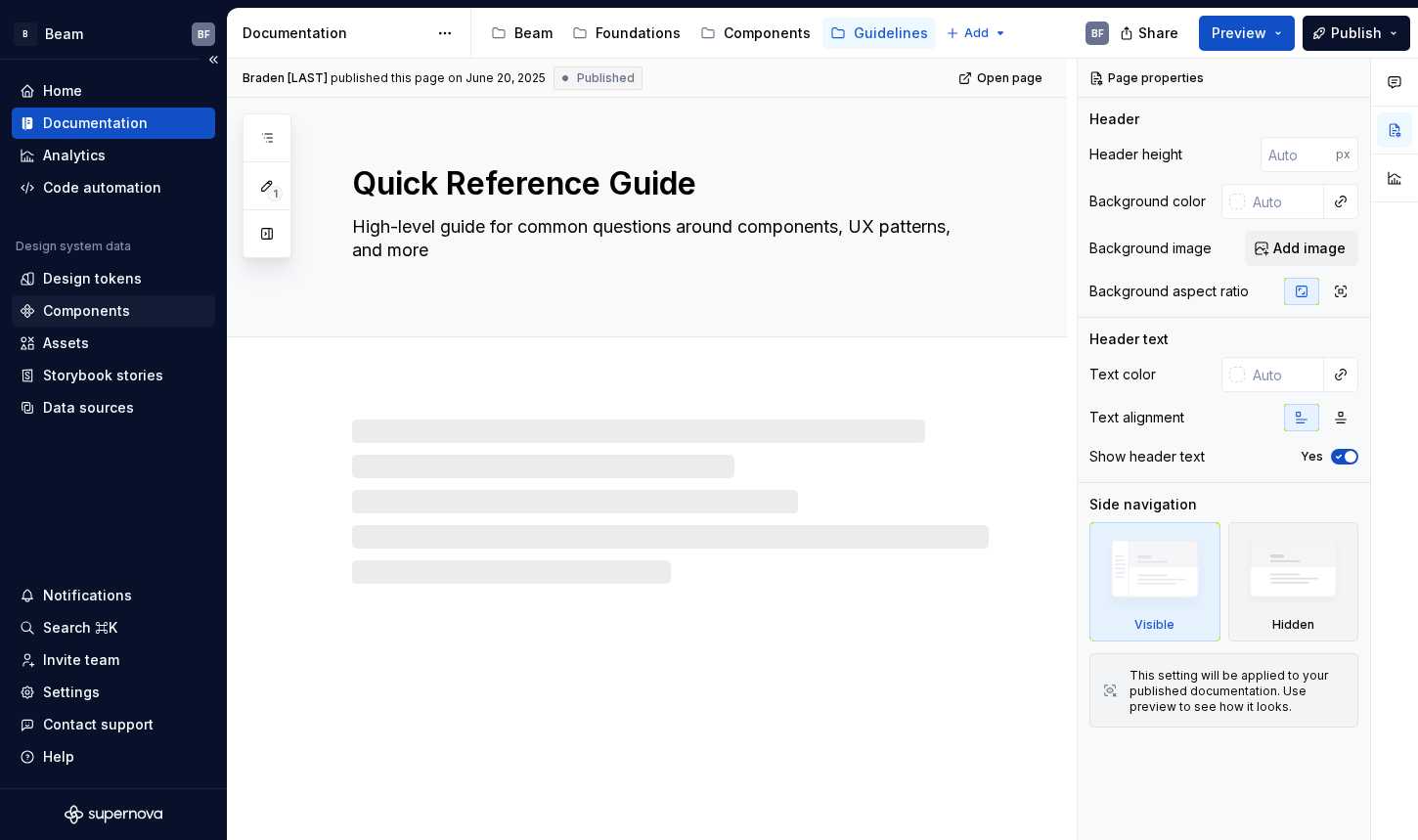 click on "Components" at bounding box center [86, 311] 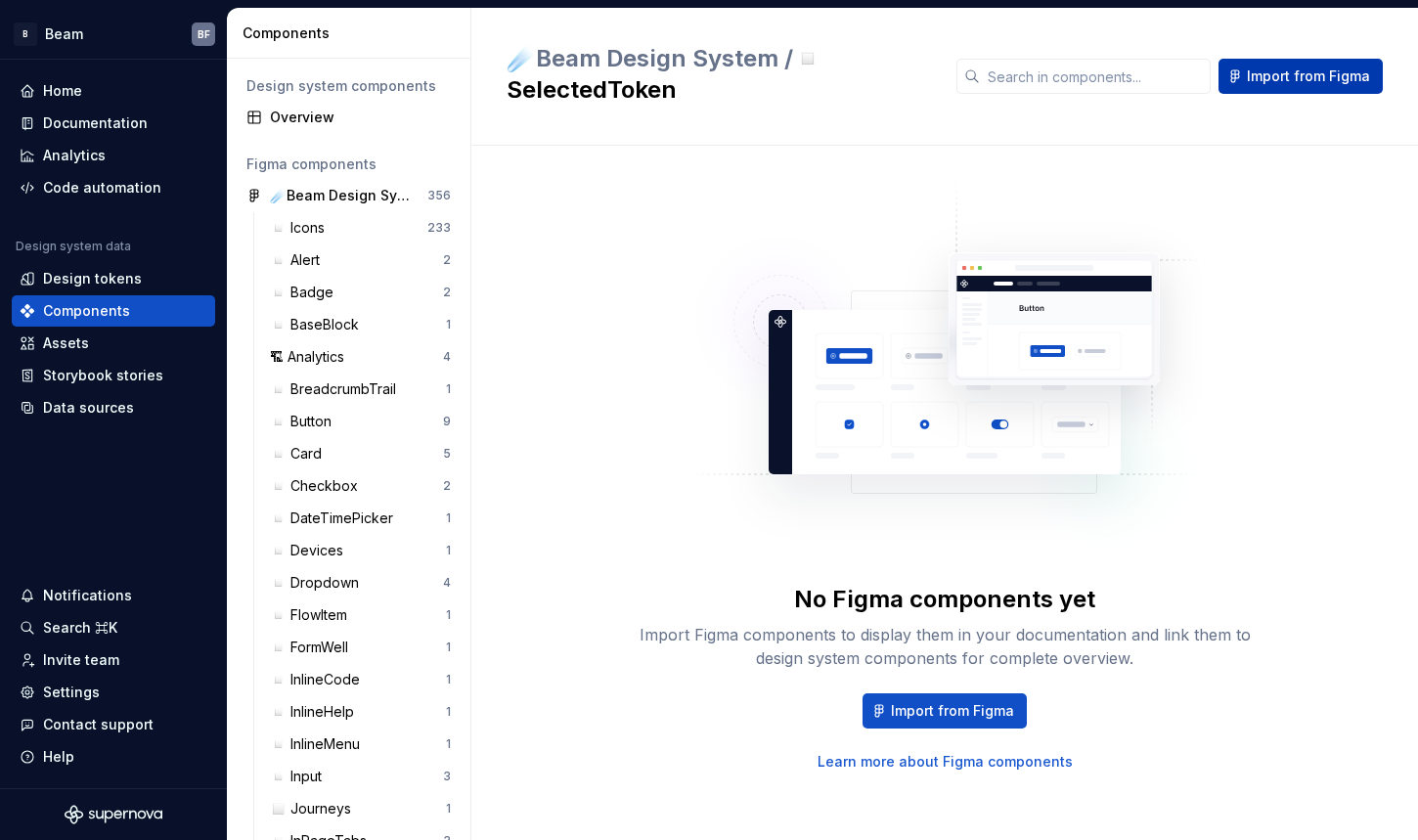 click on "Import from Figma" at bounding box center [1308, 76] 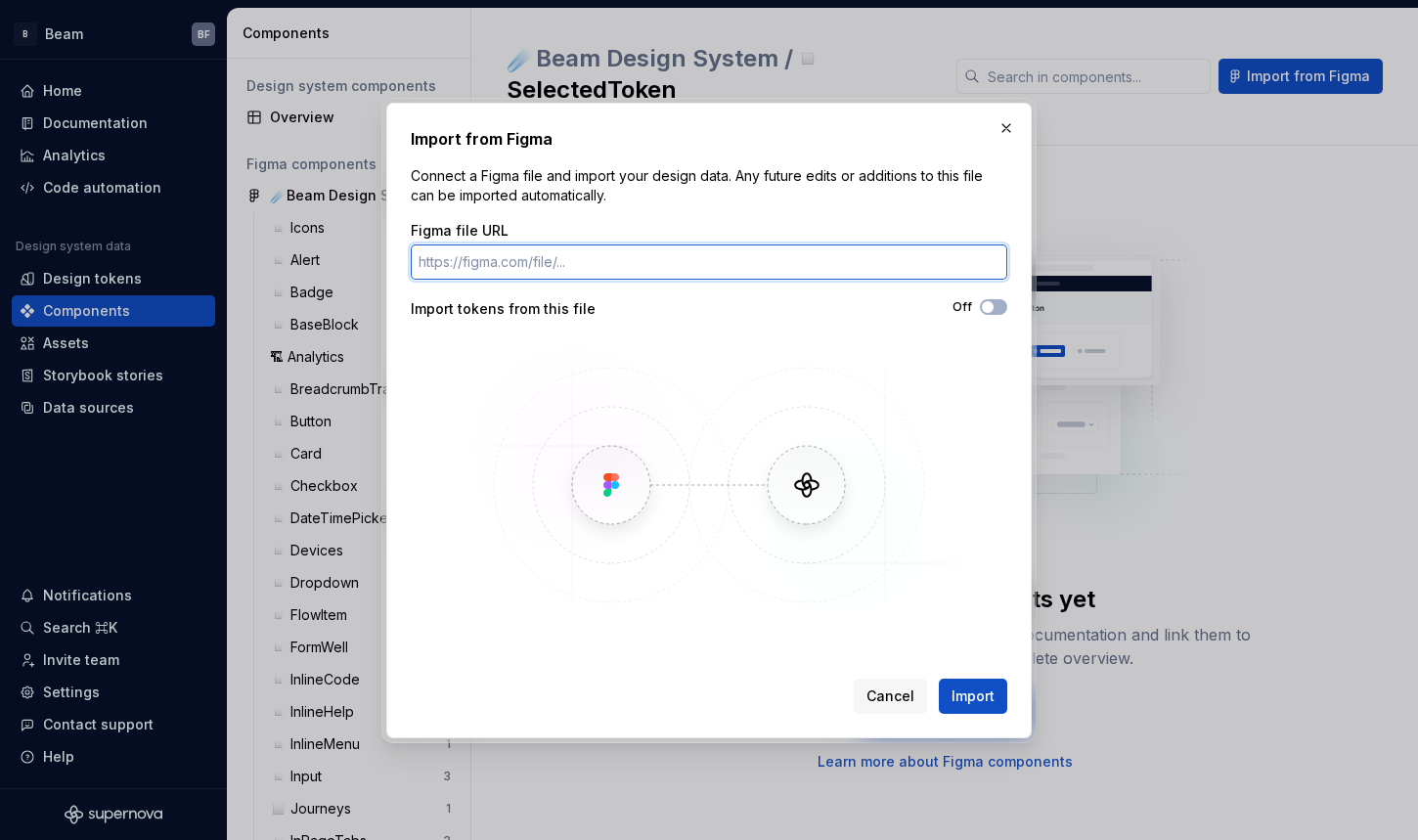 paste on "https://www.figma.com/design/I3kIk4NyqKUnFsxsB19EAd6j/%E2%98%84%EF%B8%8FBeam-Design-System?m=auto&node-id=20546-5966&t=PY49CBw2d4gu1GF6-1" 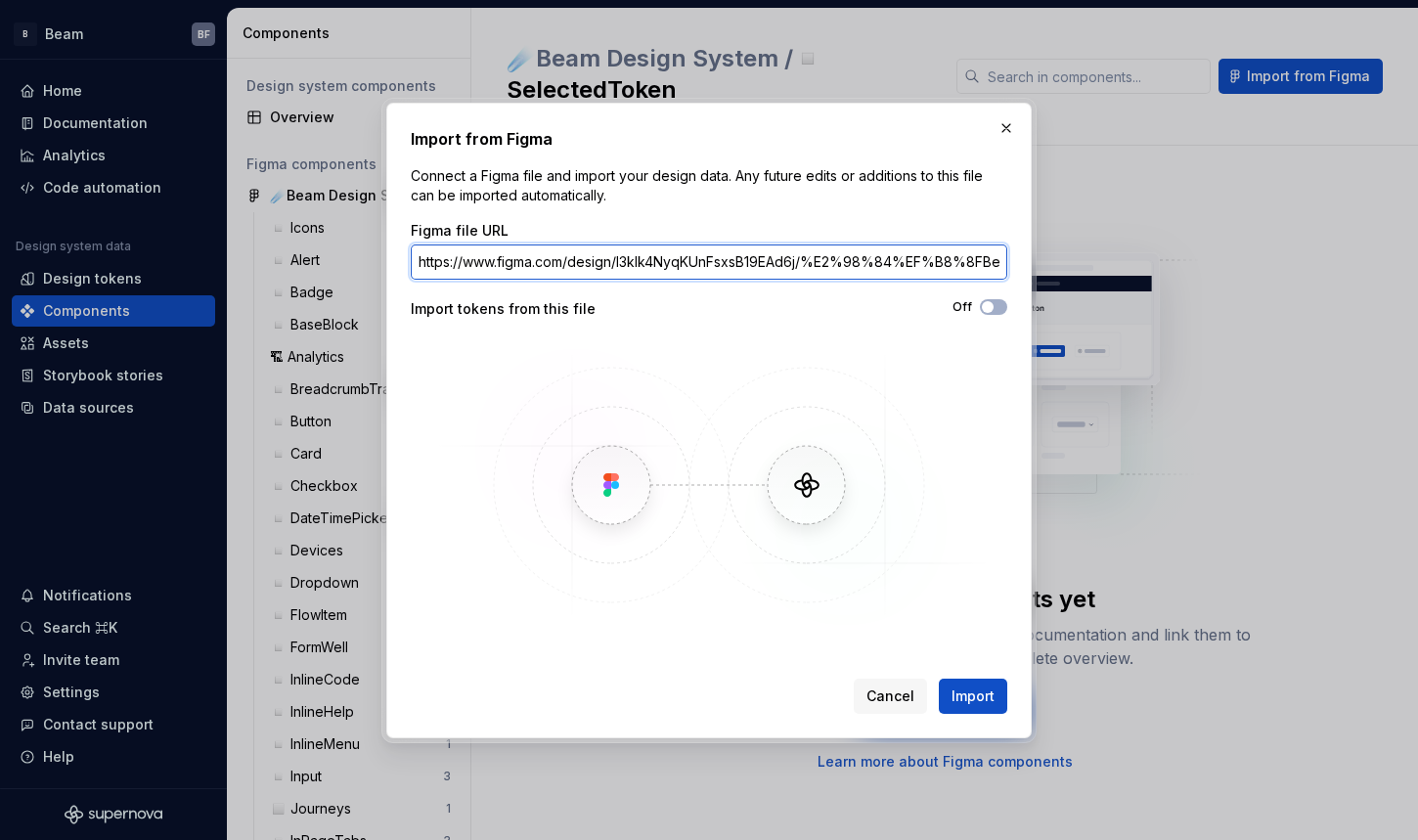 scroll, scrollTop: 0, scrollLeft: 516, axis: horizontal 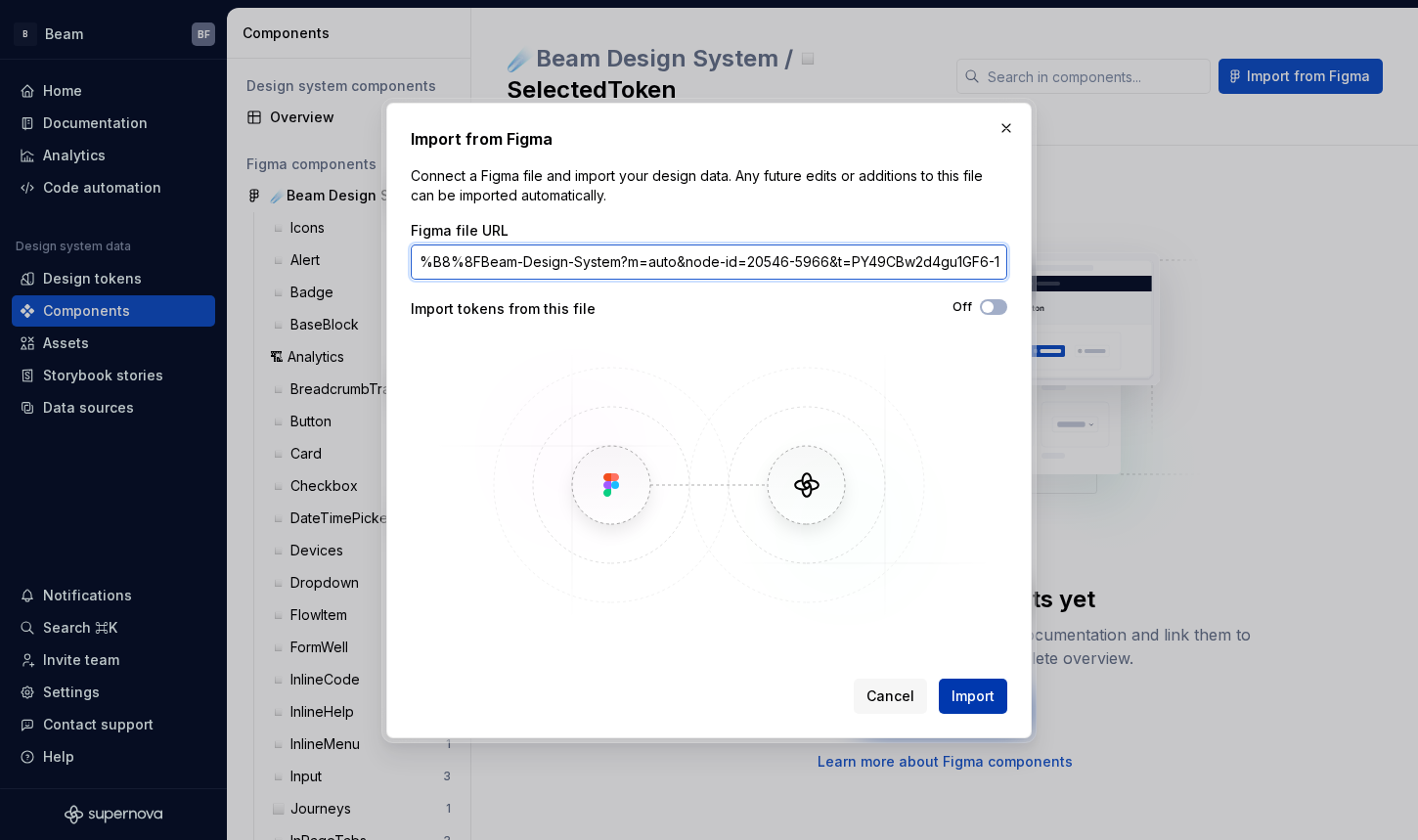 type on "https://www.figma.com/design/I3kIk4NyqKUnFsxsB19EAd6j/%E2%98%84%EF%B8%8FBeam-Design-System?m=auto&node-id=20546-5966&t=PY49CBw2d4gu1GF6-1" 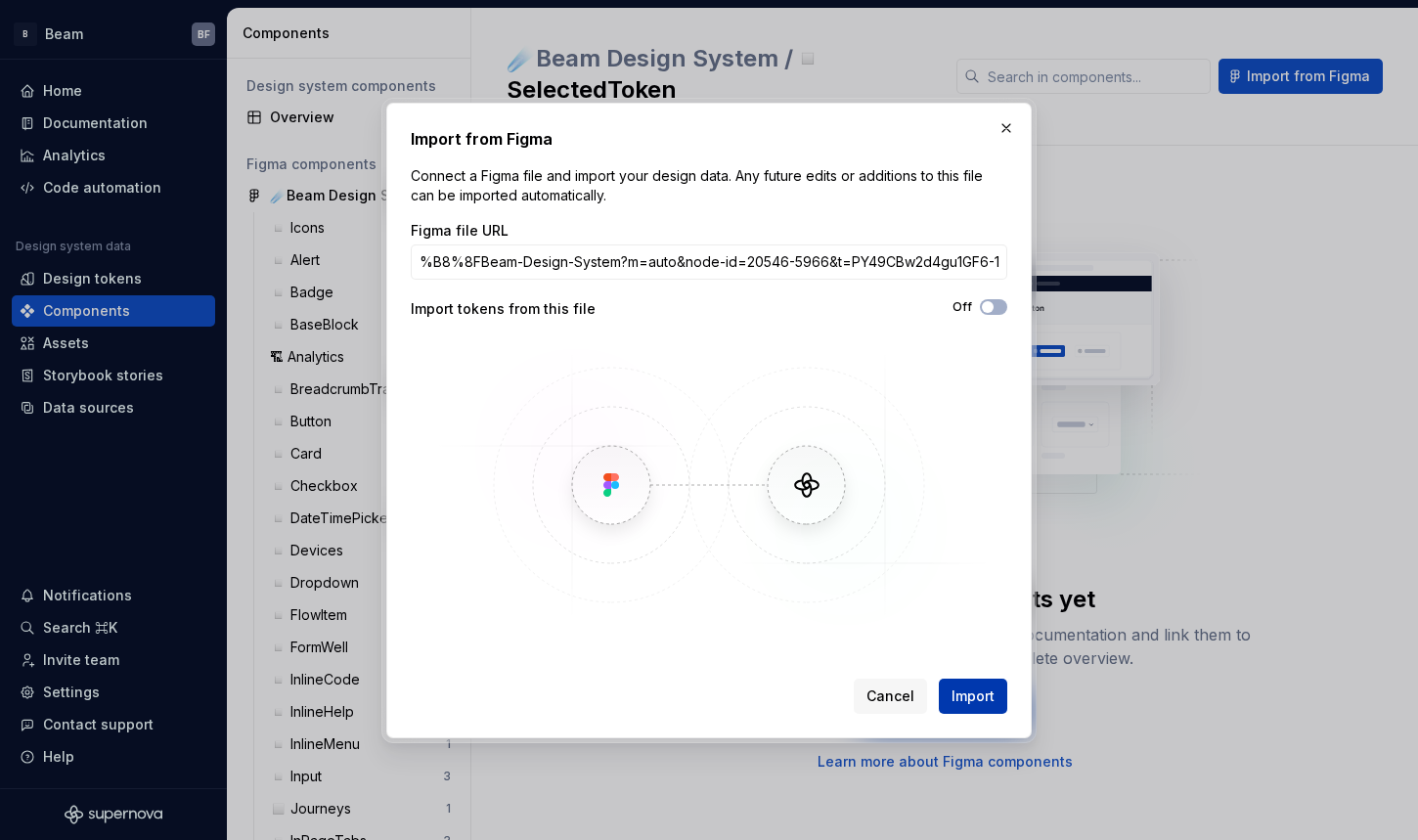 scroll, scrollTop: 0, scrollLeft: 0, axis: both 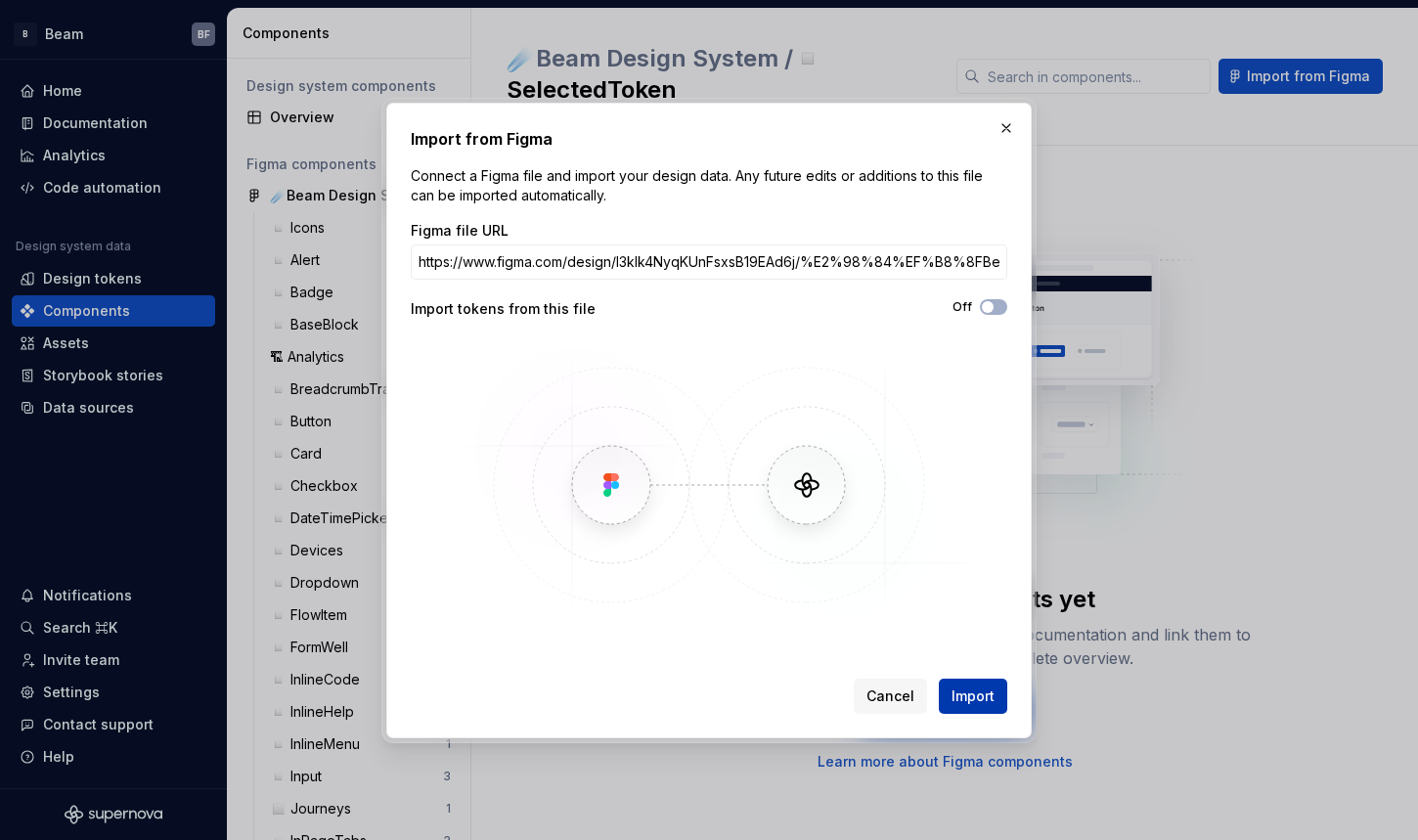 click on "Import" at bounding box center [973, 696] 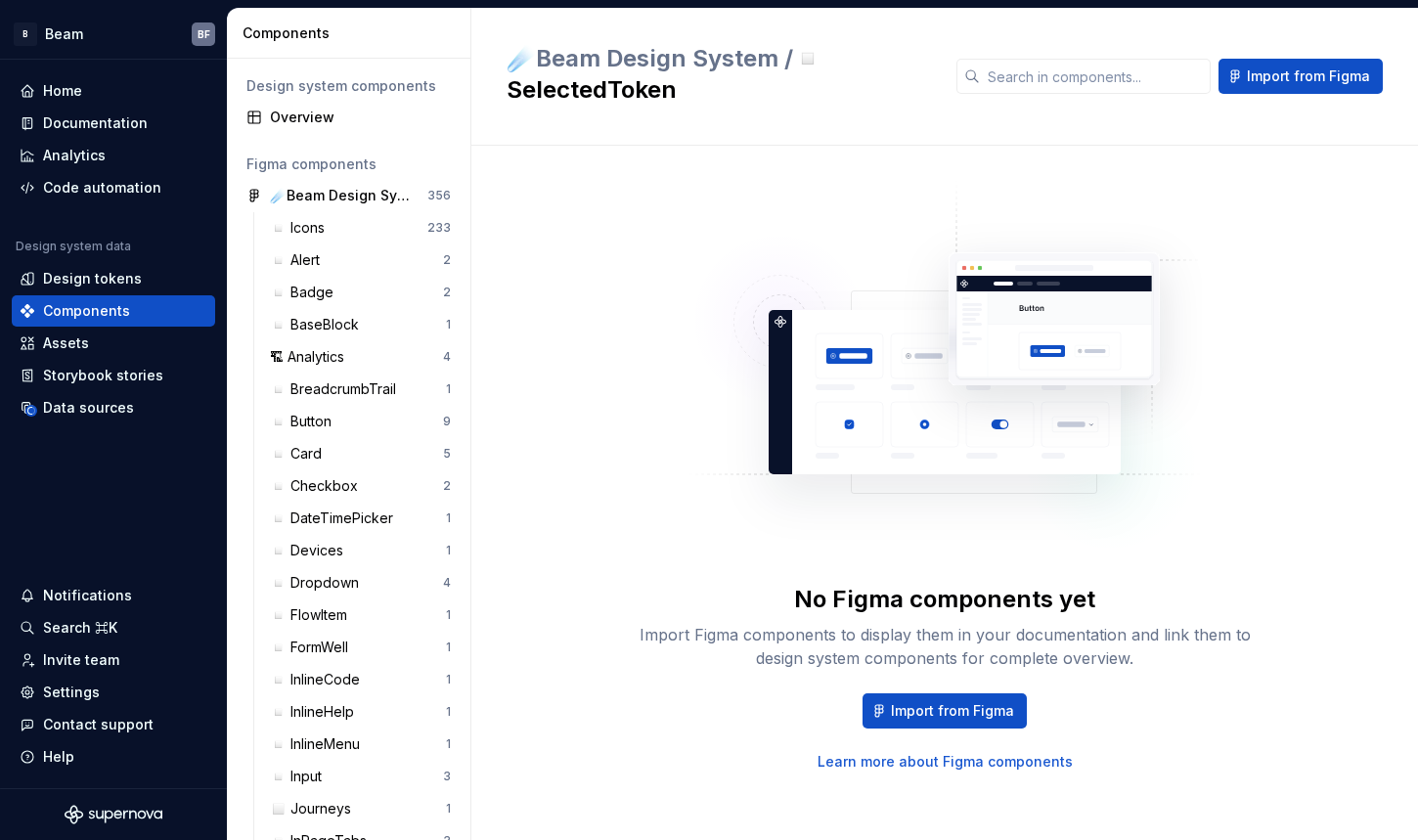 scroll, scrollTop: 6, scrollLeft: 0, axis: vertical 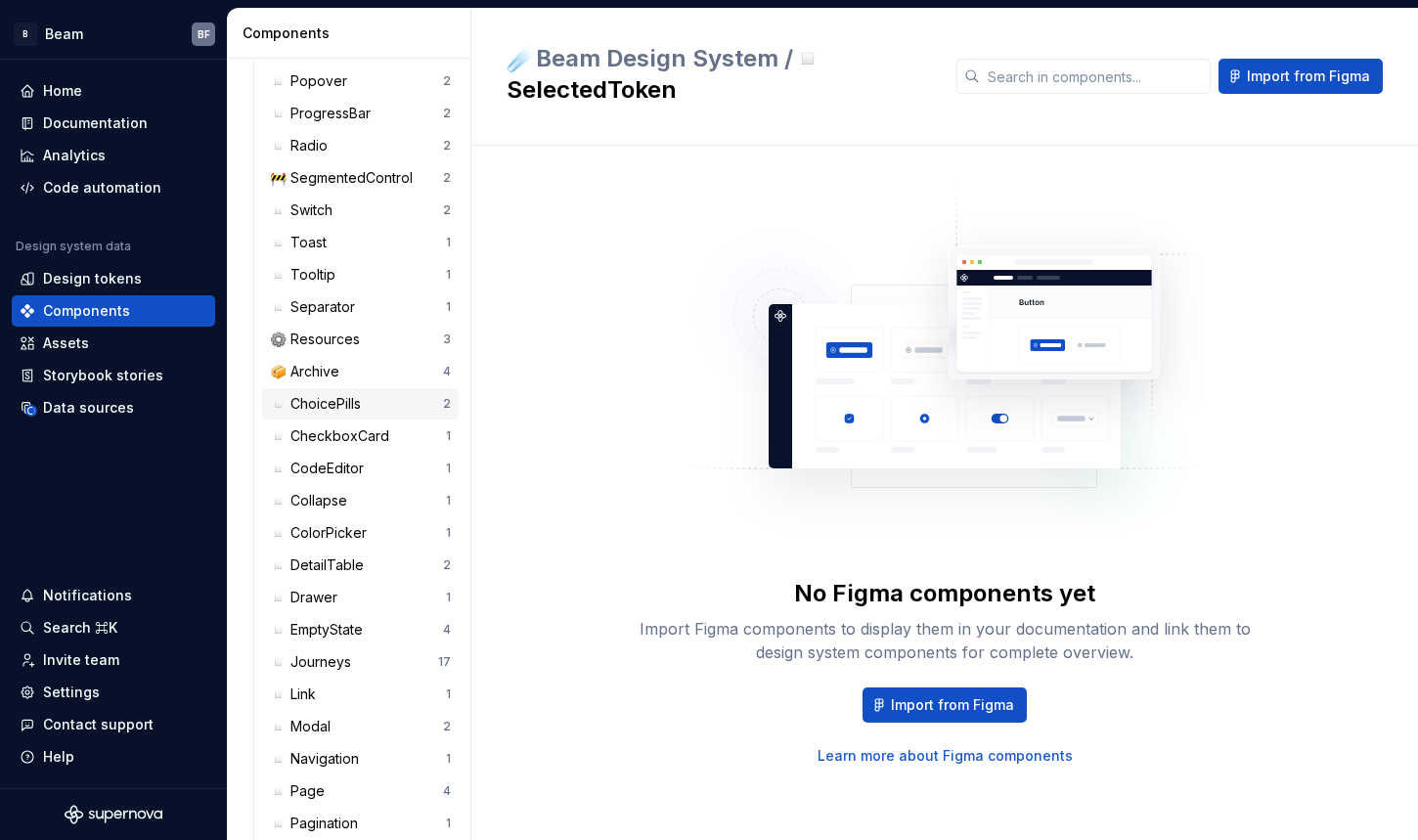 click on "◽️ ChoicePills" at bounding box center (356, 404) 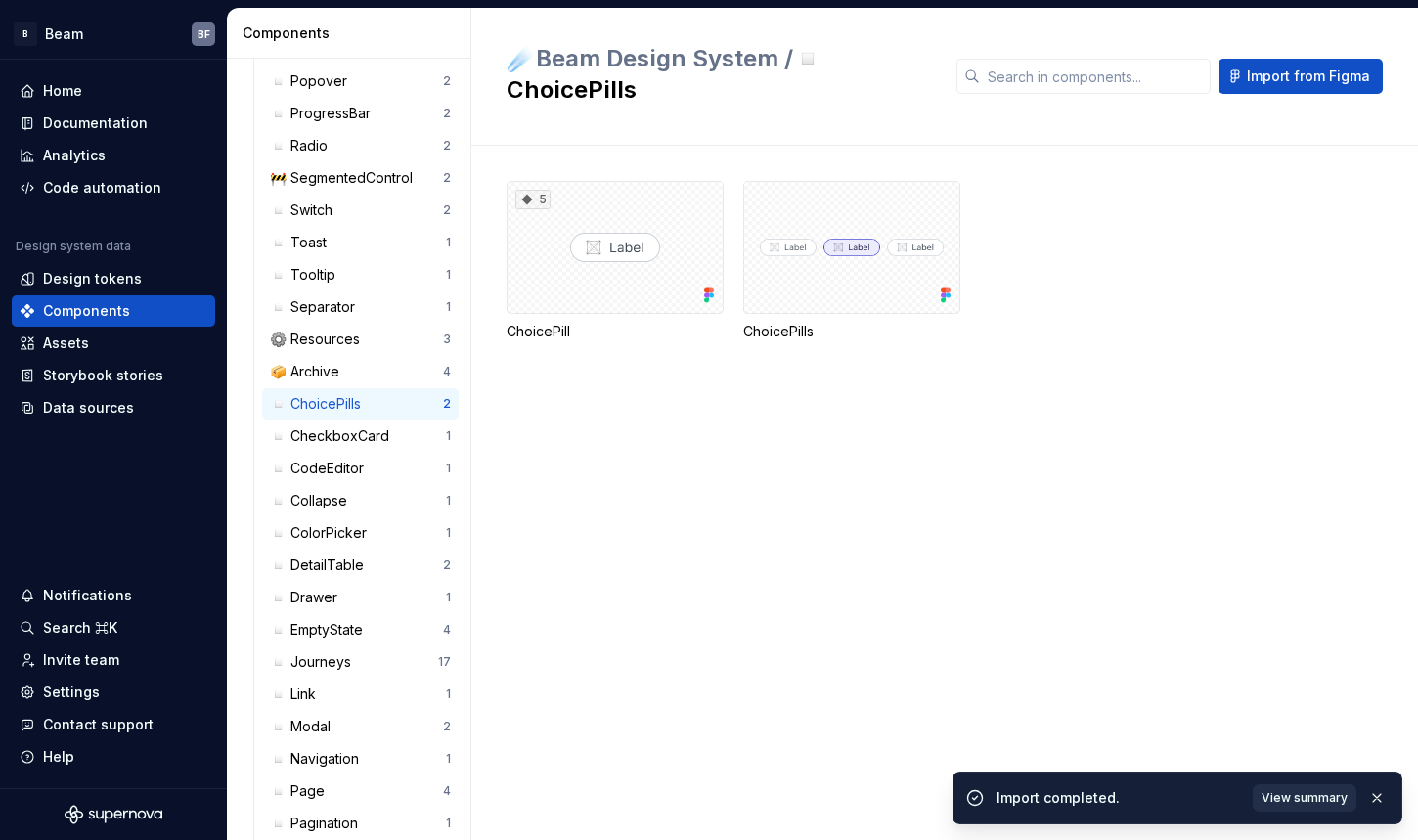 click on "View summary" at bounding box center (1305, 798) 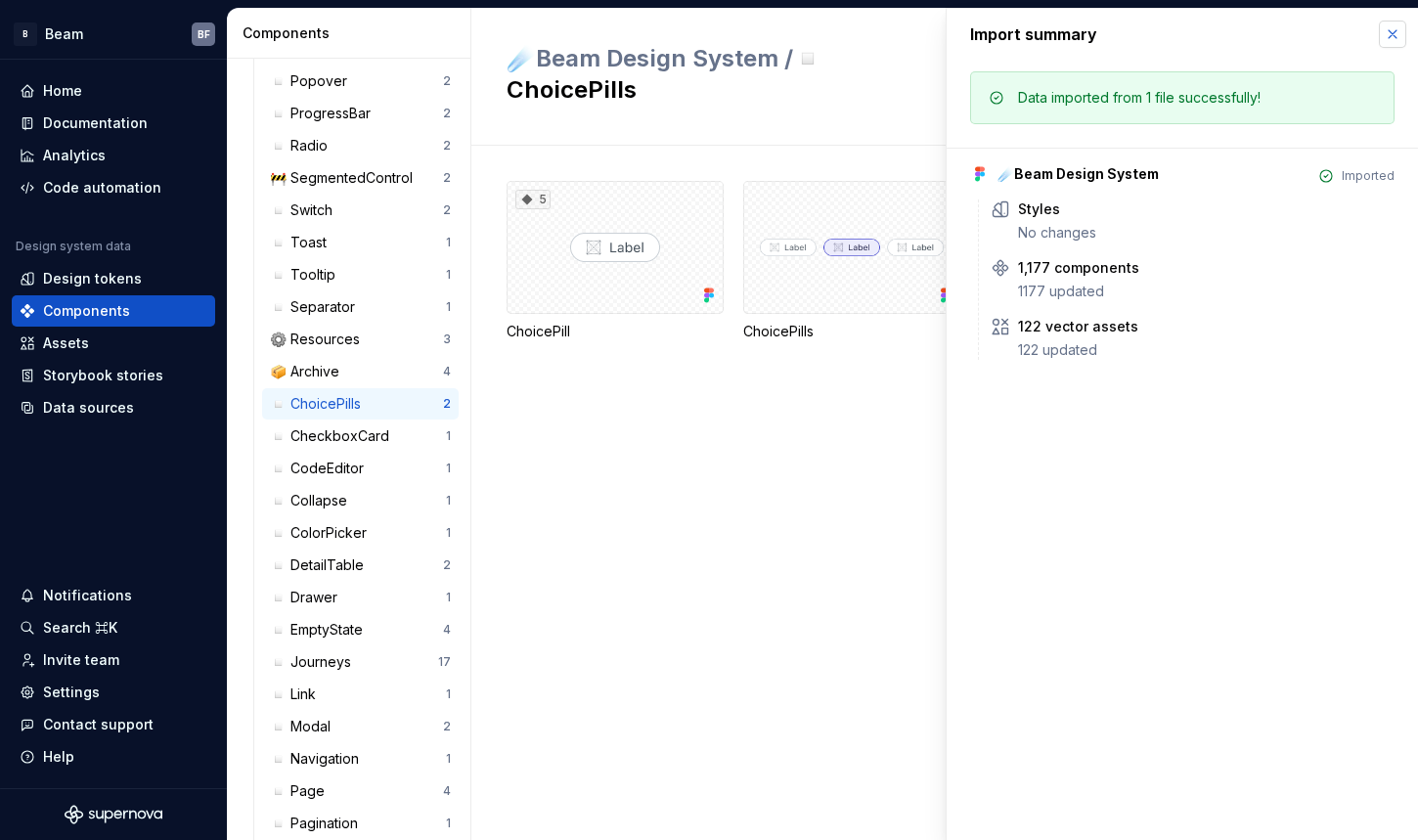 click at bounding box center (1393, 34) 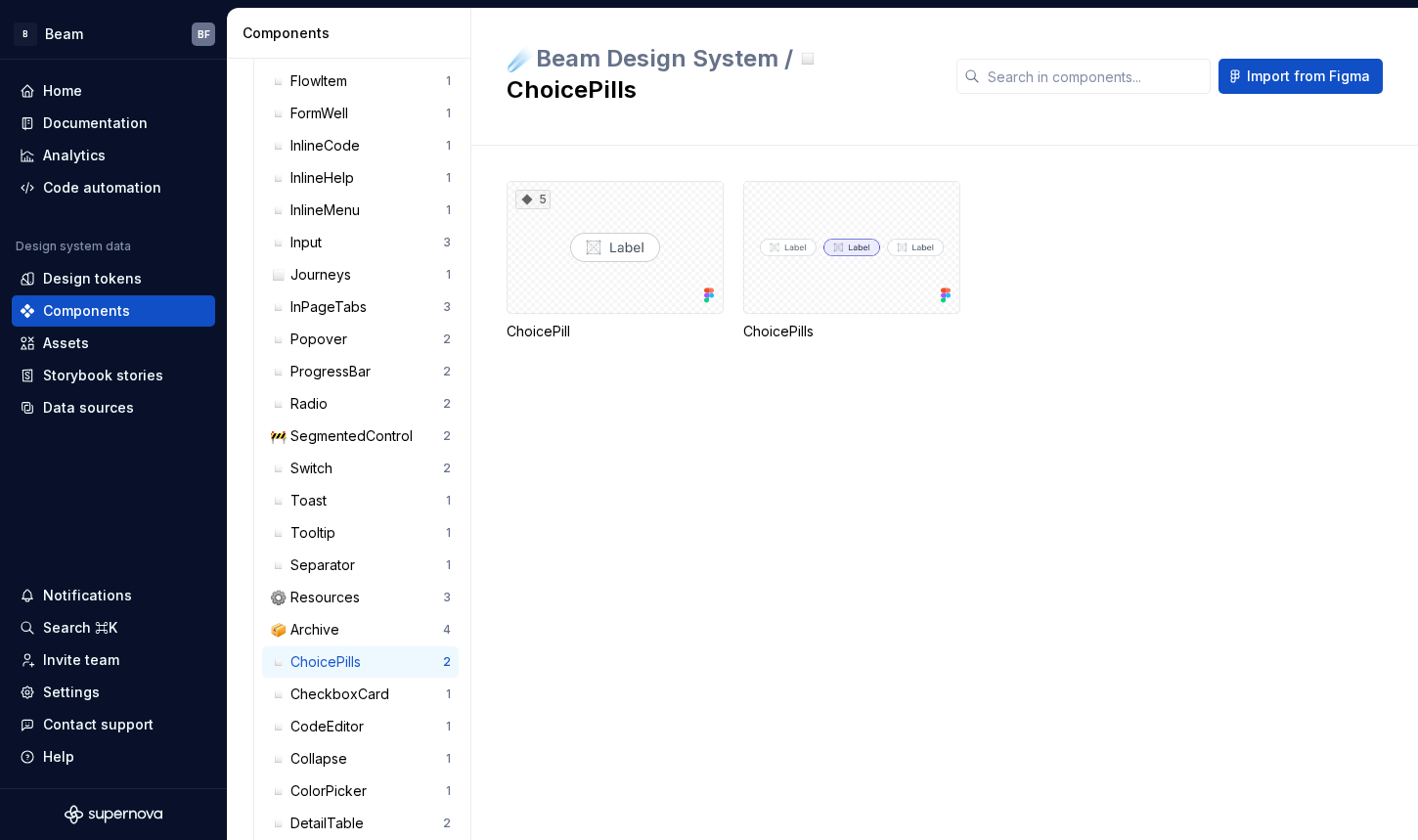 scroll, scrollTop: 536, scrollLeft: 0, axis: vertical 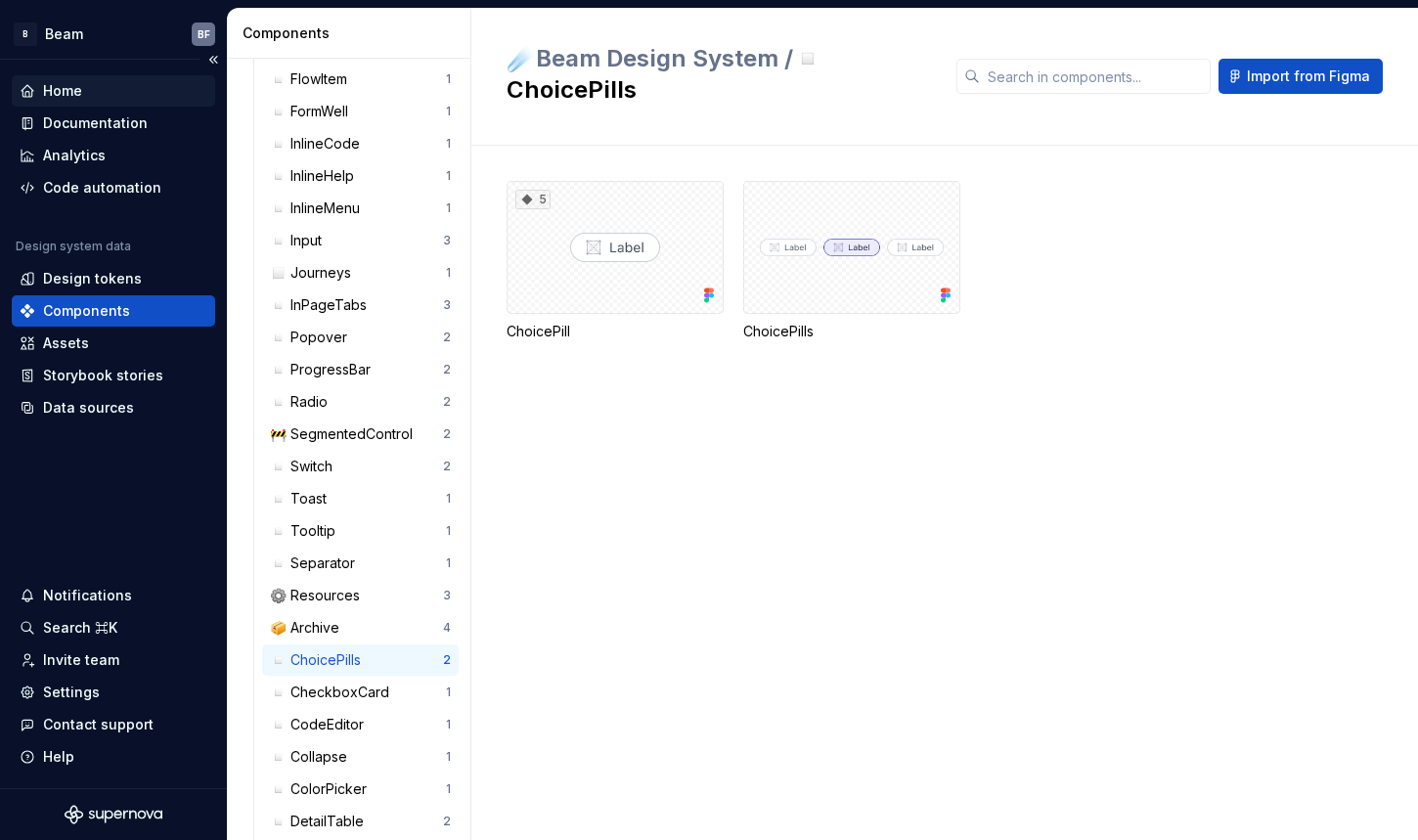 click on "Home" at bounding box center (113, 91) 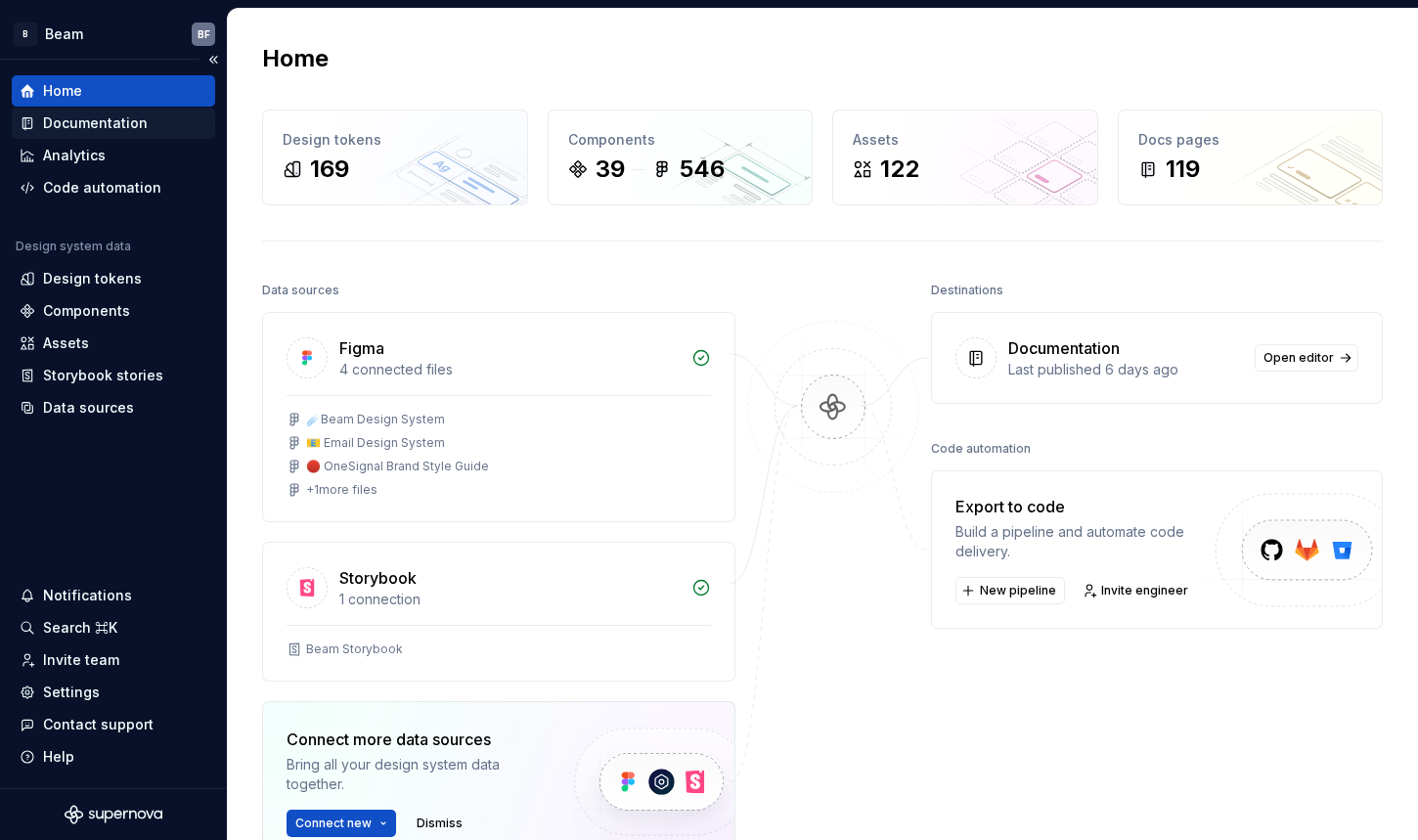 click on "Documentation" at bounding box center [95, 123] 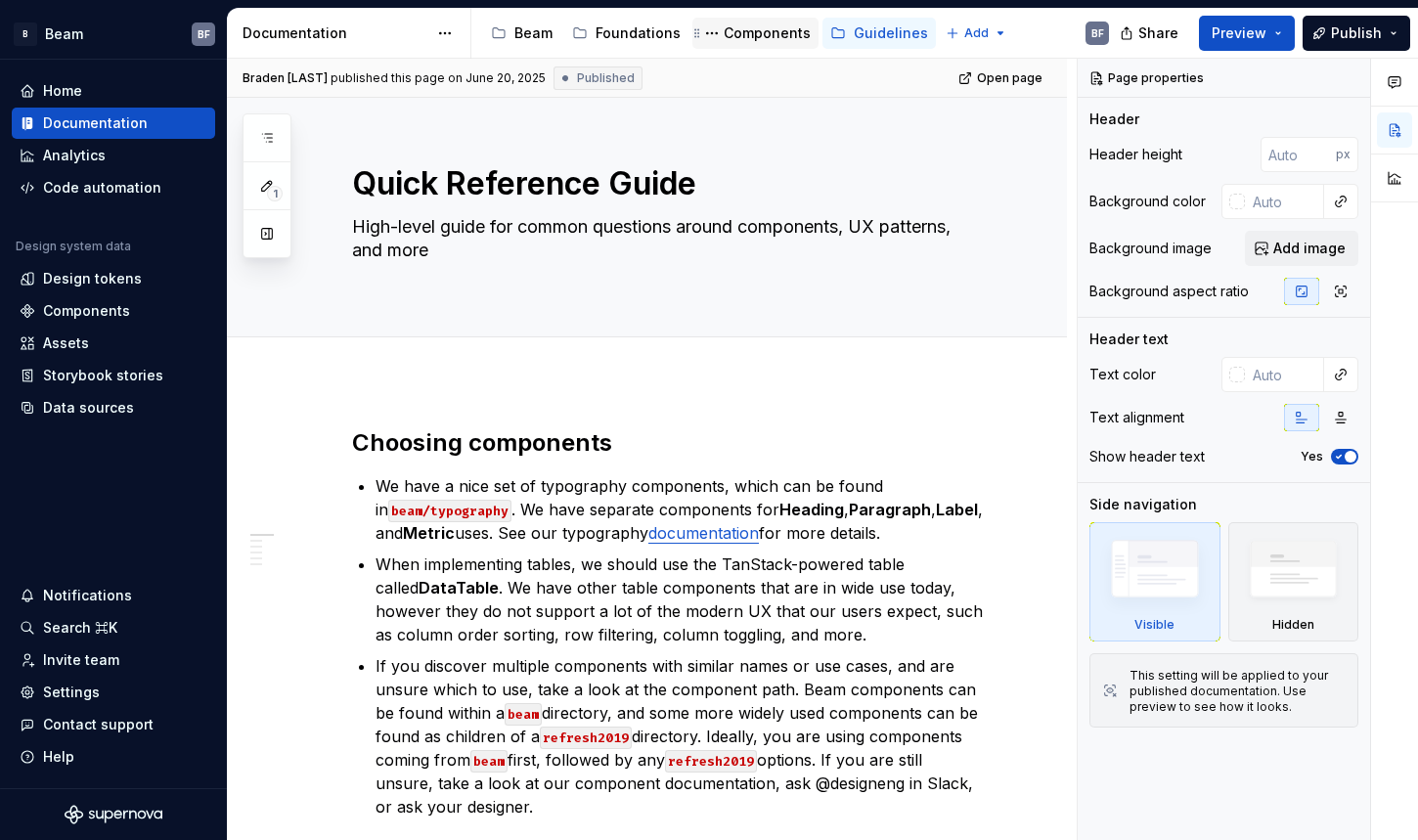 click on "Components" at bounding box center [767, 33] 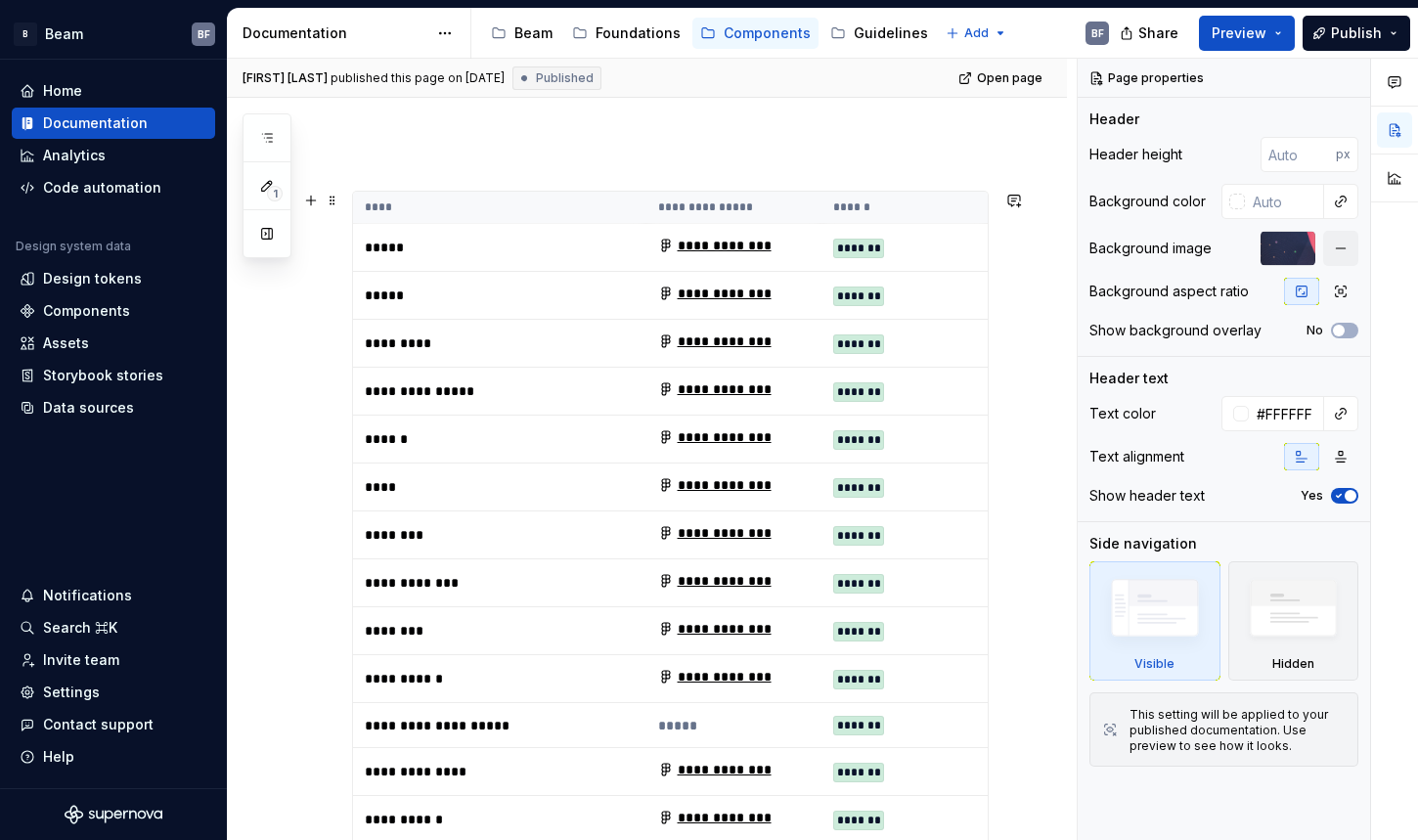 scroll, scrollTop: 236, scrollLeft: 0, axis: vertical 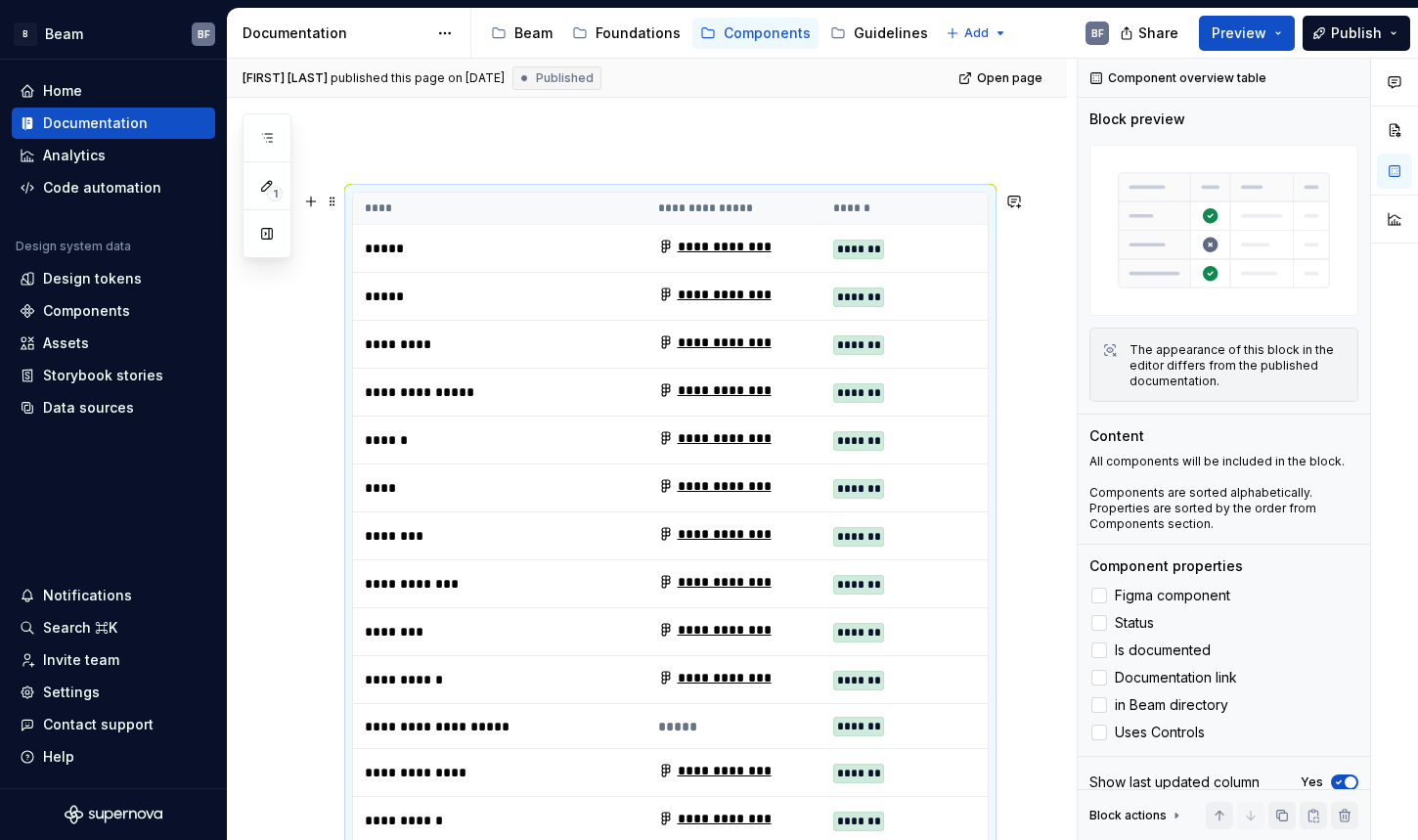 click on "********" at bounding box center [487, 536] 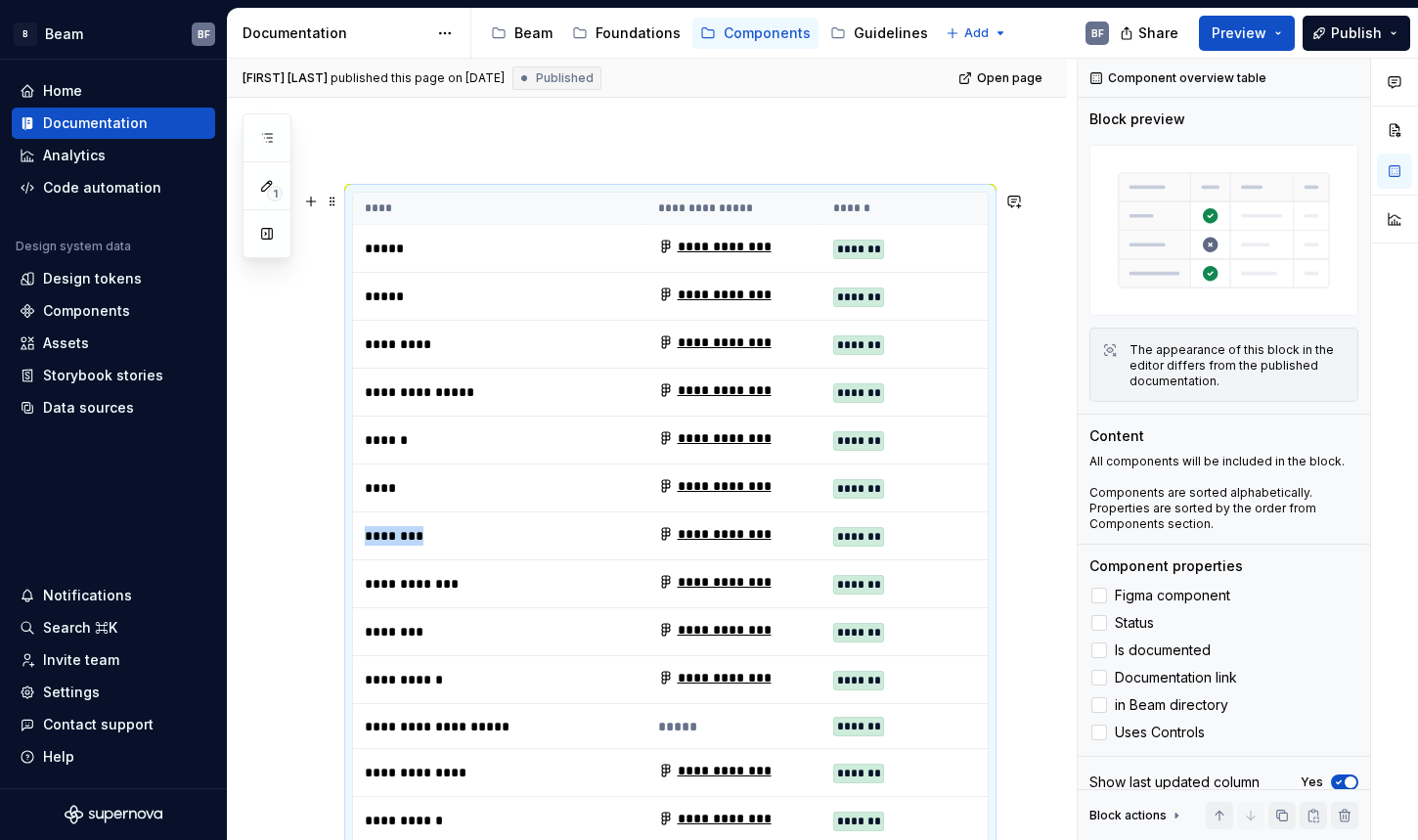 click on "********" at bounding box center [487, 536] 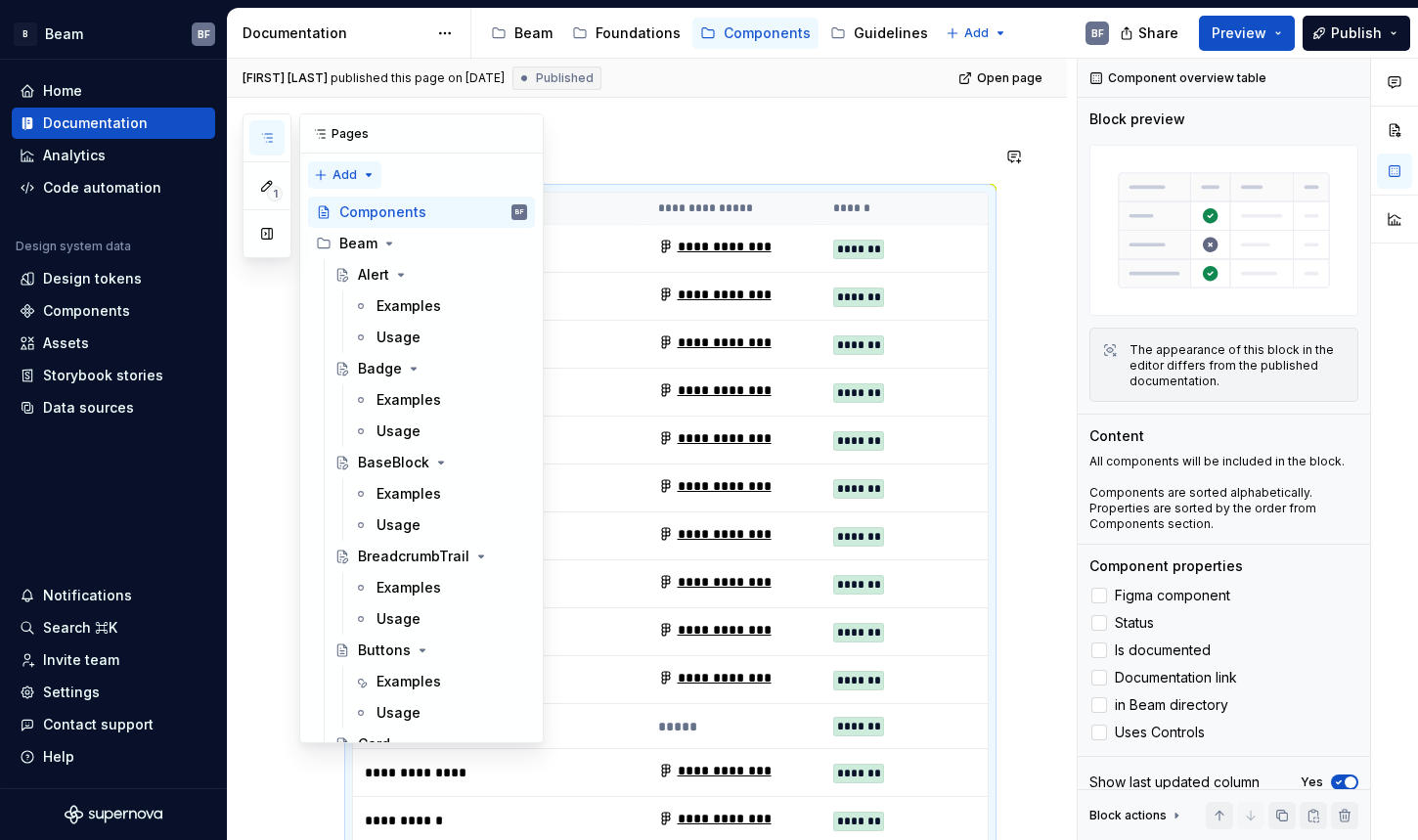 click on "1 Pages Add
Accessibility guide for tree Page tree.
Navigate the tree with the arrow keys. Common tree hotkeys apply. Further keybindings are available:
enter to execute primary action on focused item
f2 to start renaming the focused item
escape to abort renaming an item
control+d to start dragging selected items
Components BF Beam Alert Examples Usage Badge Examples Usage BaseBlock Examples Usage BreadcrumbTrail Examples Usage Buttons Examples Usage Card Examples Usage Checkbox Examples Usage CheckboxCard Examples Usage Collapse Examples Usage ColorPicker Examples Usage ContentWithLeftPanel Examples Usage DateTimePicker Examples Usage DetailTable Examples Usage Drawer Examples Usage Dropdown Examples Usage FlowItem Examples Usage FormWell Examples Usage Grid Examples Usage InlineCode Examples Usage InlineHelp Examples Usage Input Examples Usage Link Examples Usage Modal Examples Usage PageTitle Examples Usage Pagination Examples Usage" at bounding box center [393, 428] 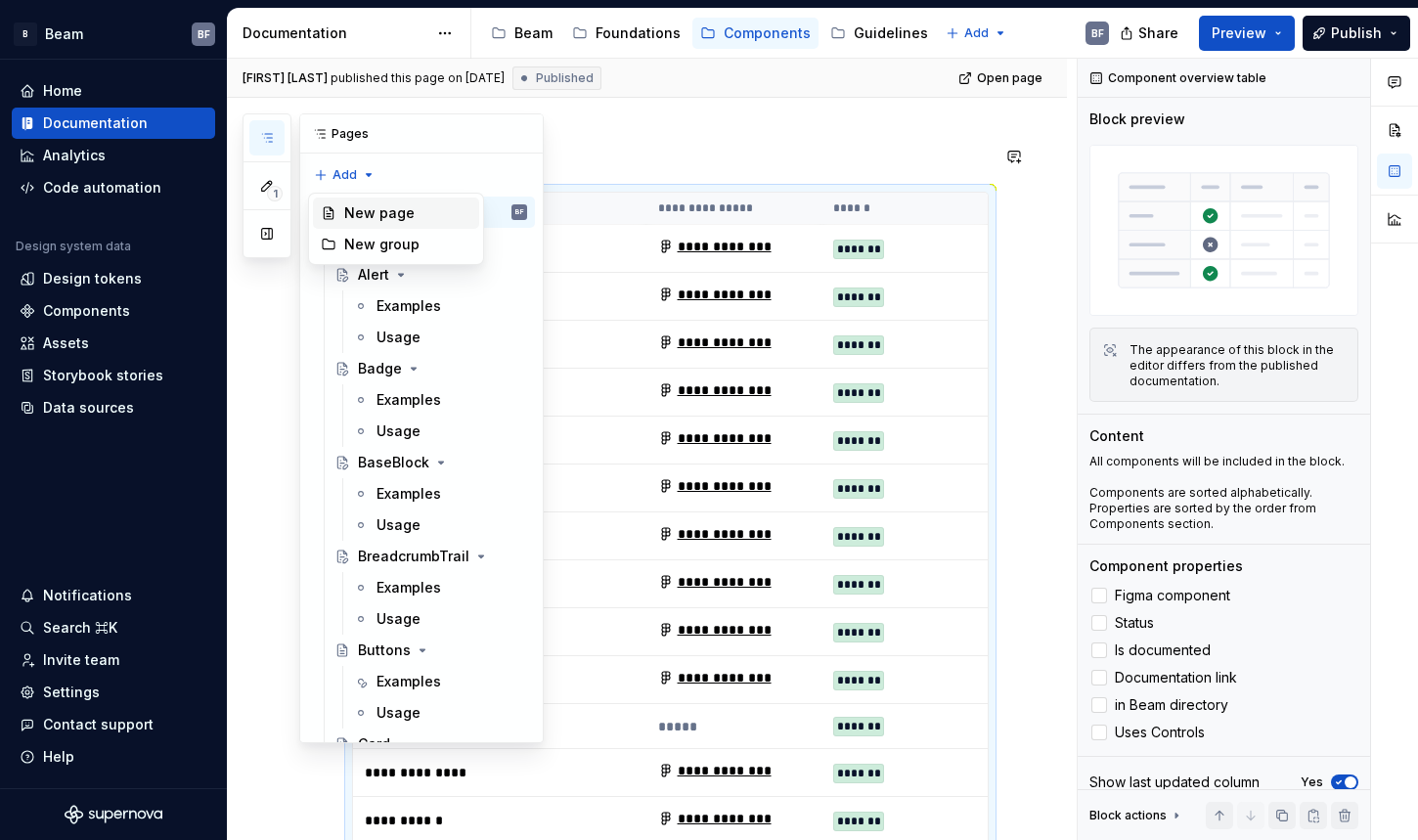 click on "New page" at bounding box center (408, 213) 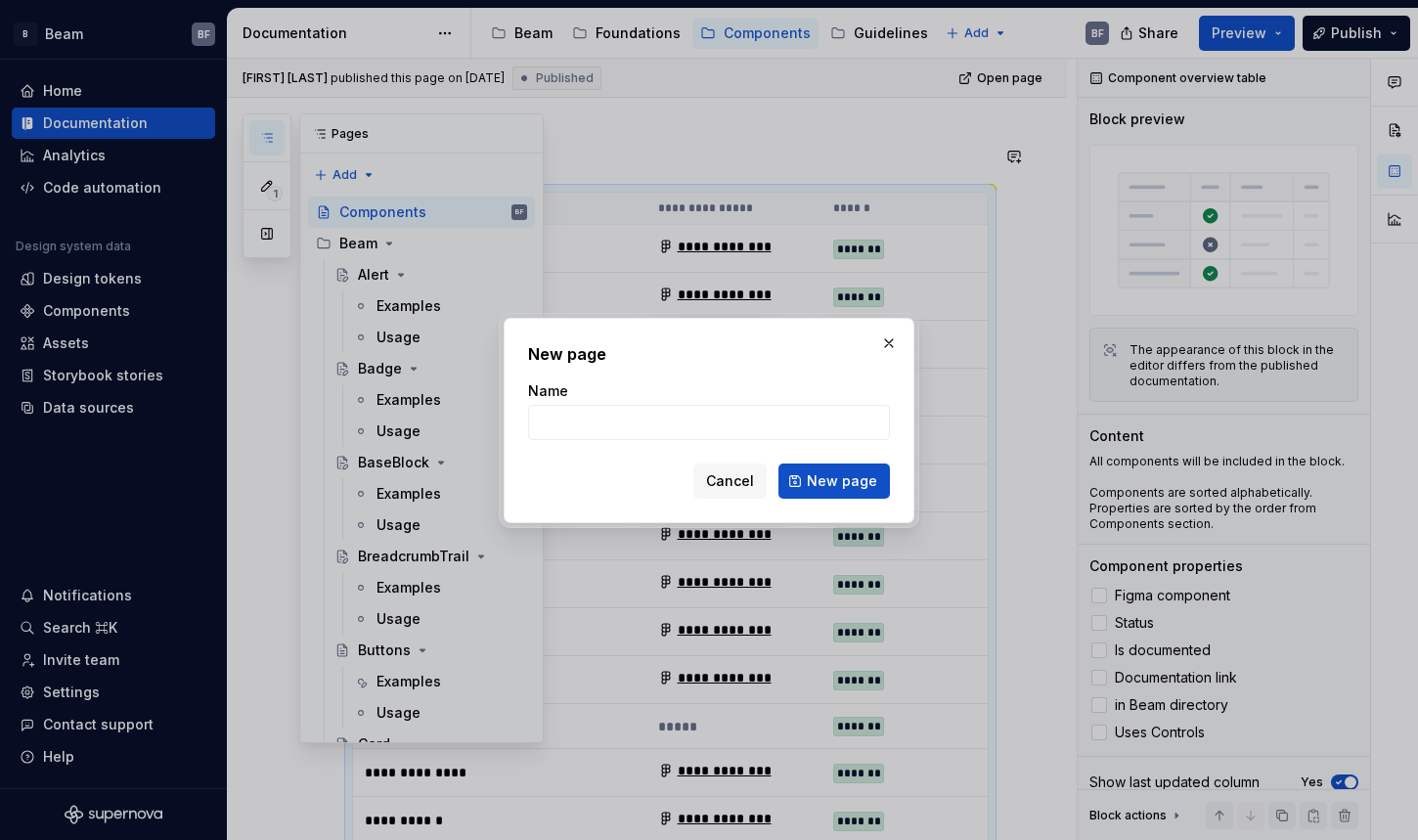 type on "*" 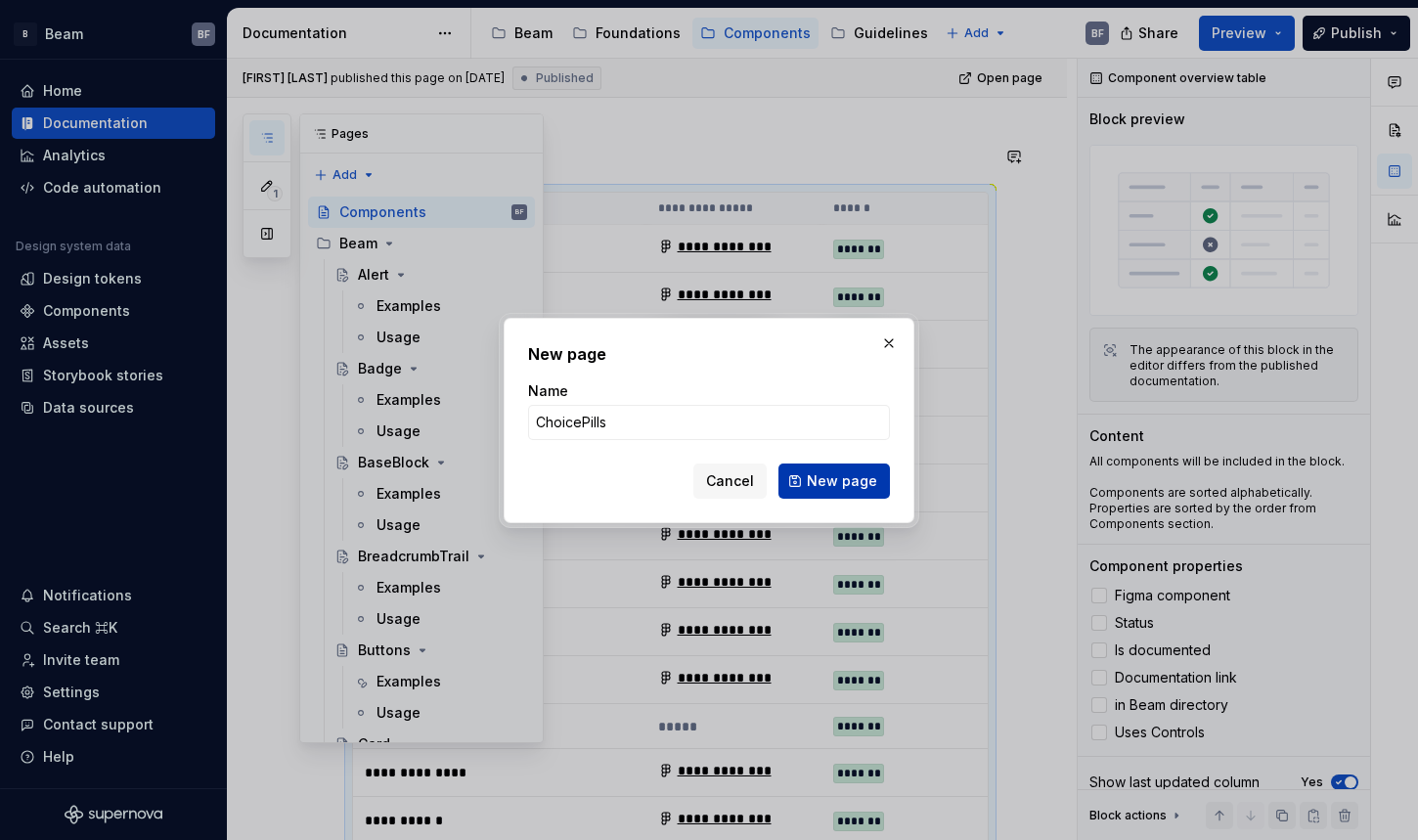 type on "ChoicePills" 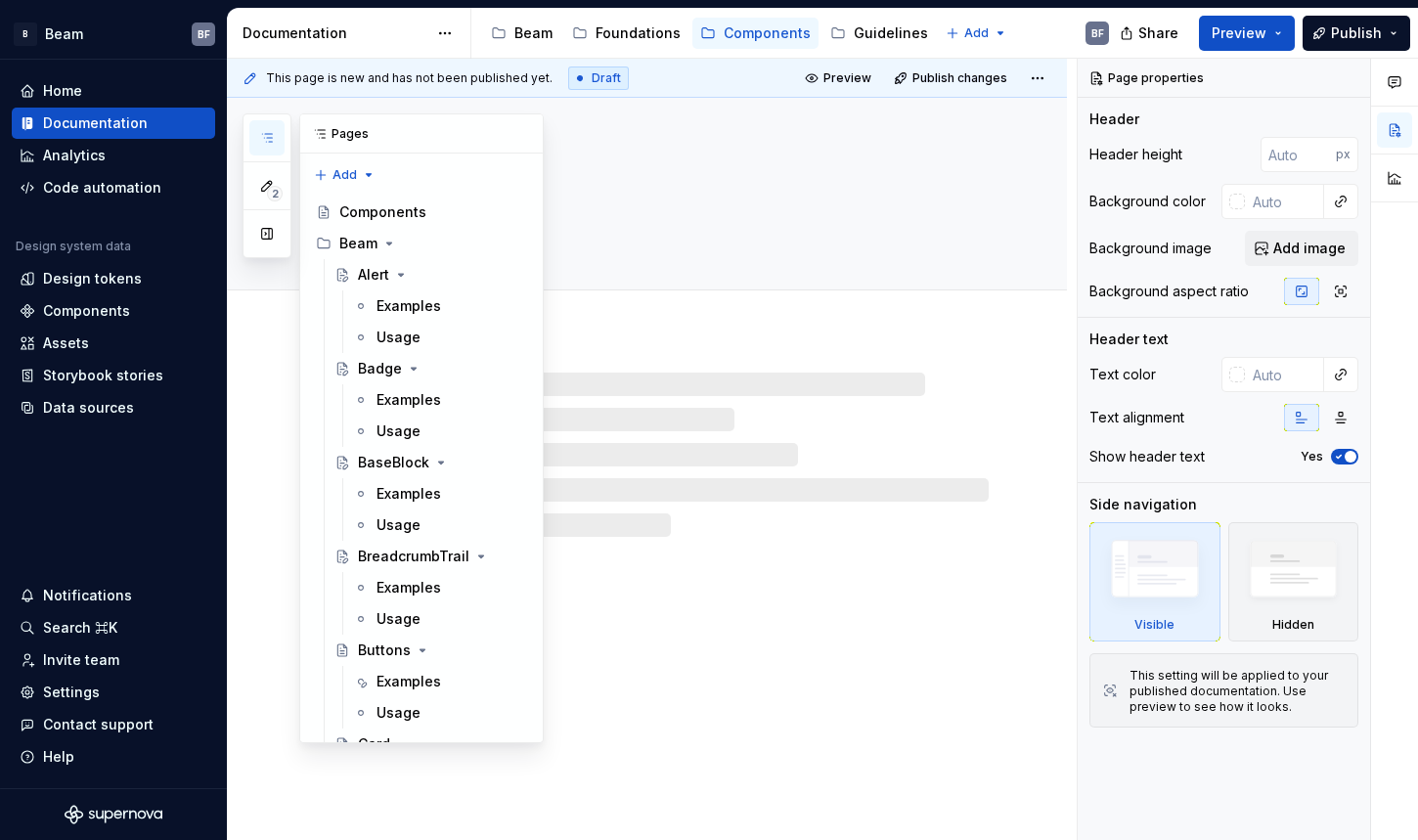 click 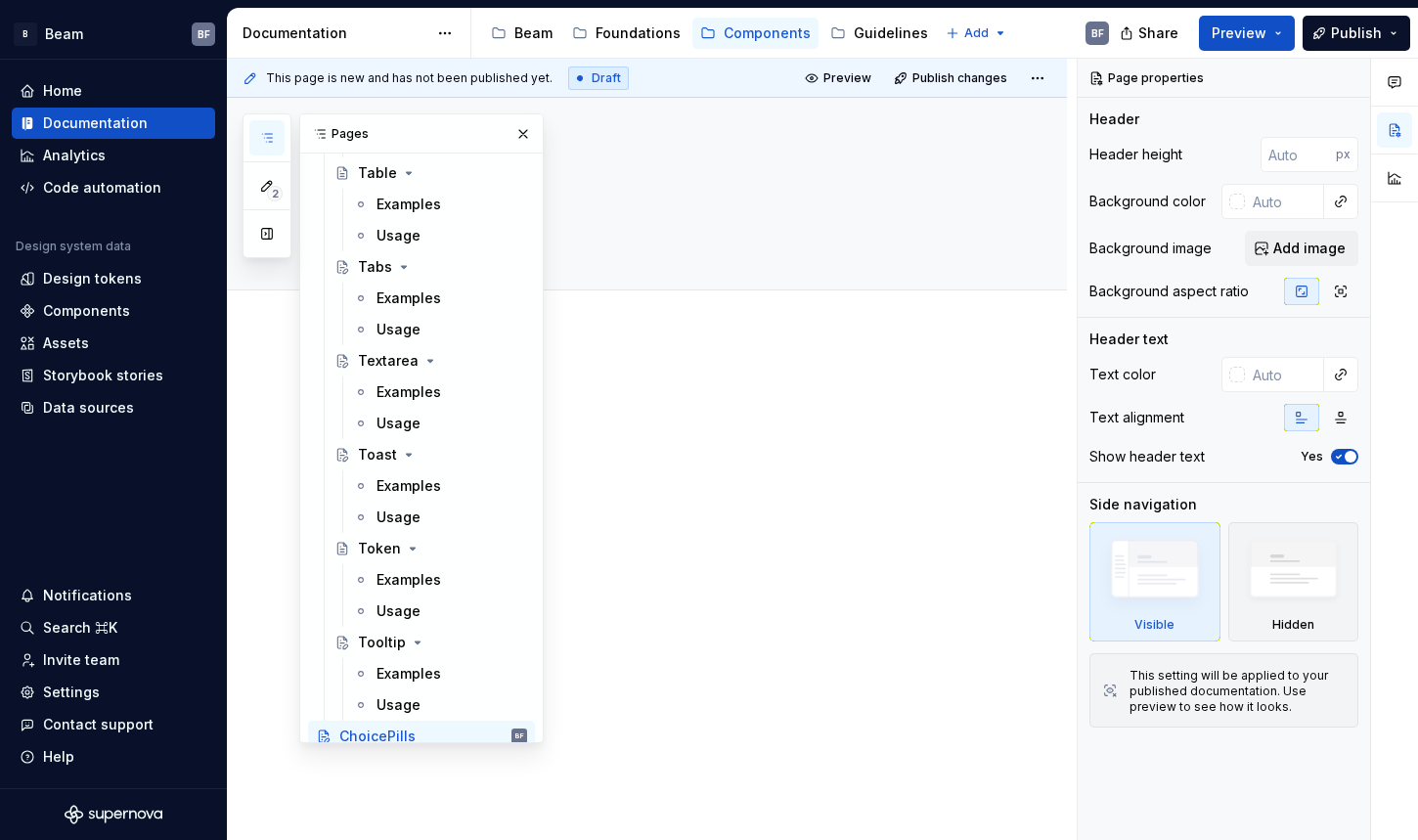 scroll, scrollTop: 3306, scrollLeft: 0, axis: vertical 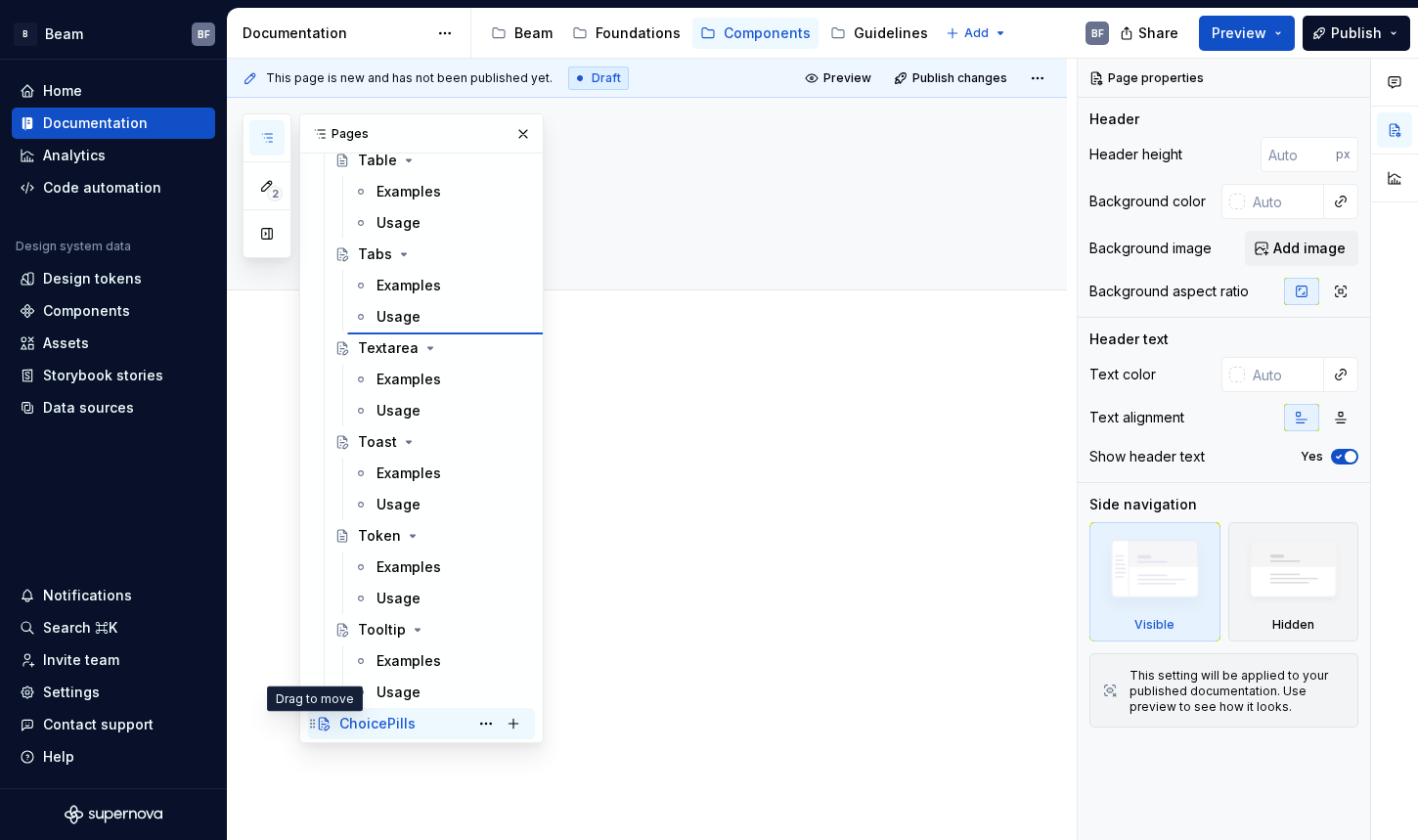 type on "*" 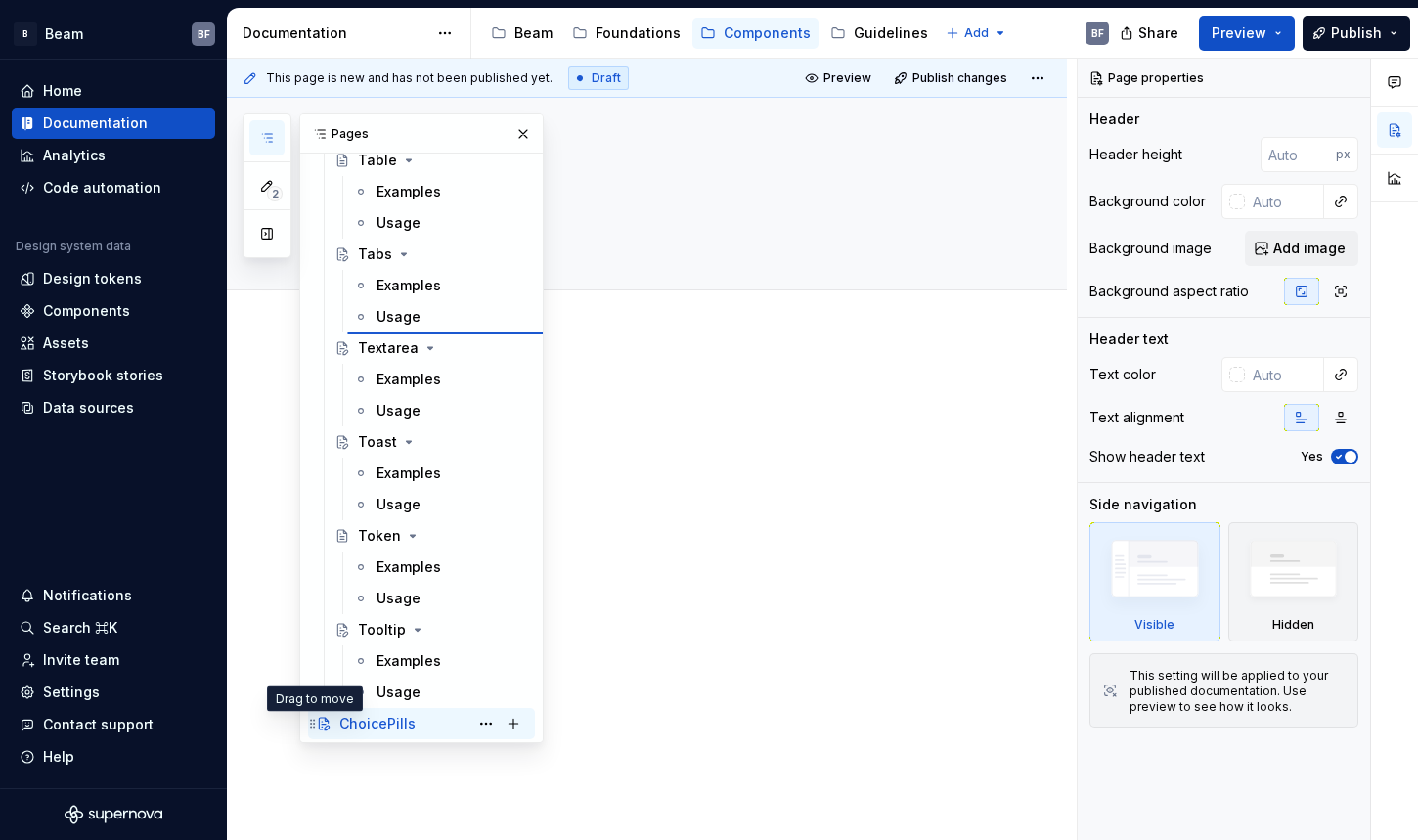 type on "Tabs" 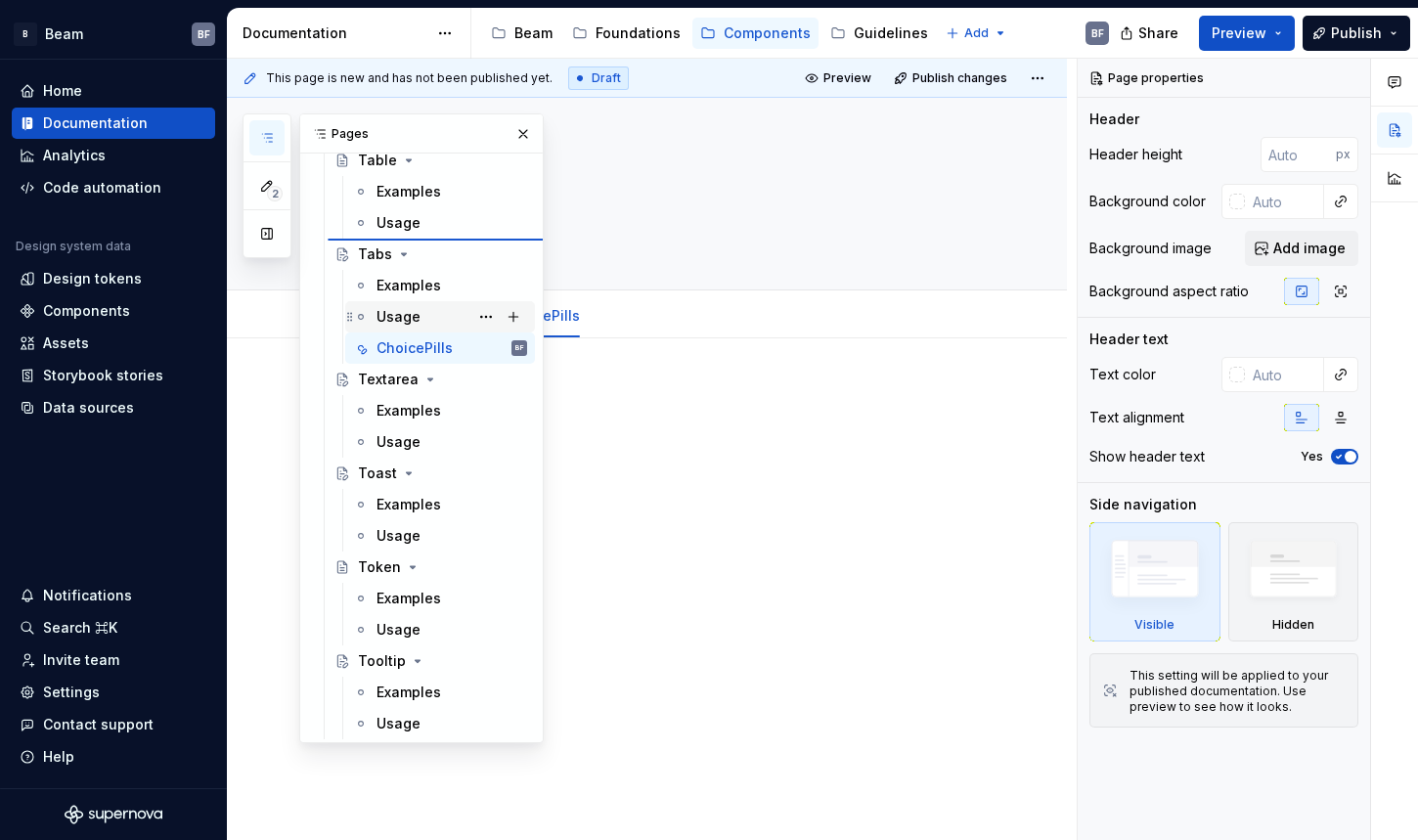 type on "*" 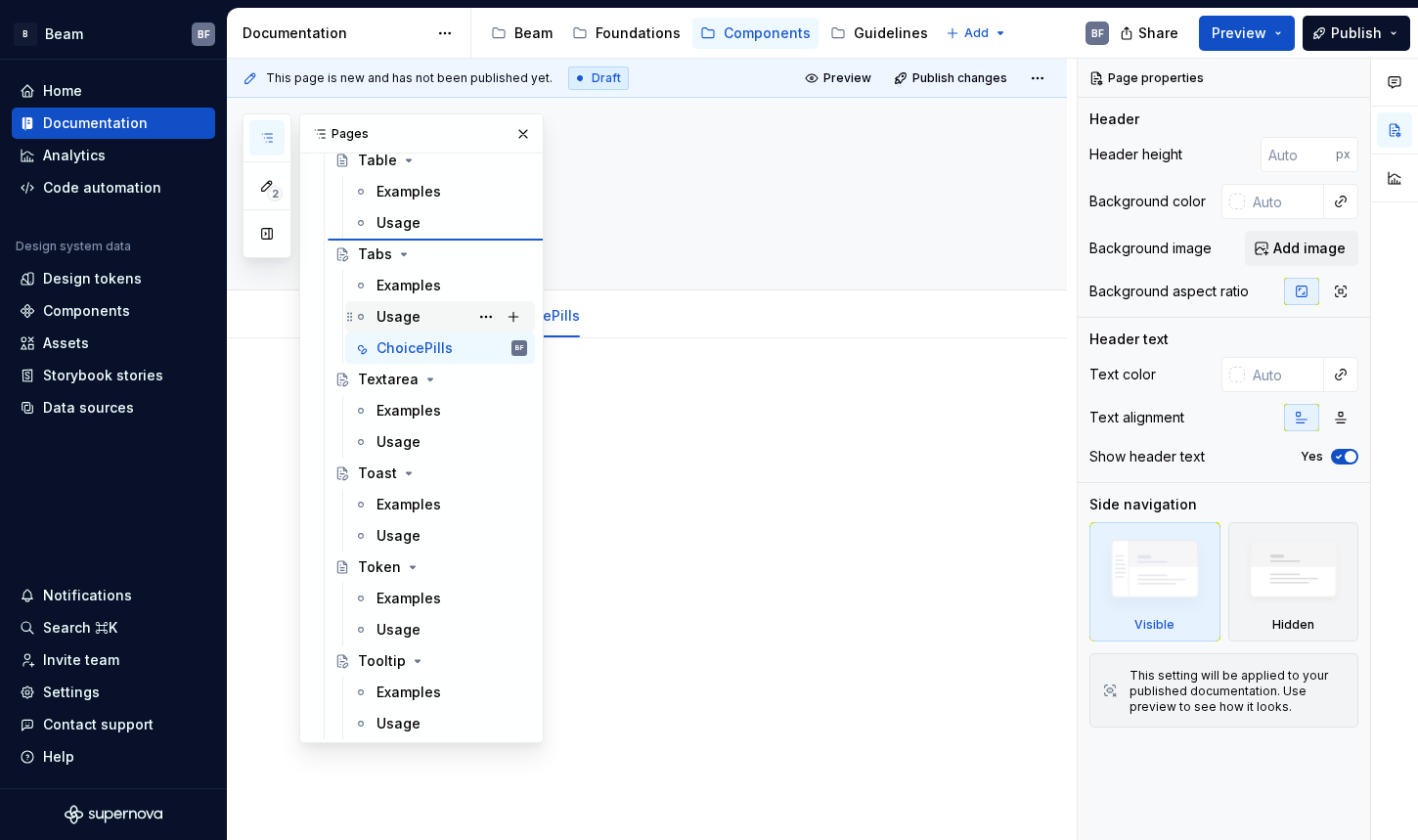 type on "ChoicePills" 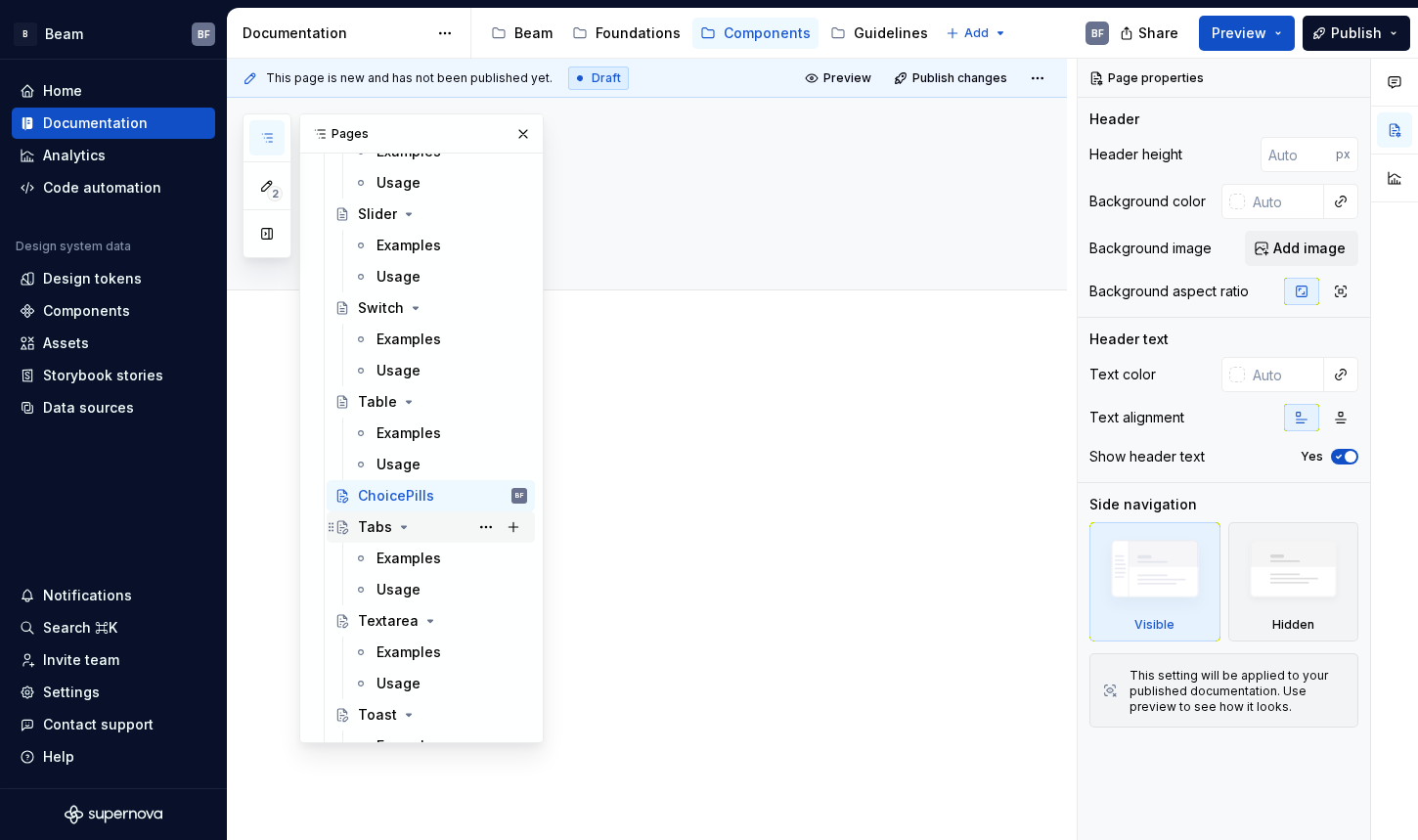 scroll, scrollTop: 3051, scrollLeft: 0, axis: vertical 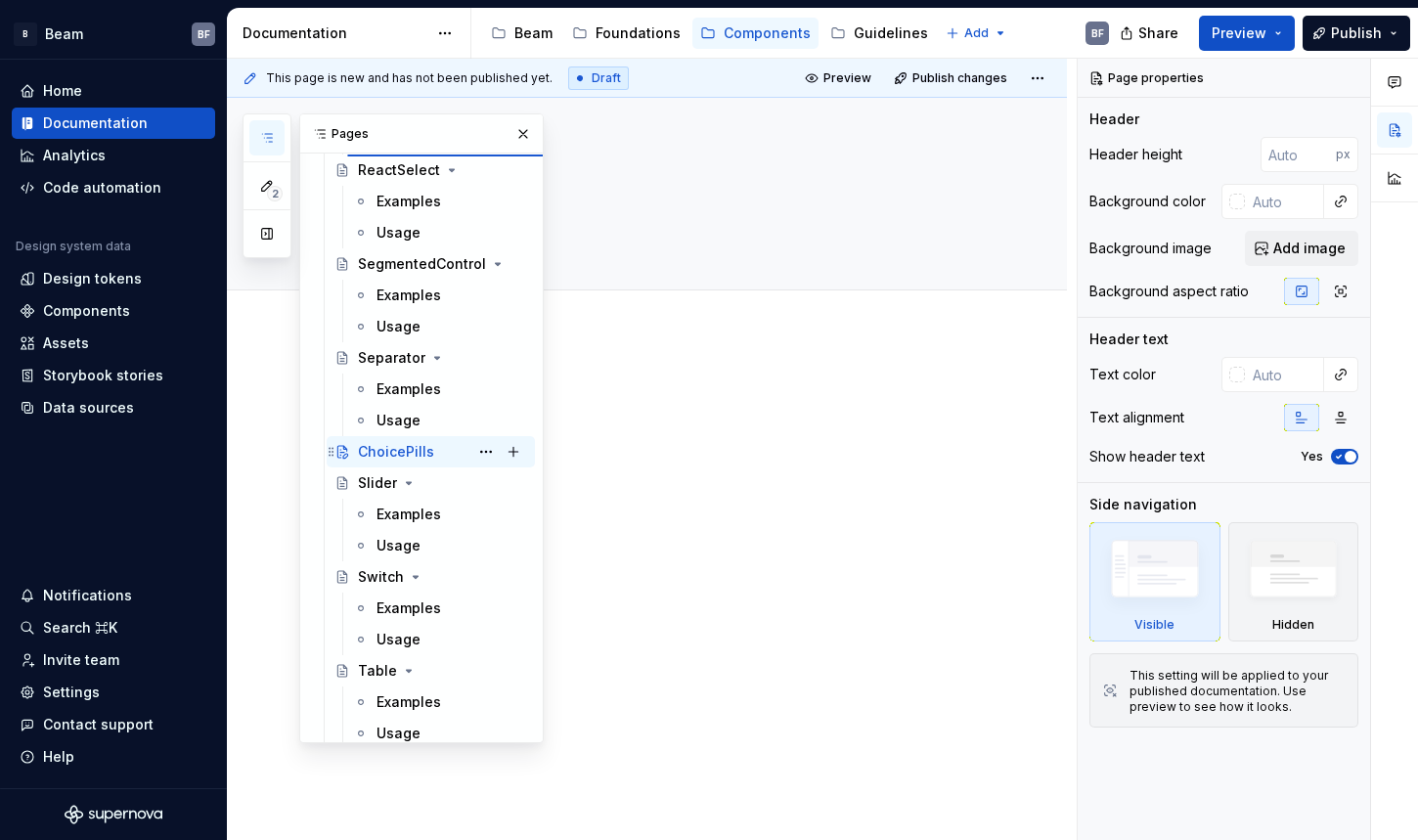 type on "*" 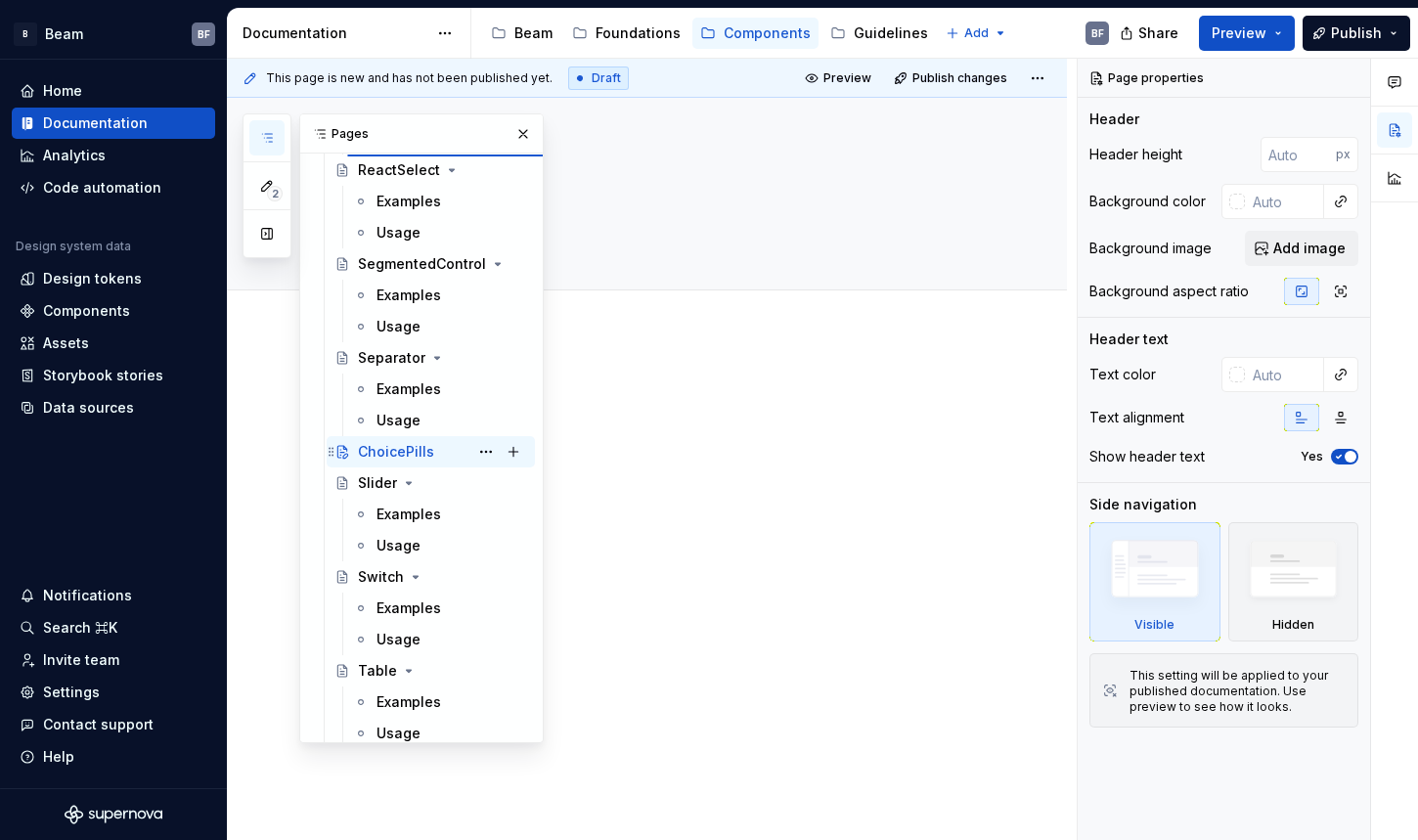 type on "RadioPanel" 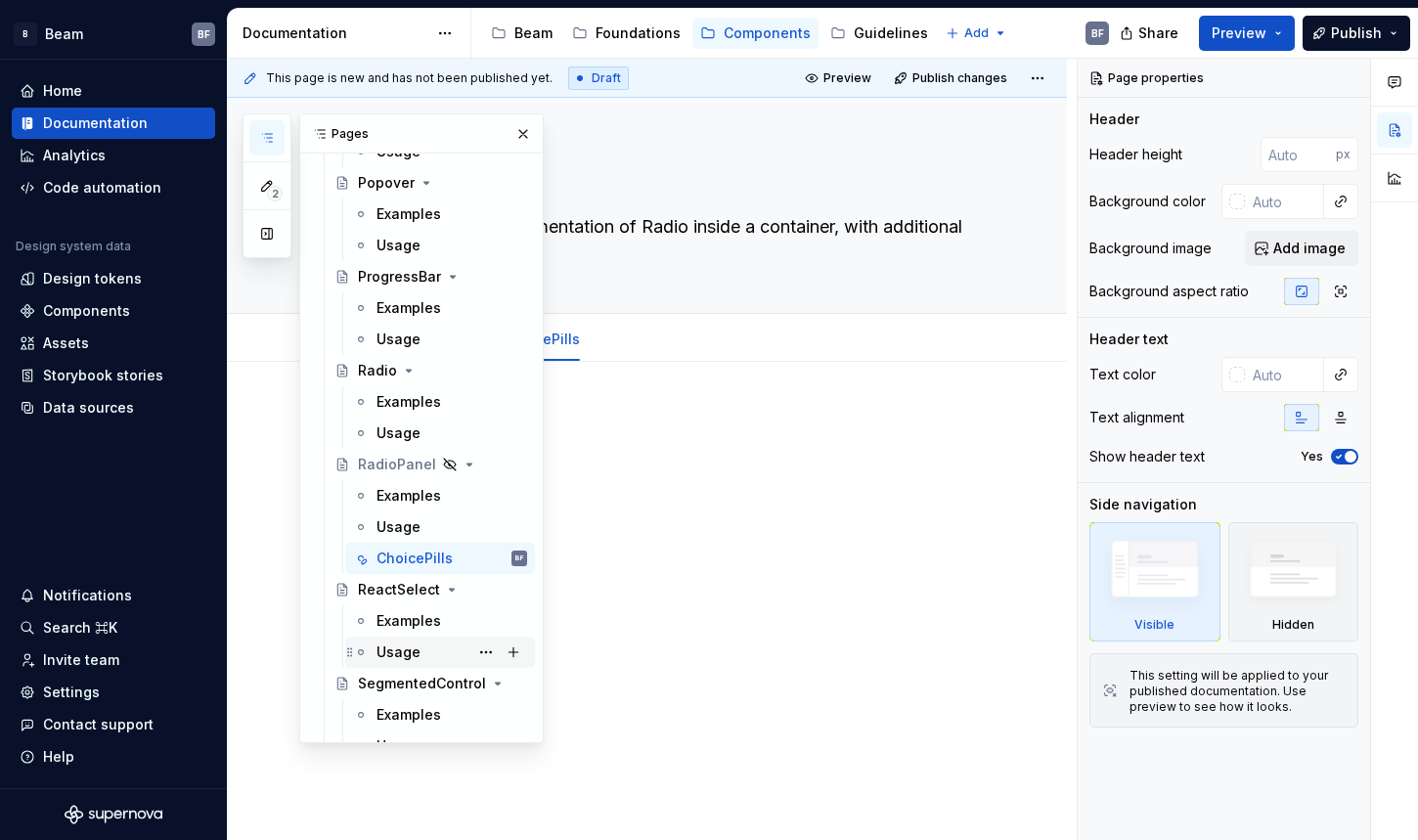 scroll, scrollTop: 2432, scrollLeft: 0, axis: vertical 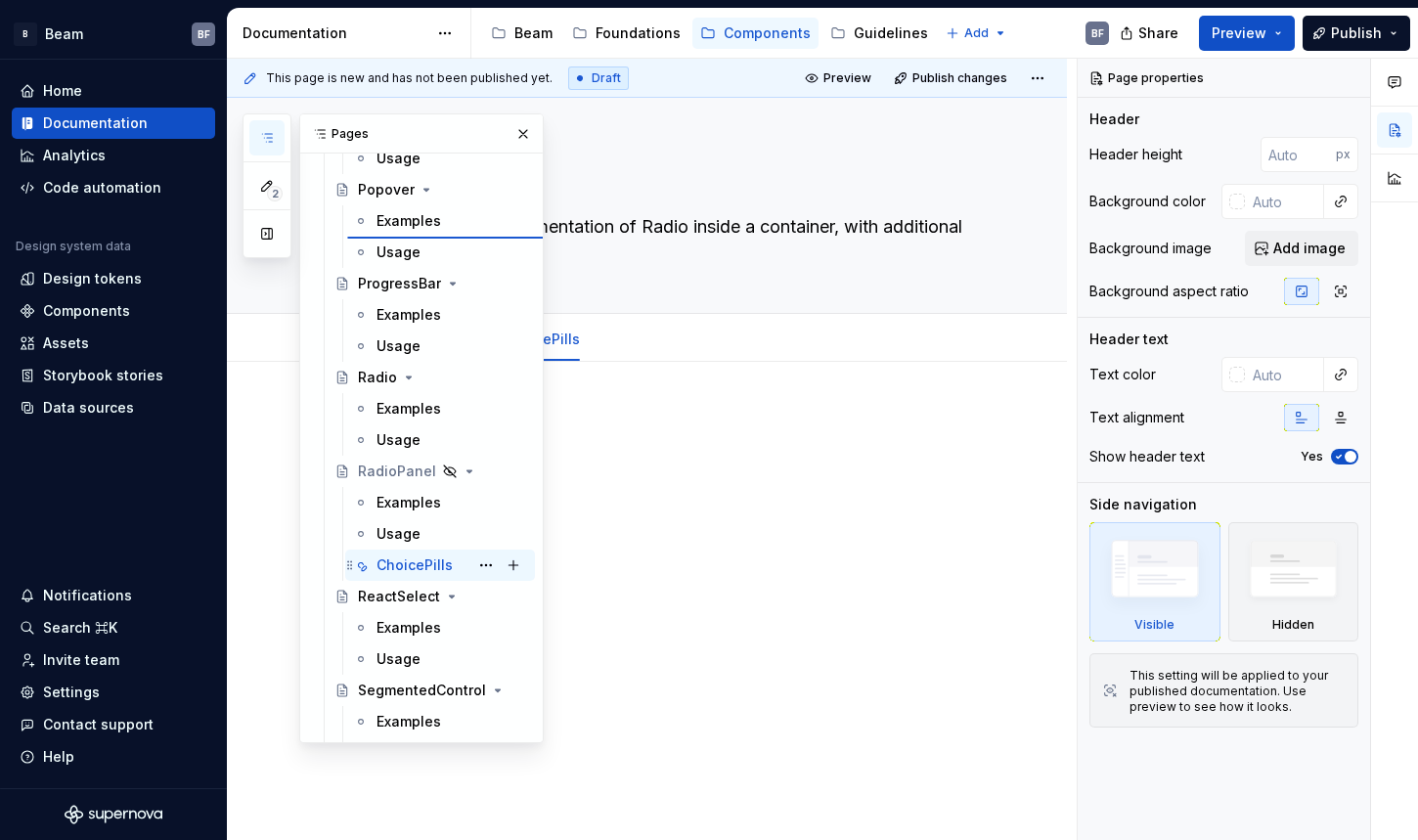 type on "*" 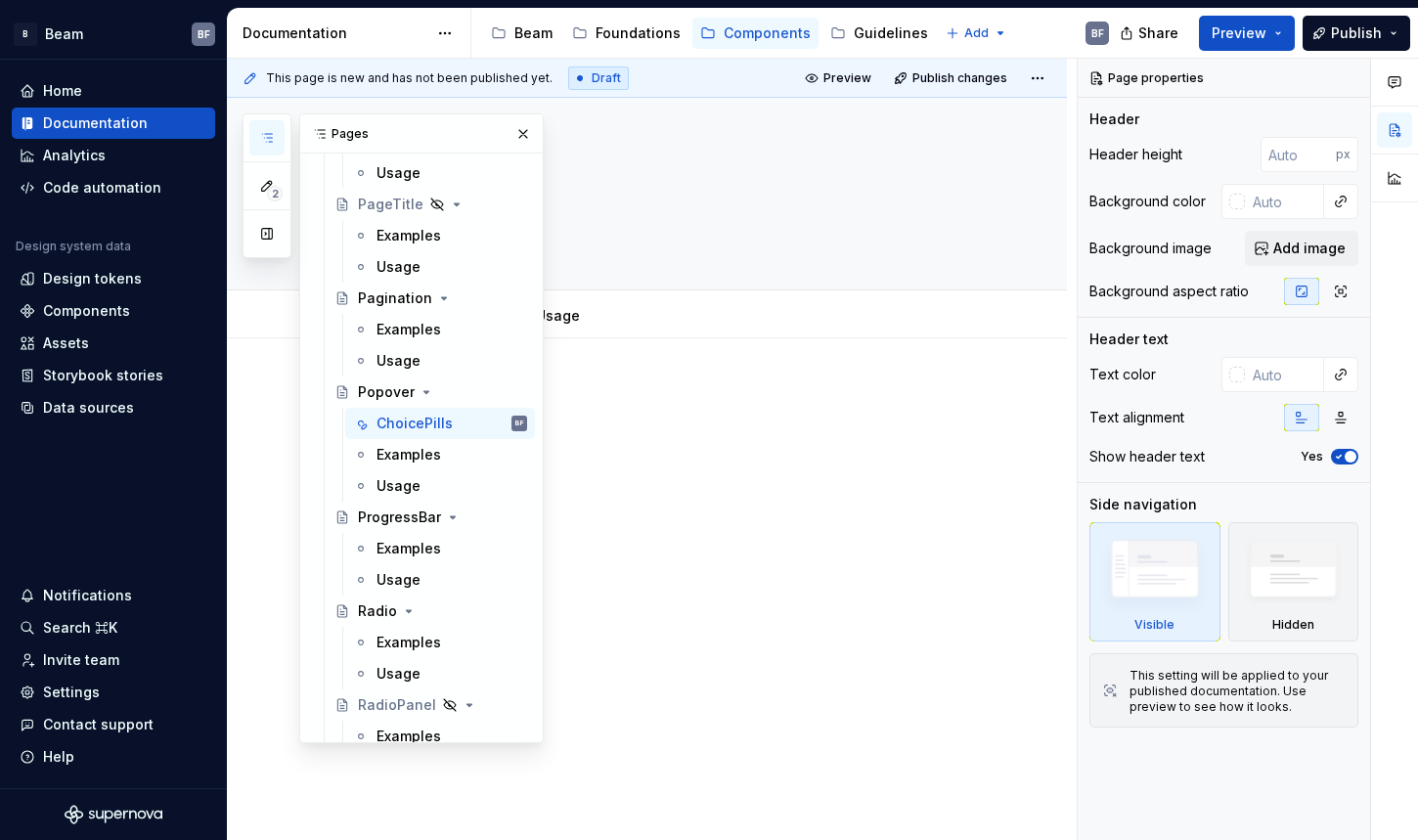 scroll, scrollTop: 2194, scrollLeft: 0, axis: vertical 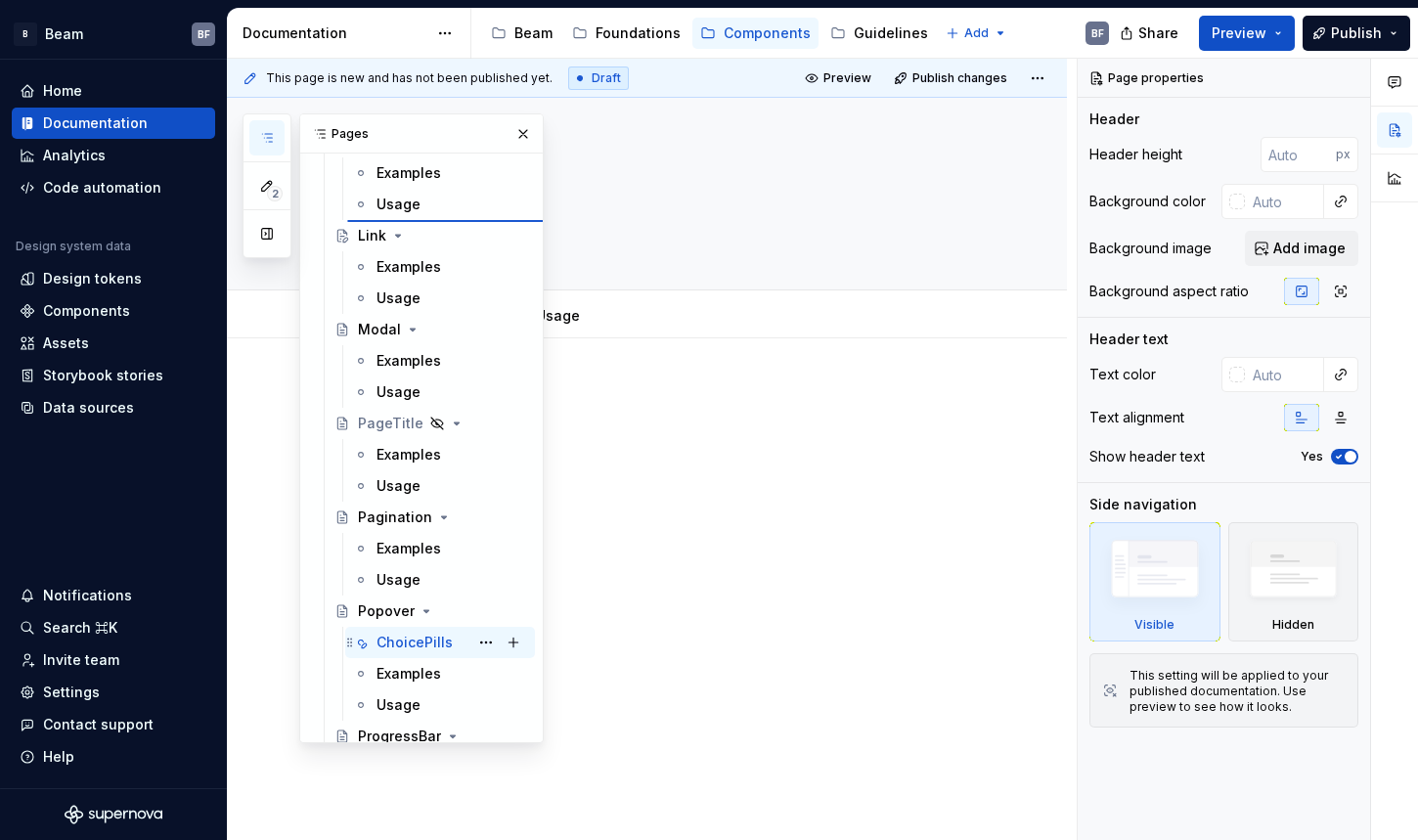 type on "*" 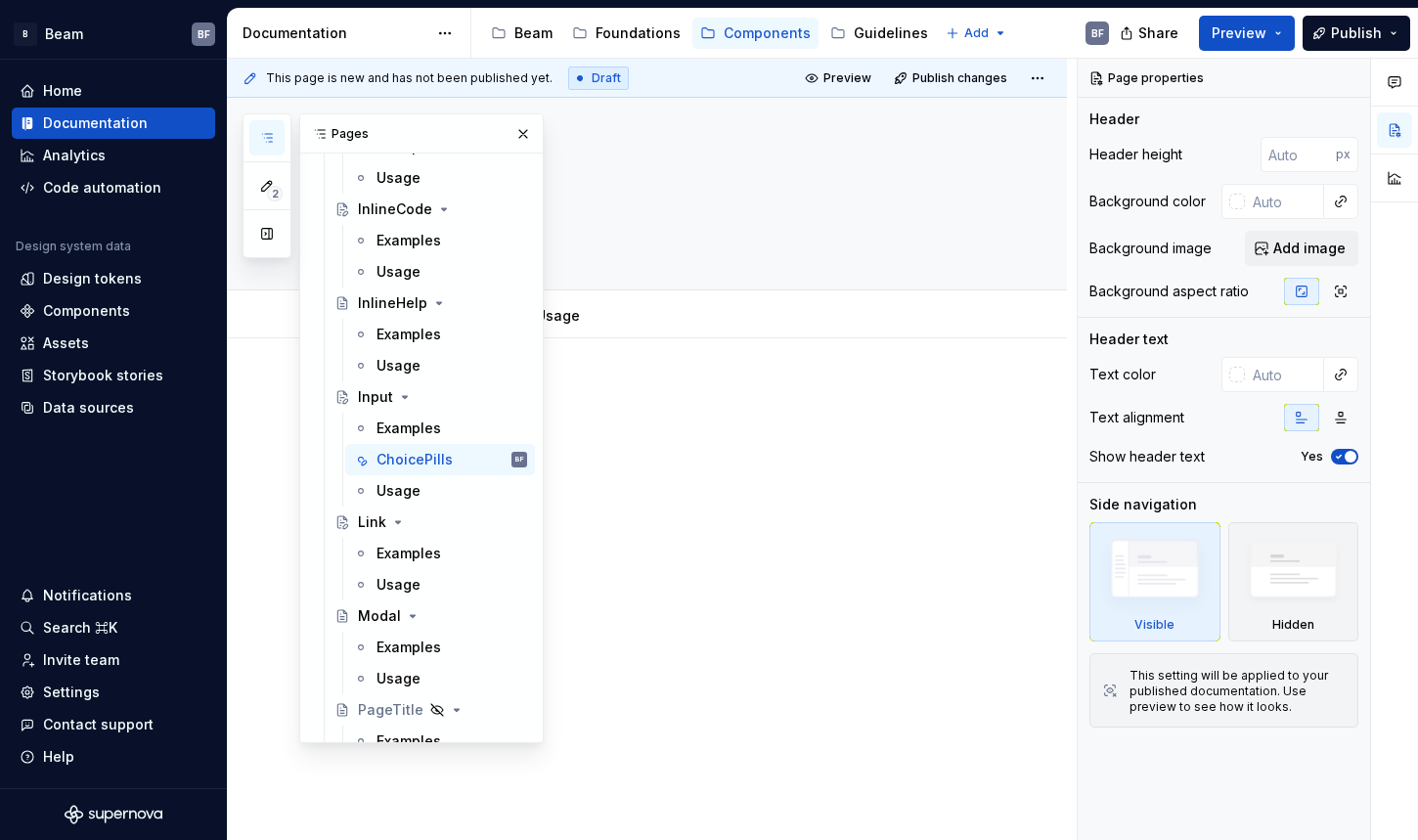 scroll, scrollTop: 1557, scrollLeft: 0, axis: vertical 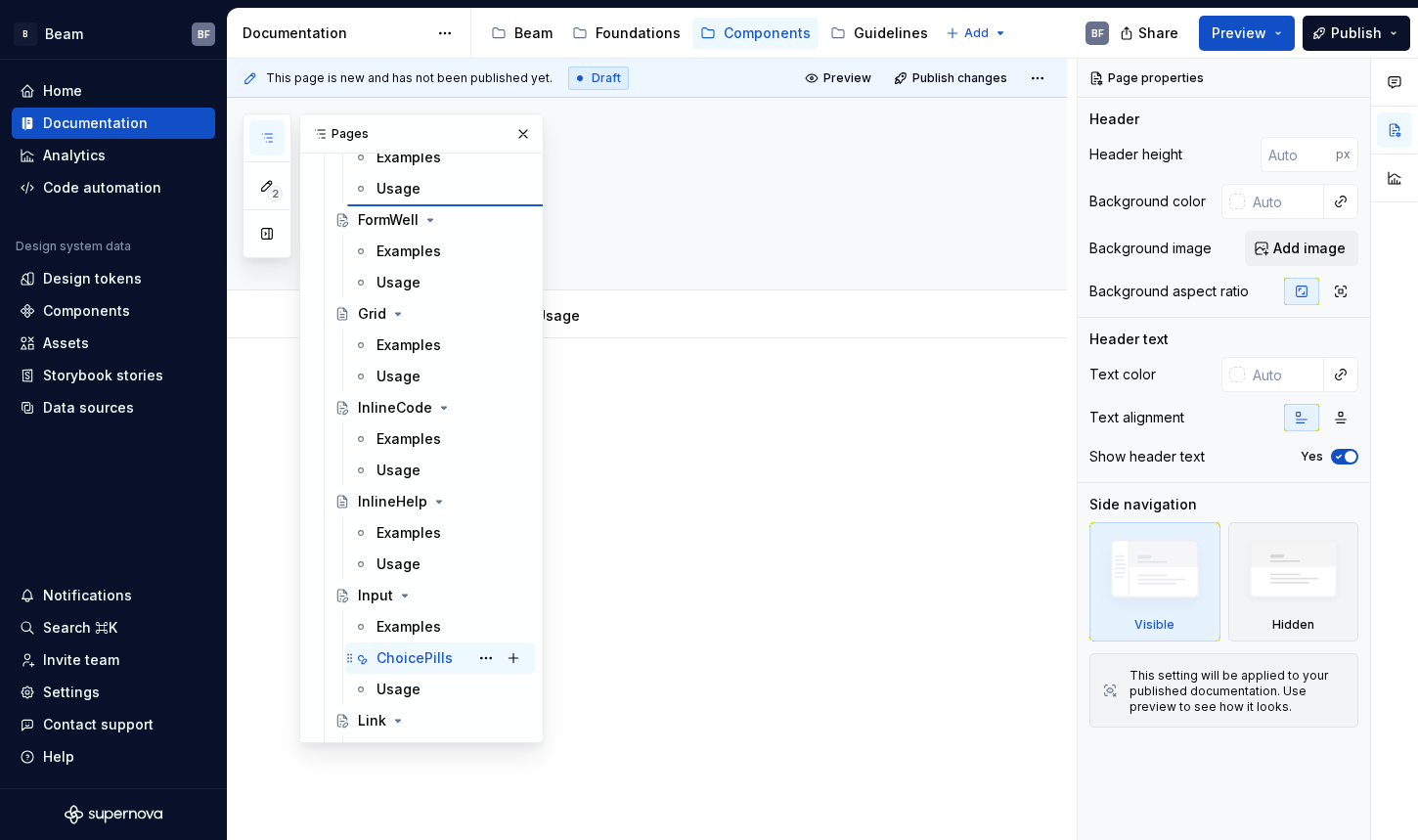 type on "*" 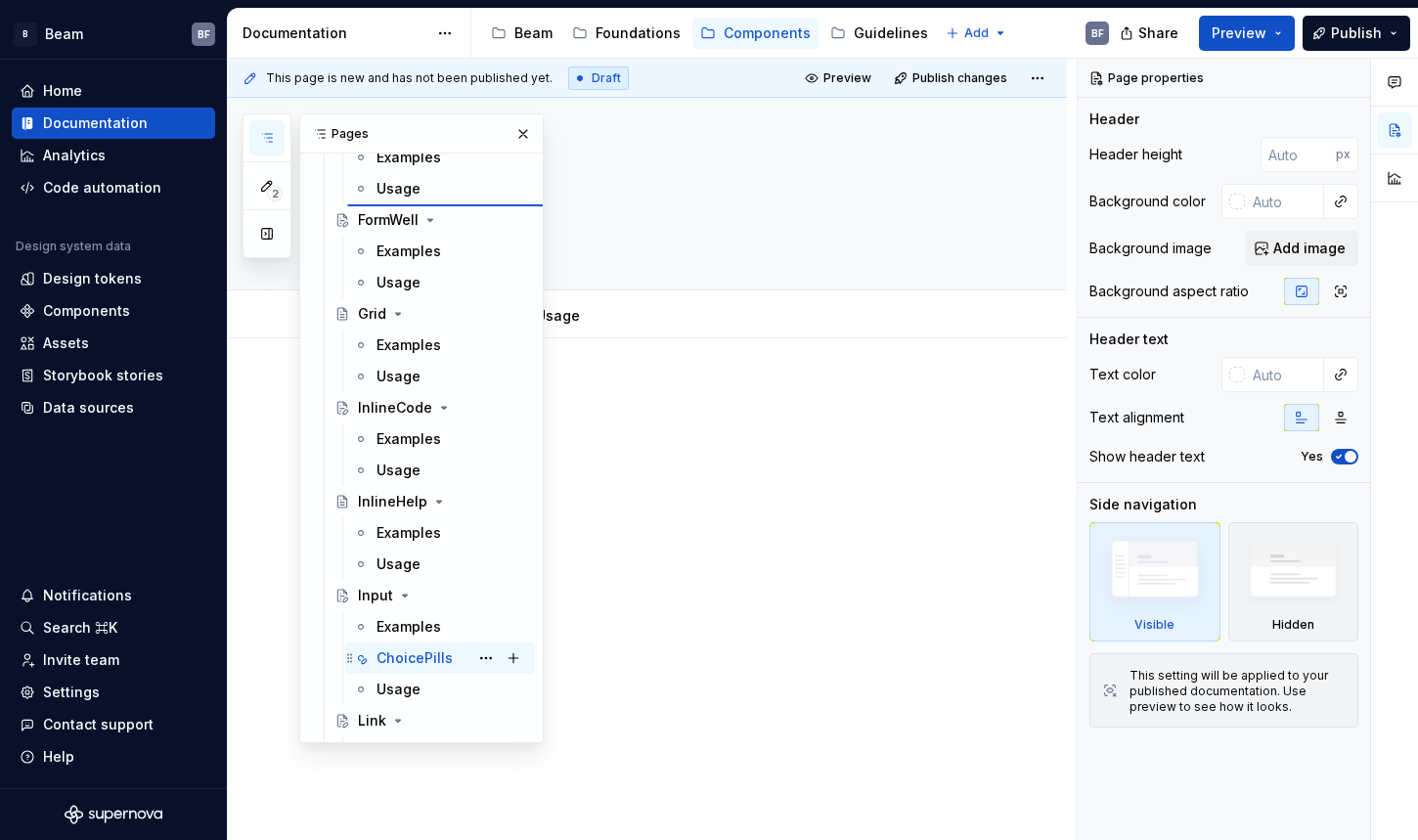 type on "FlowItem" 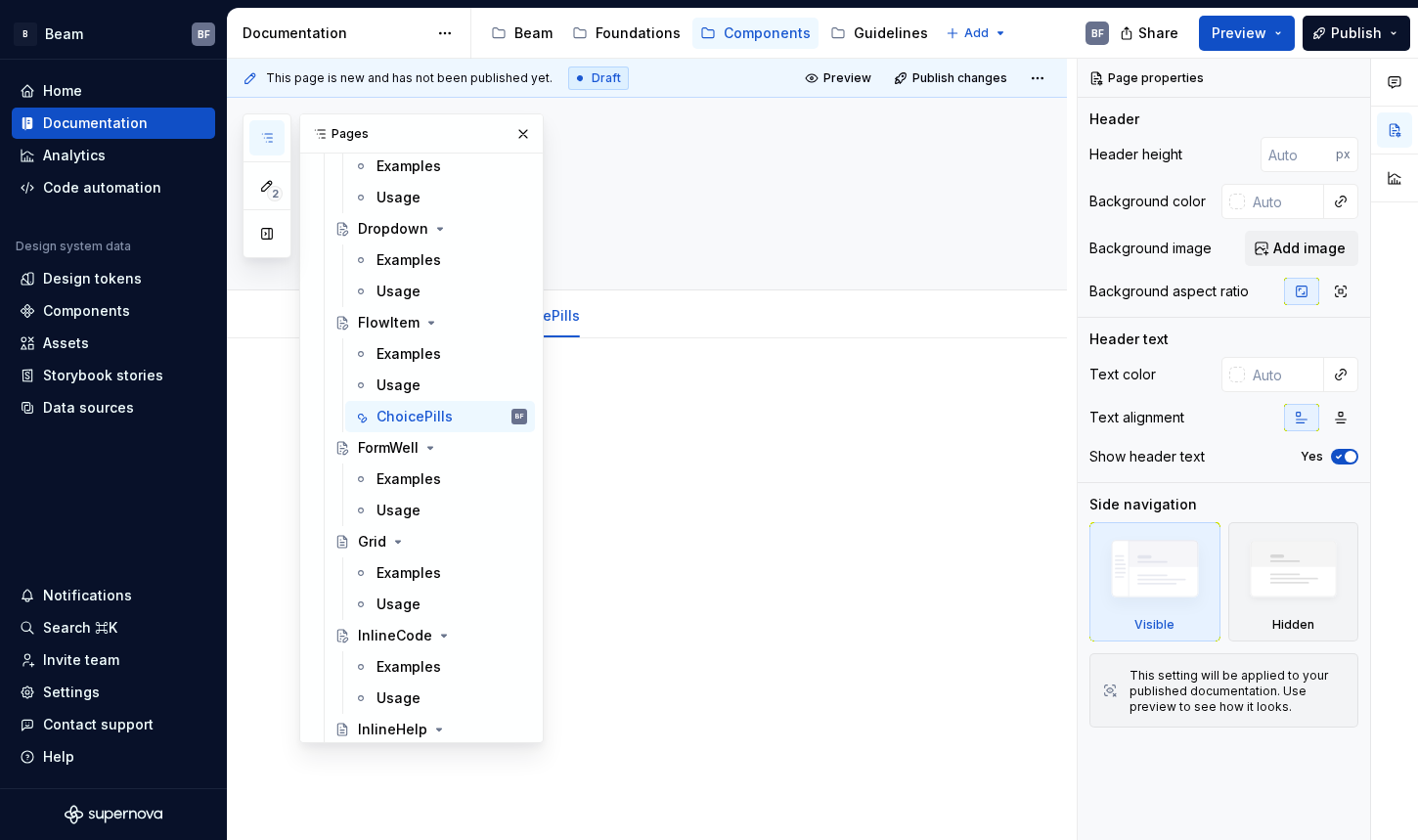 scroll, scrollTop: 1328, scrollLeft: 0, axis: vertical 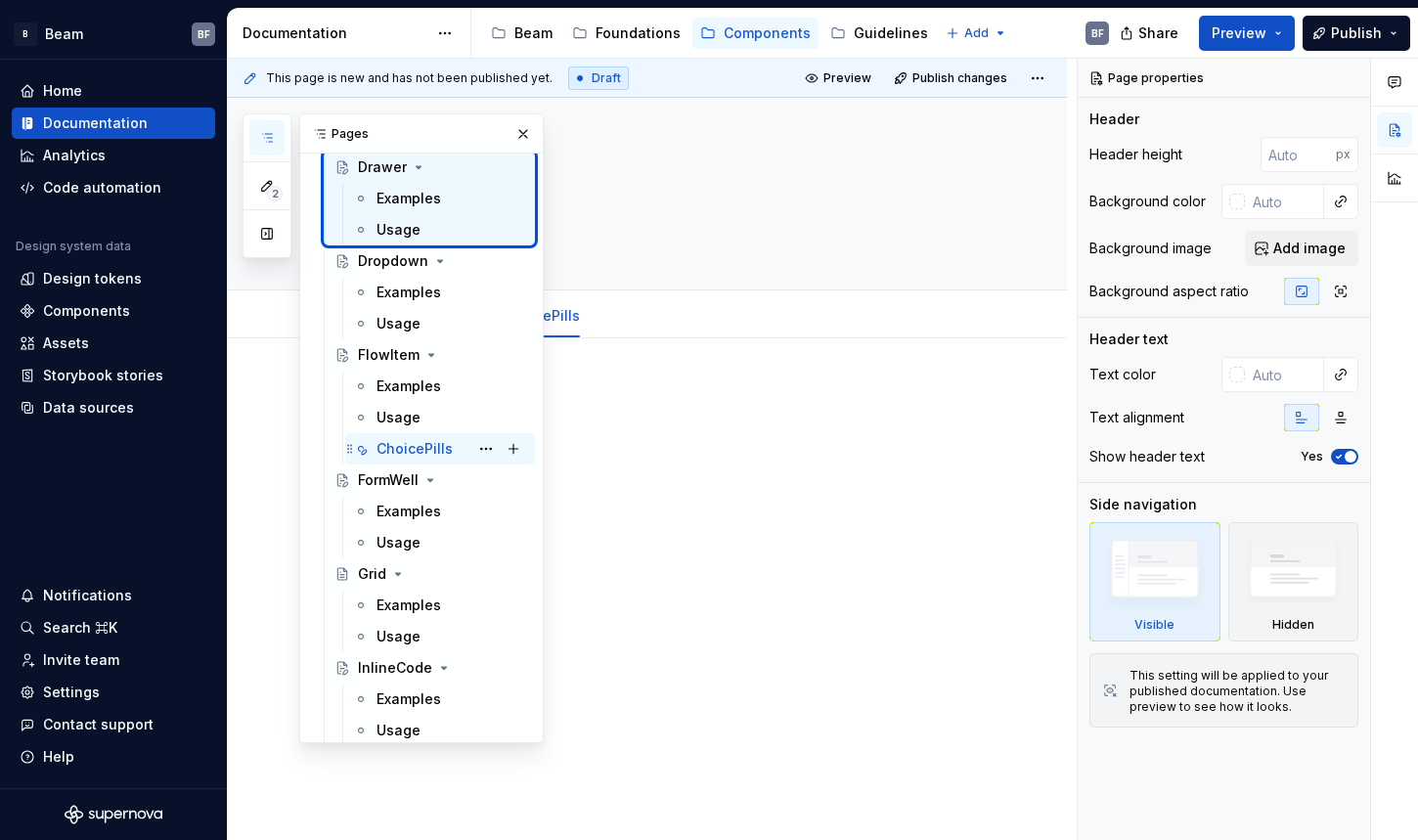 type on "*" 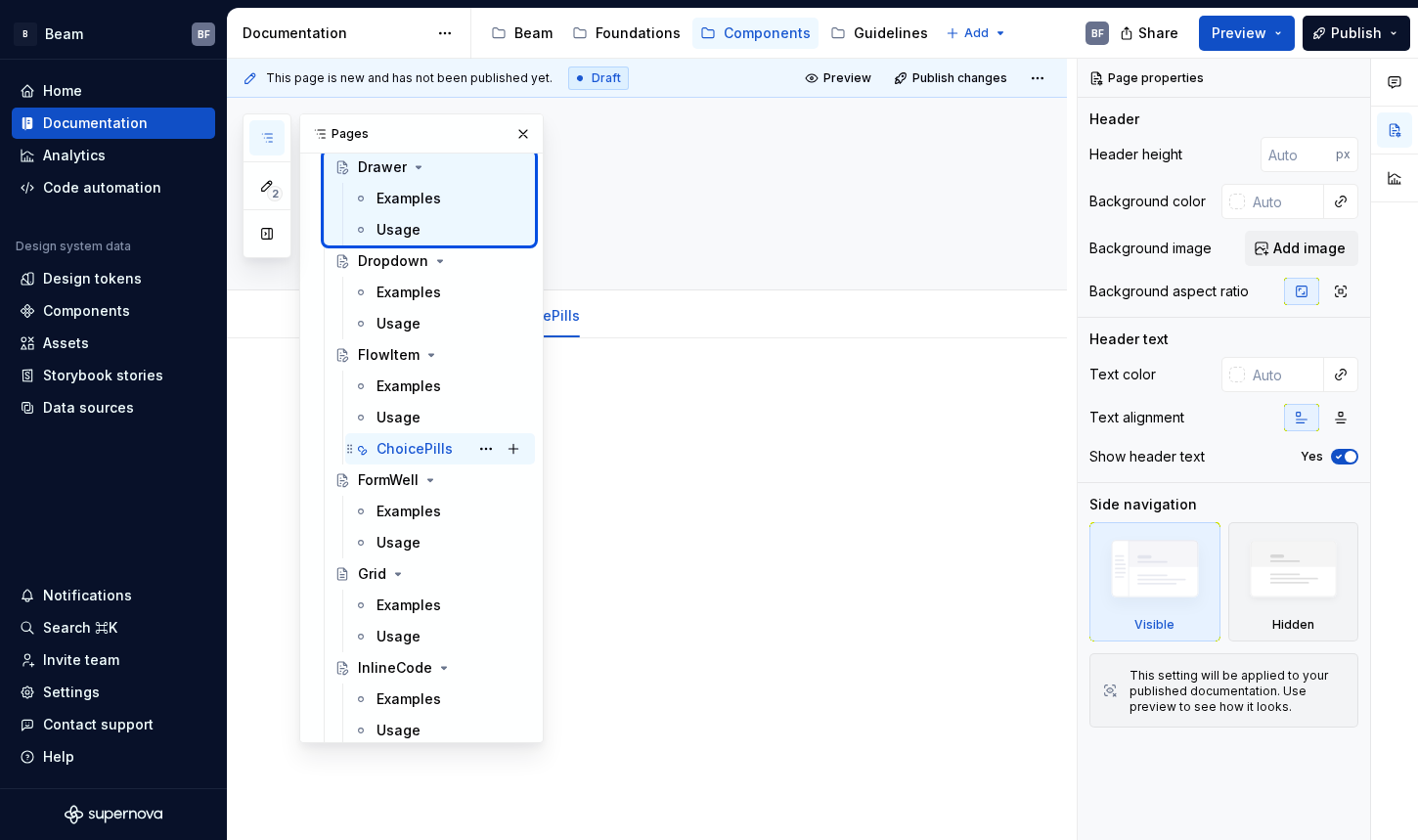 type on "Drawer" 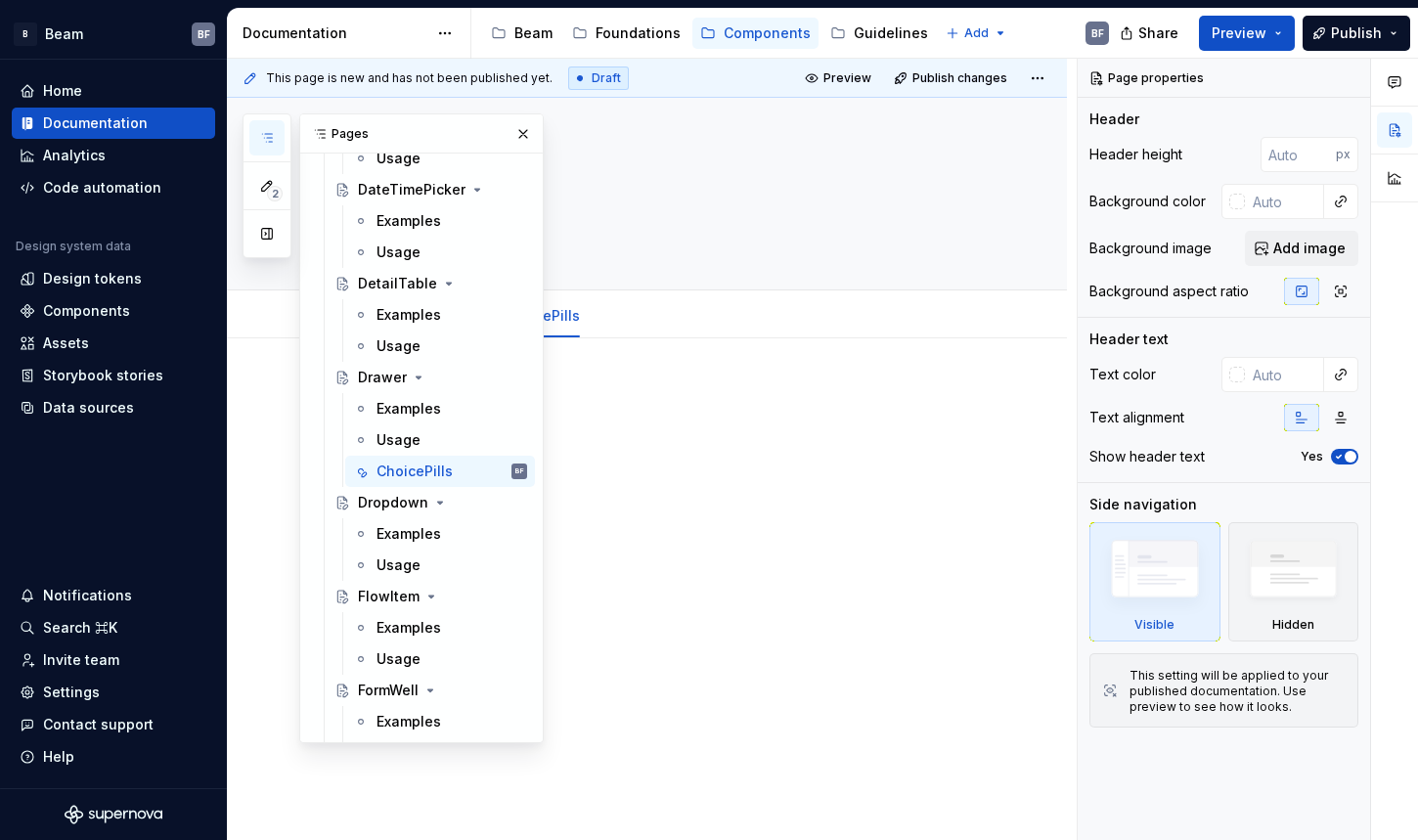 scroll, scrollTop: 1097, scrollLeft: 0, axis: vertical 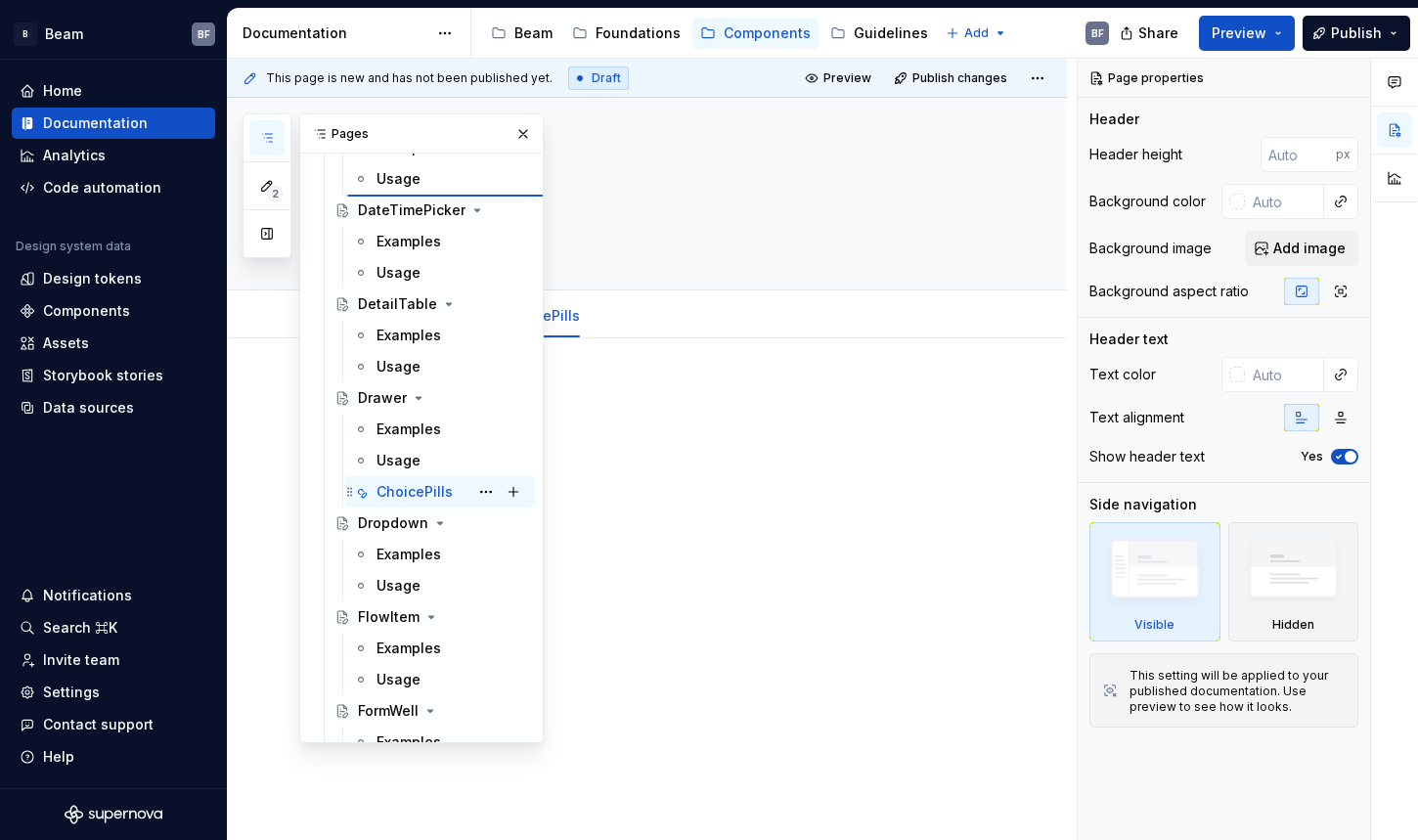 type on "*" 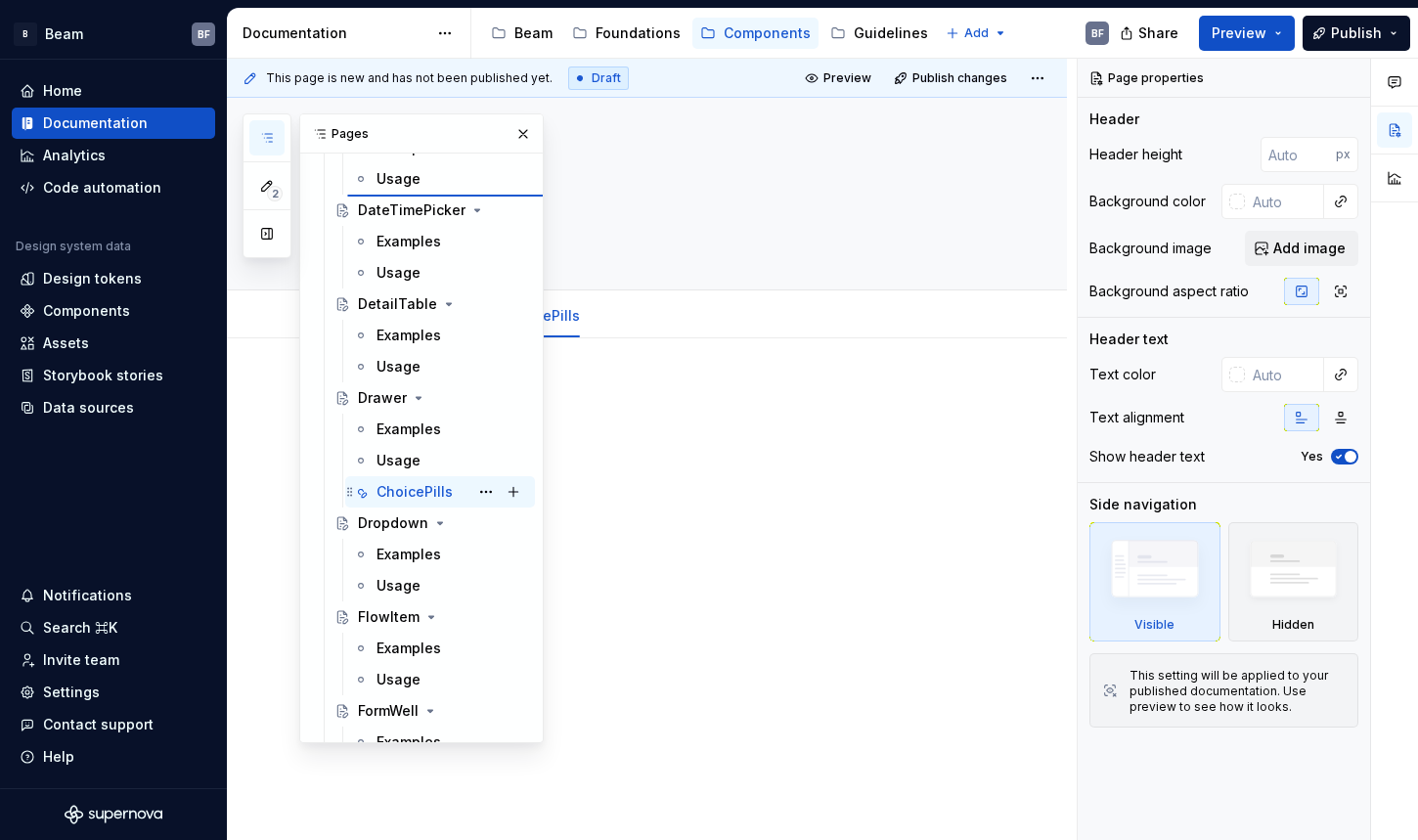type on "ContentWithLeftPanel" 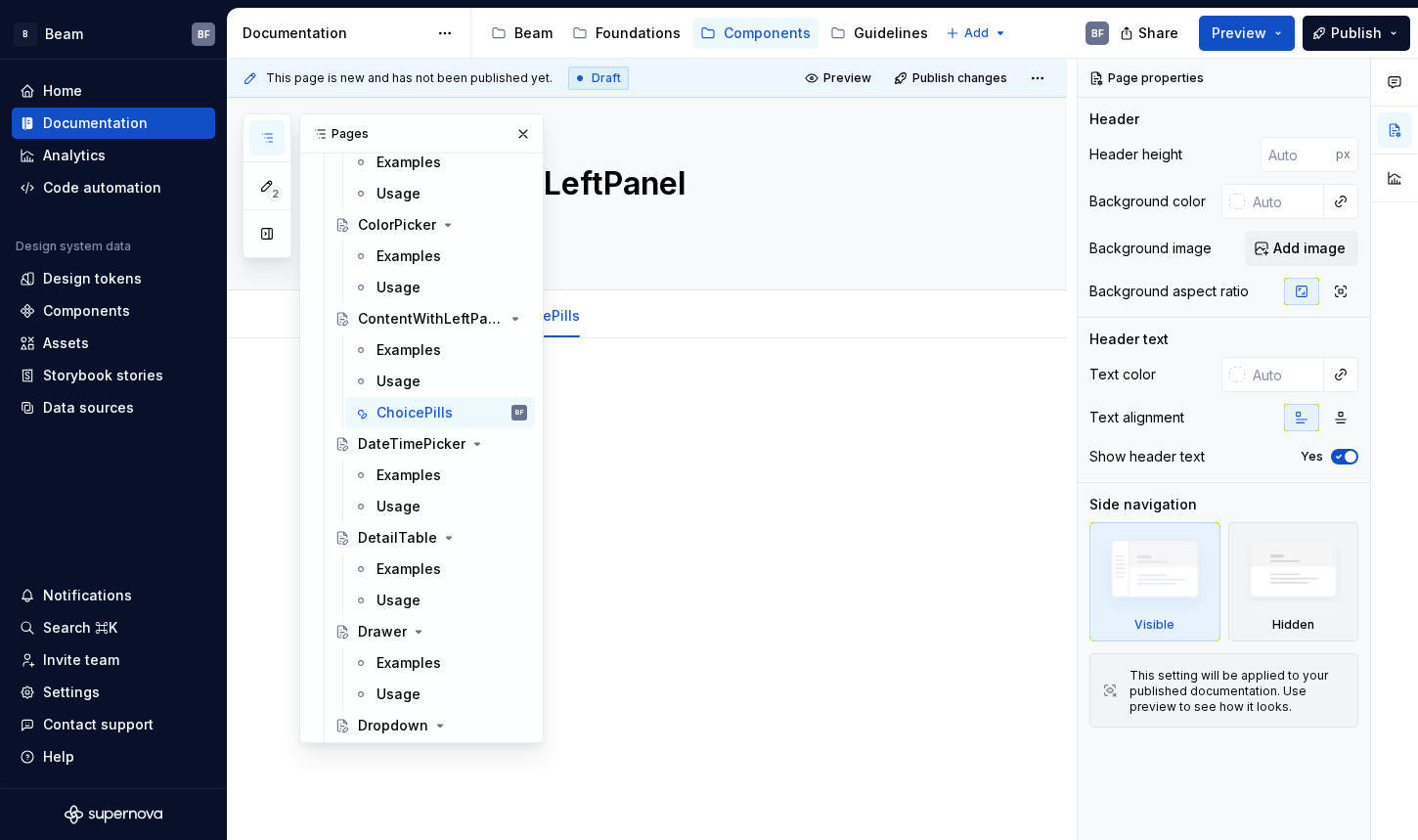 scroll, scrollTop: 858, scrollLeft: 0, axis: vertical 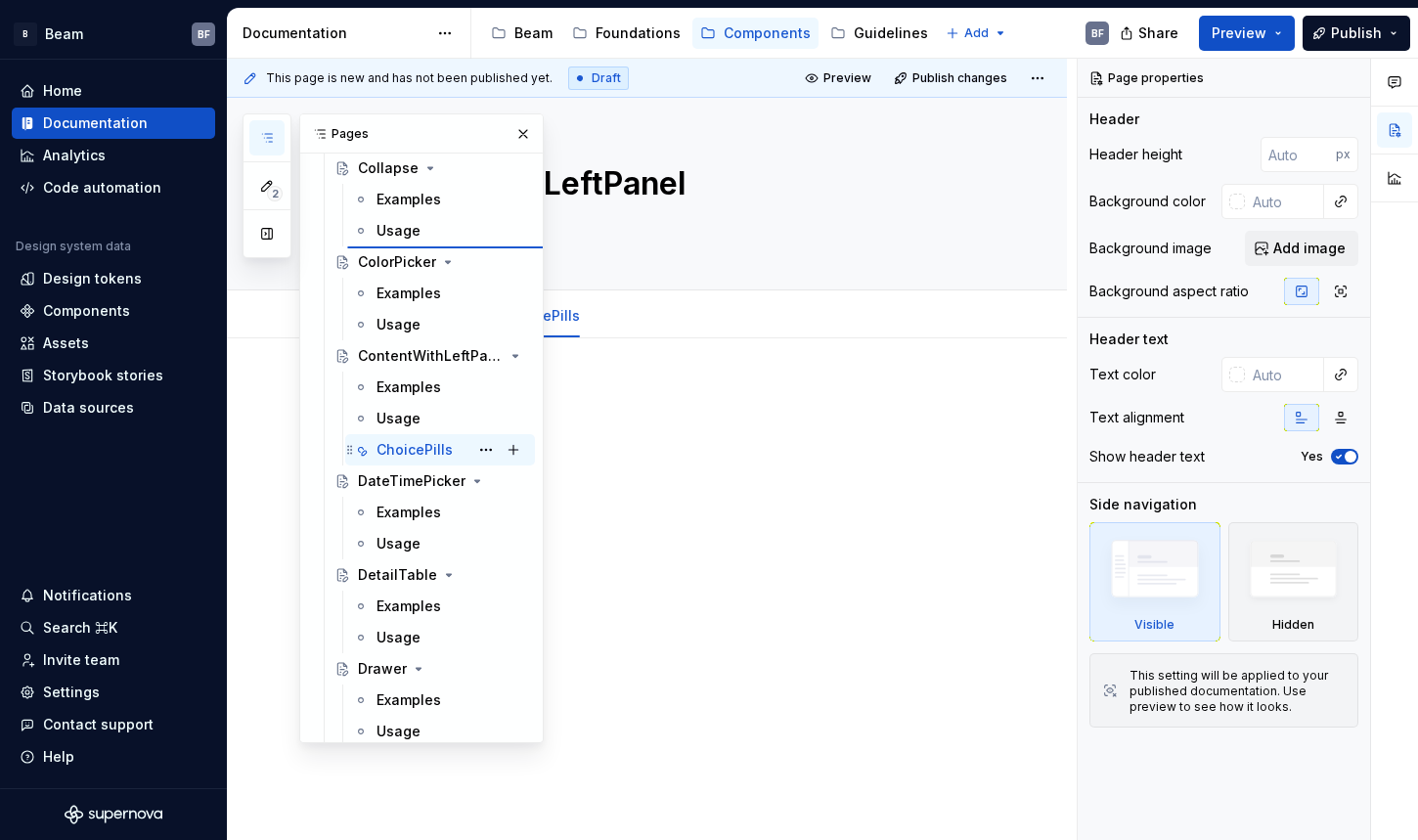 type on "*" 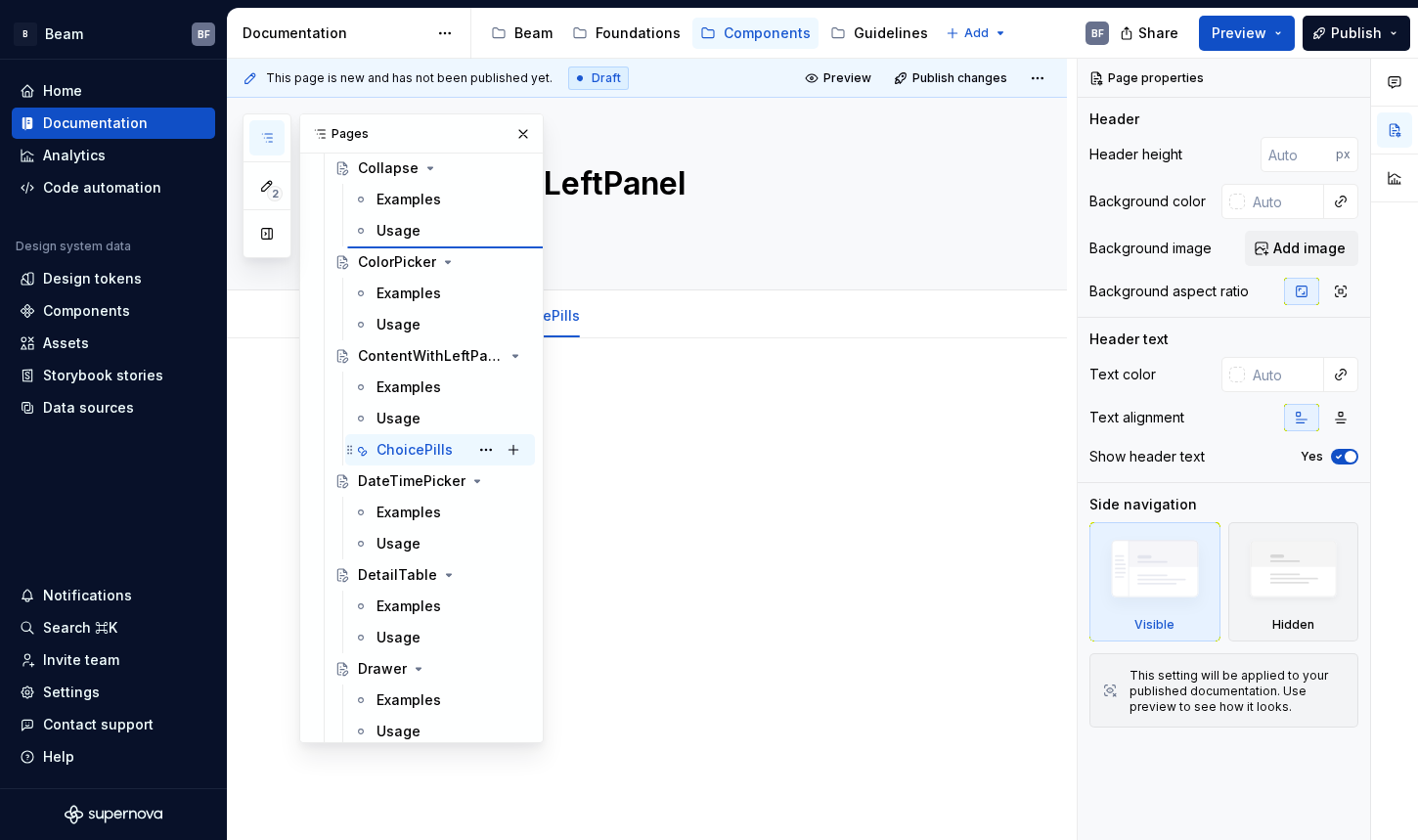 type on "Collapse" 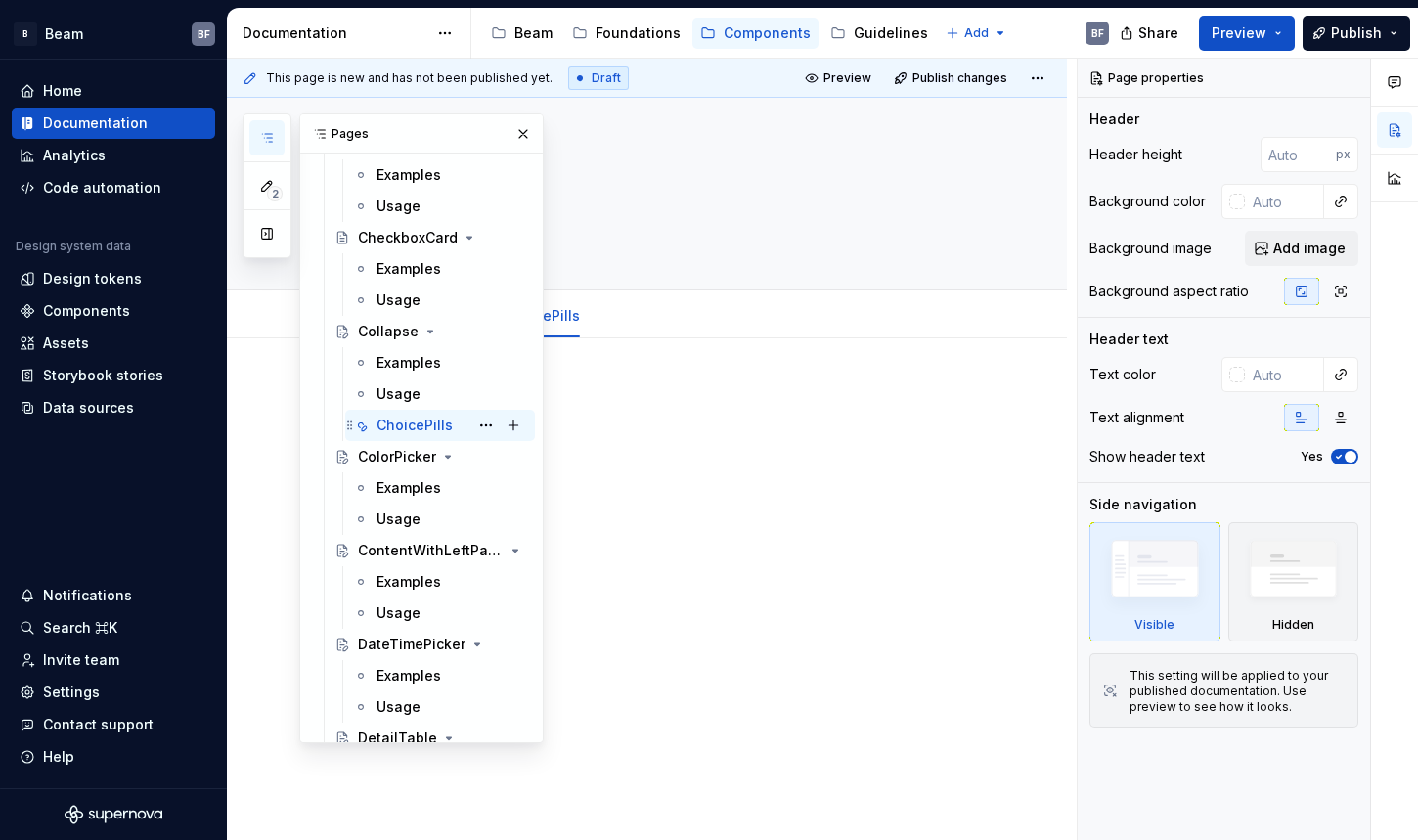 scroll, scrollTop: 686, scrollLeft: 0, axis: vertical 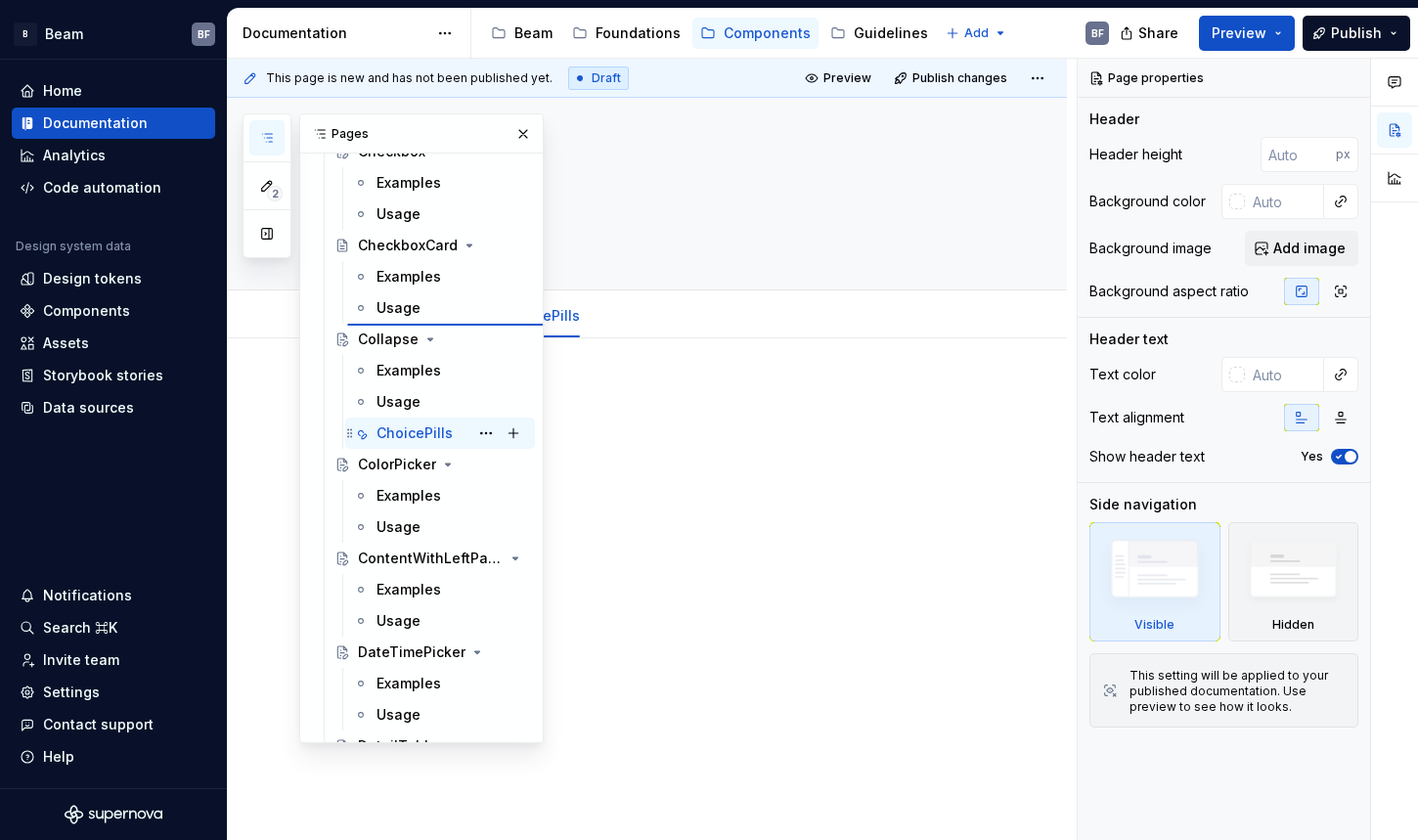 type on "*" 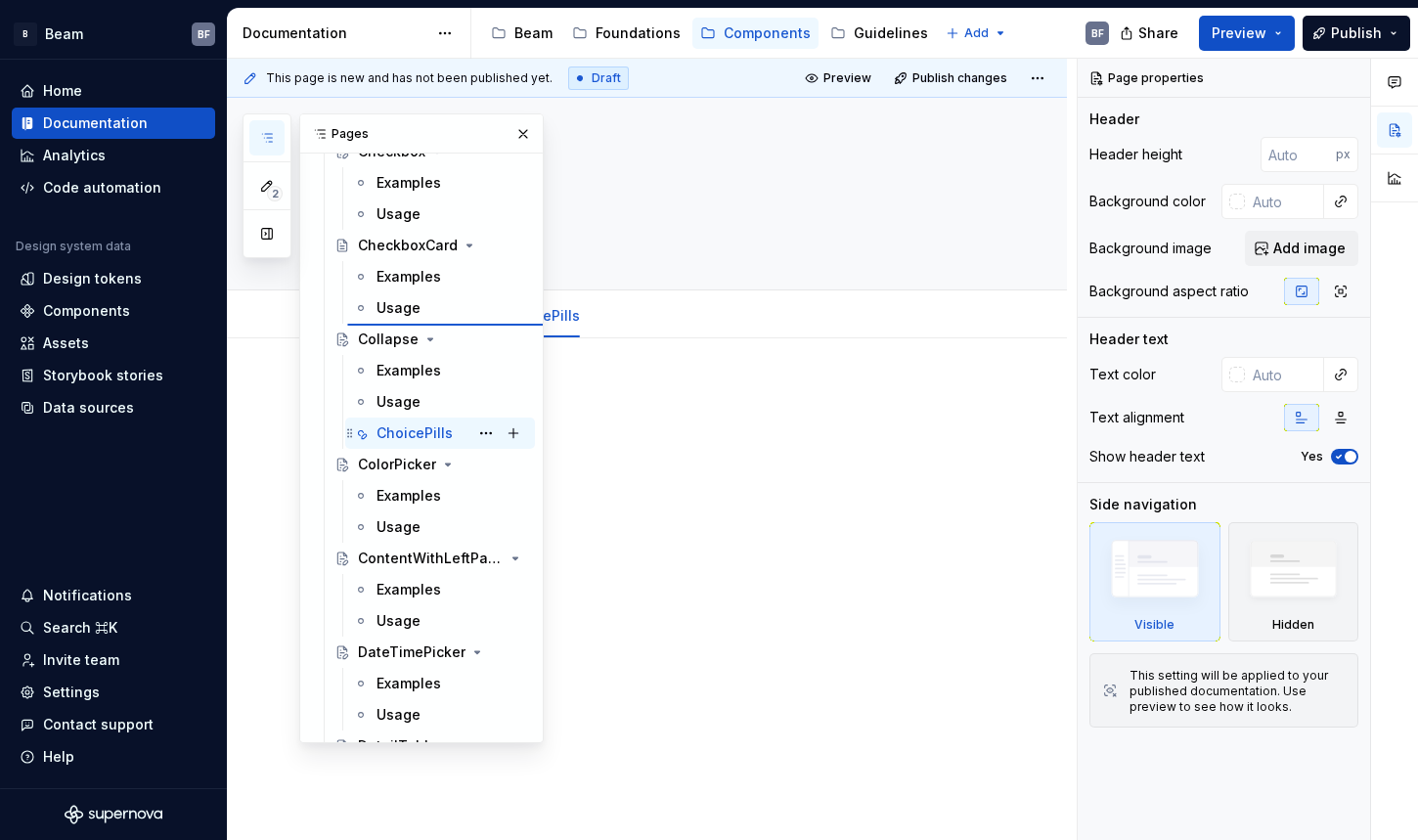 type on "CheckboxCard" 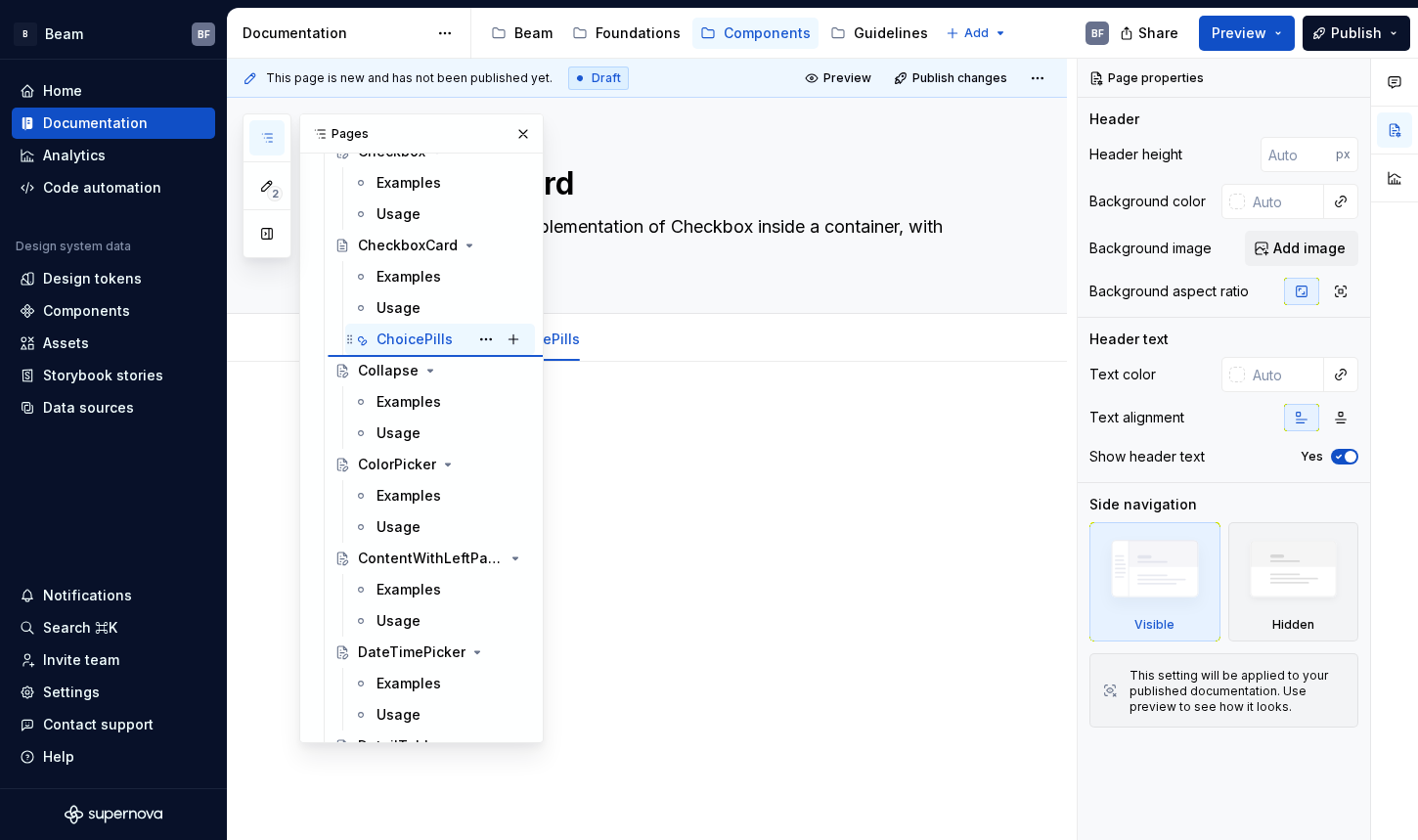 type on "*" 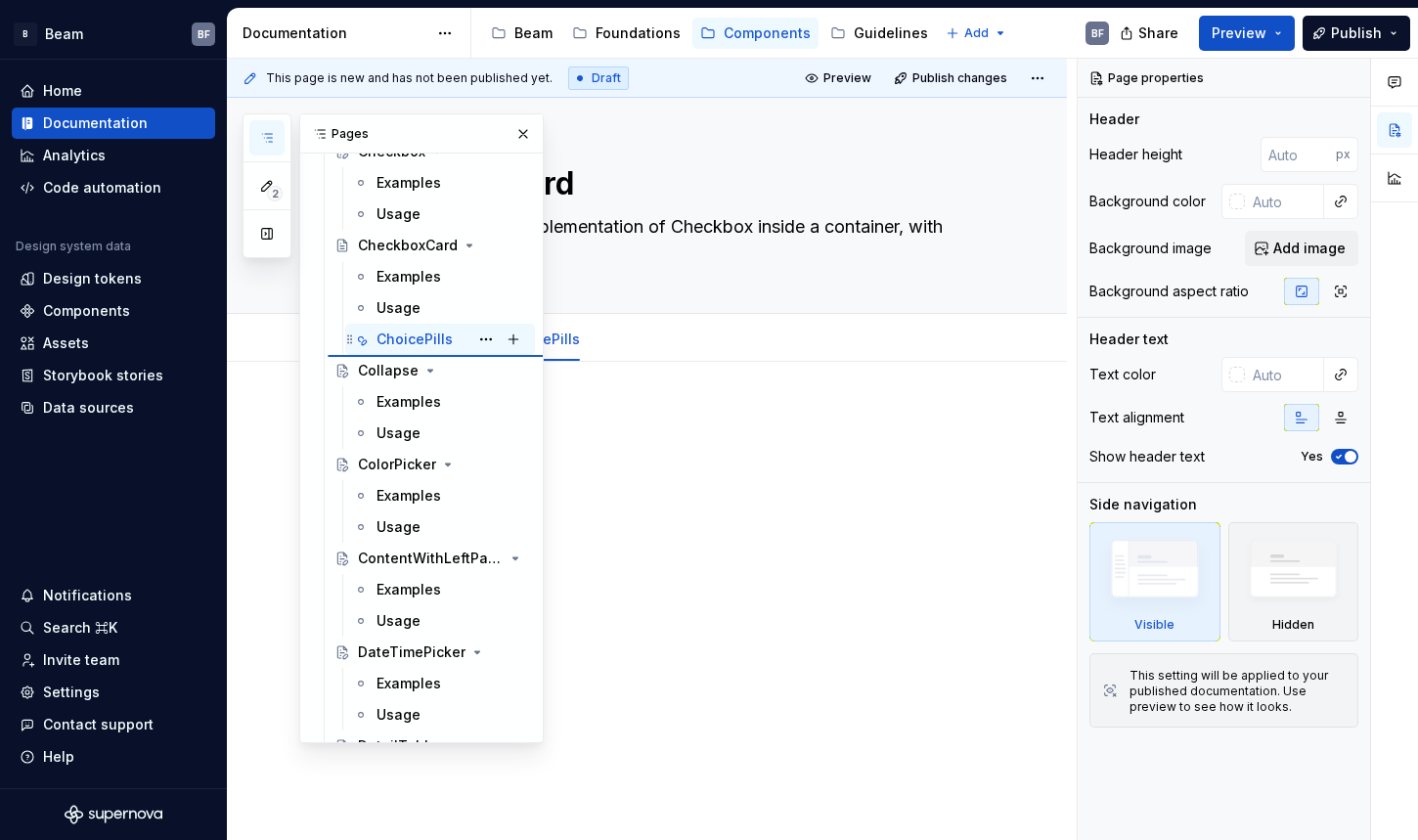type on "ChoicePills" 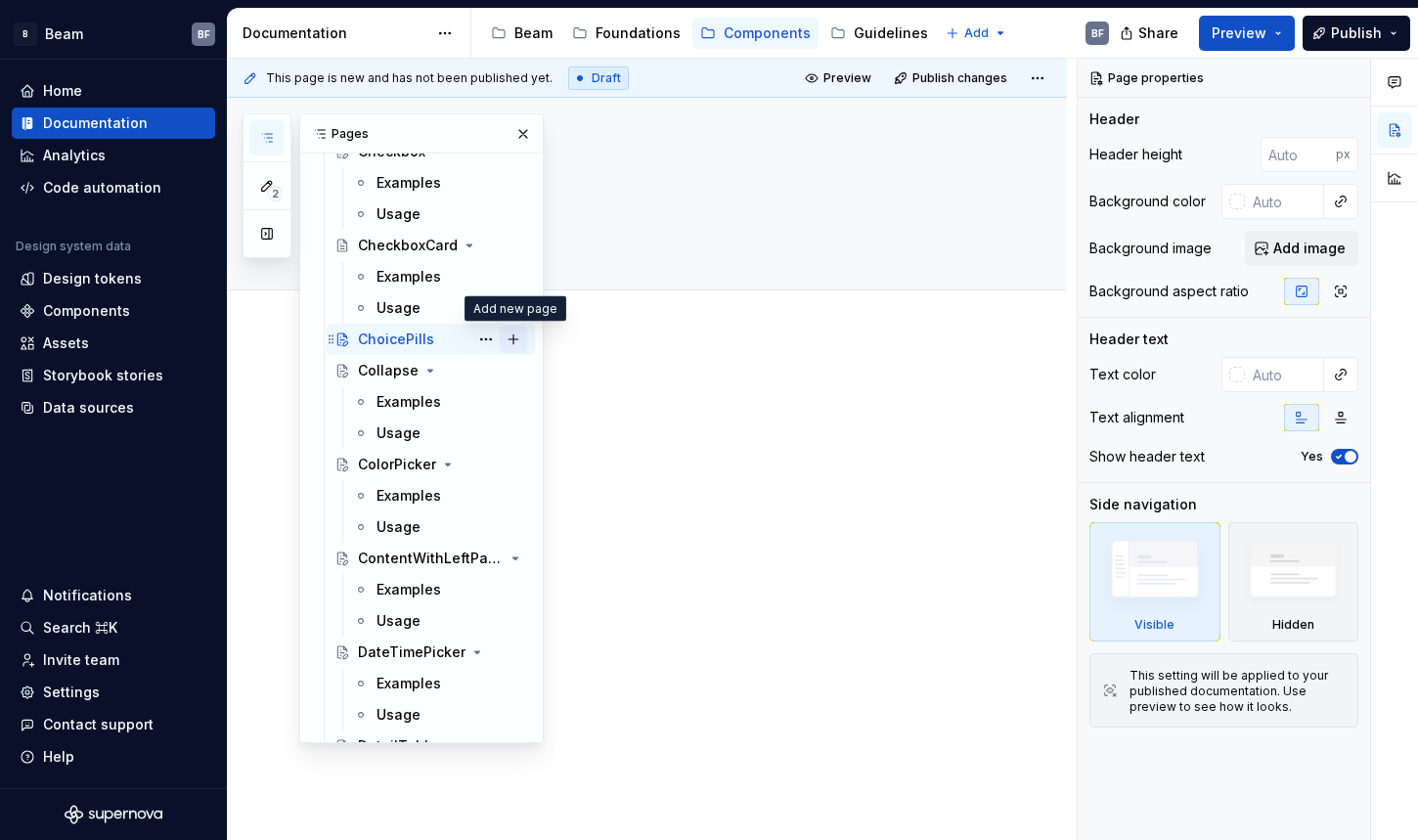 click at bounding box center (513, 339) 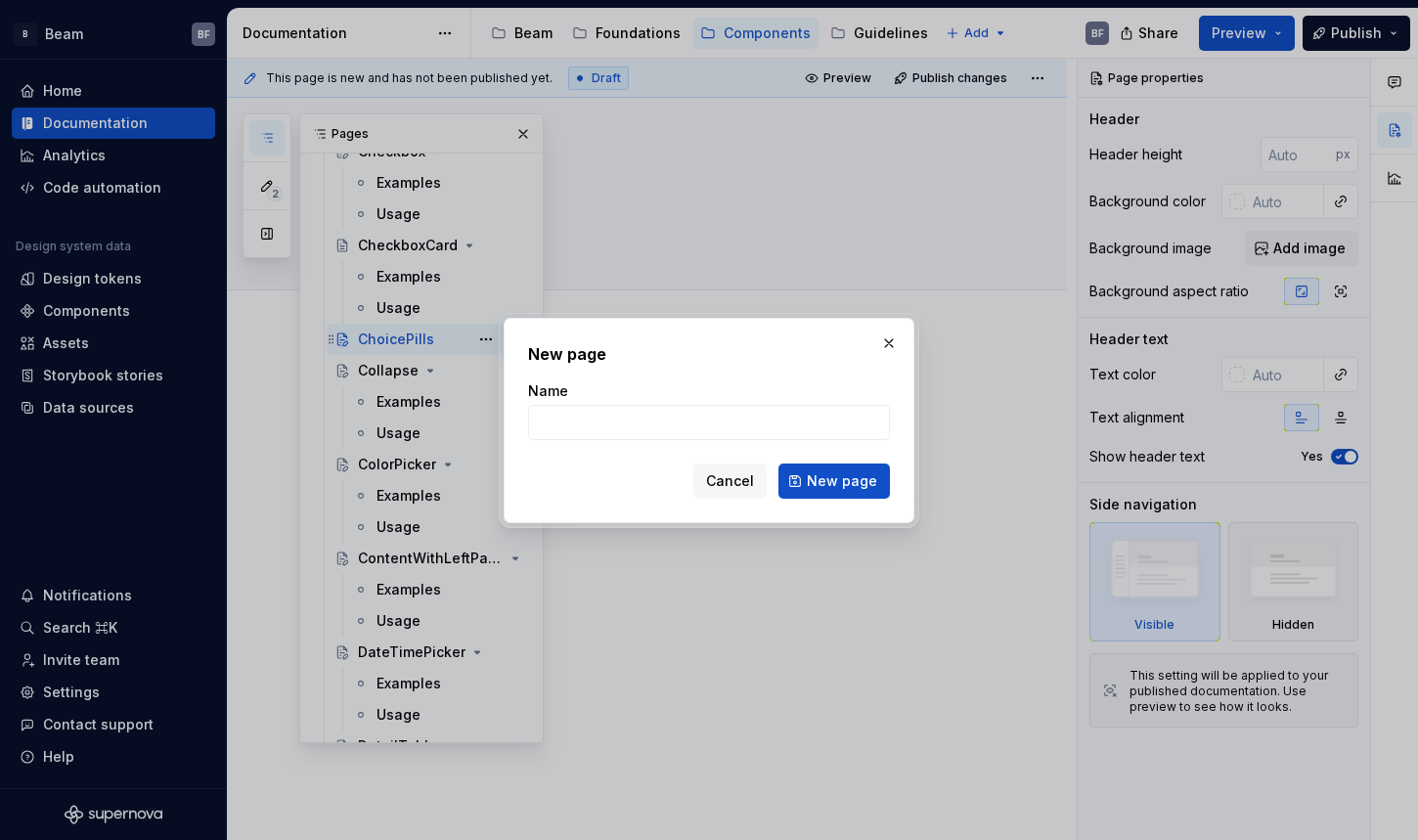 type on "*" 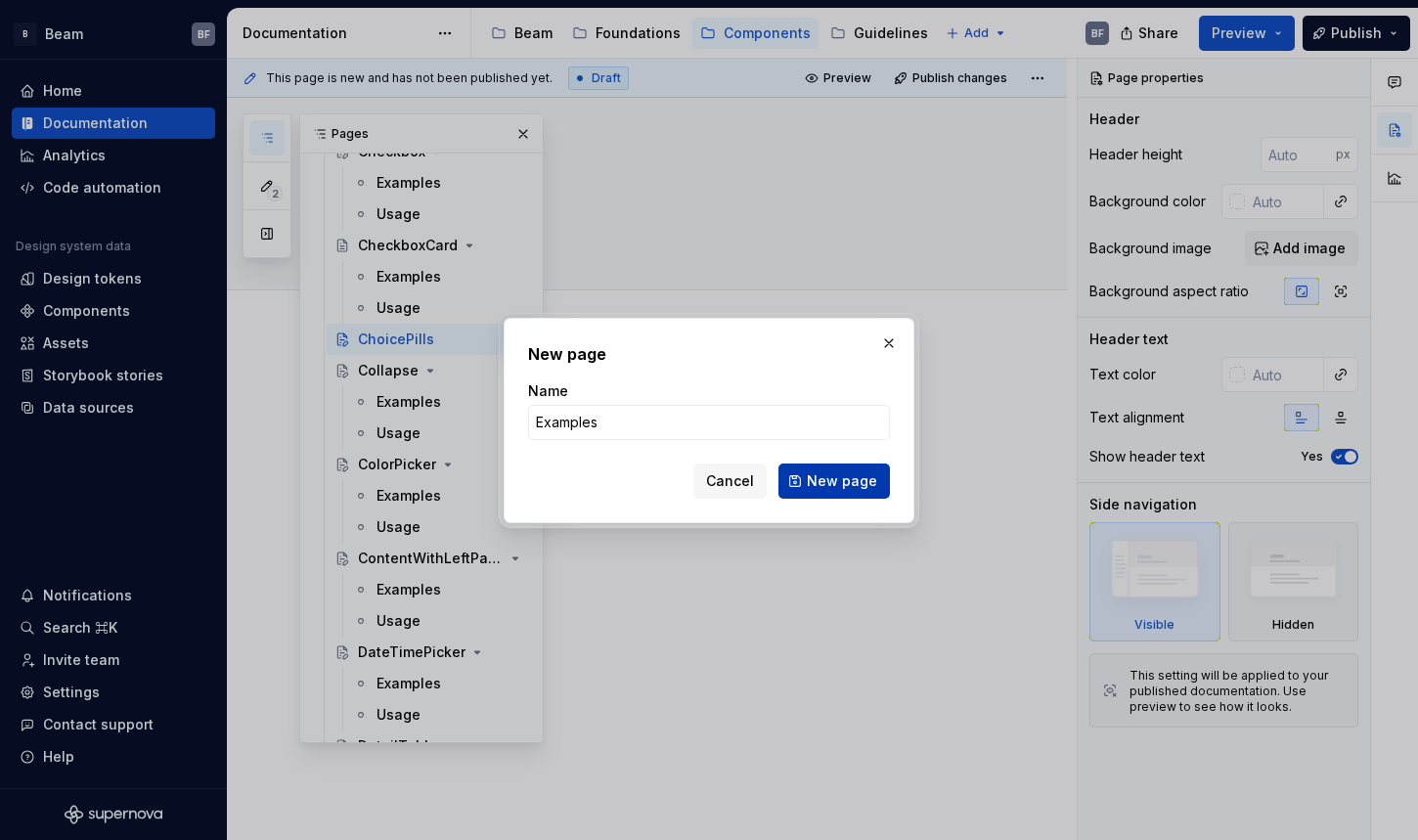 type on "Examples" 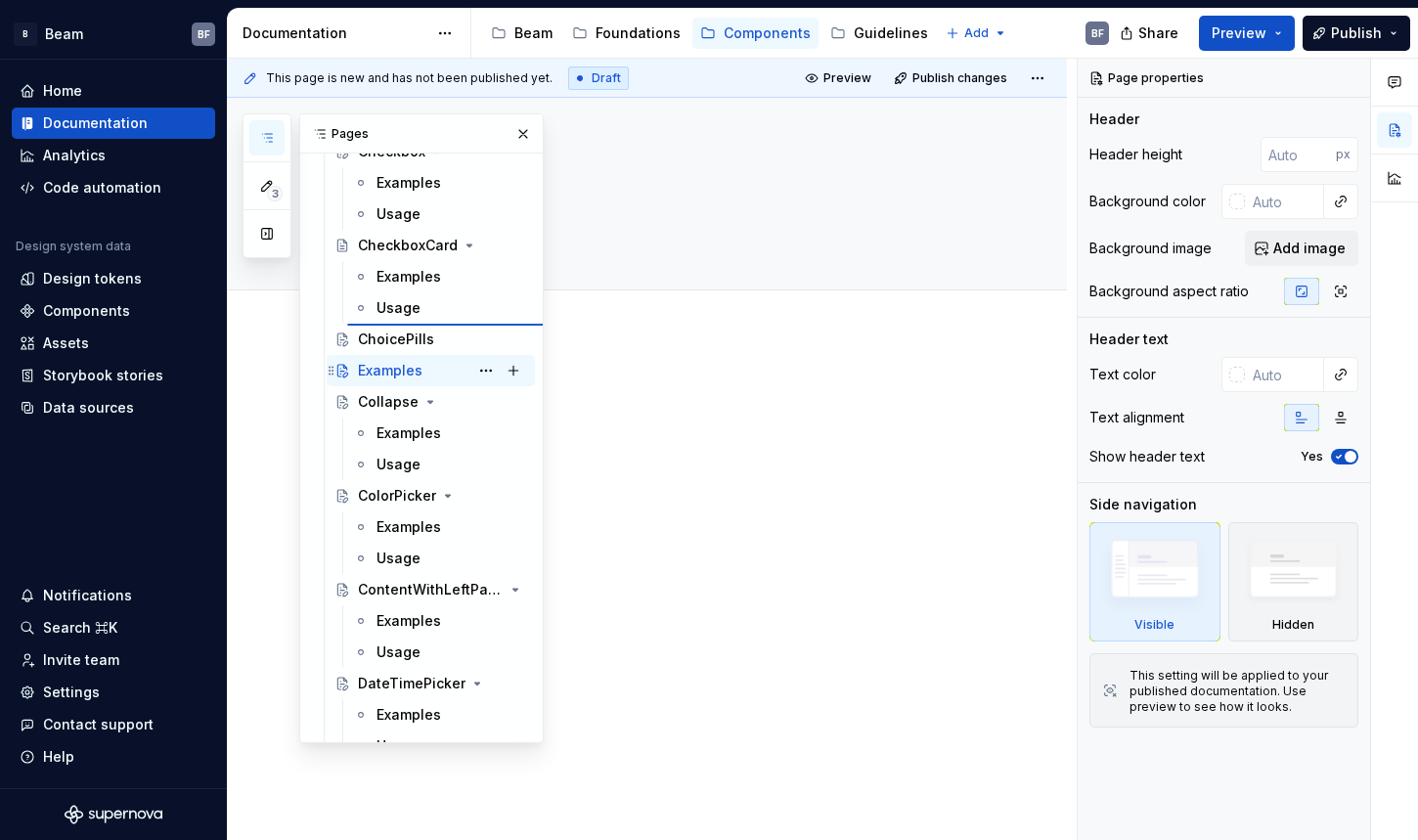 type on "*" 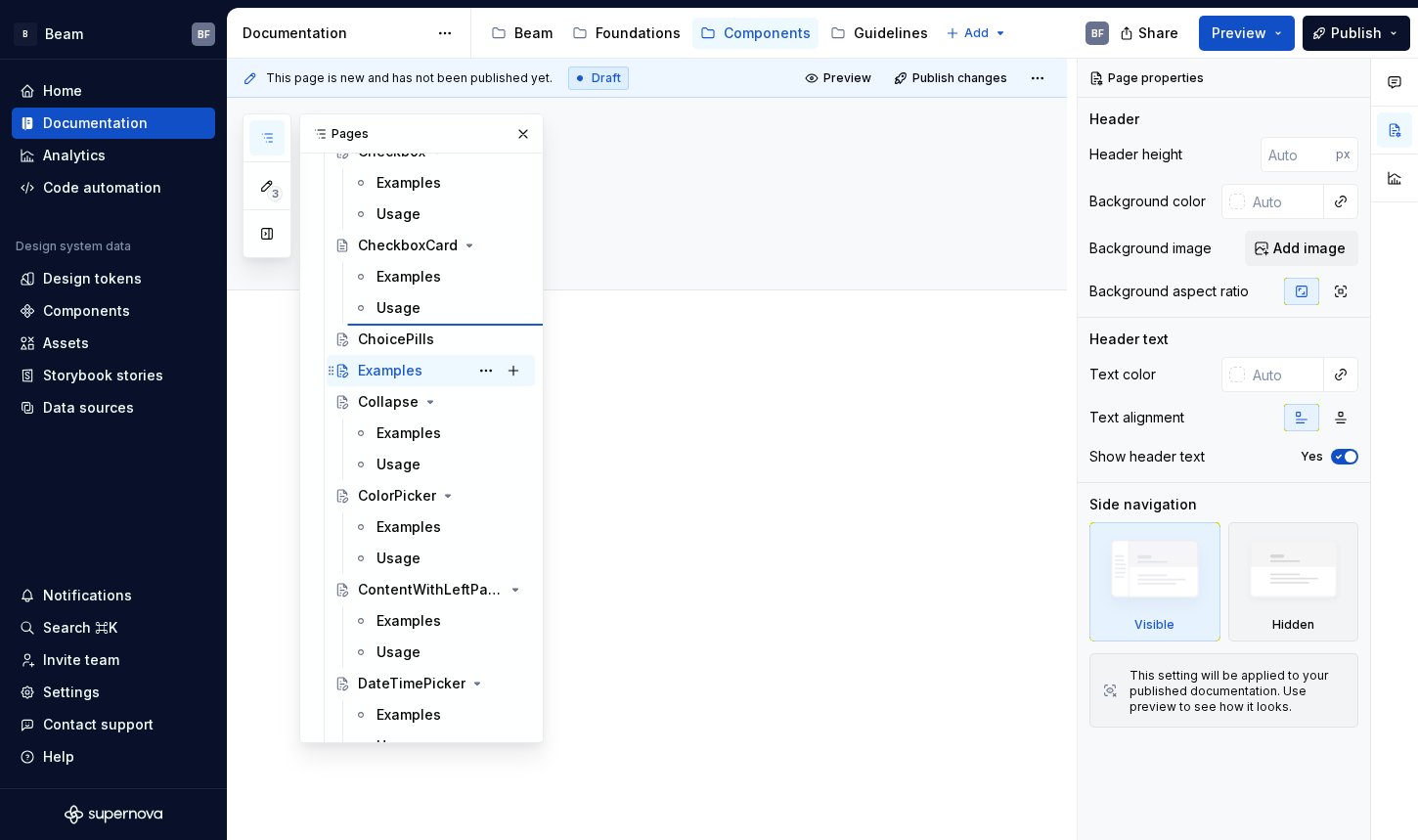 type on "CheckboxCard" 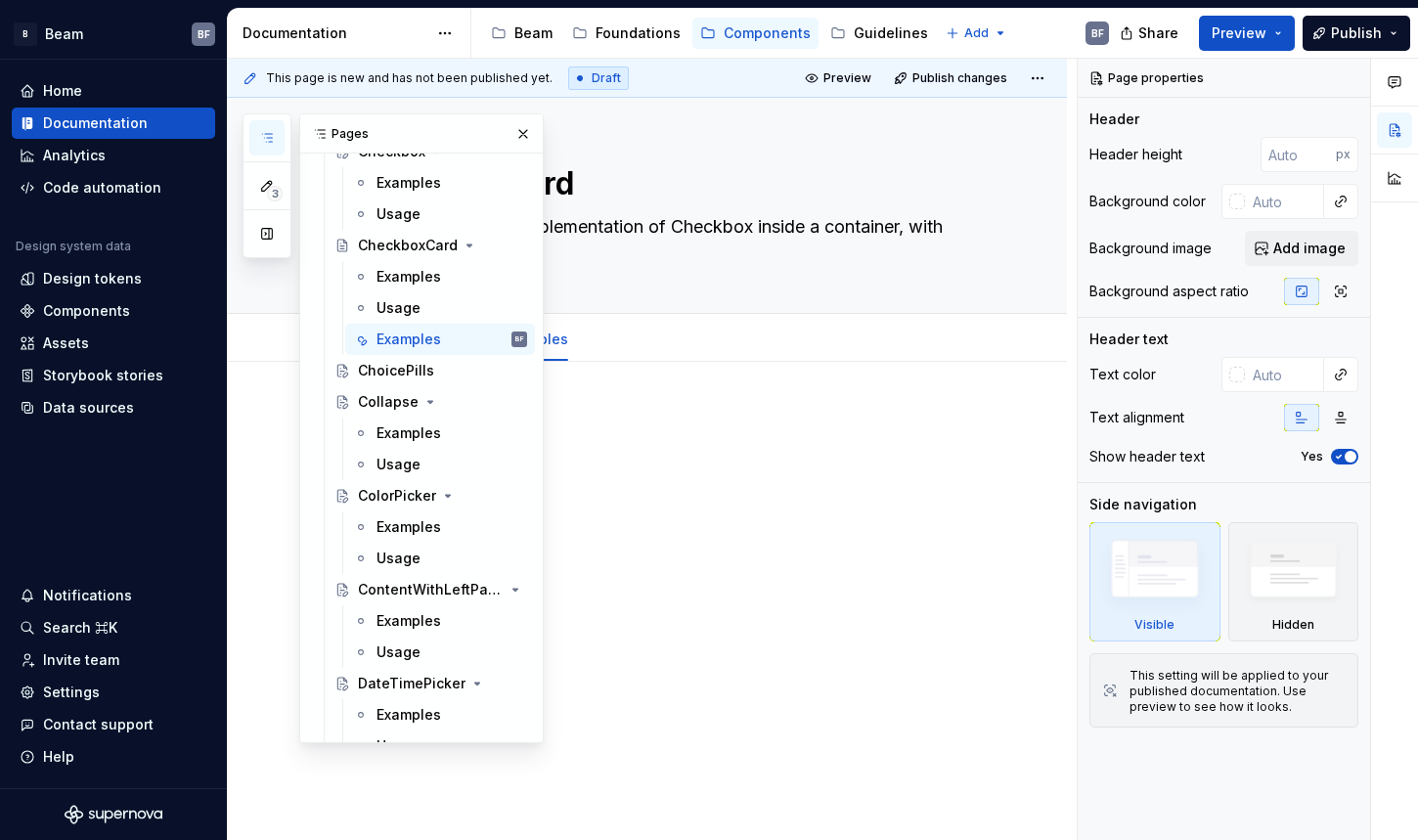 click on "Examples BF" at bounding box center (452, 339) 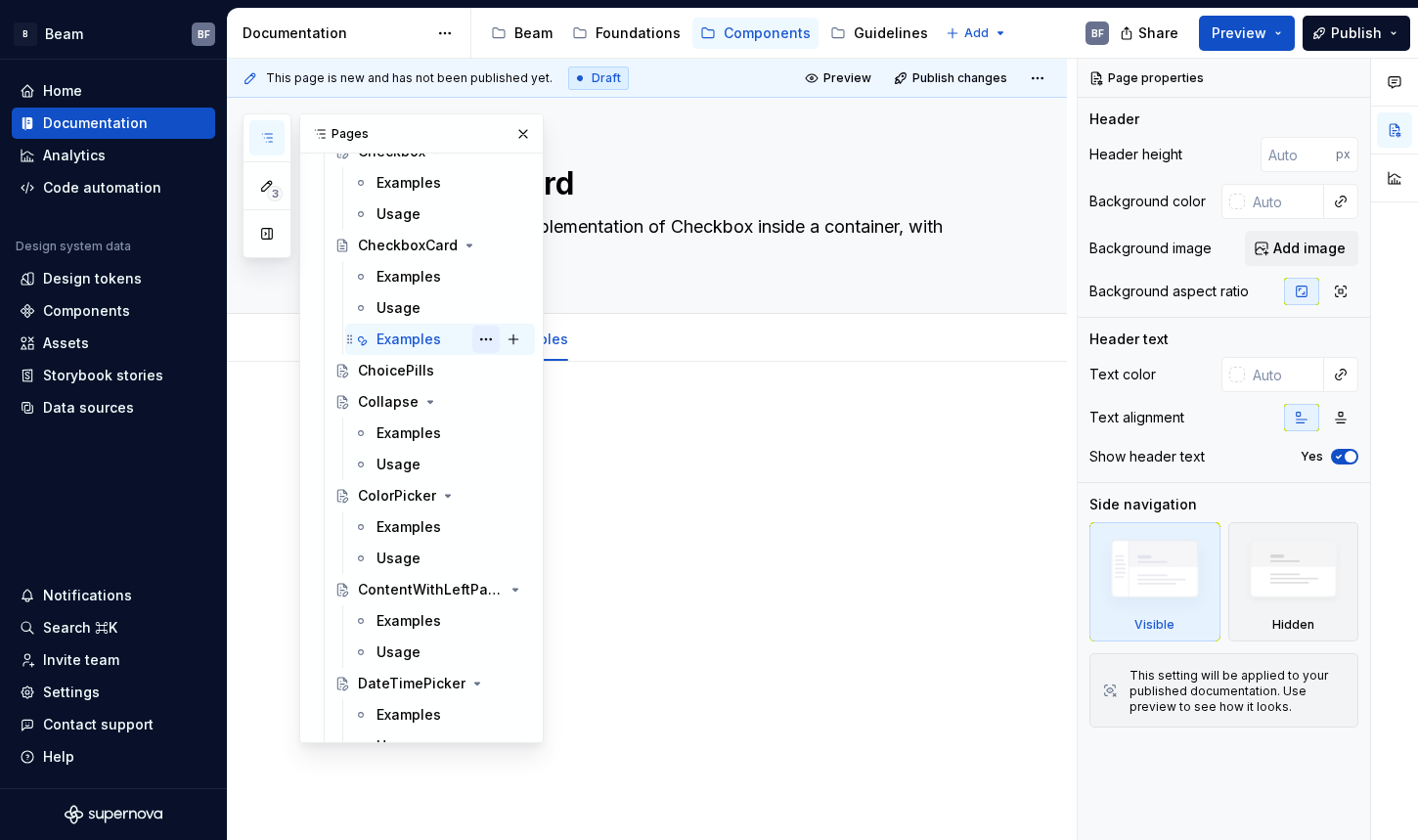 click at bounding box center [486, 339] 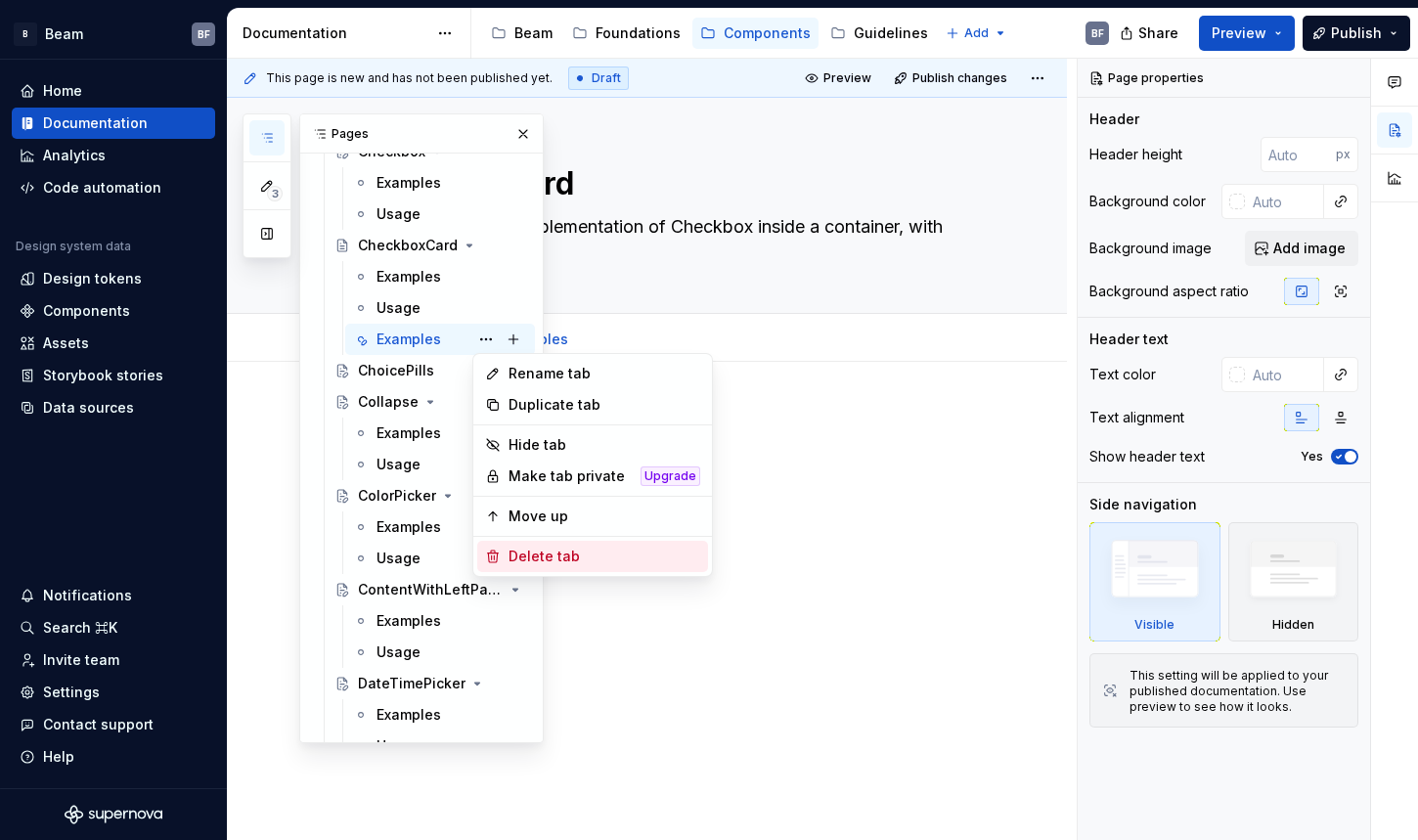 click on "Delete tab" at bounding box center [604, 556] 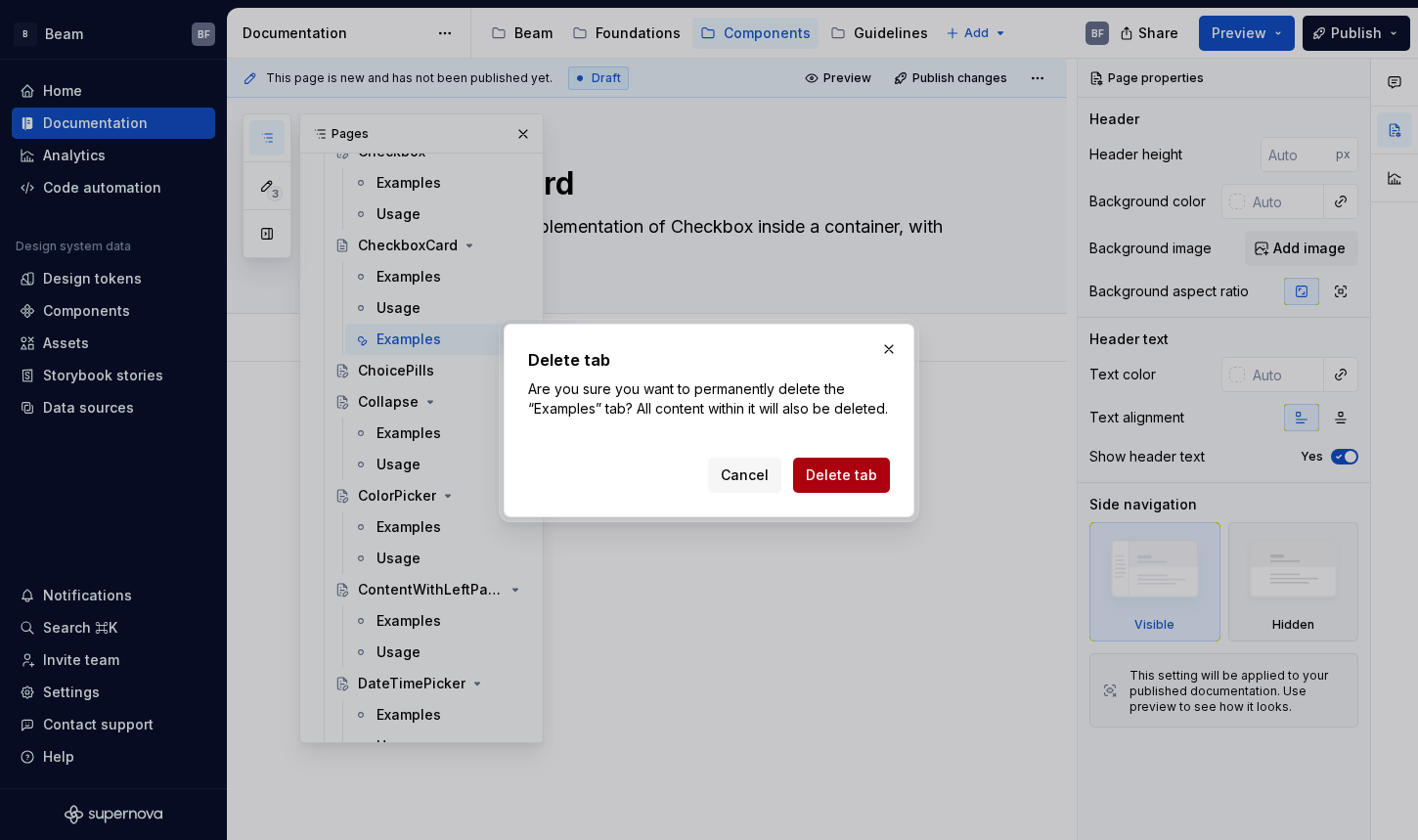 click on "Delete tab" at bounding box center [841, 475] 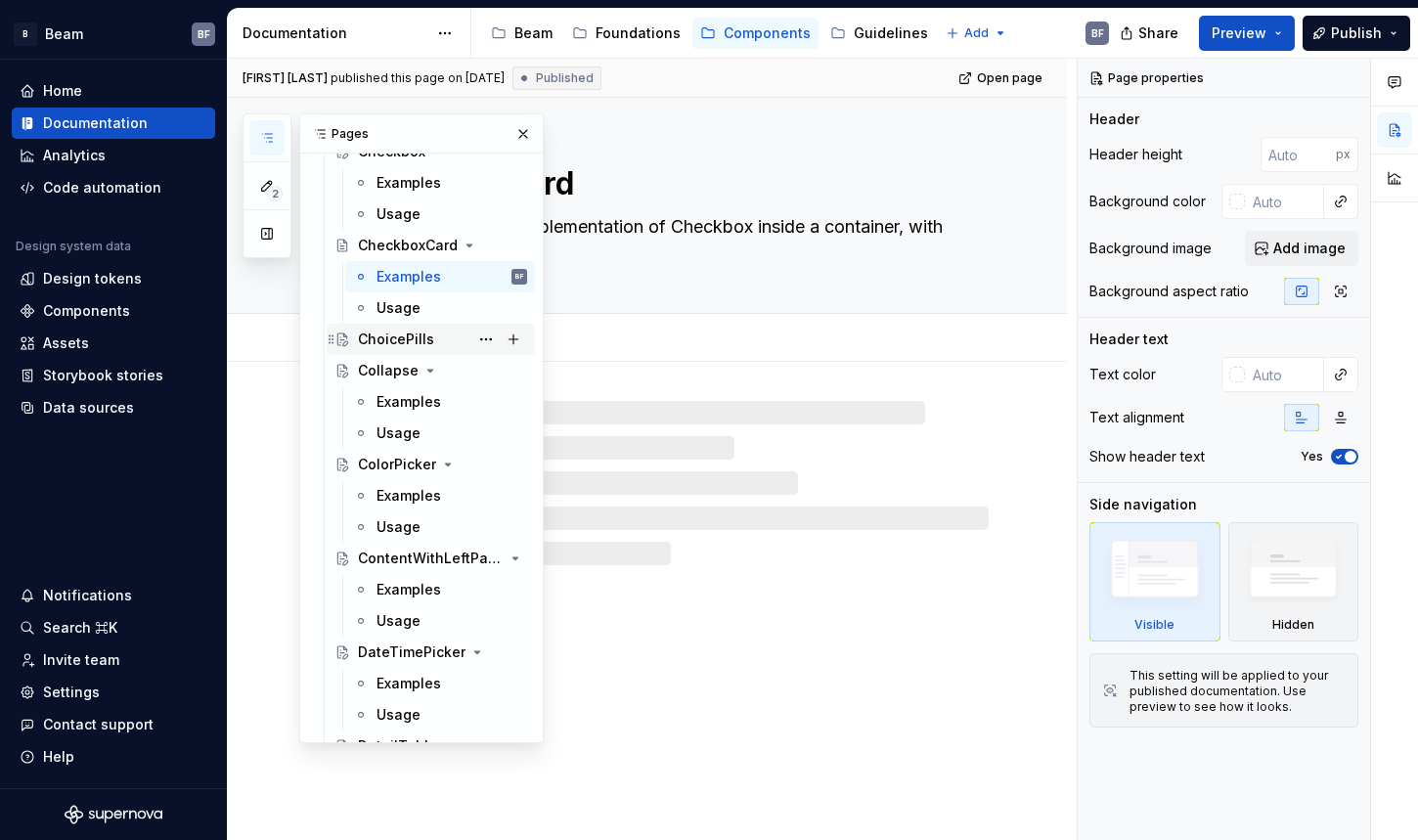 click on "ChoicePills" at bounding box center (396, 339) 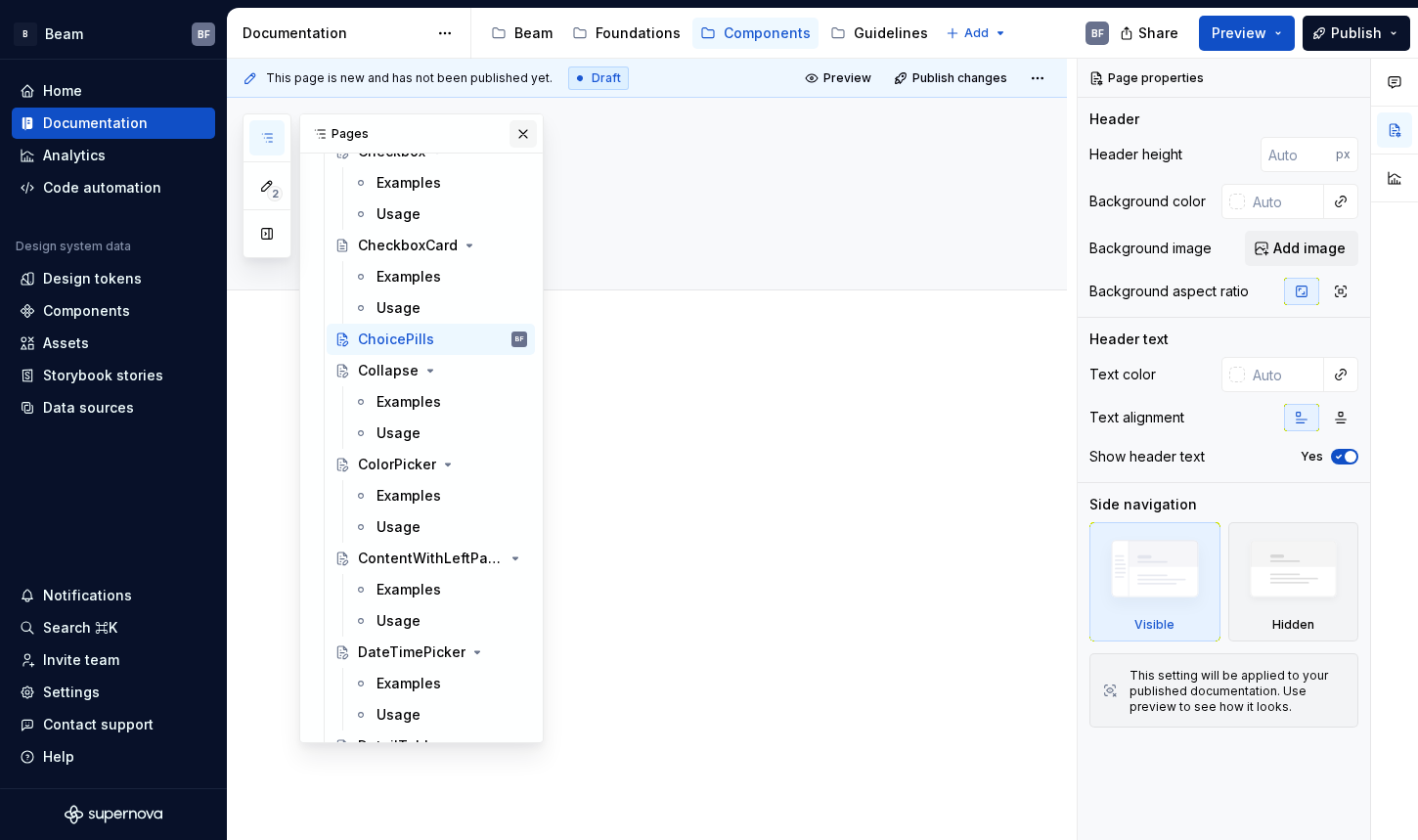 click at bounding box center (523, 134) 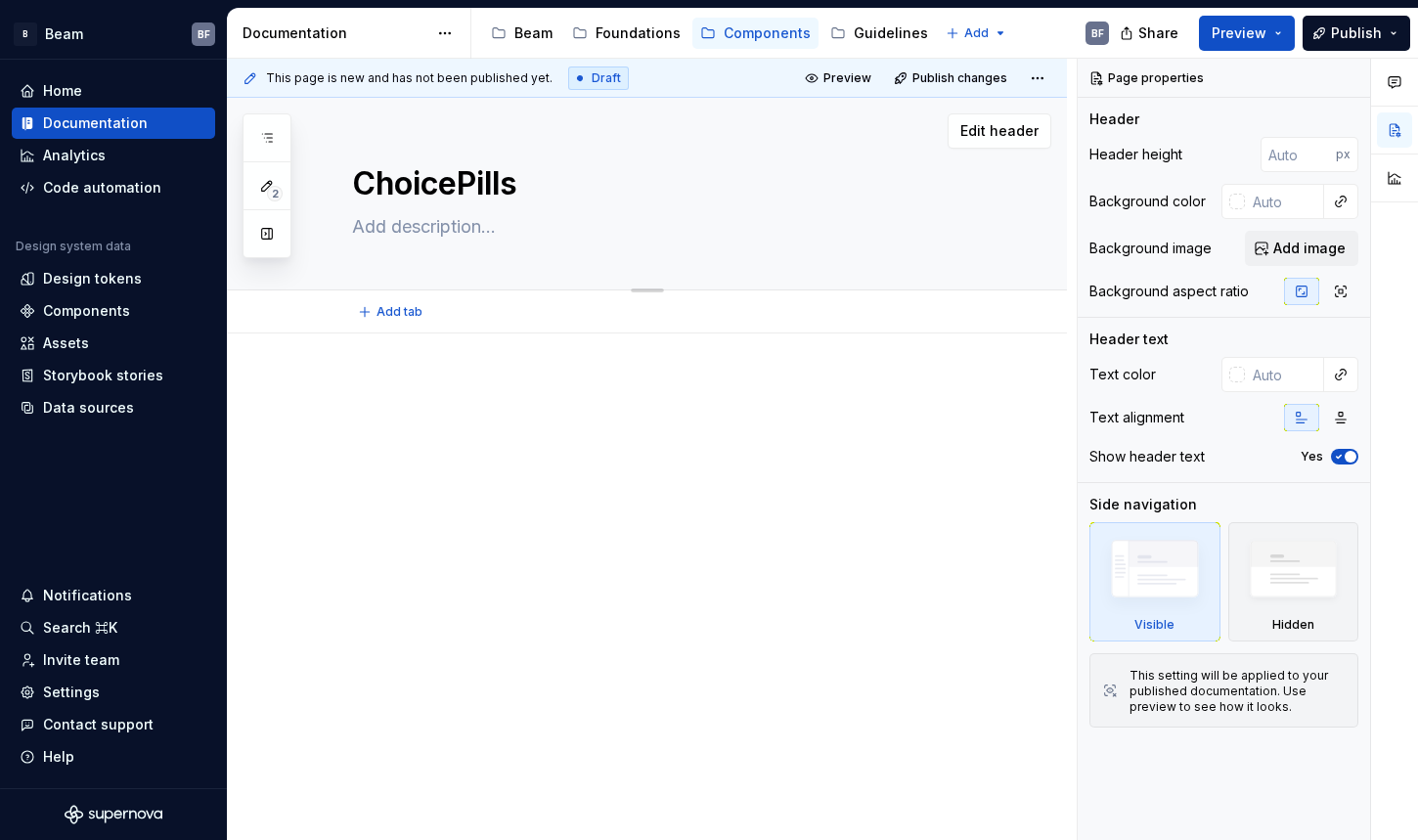 click at bounding box center [666, 227] 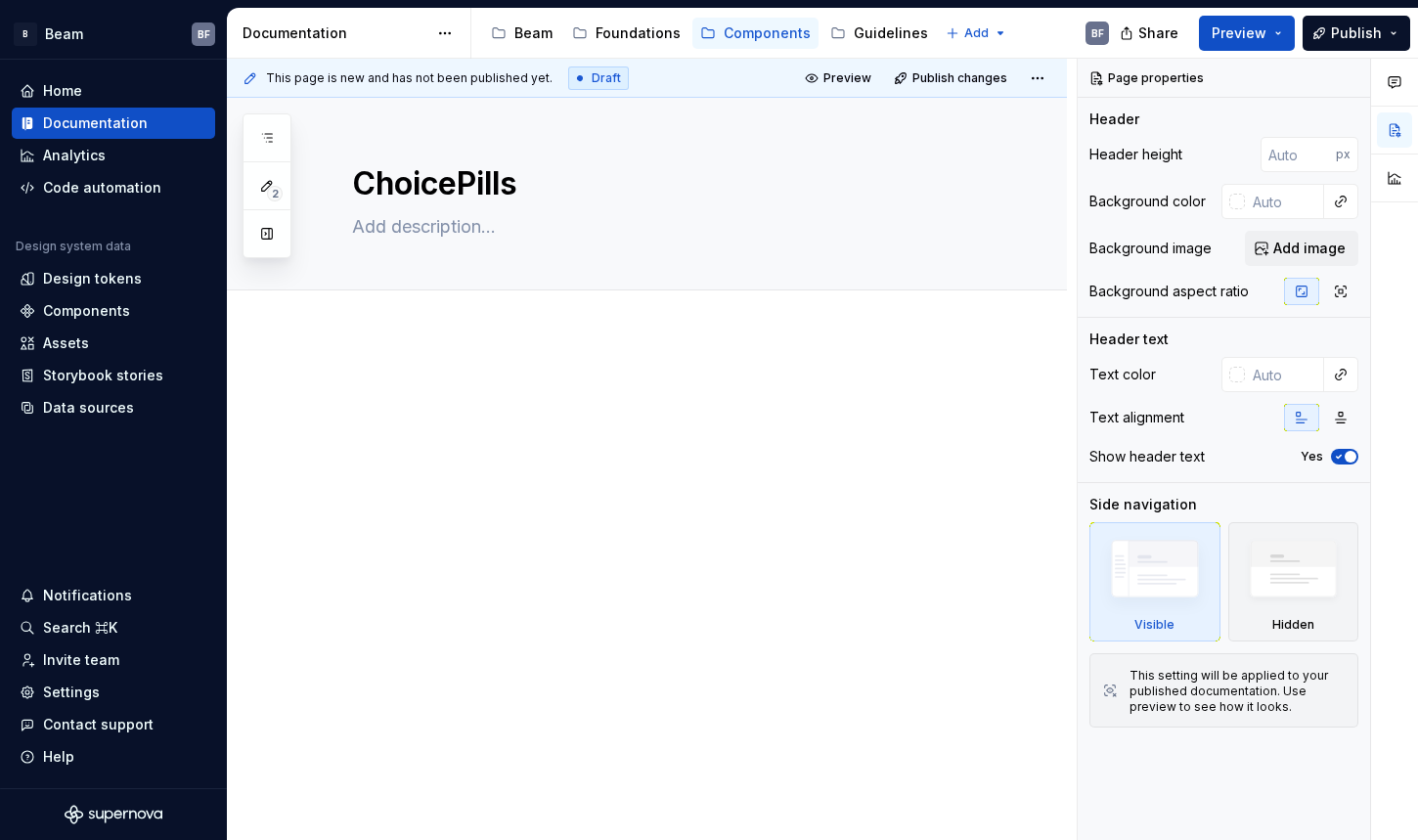 click at bounding box center [670, 418] 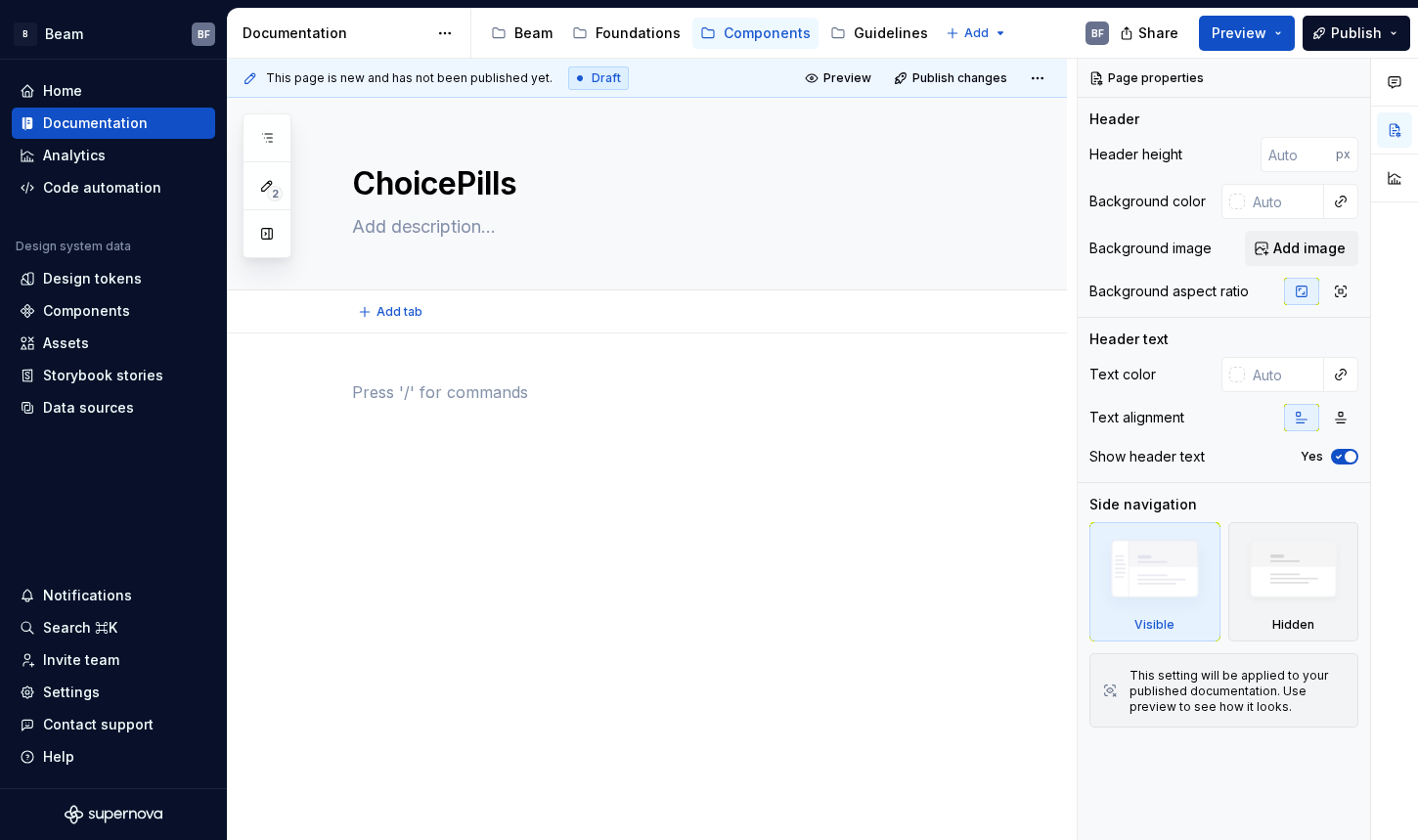 type on "*" 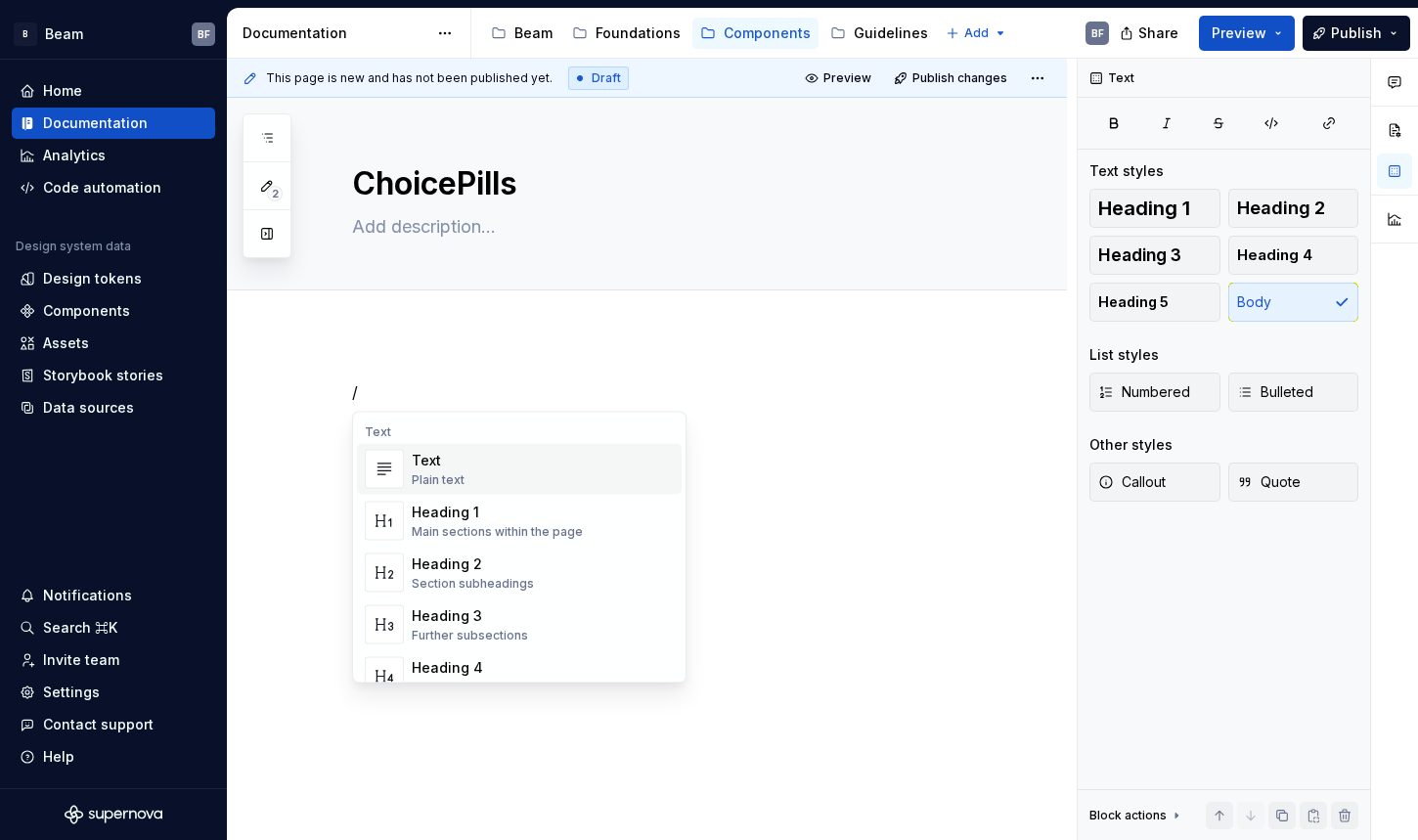 type 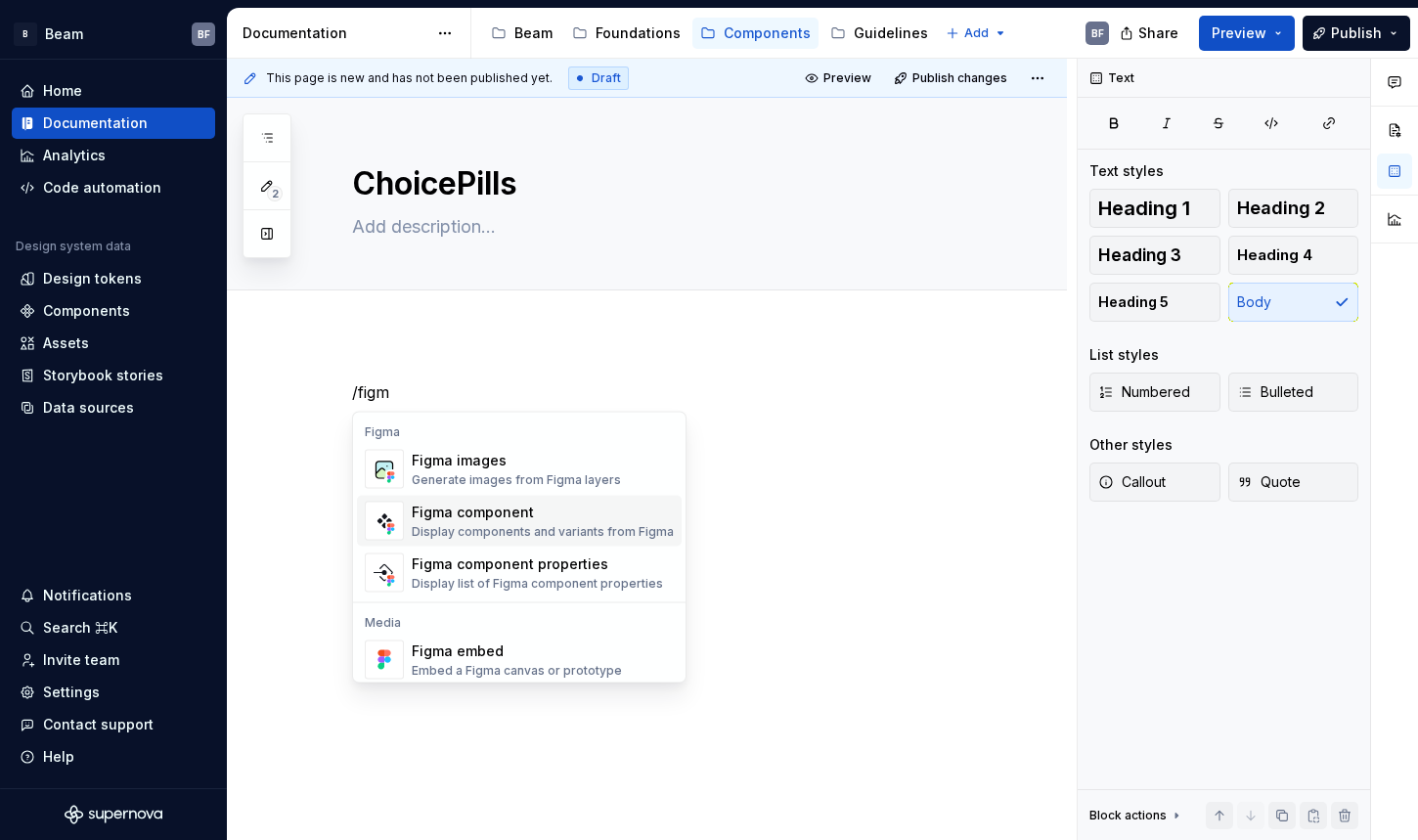 click on "Display components and variants from Figma" at bounding box center (543, 532) 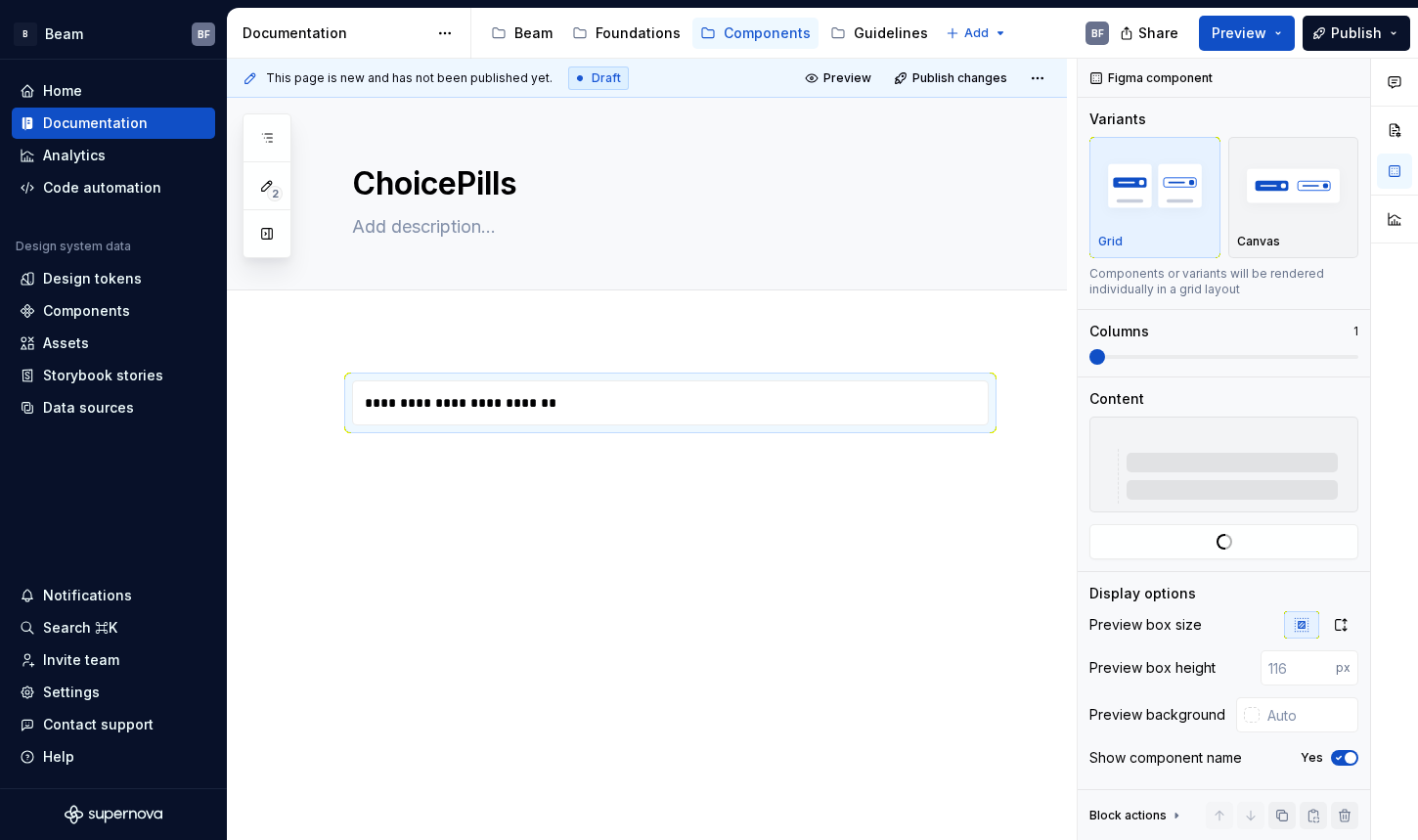 type on "*" 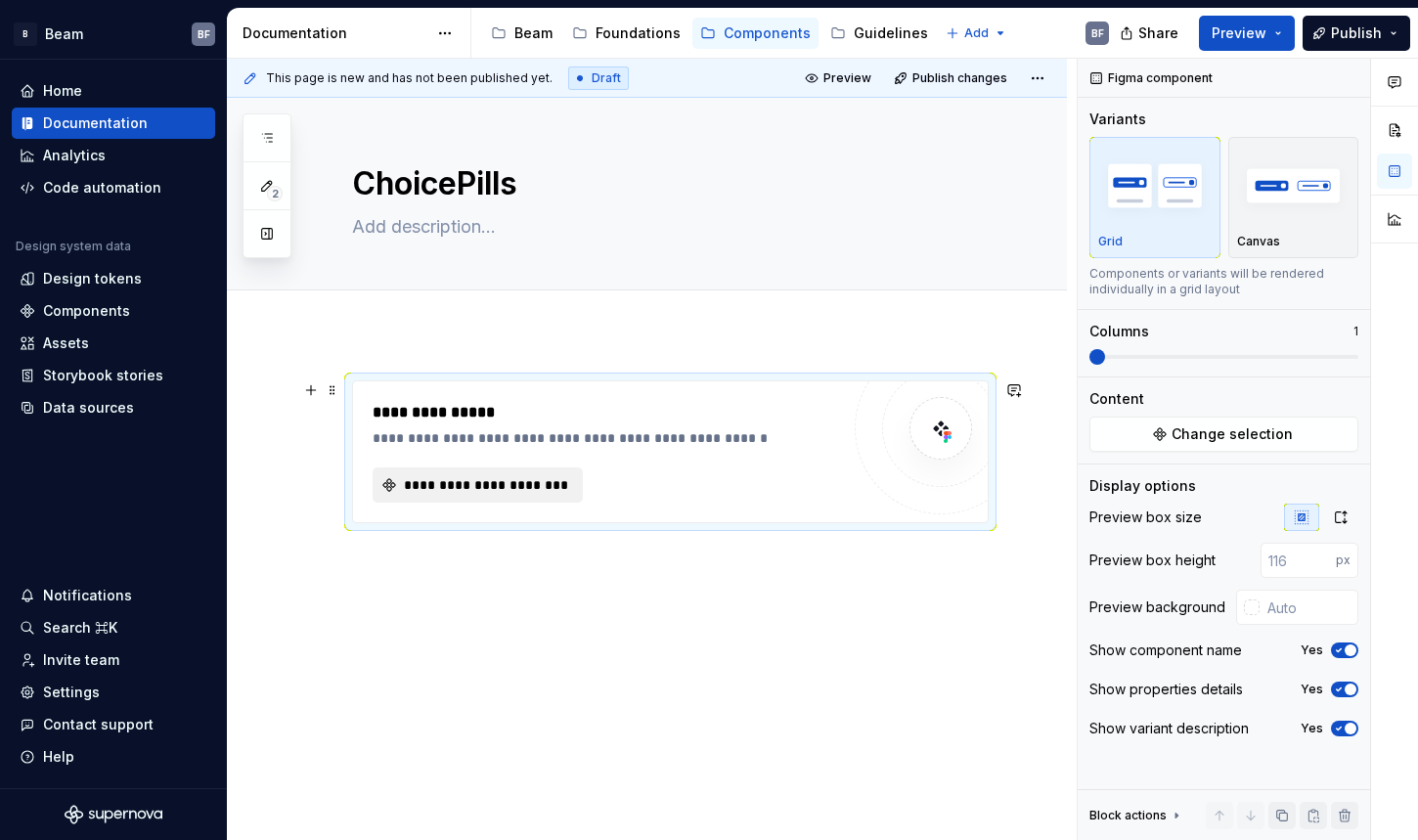 click on "**********" at bounding box center [485, 485] 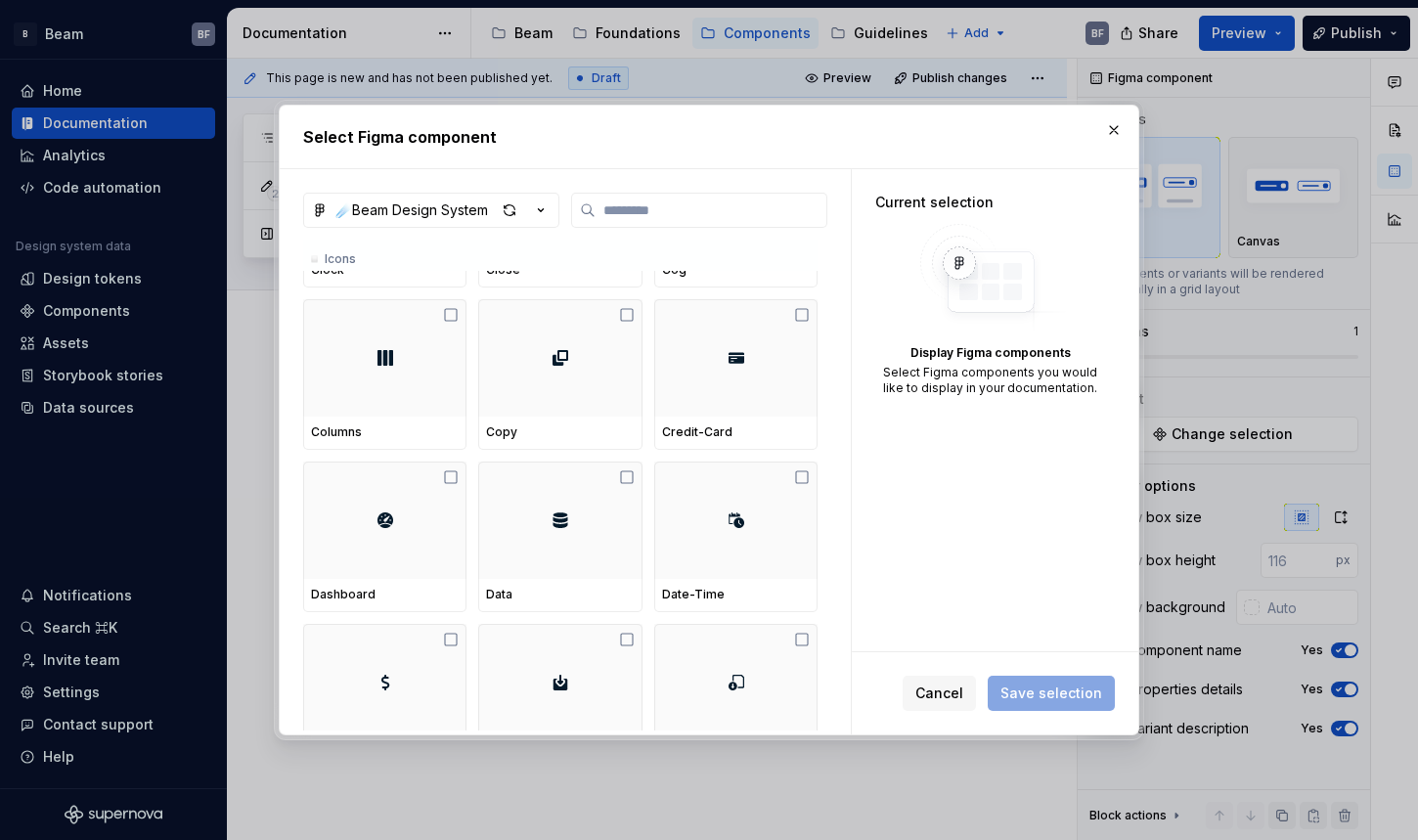 scroll, scrollTop: 1515, scrollLeft: 0, axis: vertical 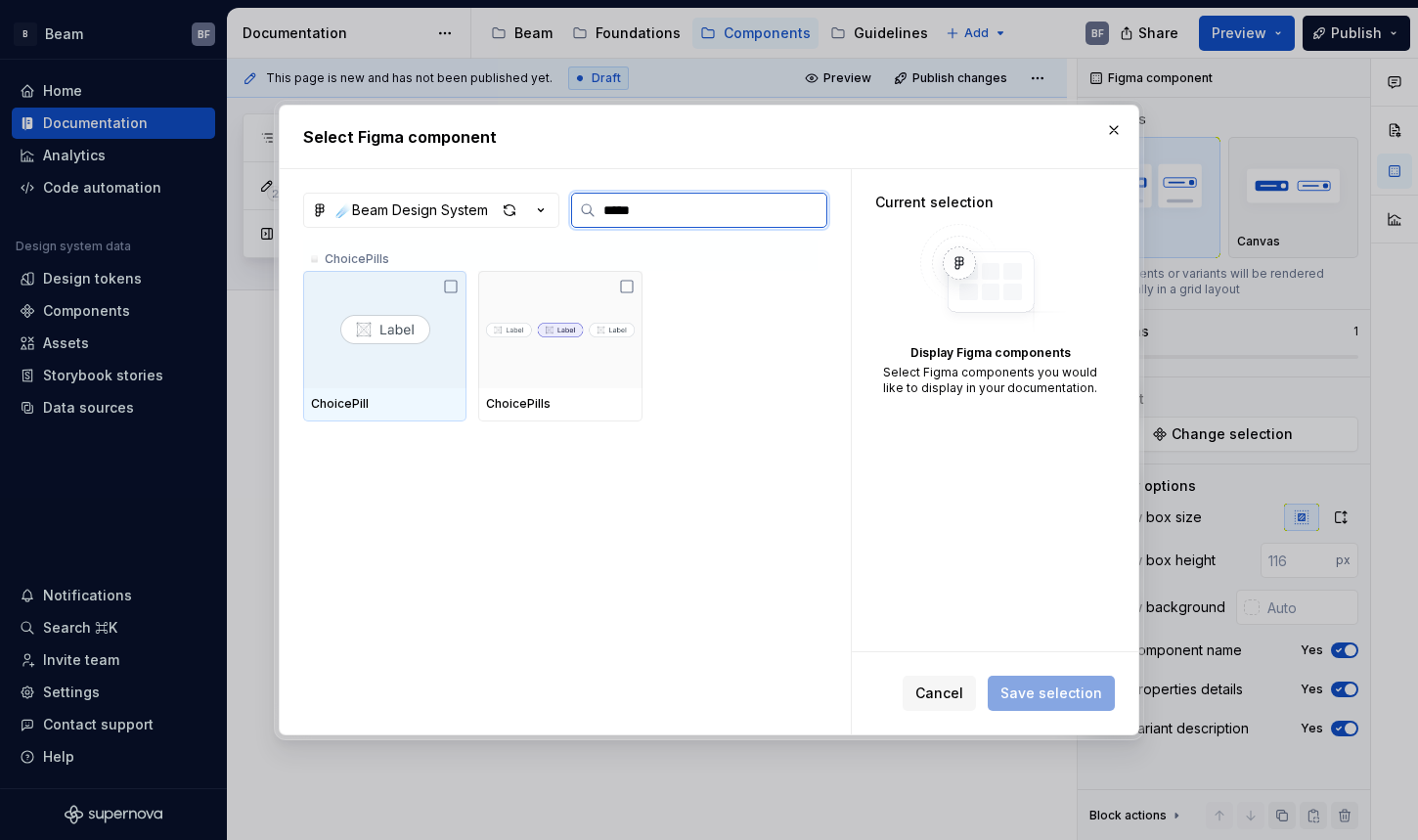 type on "******" 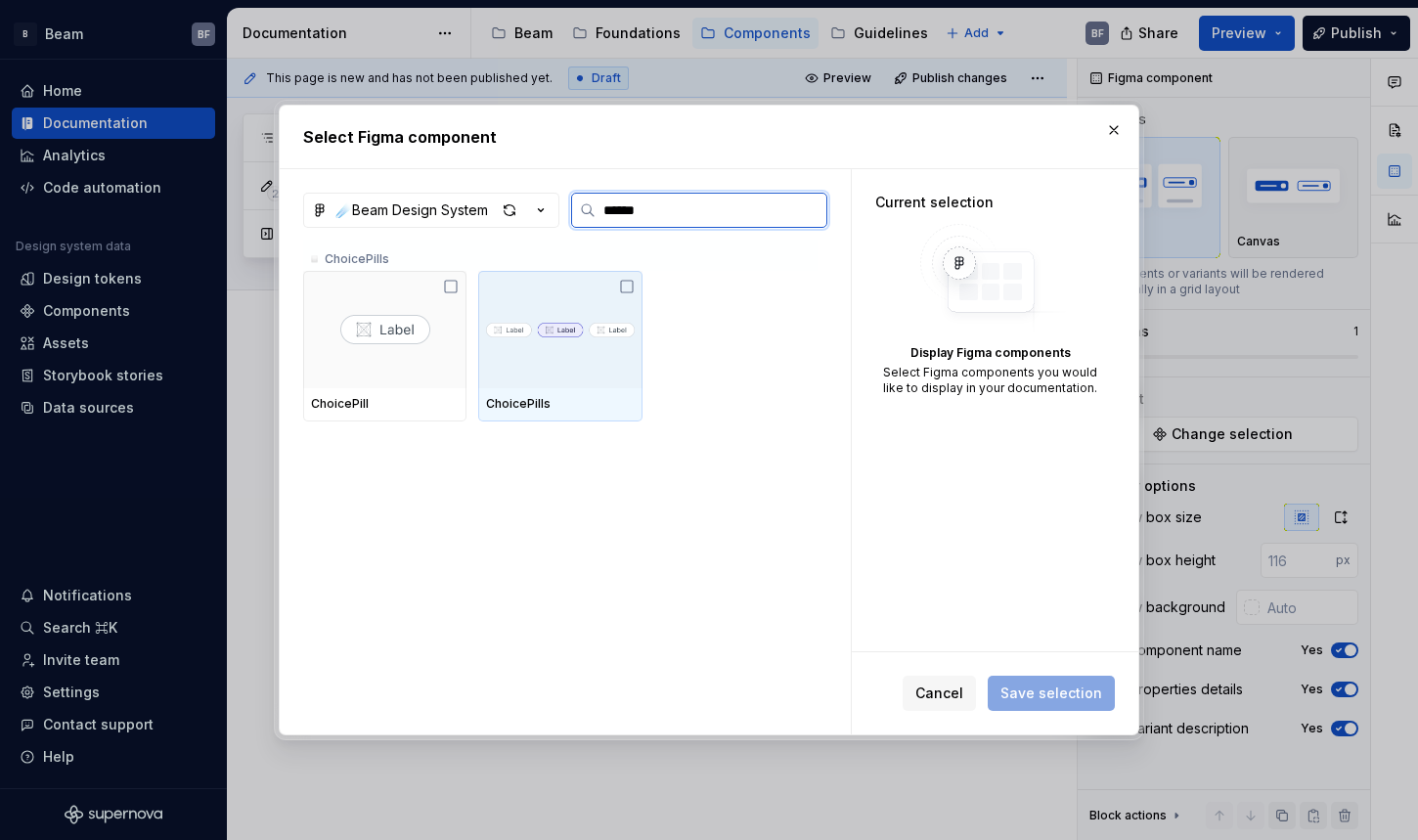 click at bounding box center [559, 330] 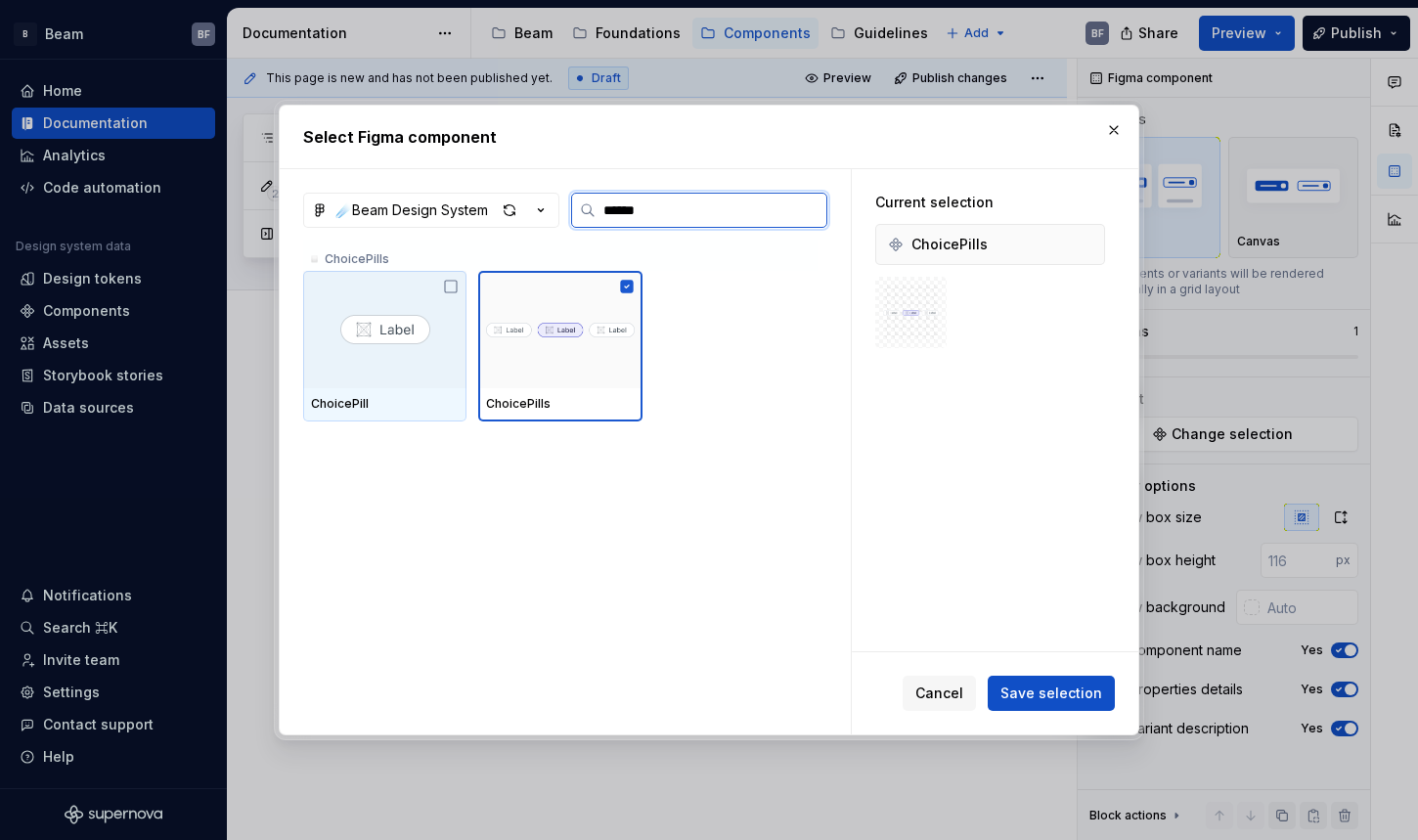 click 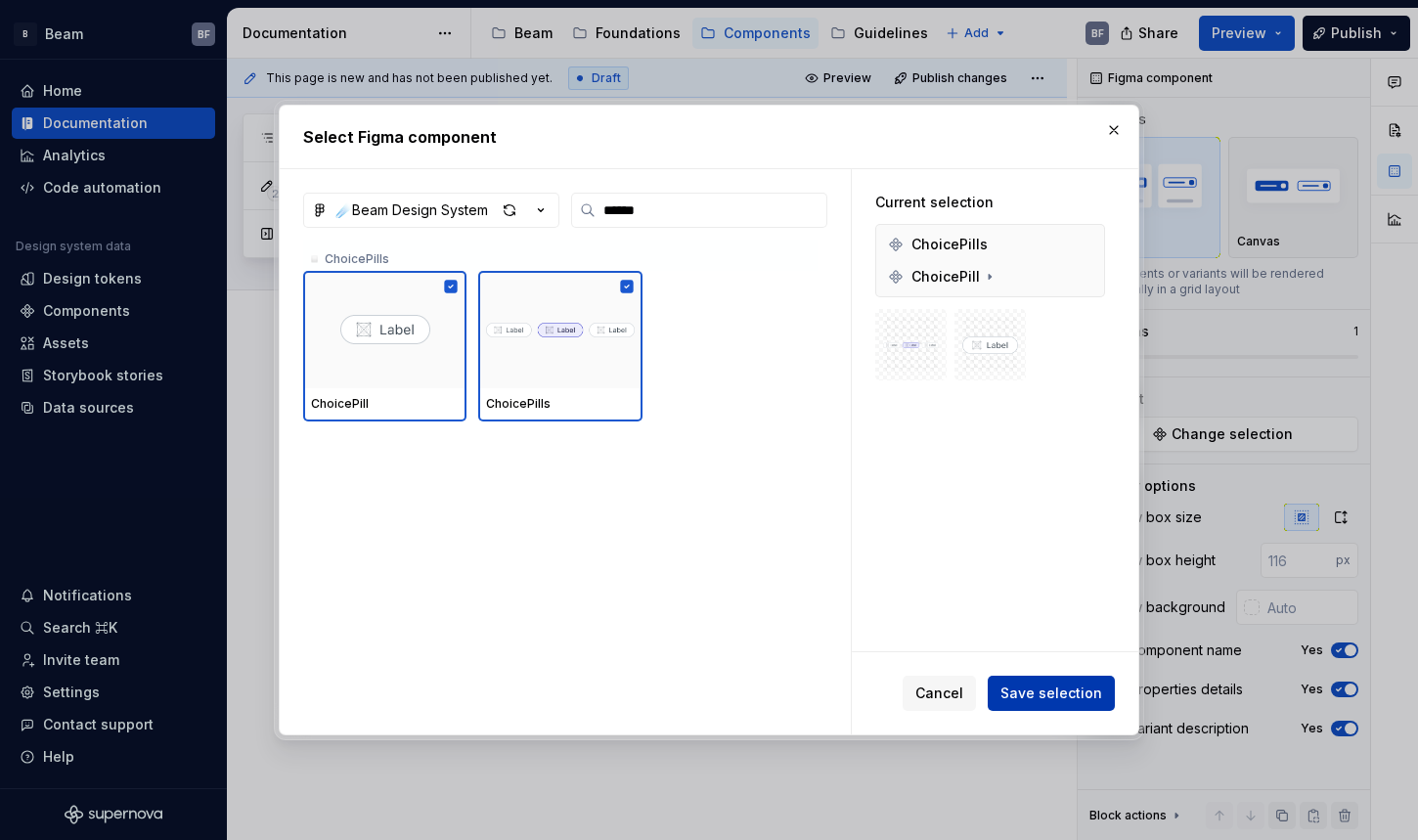click on "Save selection" at bounding box center (1051, 693) 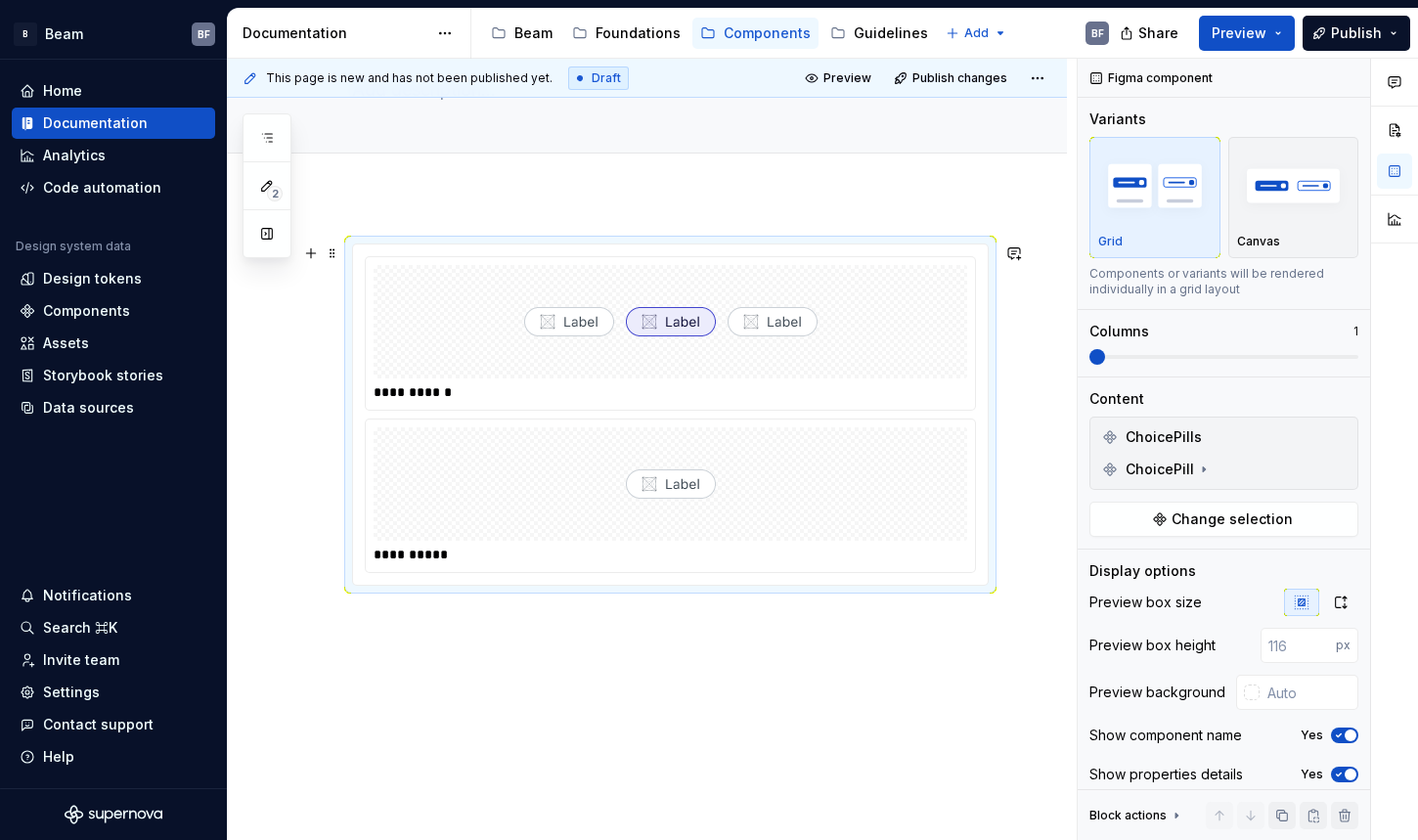 scroll, scrollTop: 157, scrollLeft: 0, axis: vertical 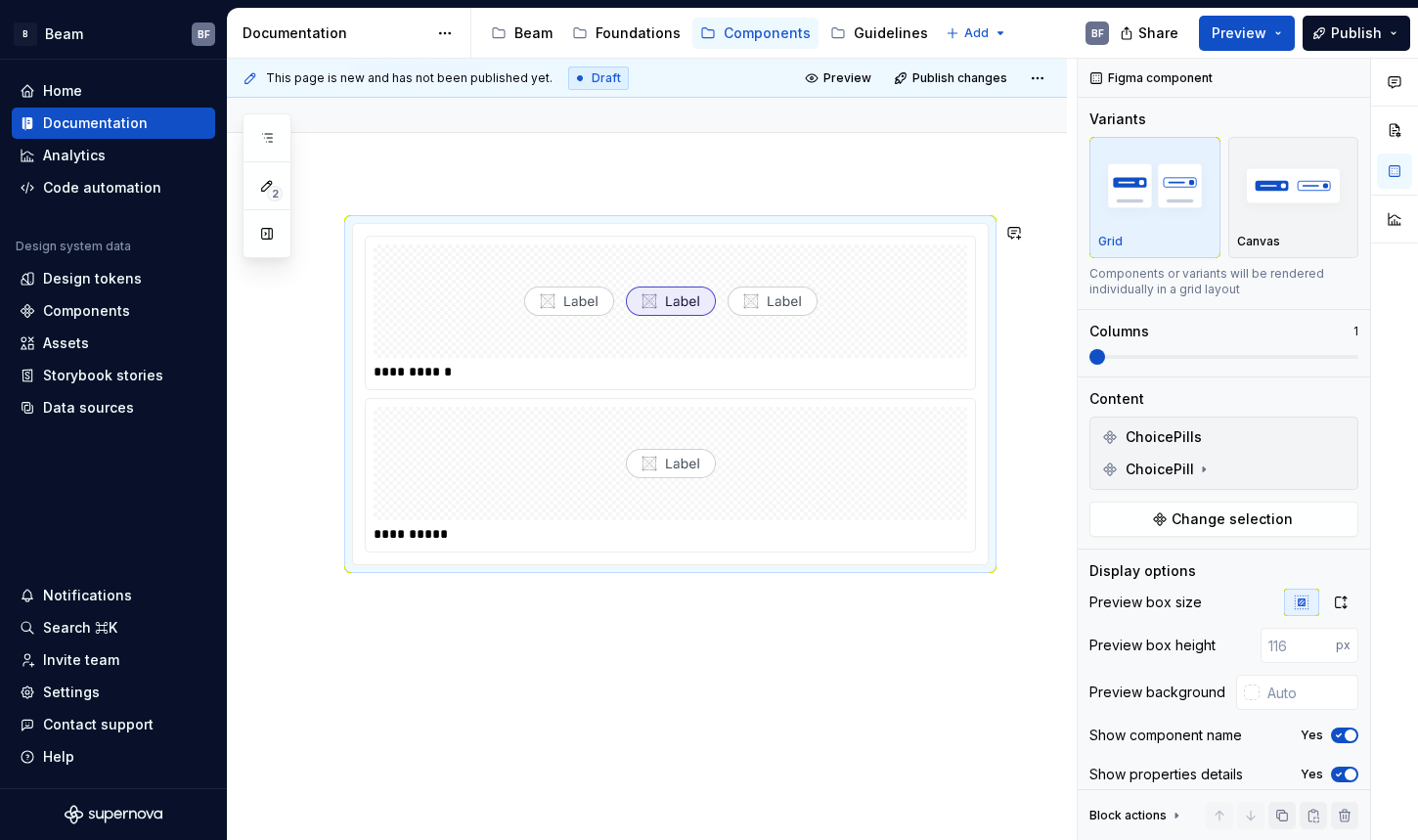 click on "**********" at bounding box center (646, 508) 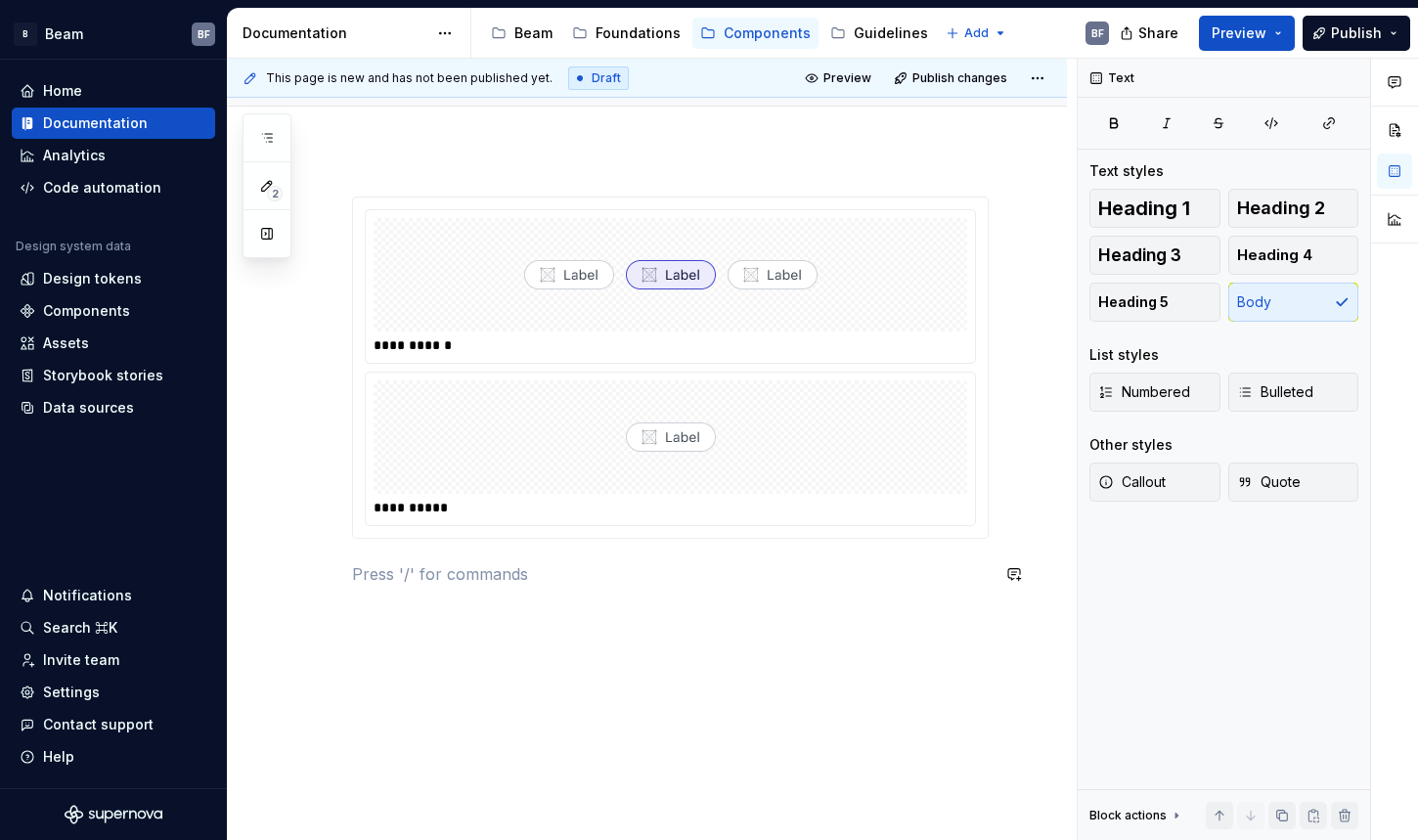 scroll, scrollTop: 204, scrollLeft: 0, axis: vertical 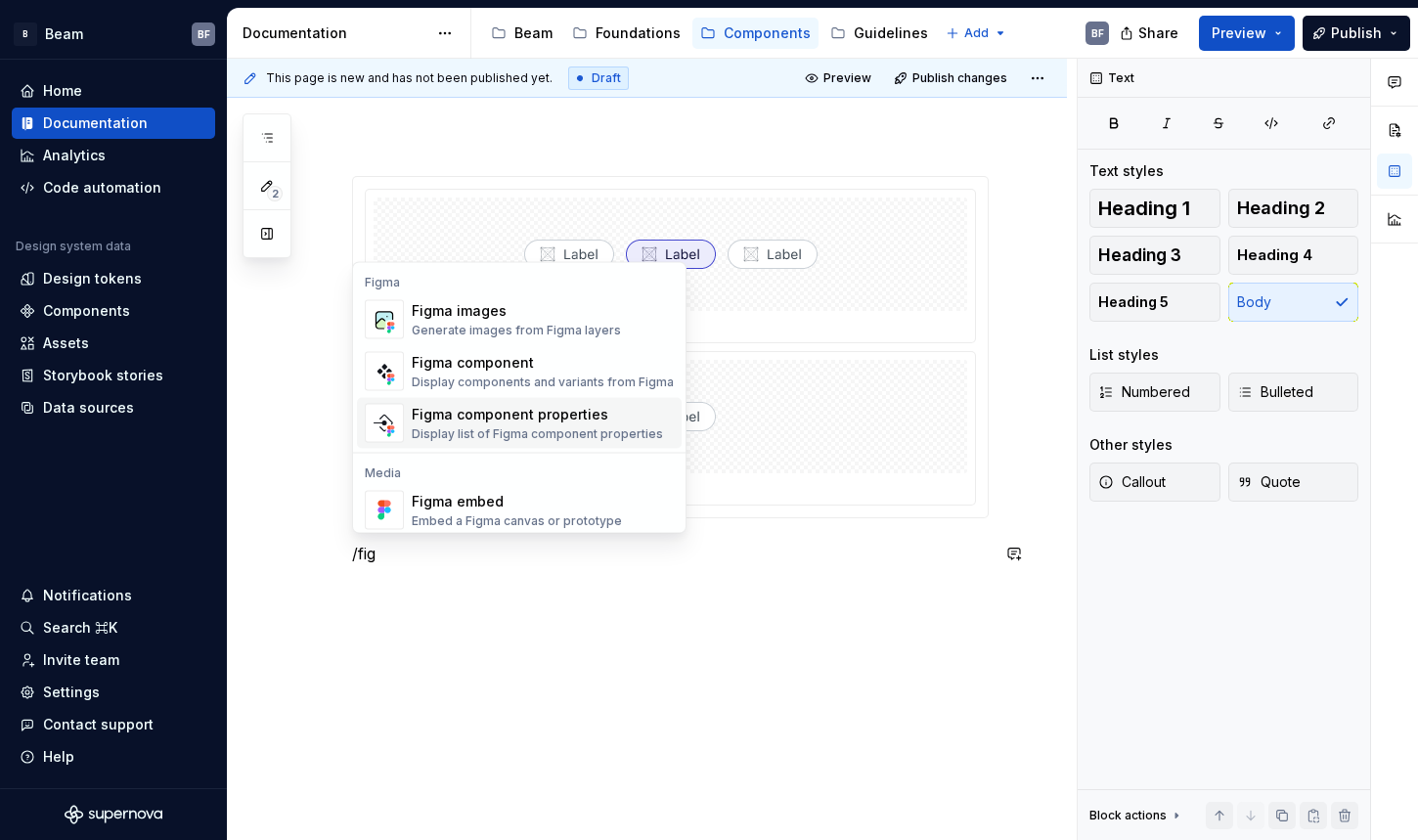 click on "Display list of Figma component properties" at bounding box center [537, 434] 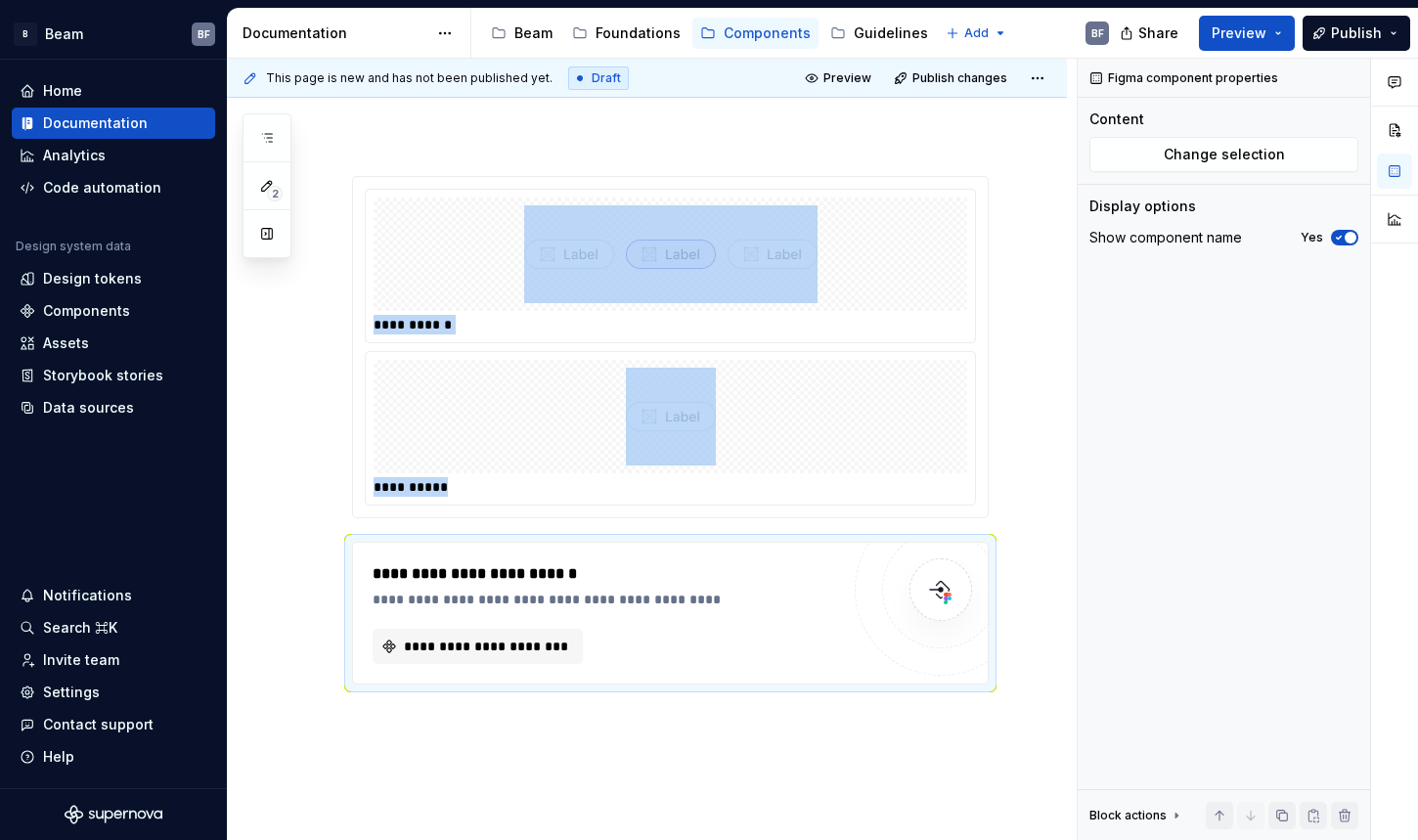 type on "*" 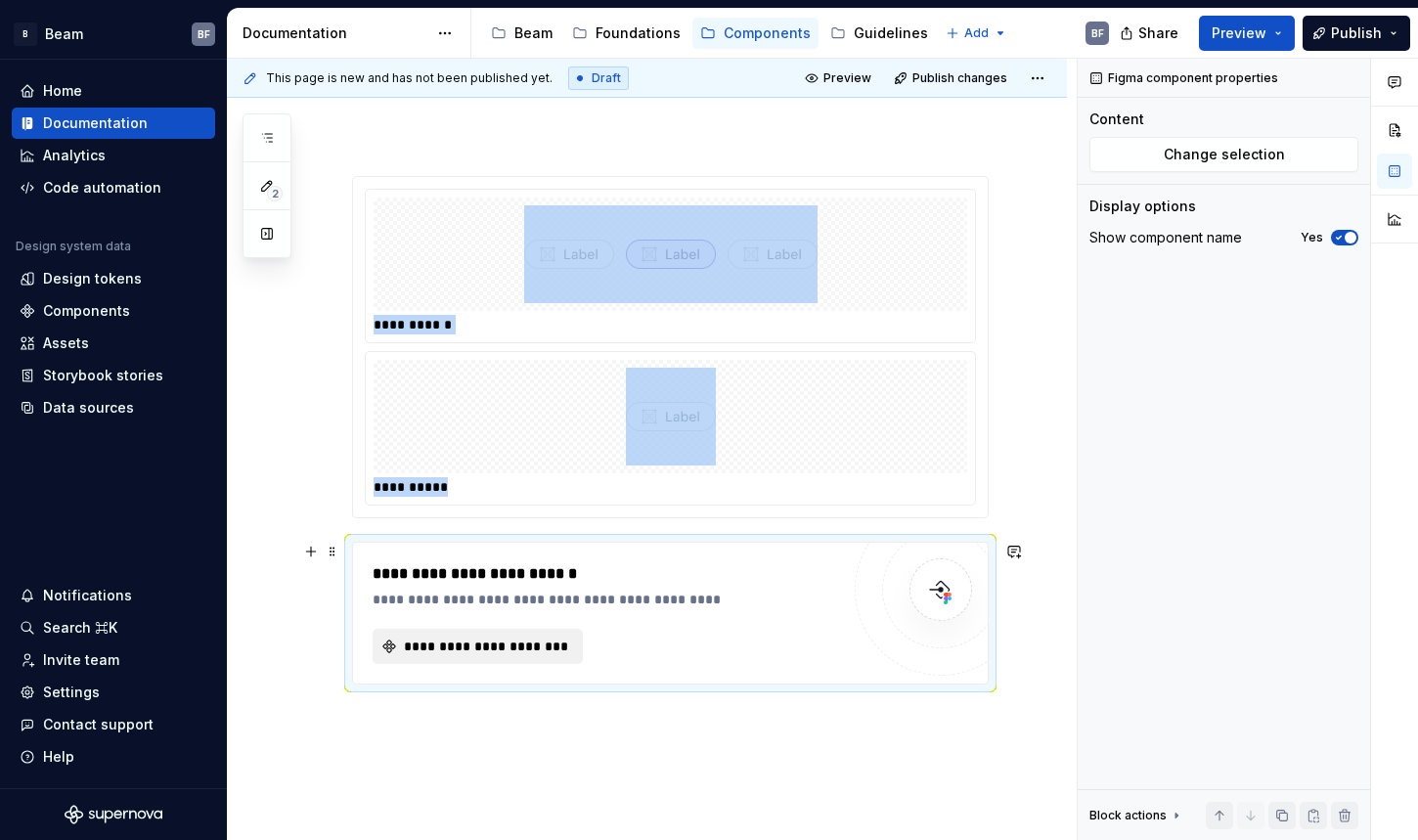 click on "**********" at bounding box center [485, 646] 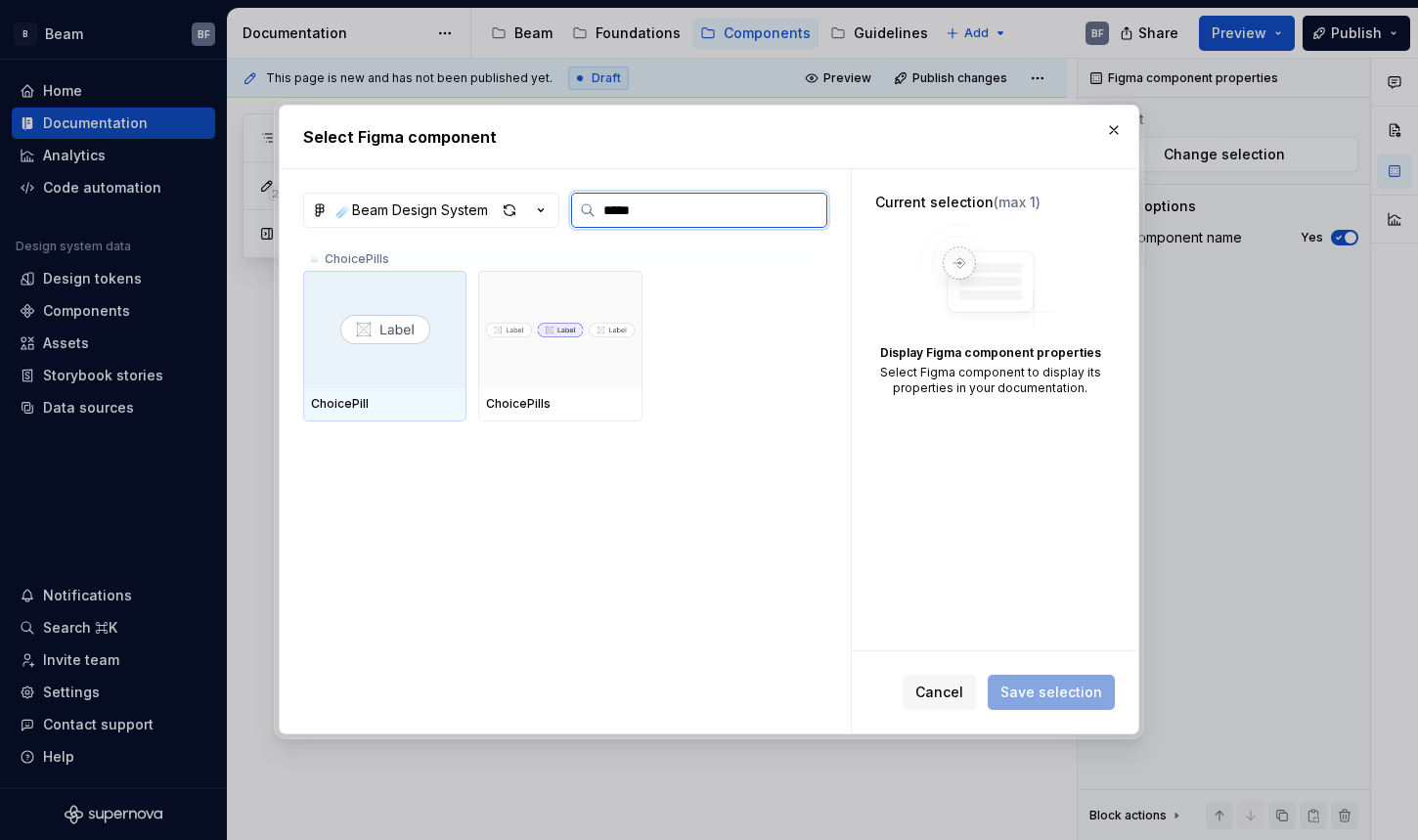 type on "******" 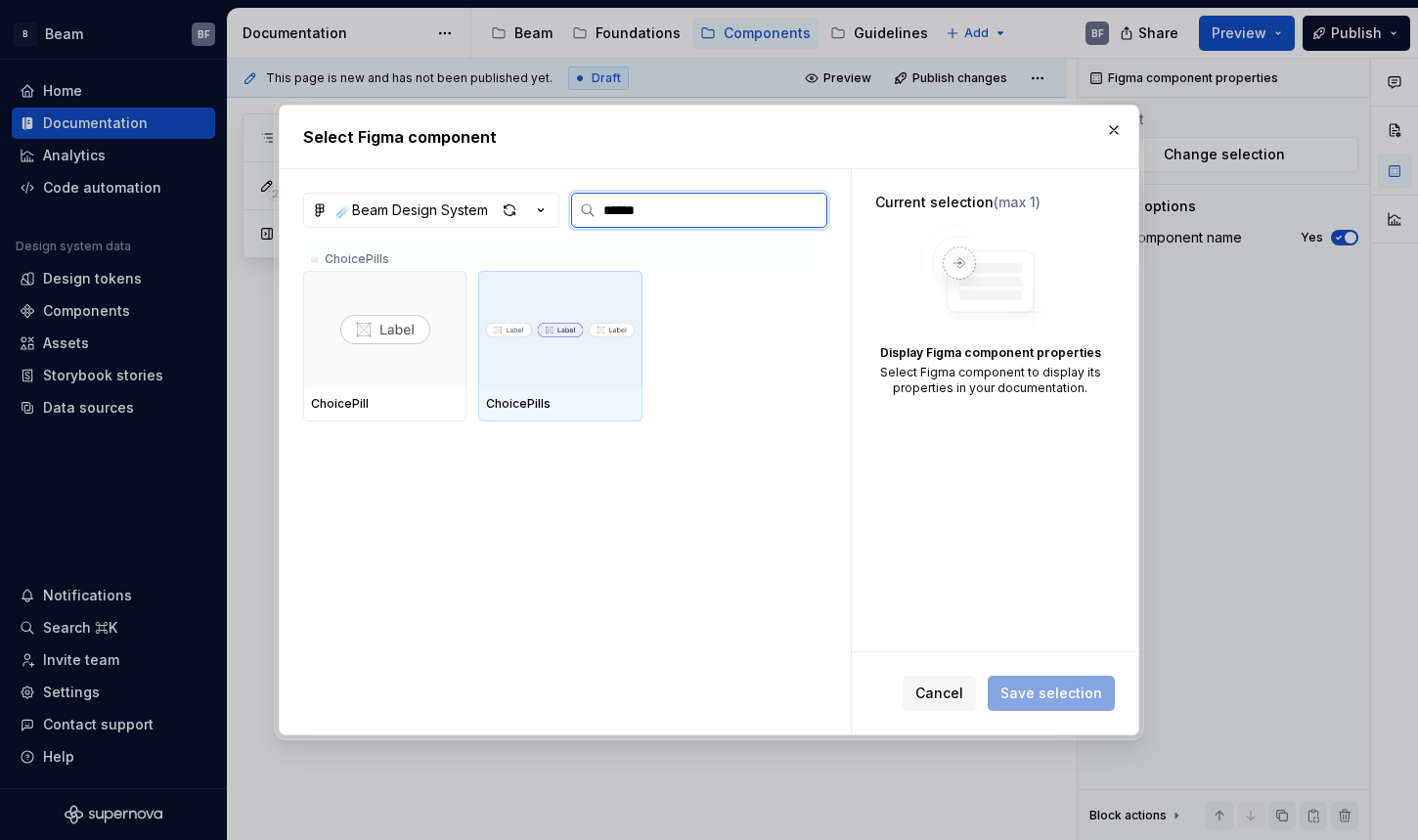 click at bounding box center (559, 330) 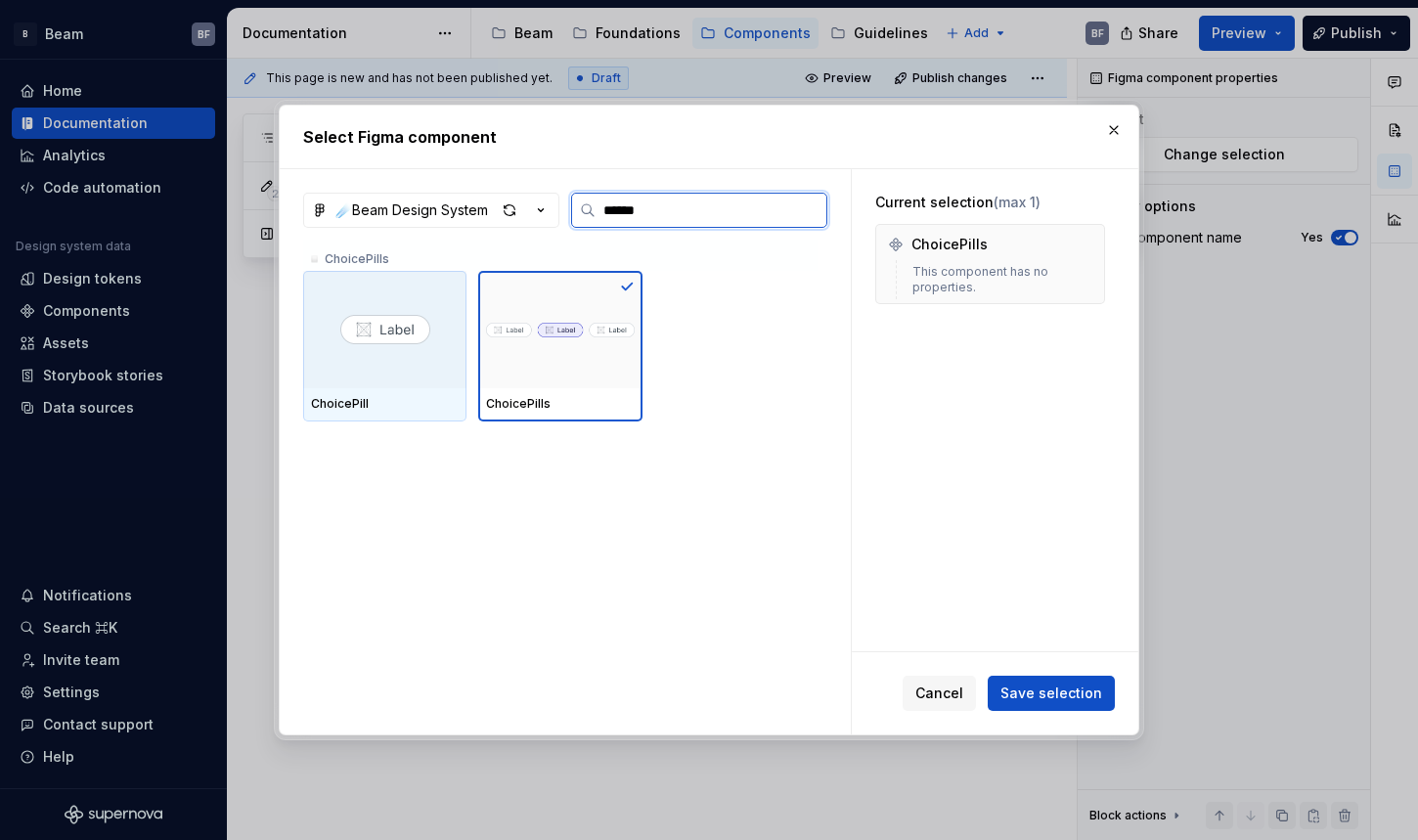 click at bounding box center (384, 330) 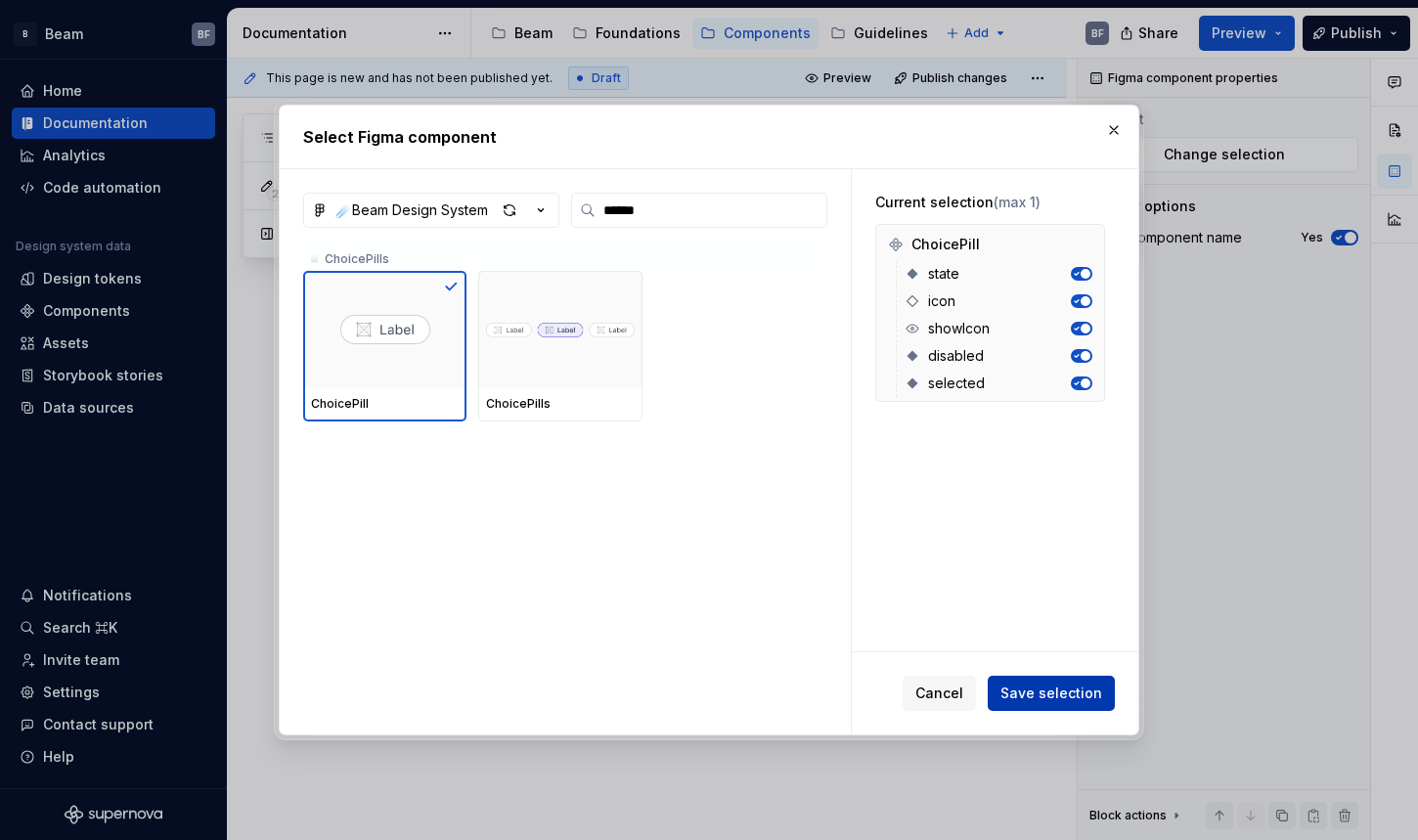 click on "Save selection" at bounding box center (1051, 693) 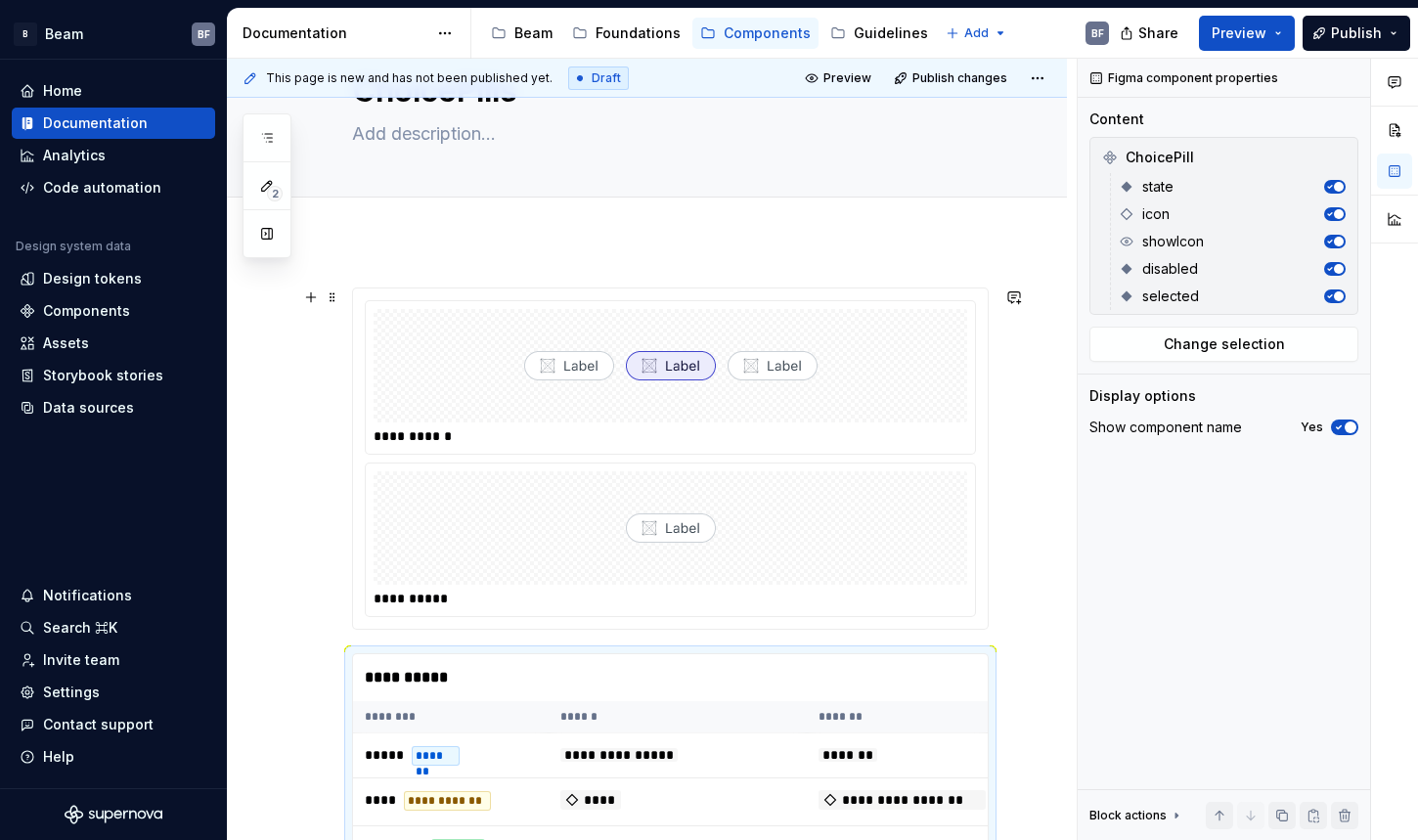 scroll, scrollTop: 0, scrollLeft: 0, axis: both 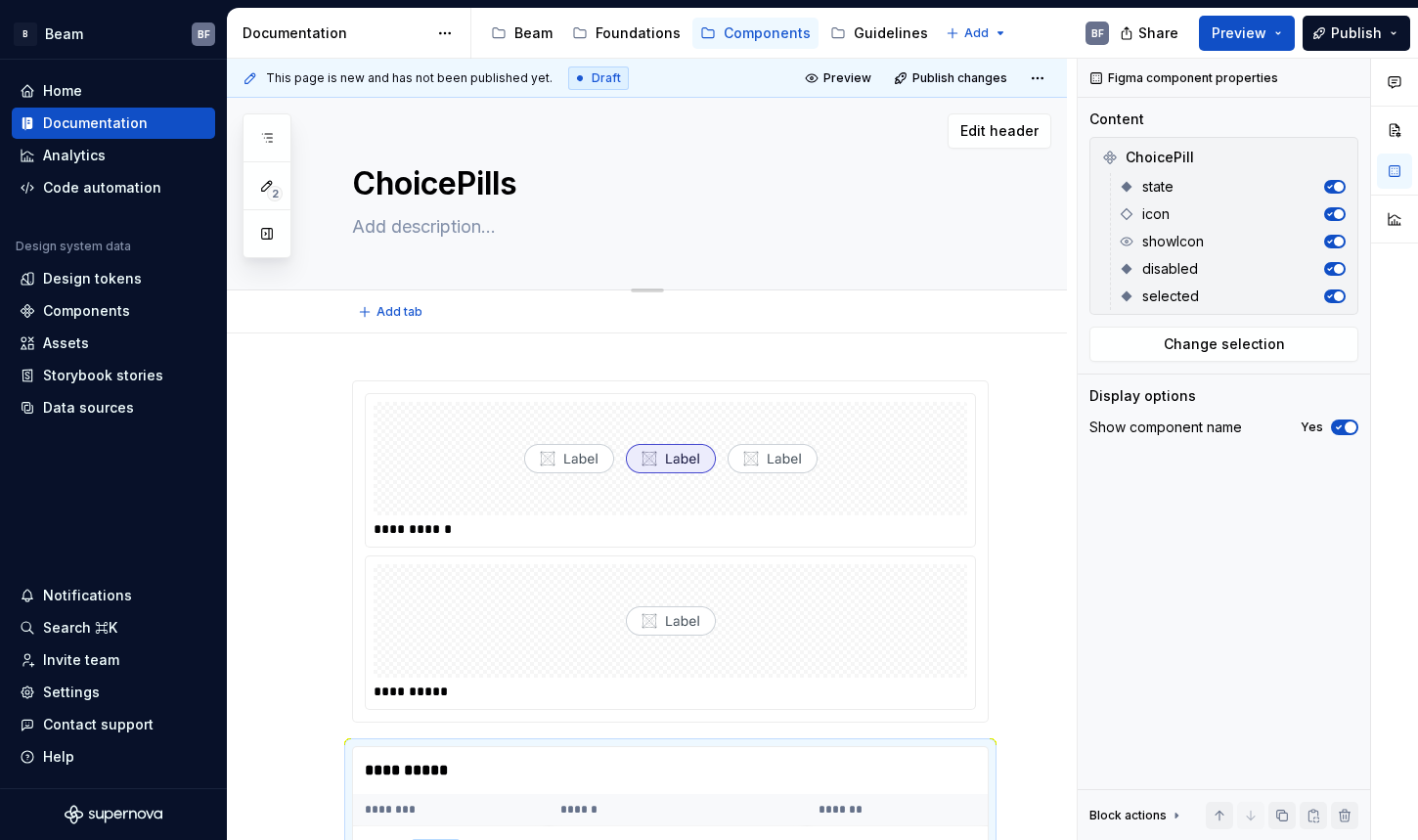 click at bounding box center [666, 227] 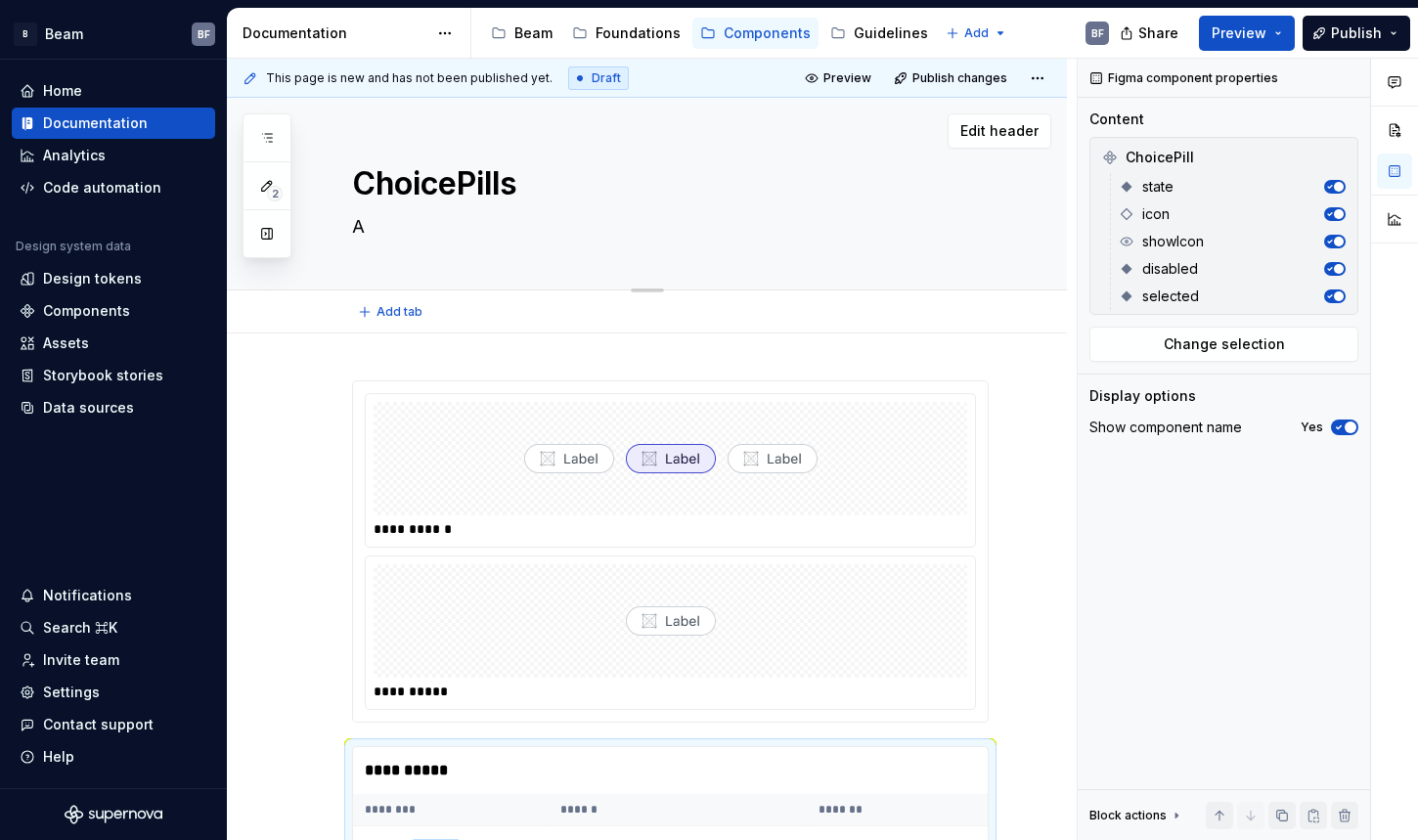 type on "*" 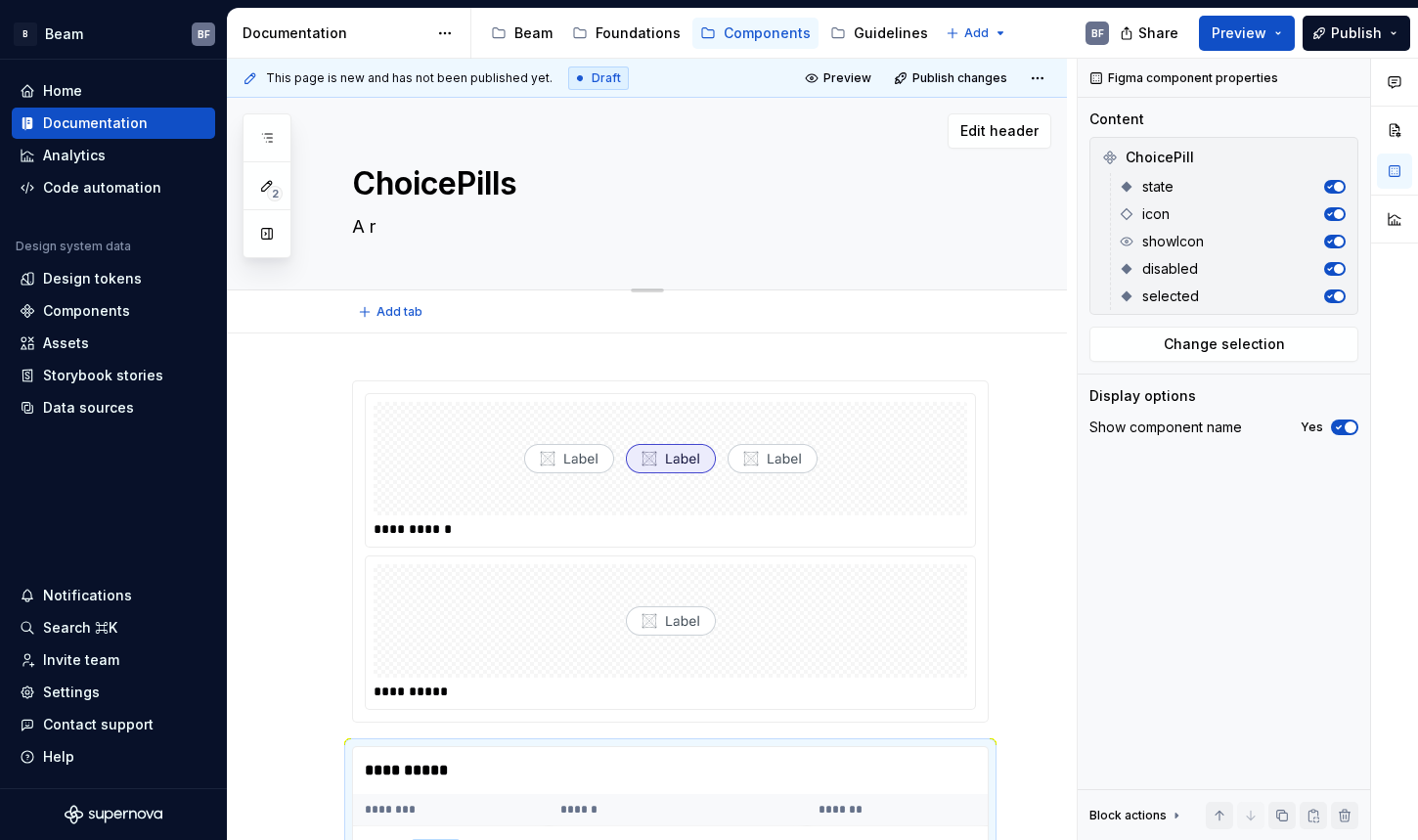 type on "*" 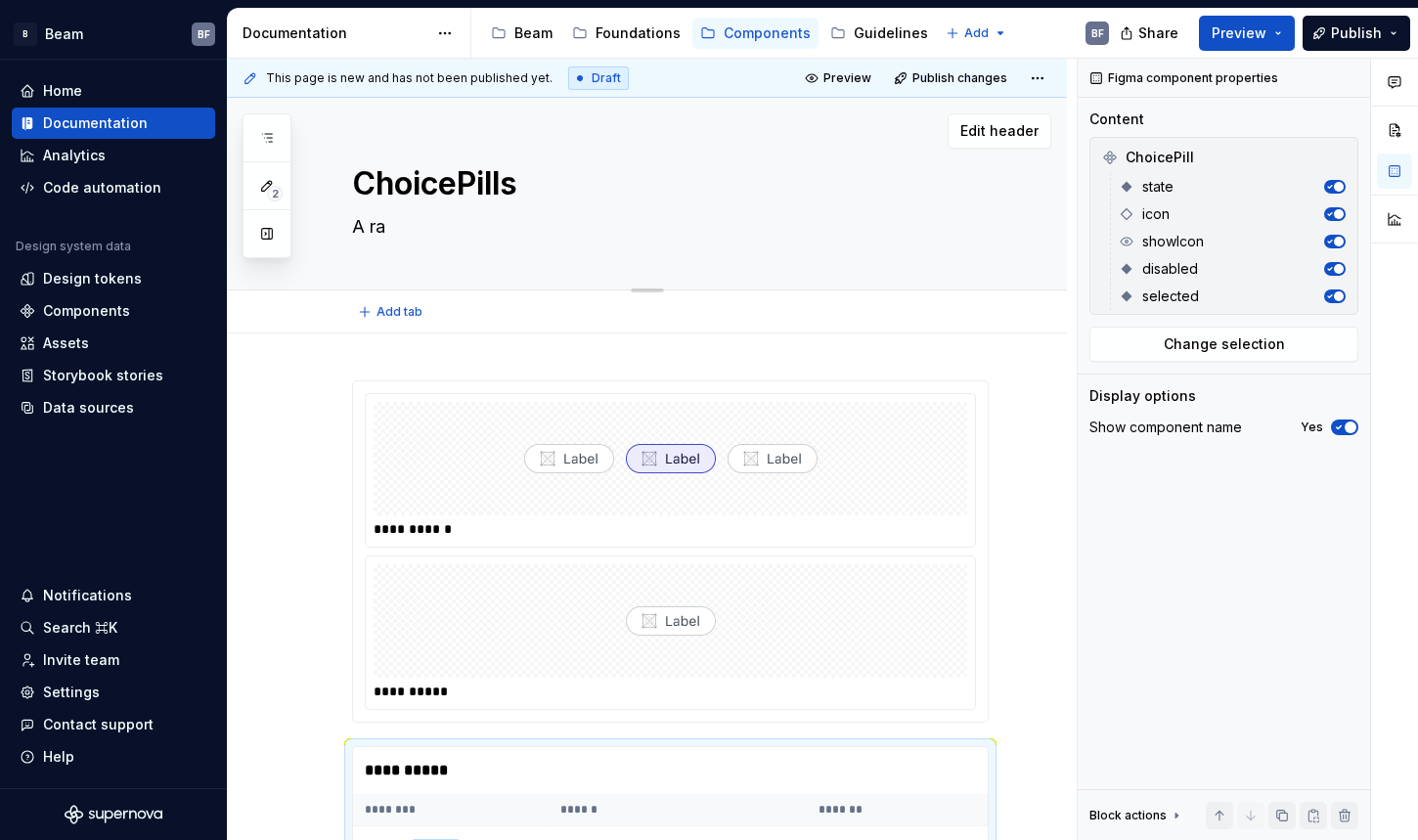 type on "*" 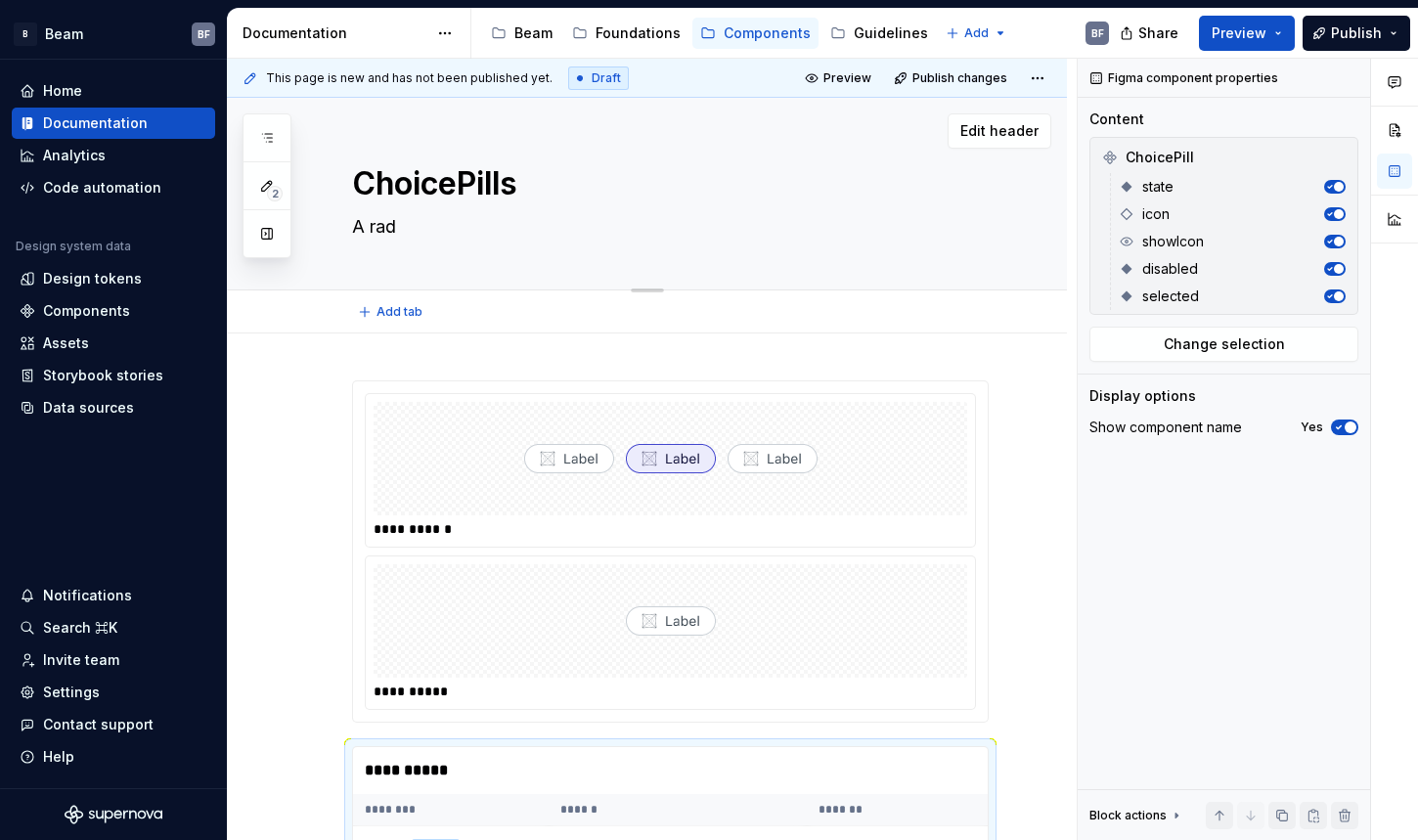 type on "*" 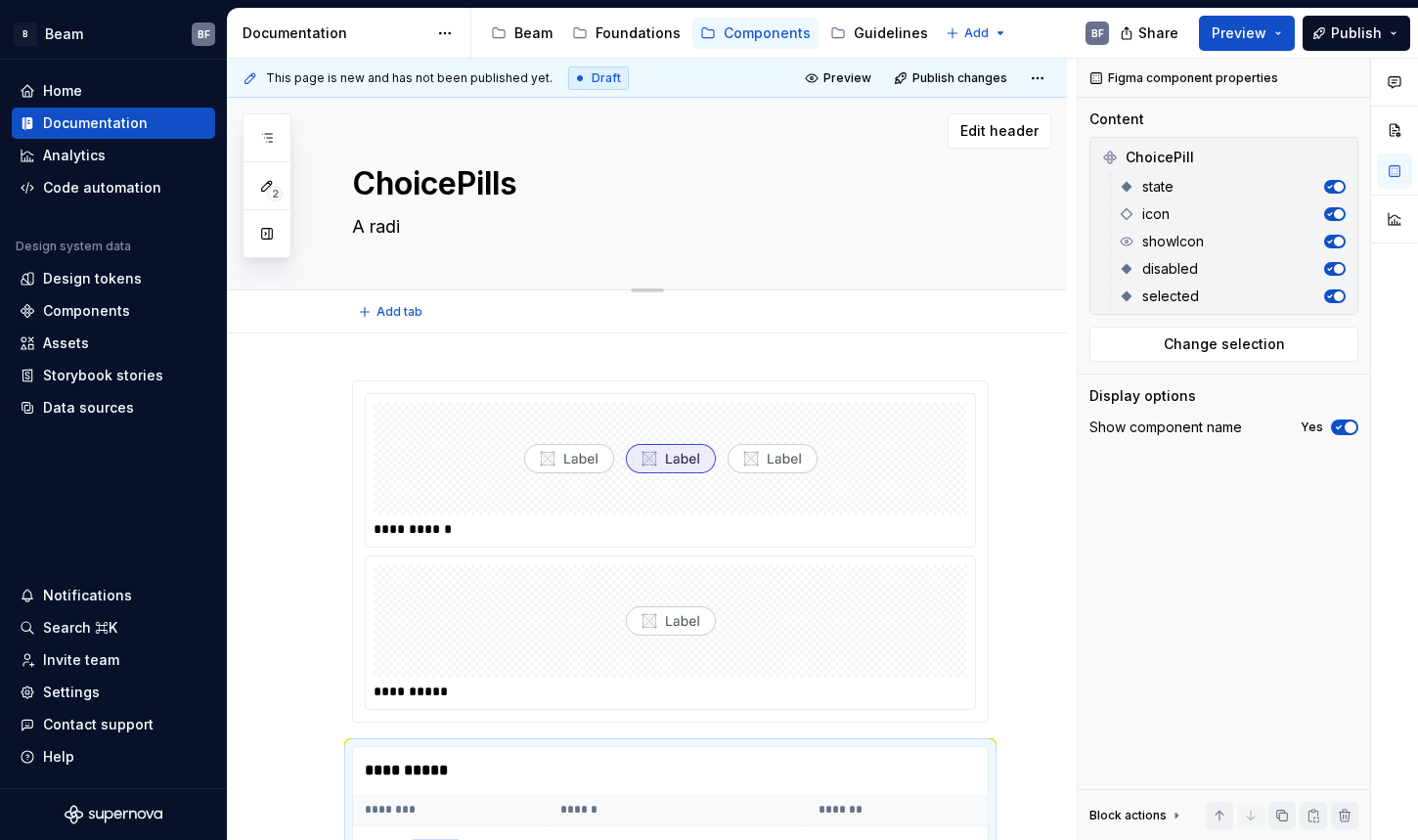 type on "*" 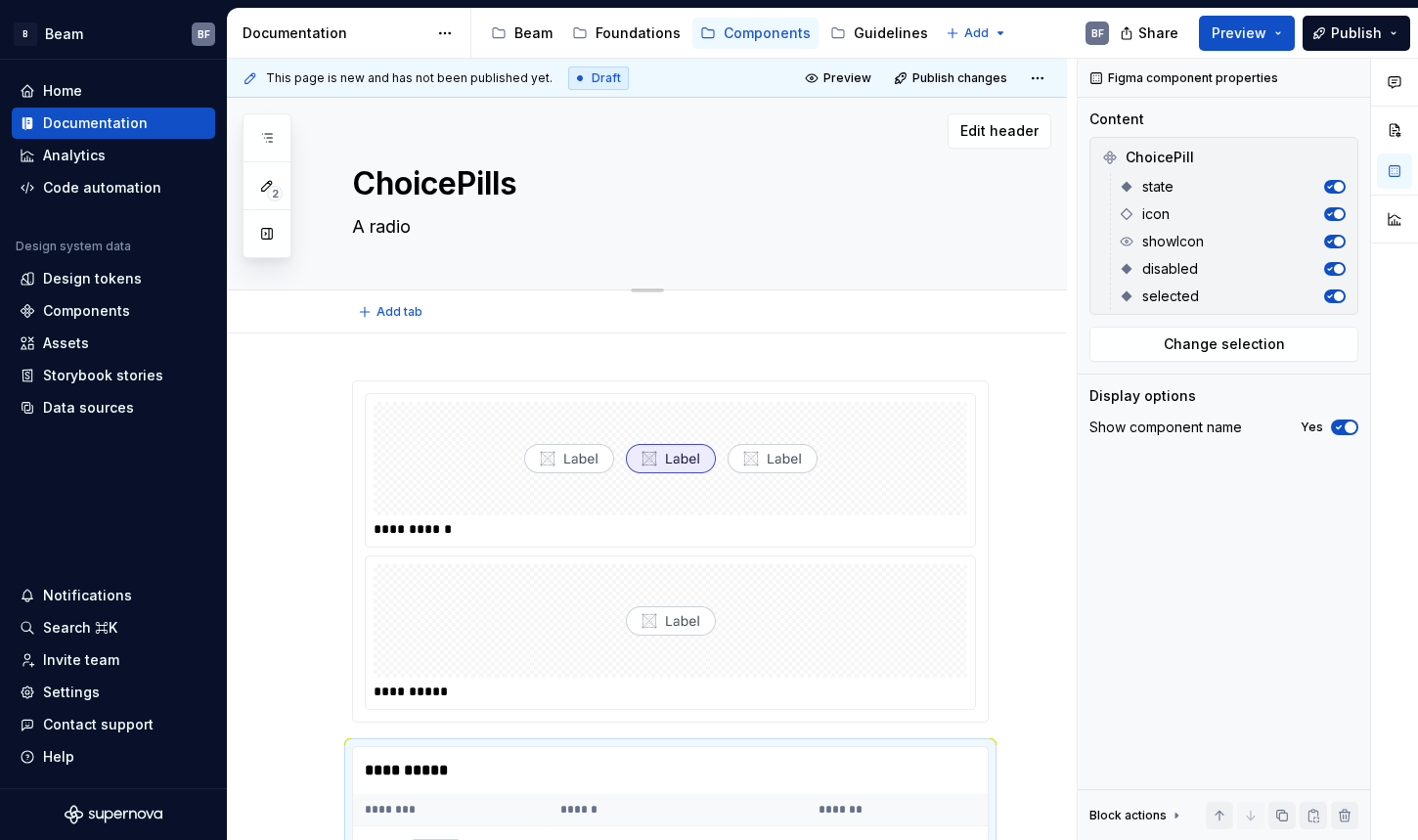 type on "*" 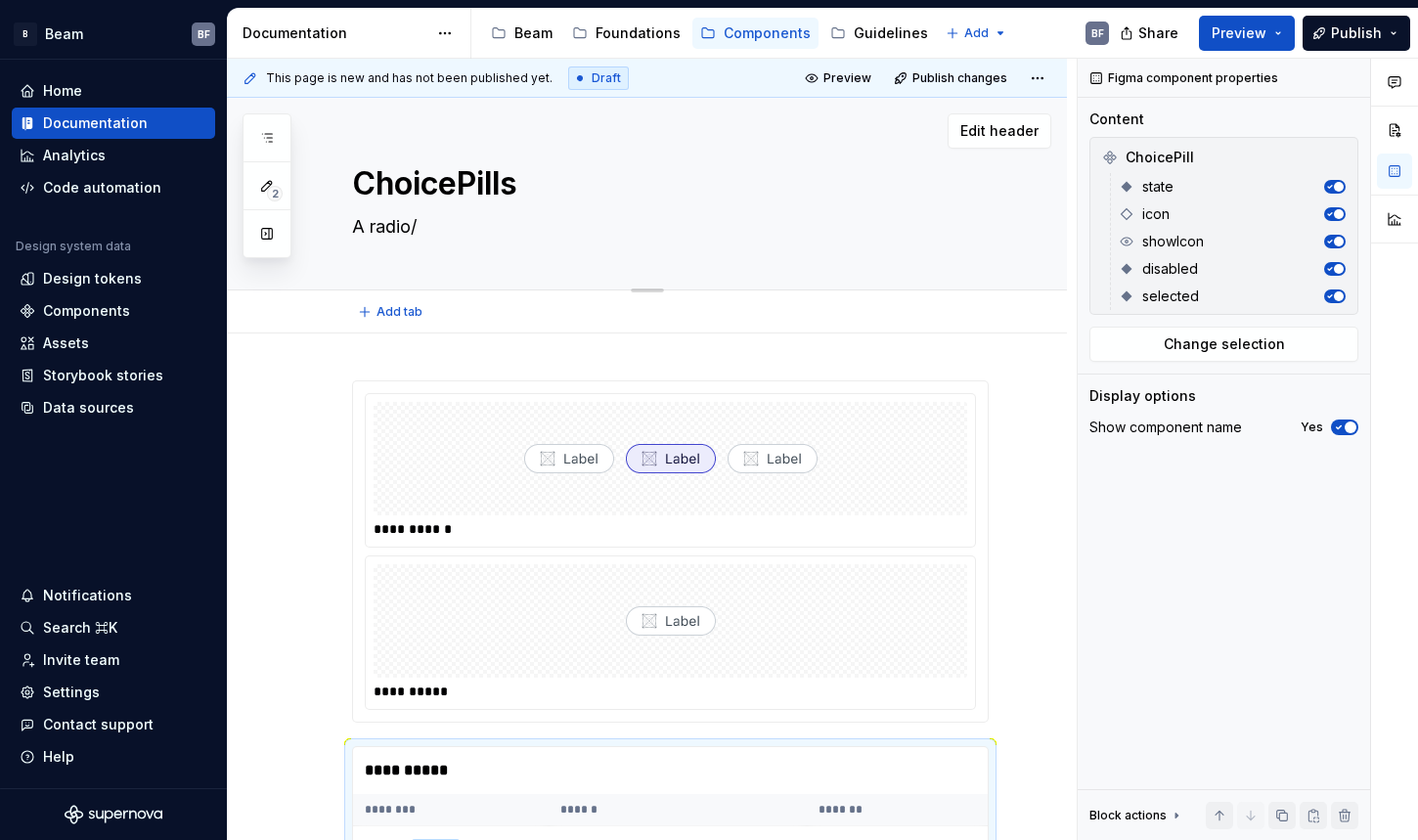 type on "*" 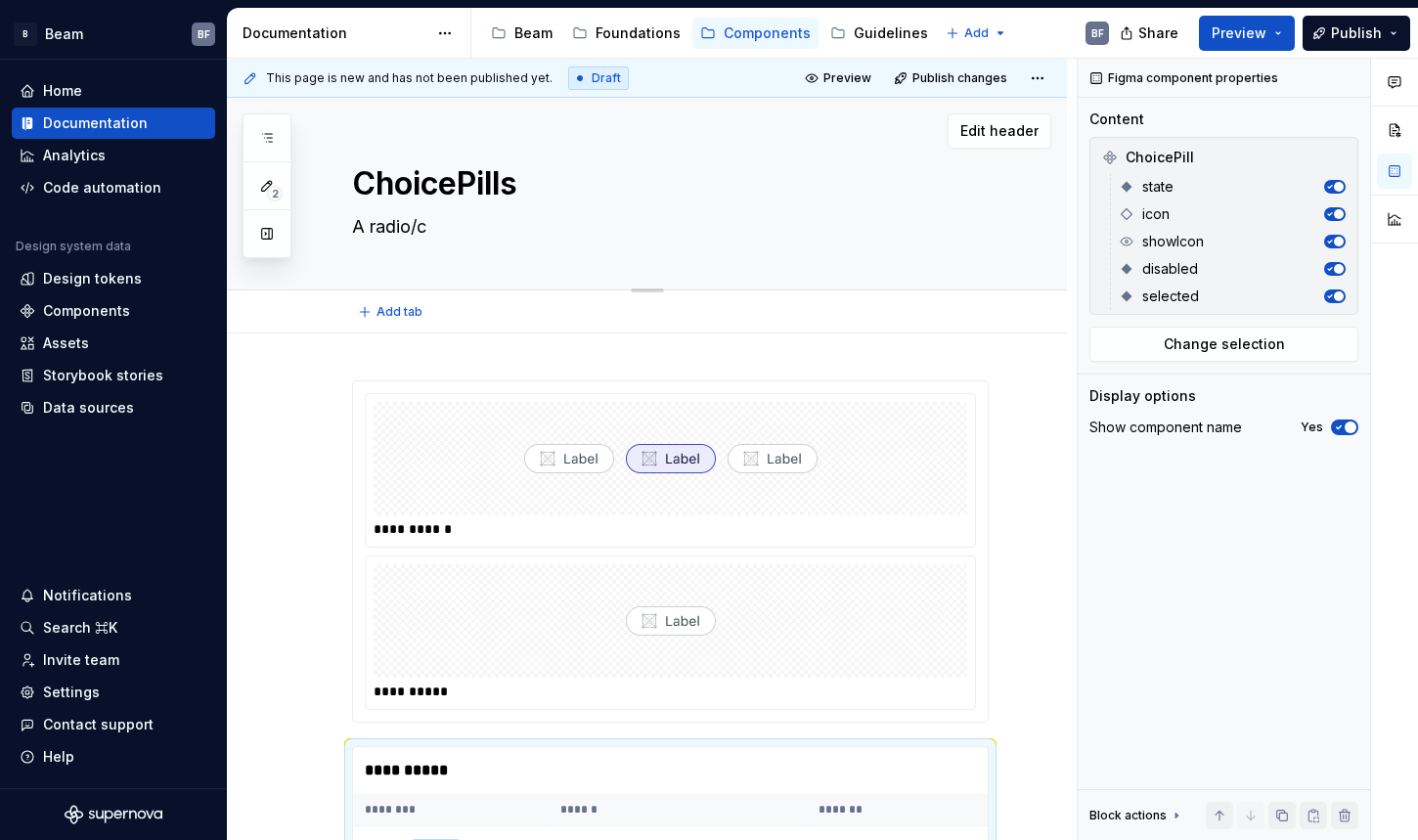 type on "*" 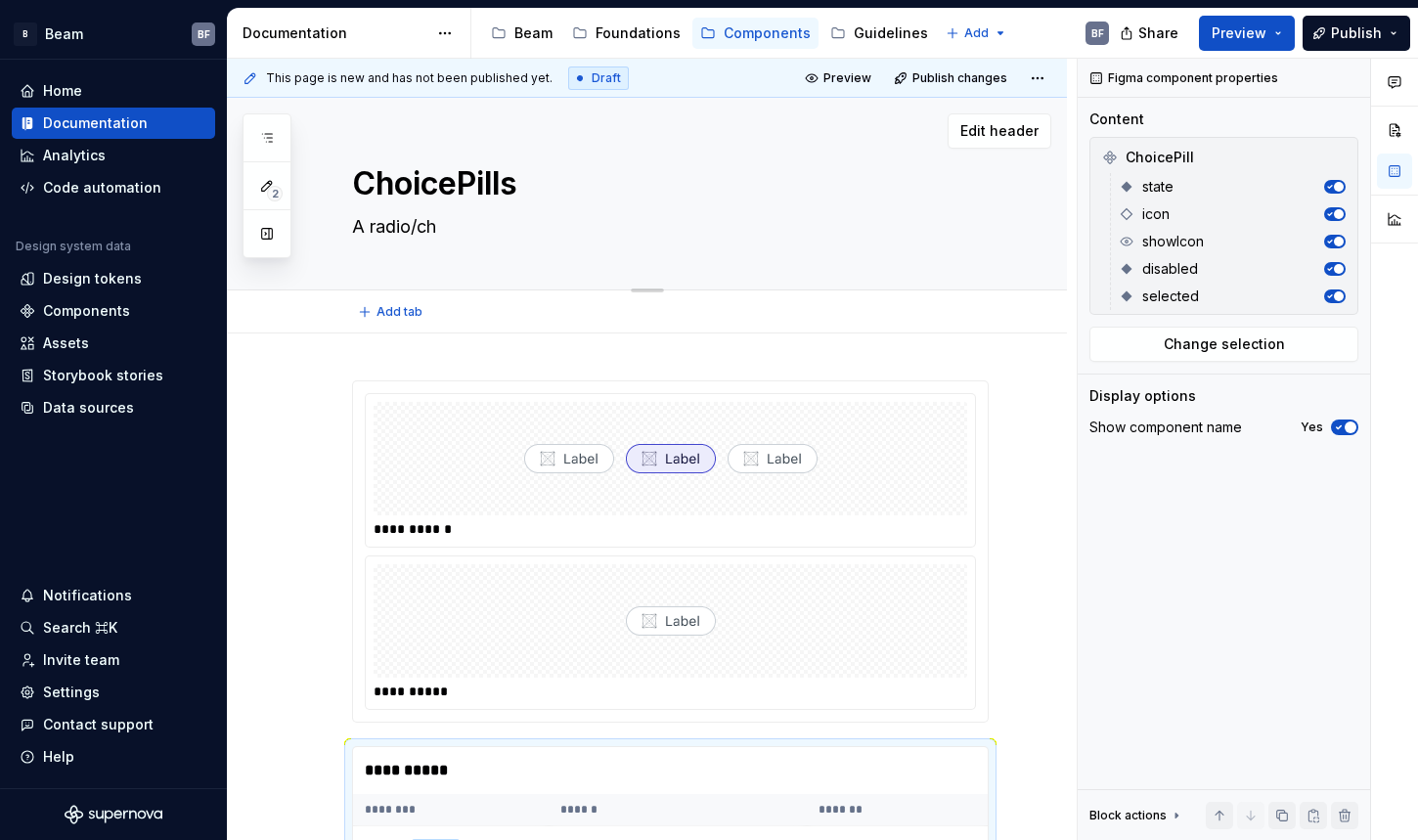 type on "A radio/che" 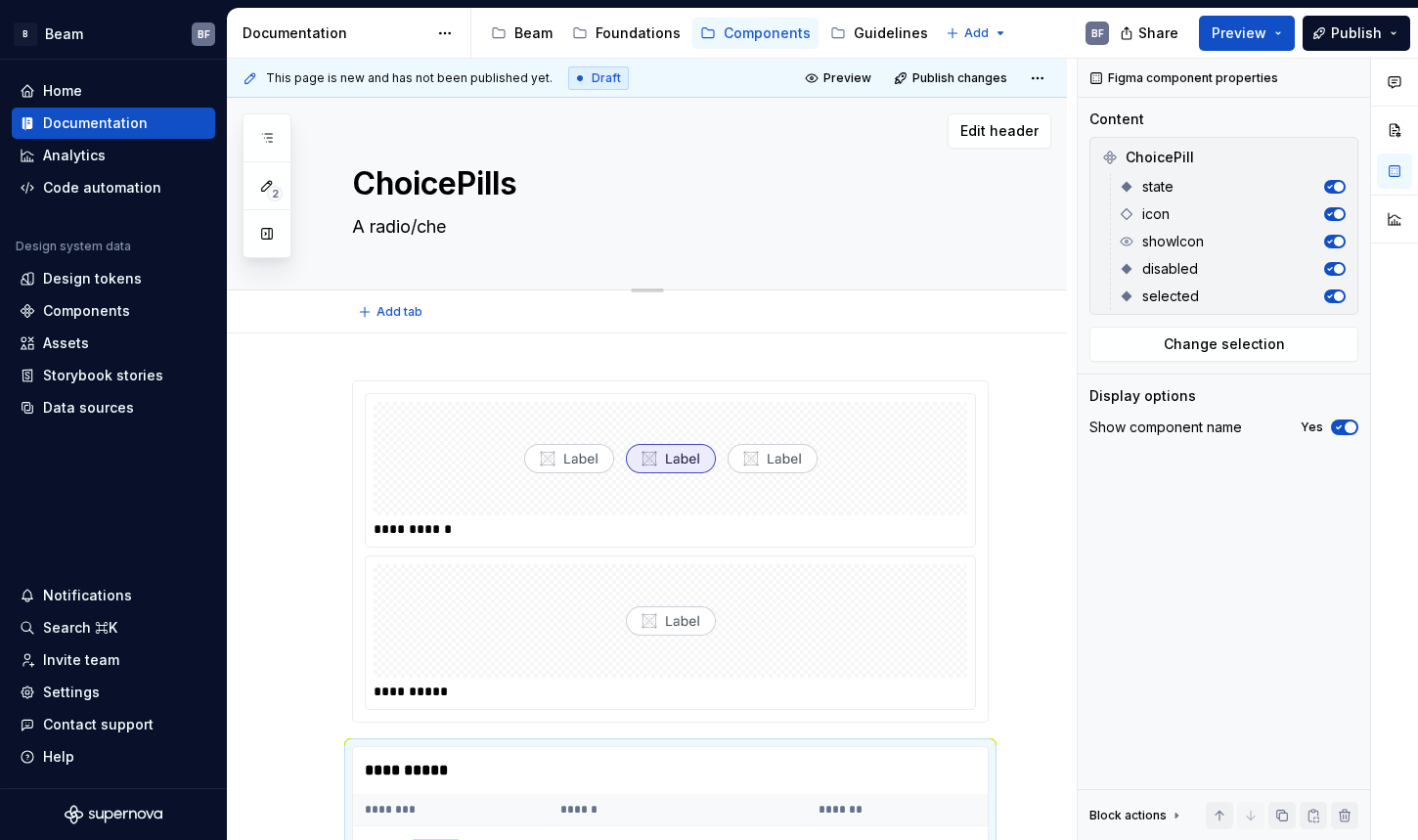 type on "*" 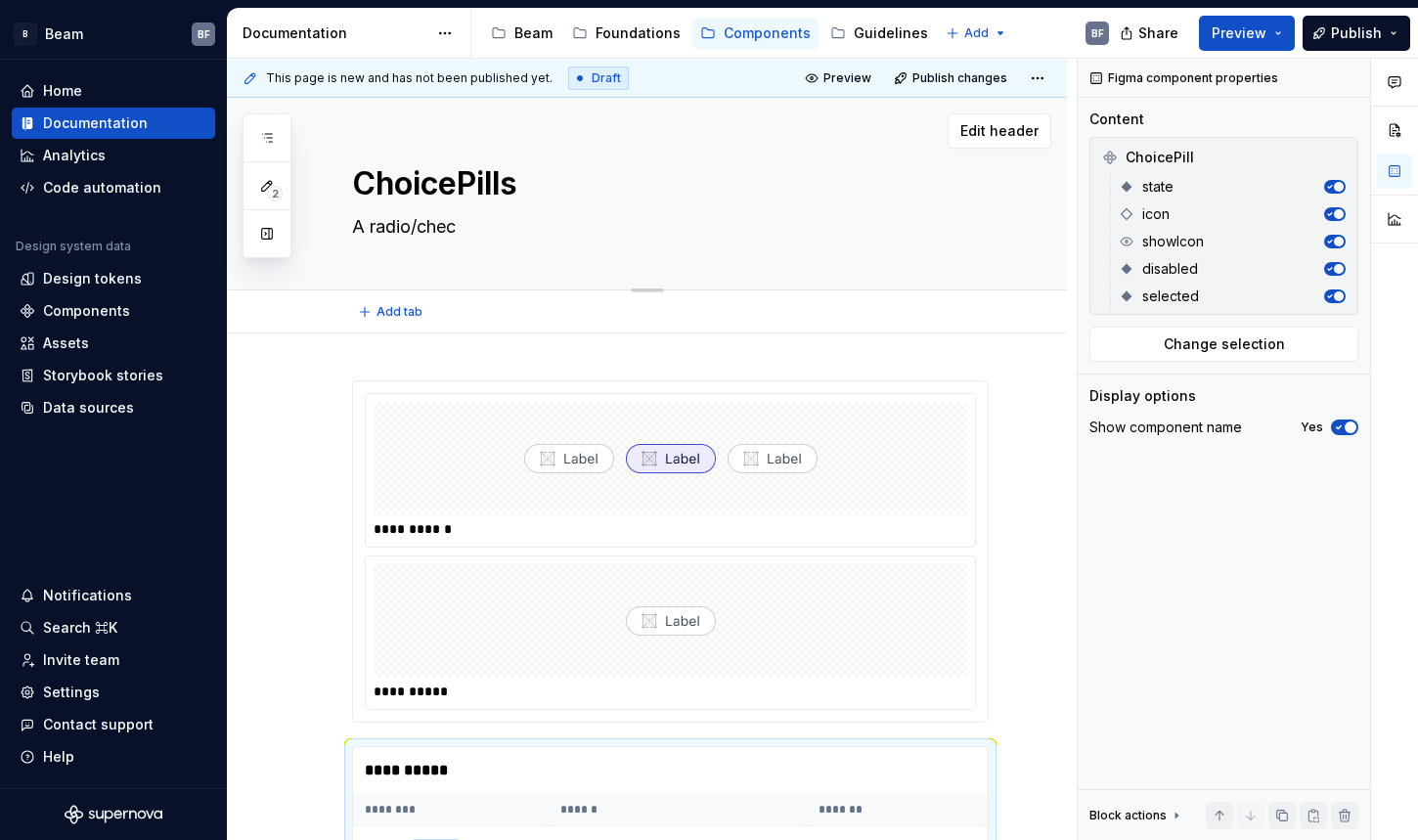 type on "*" 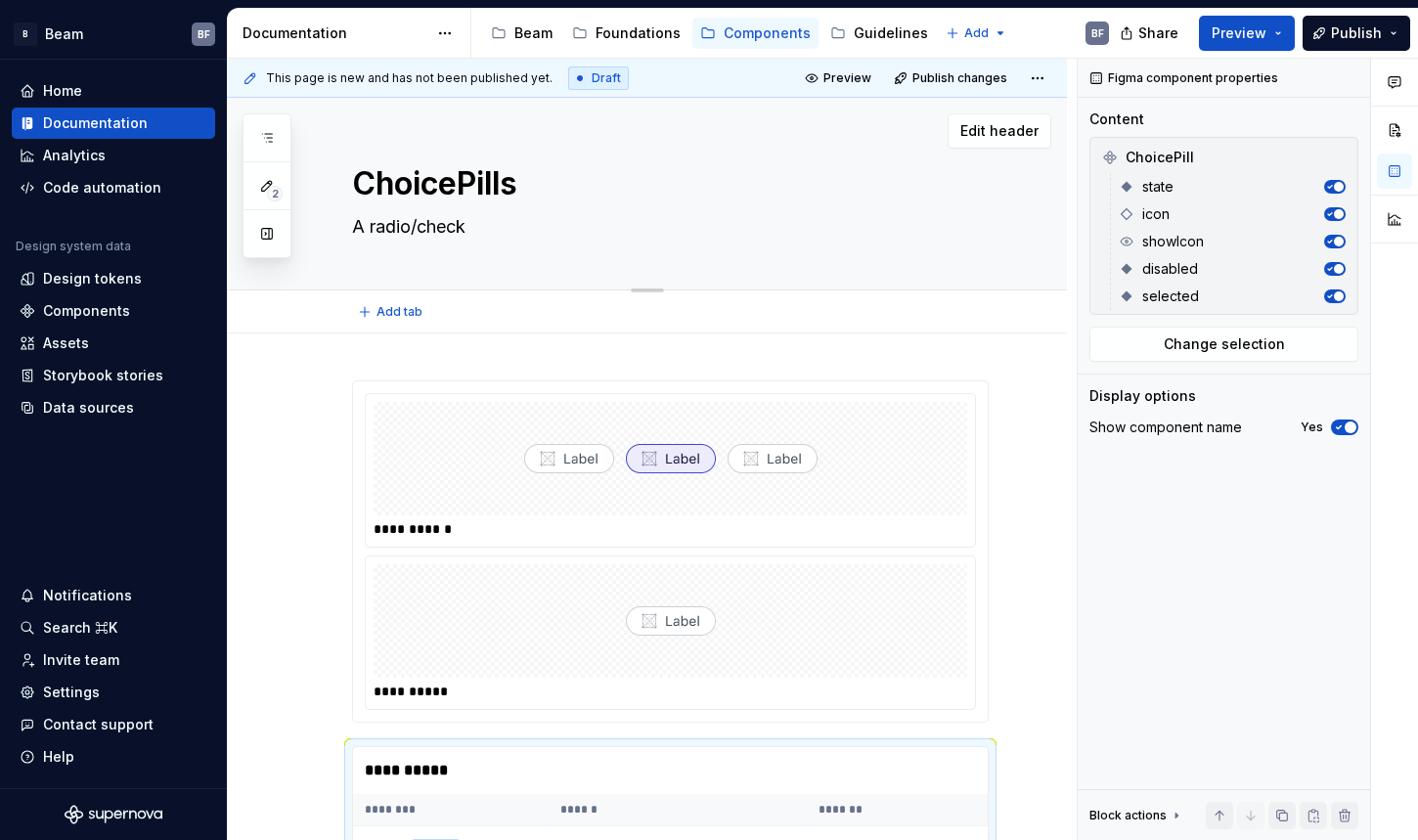 type on "*" 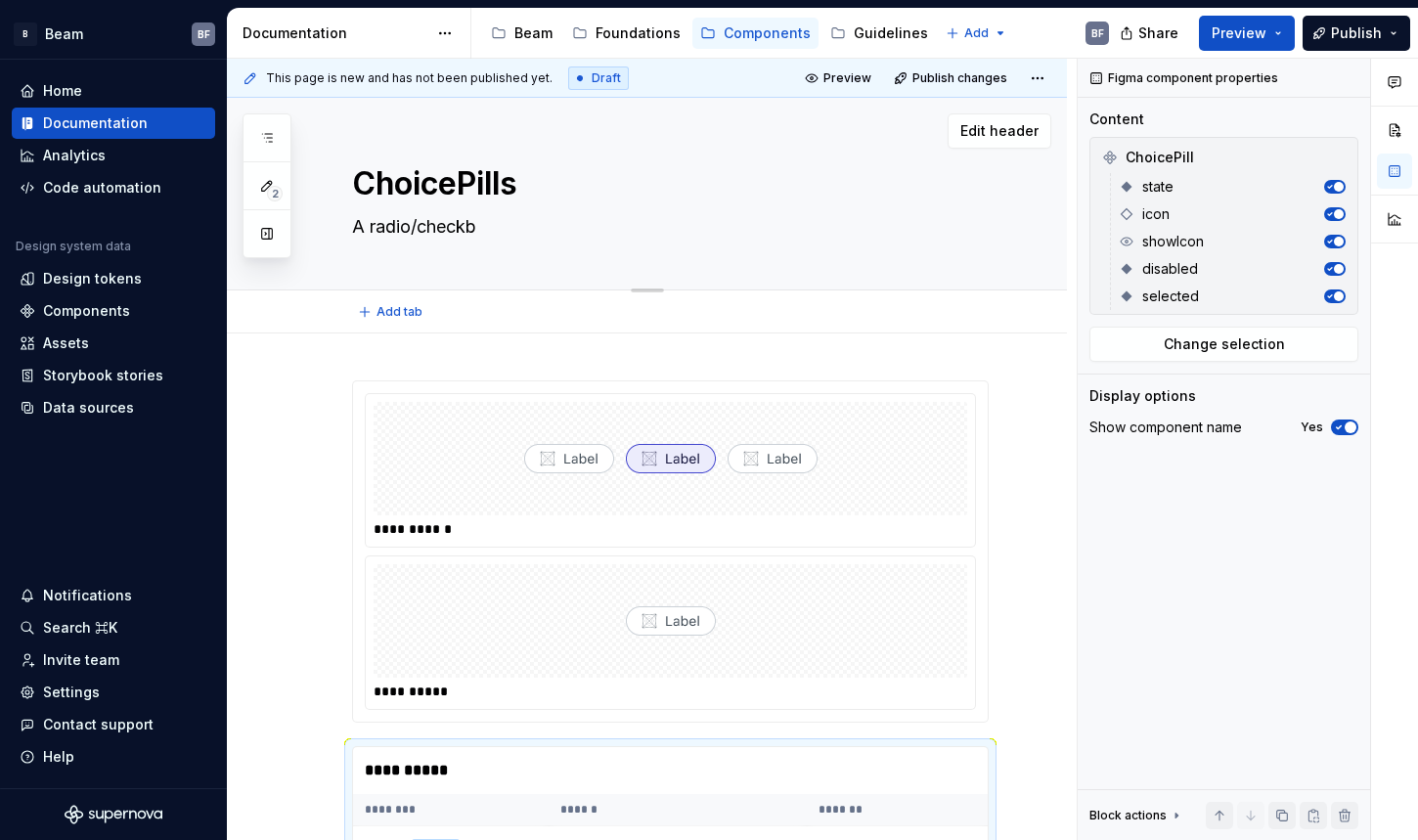 type on "*" 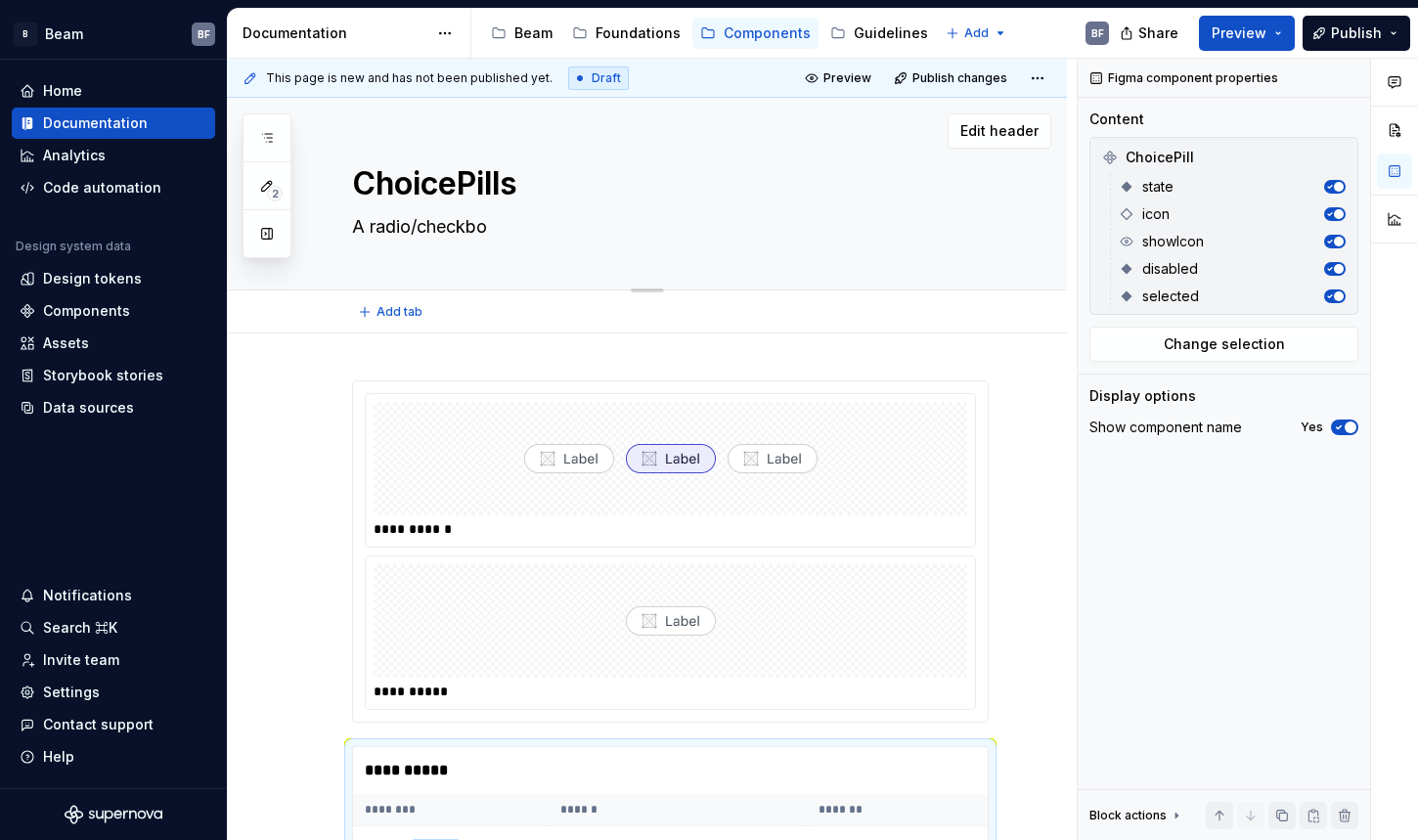type on "*" 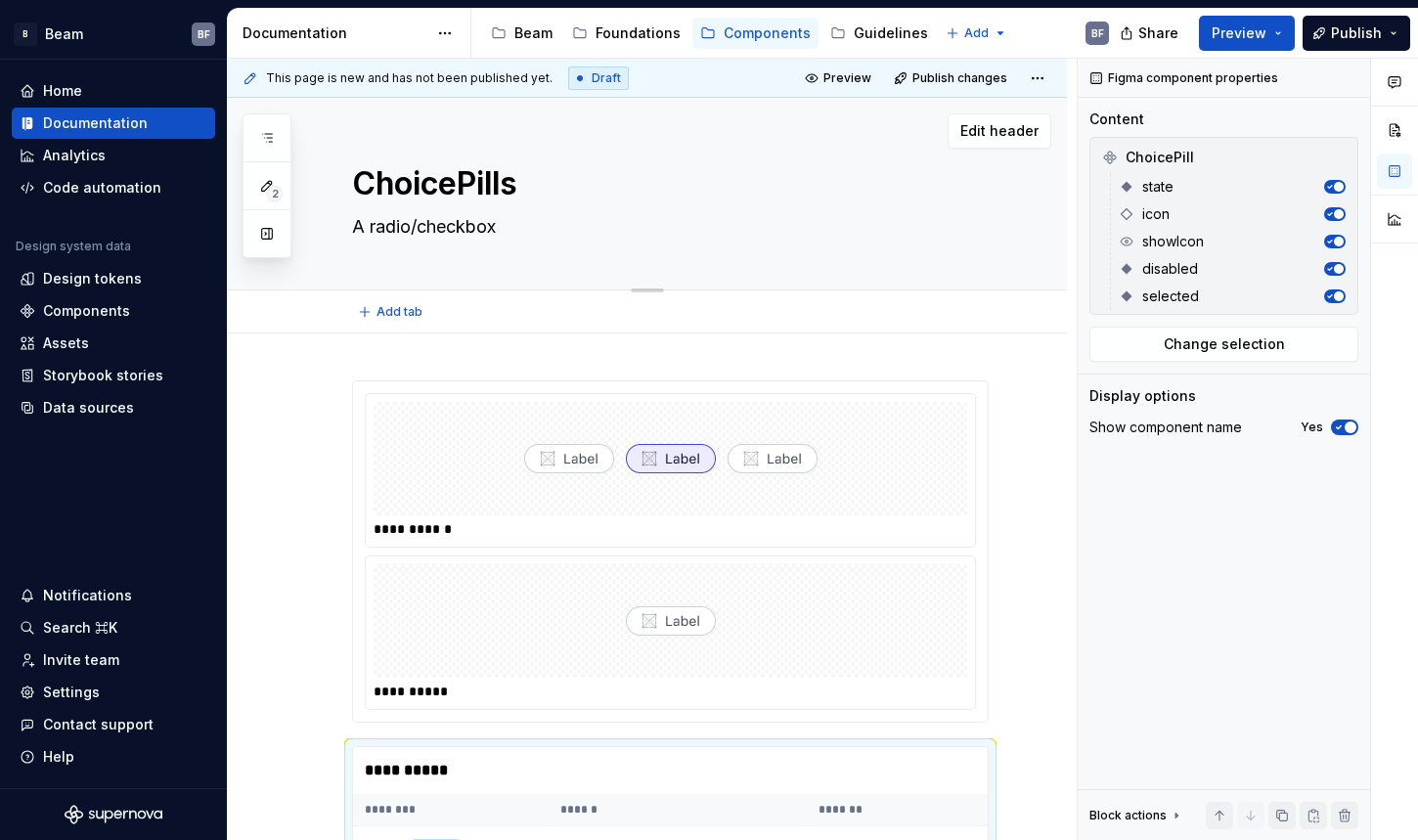 type on "*" 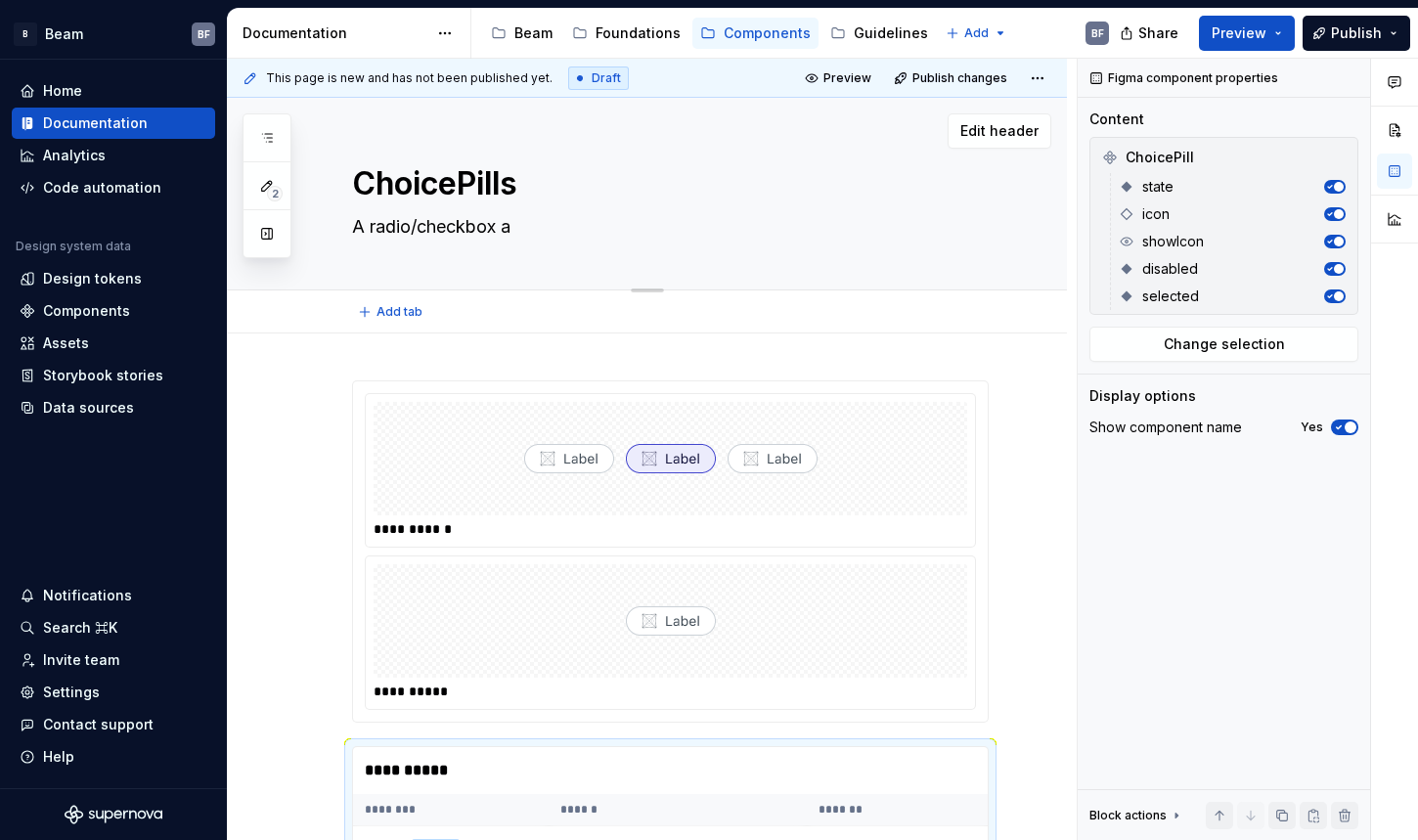 type on "*" 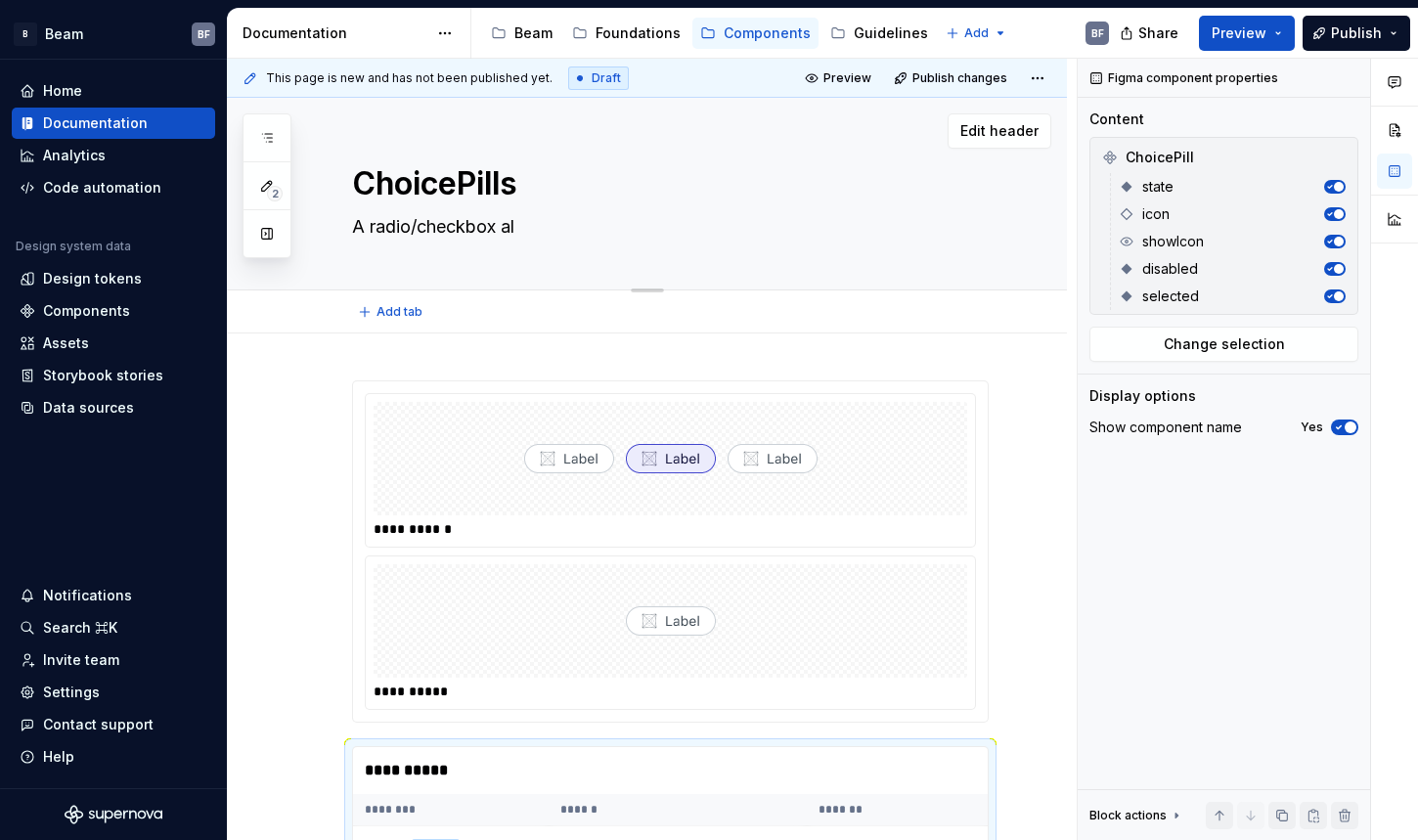 type on "*" 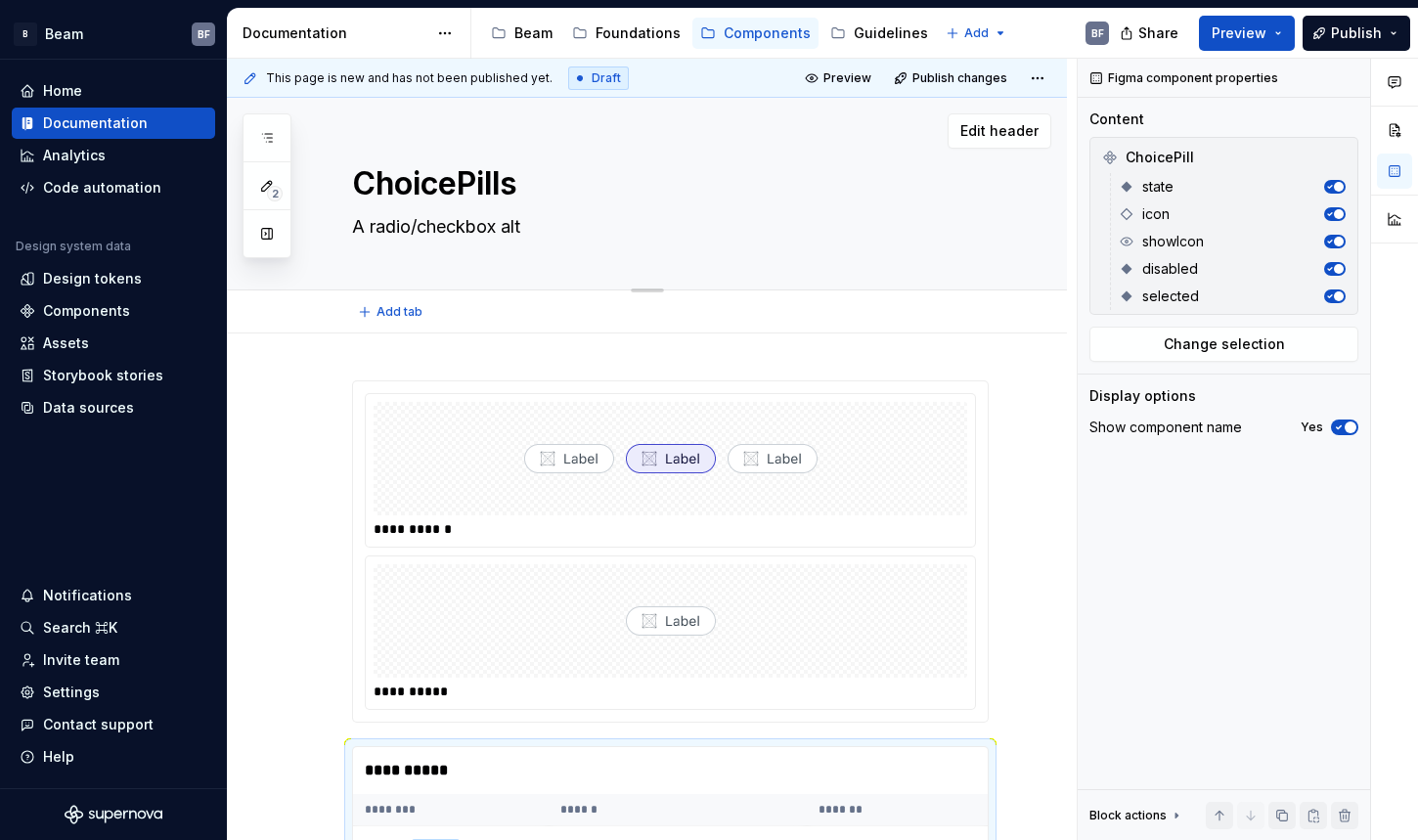 type on "*" 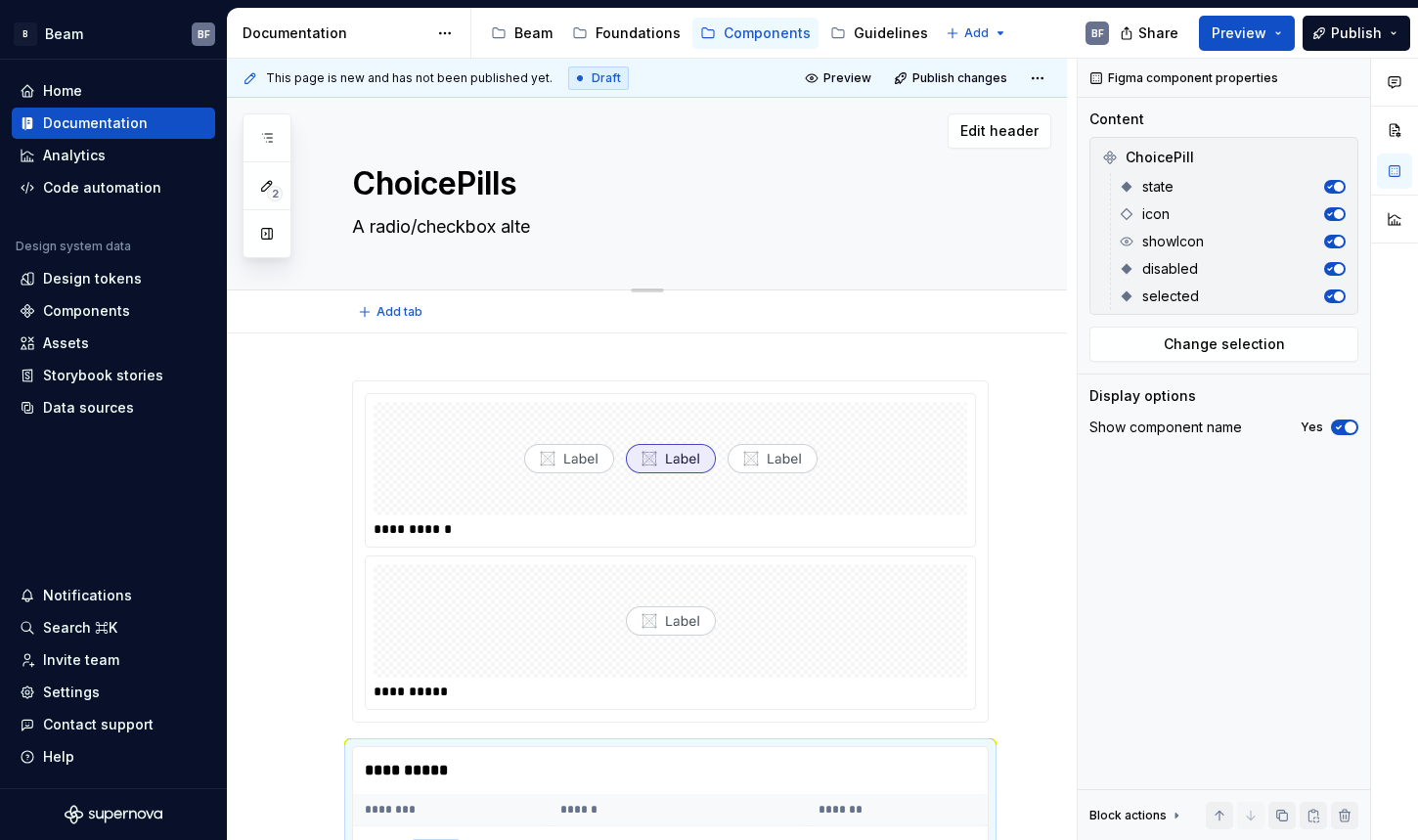 type on "*" 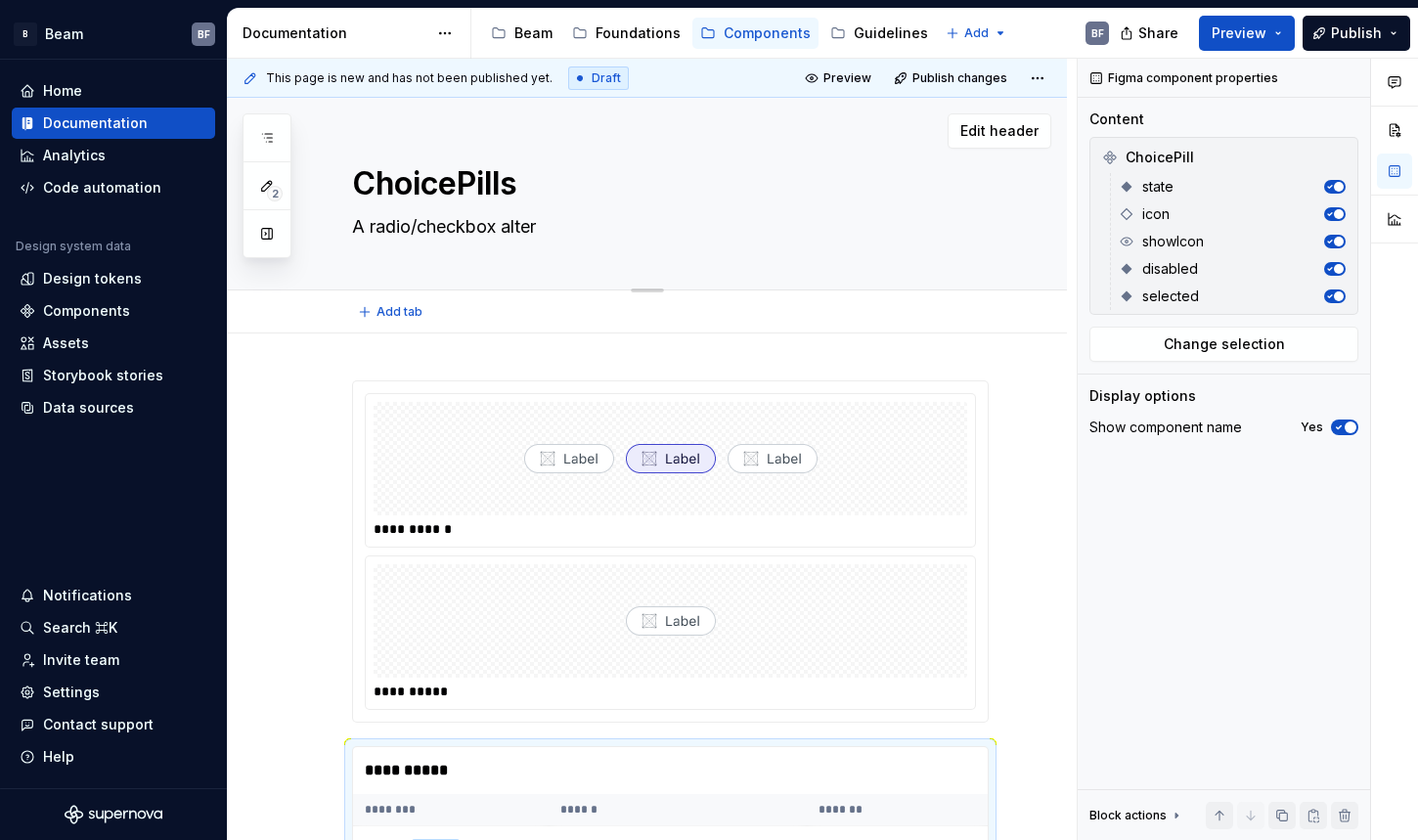 type on "*" 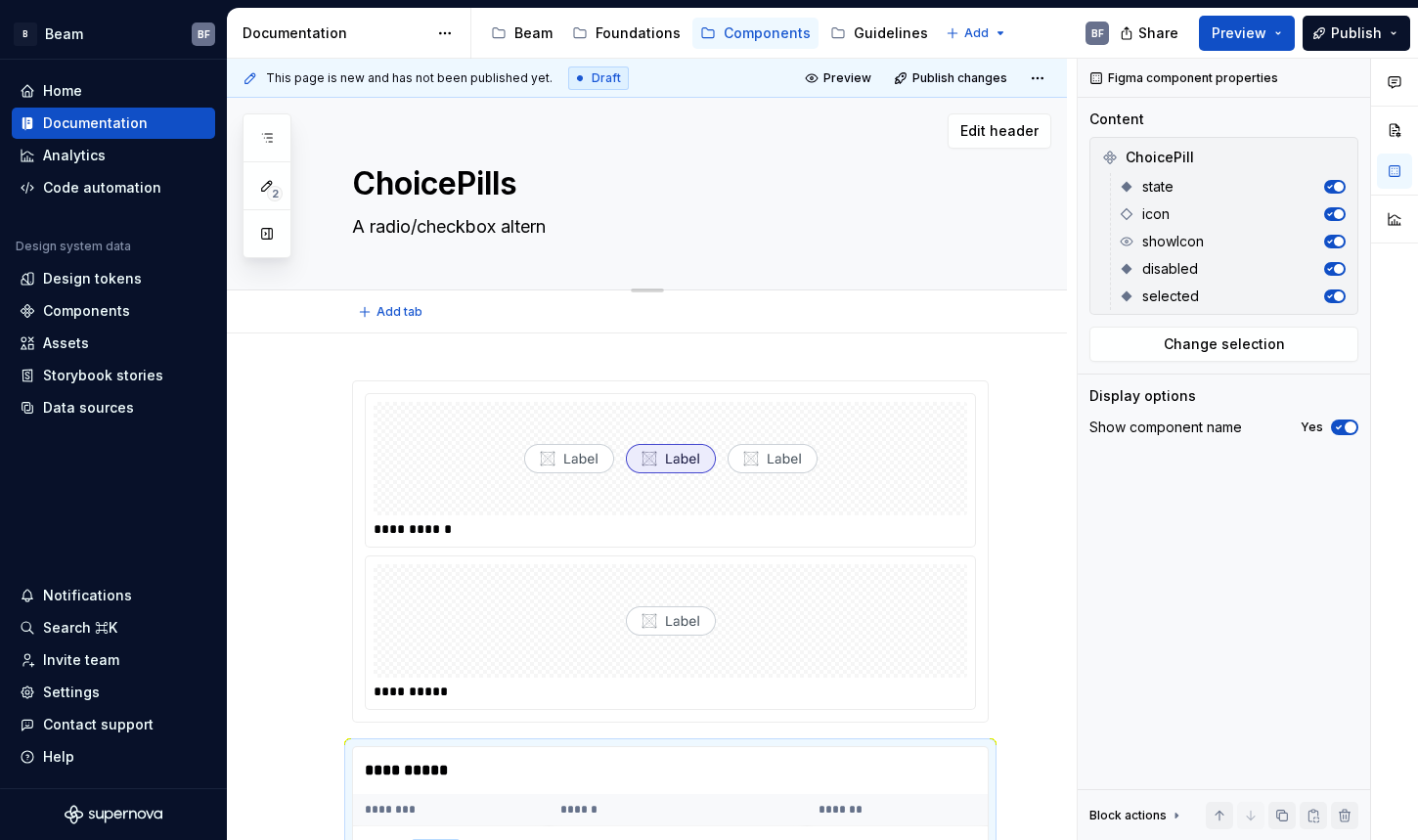type on "*" 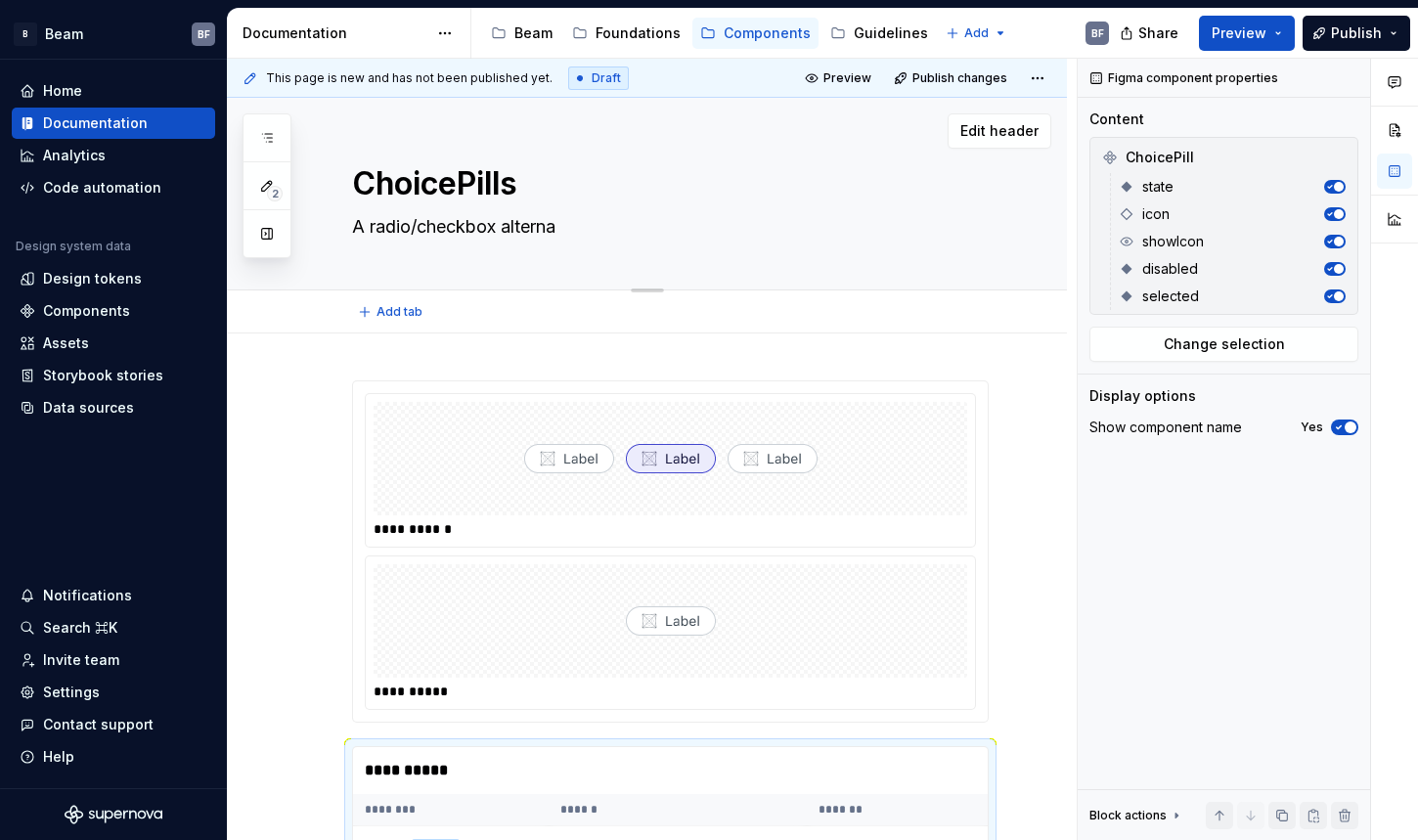 type on "*" 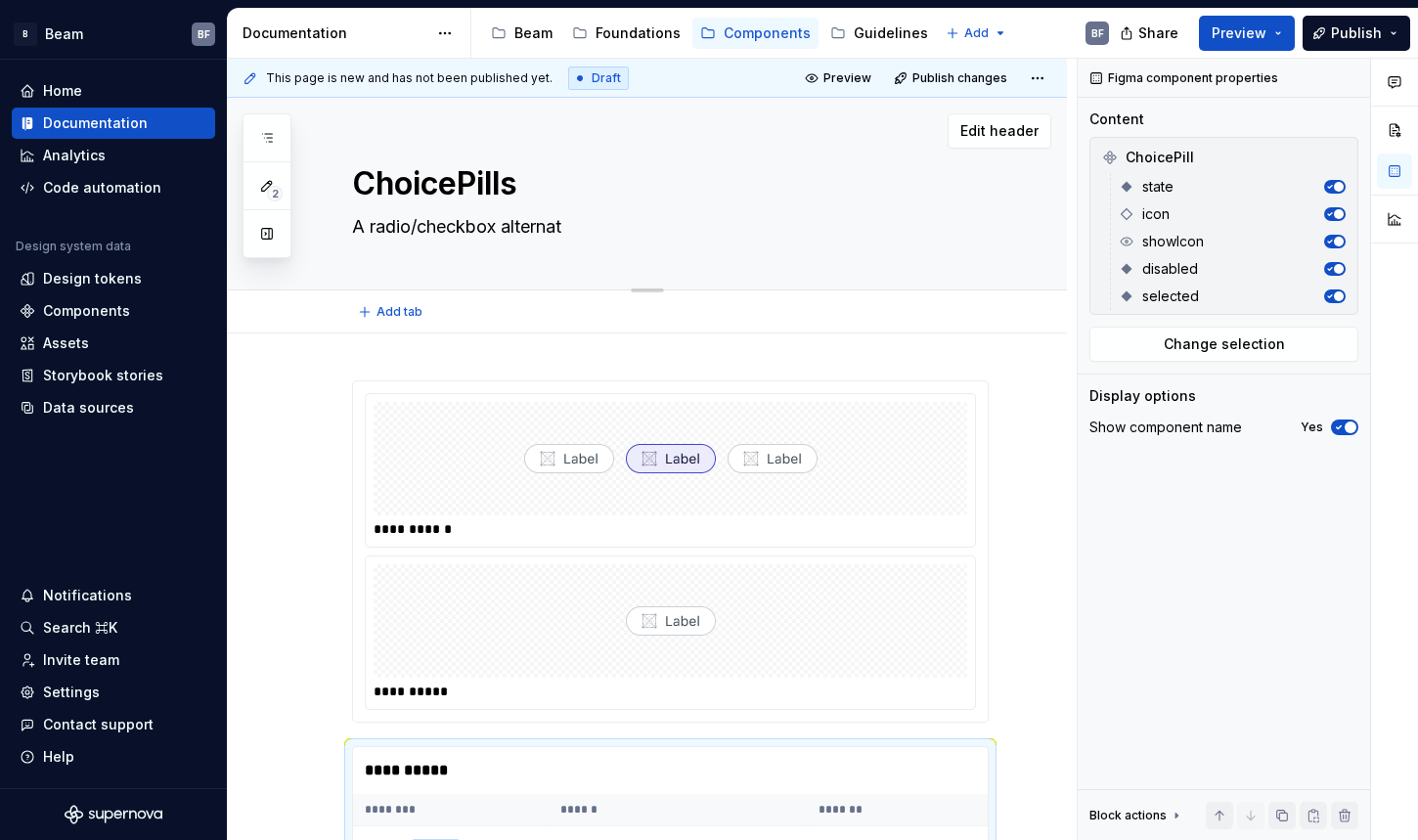 type on "A radio/checkbox alternati" 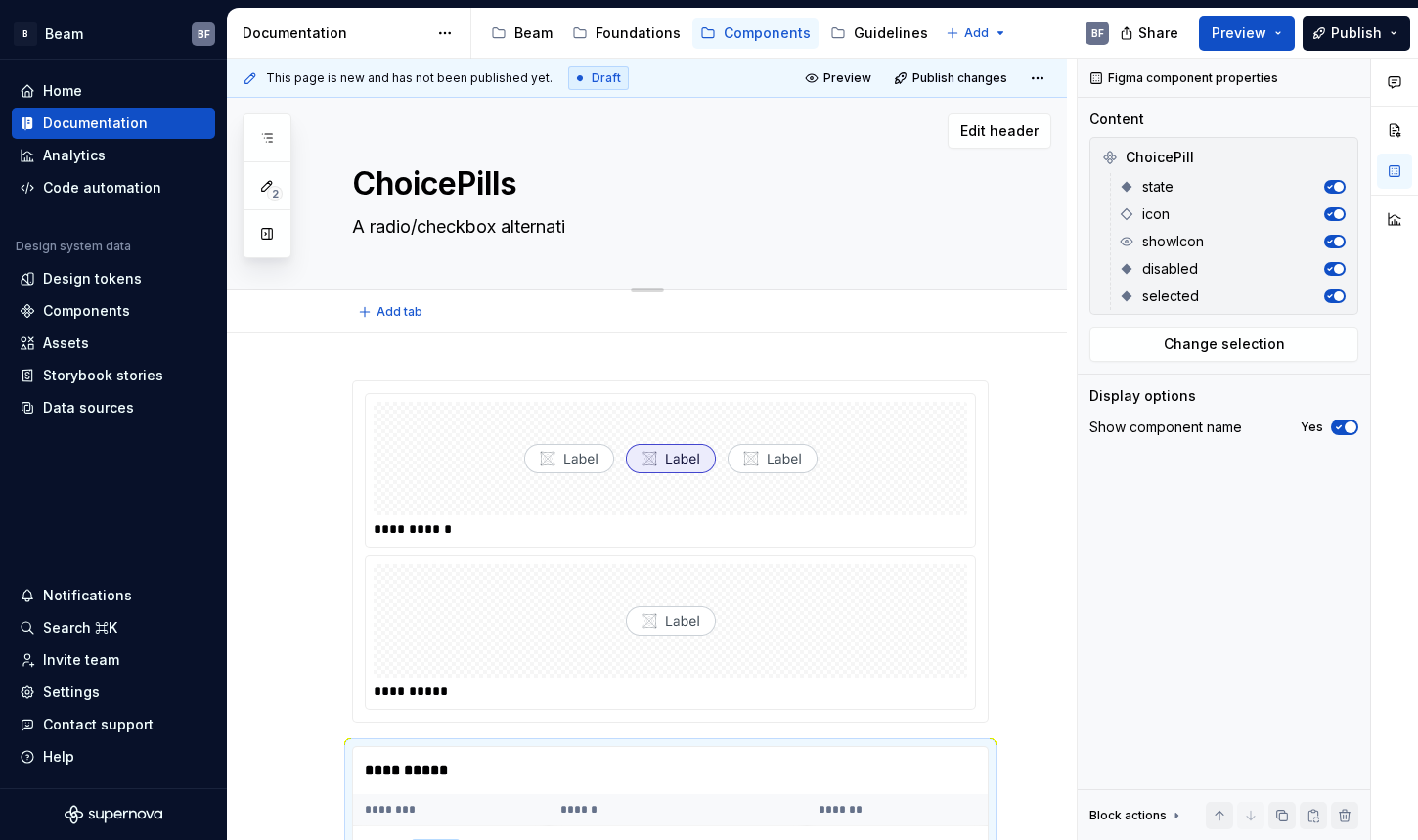 type on "*" 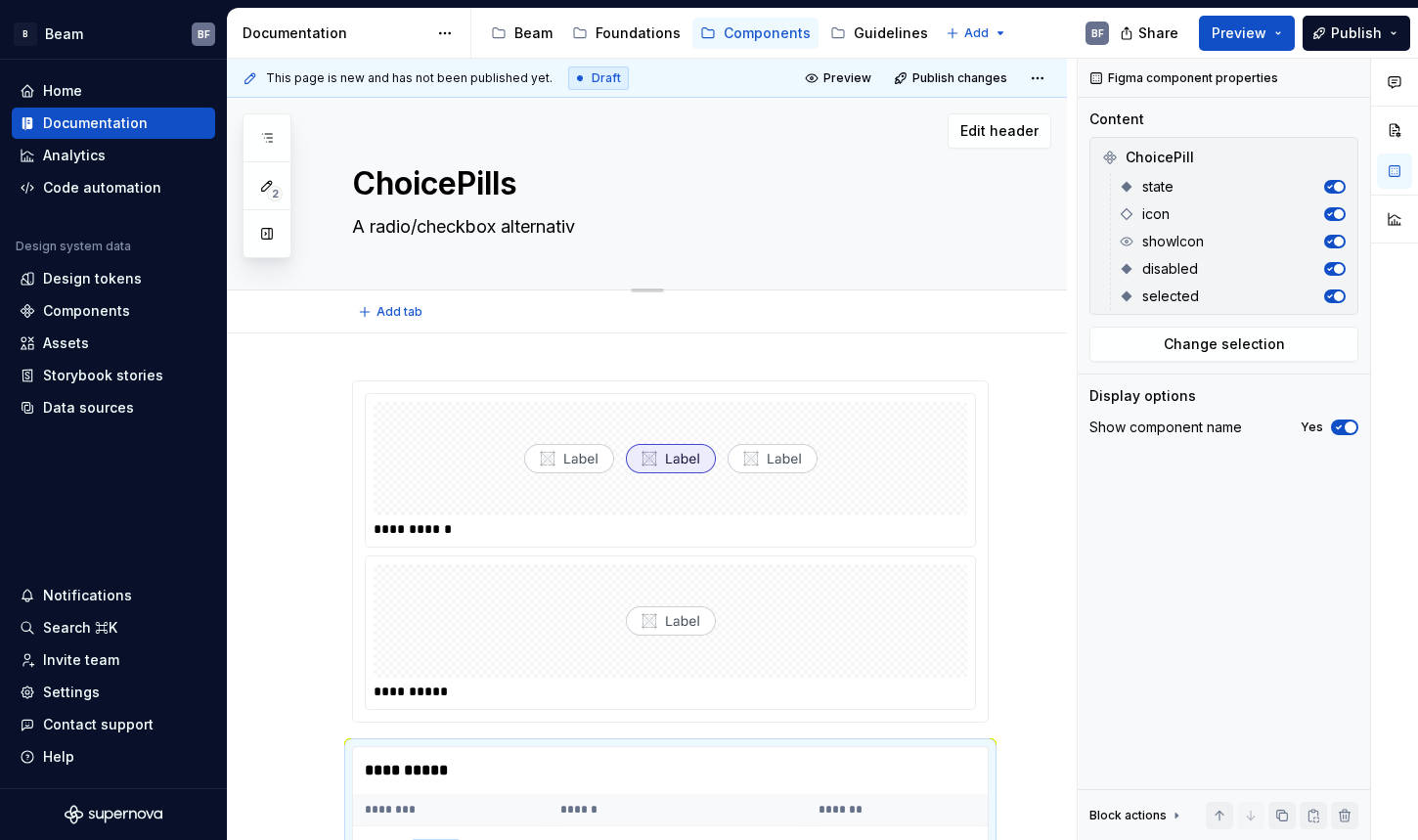type on "*" 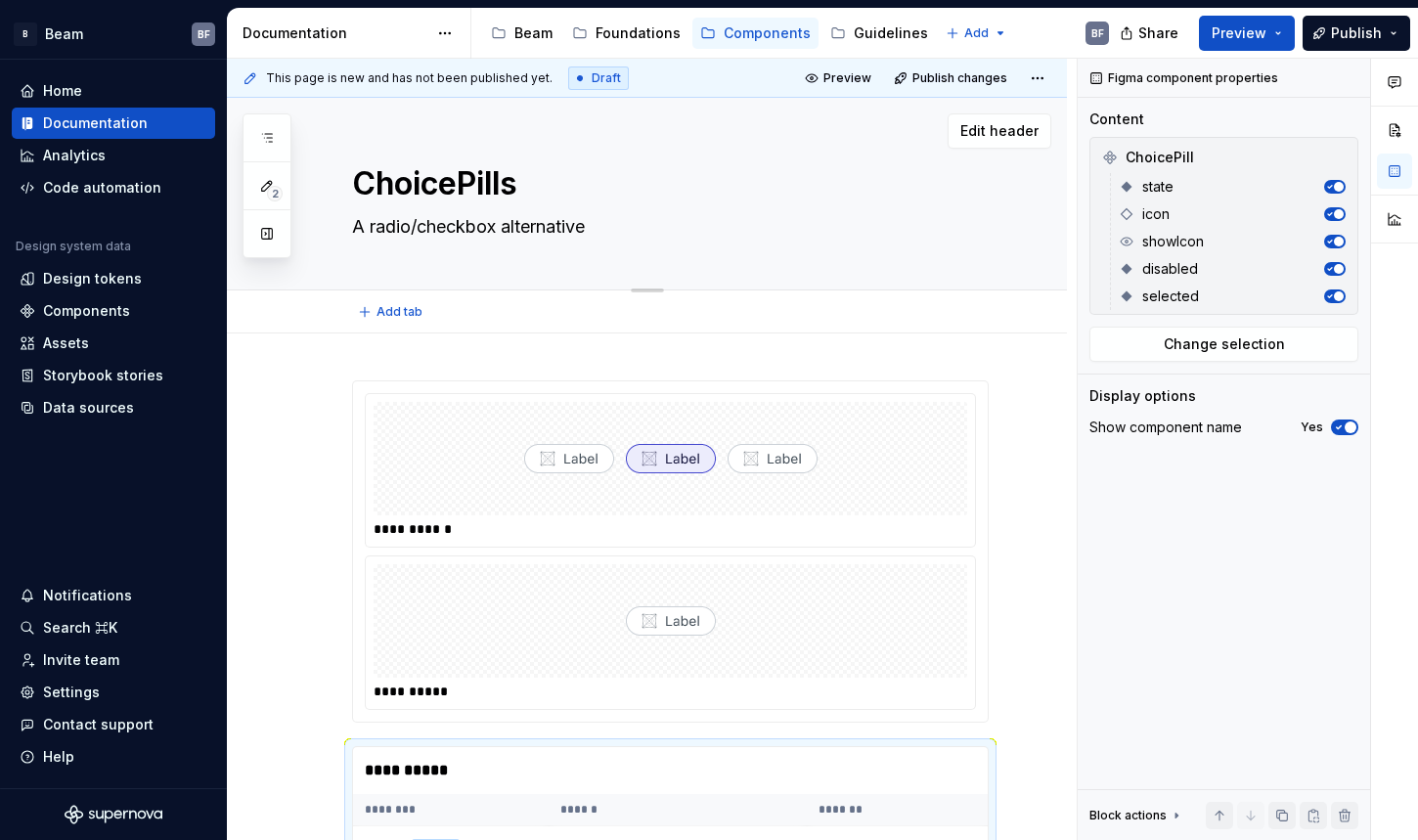 click on "A radio/checkbox alternative" at bounding box center [666, 227] 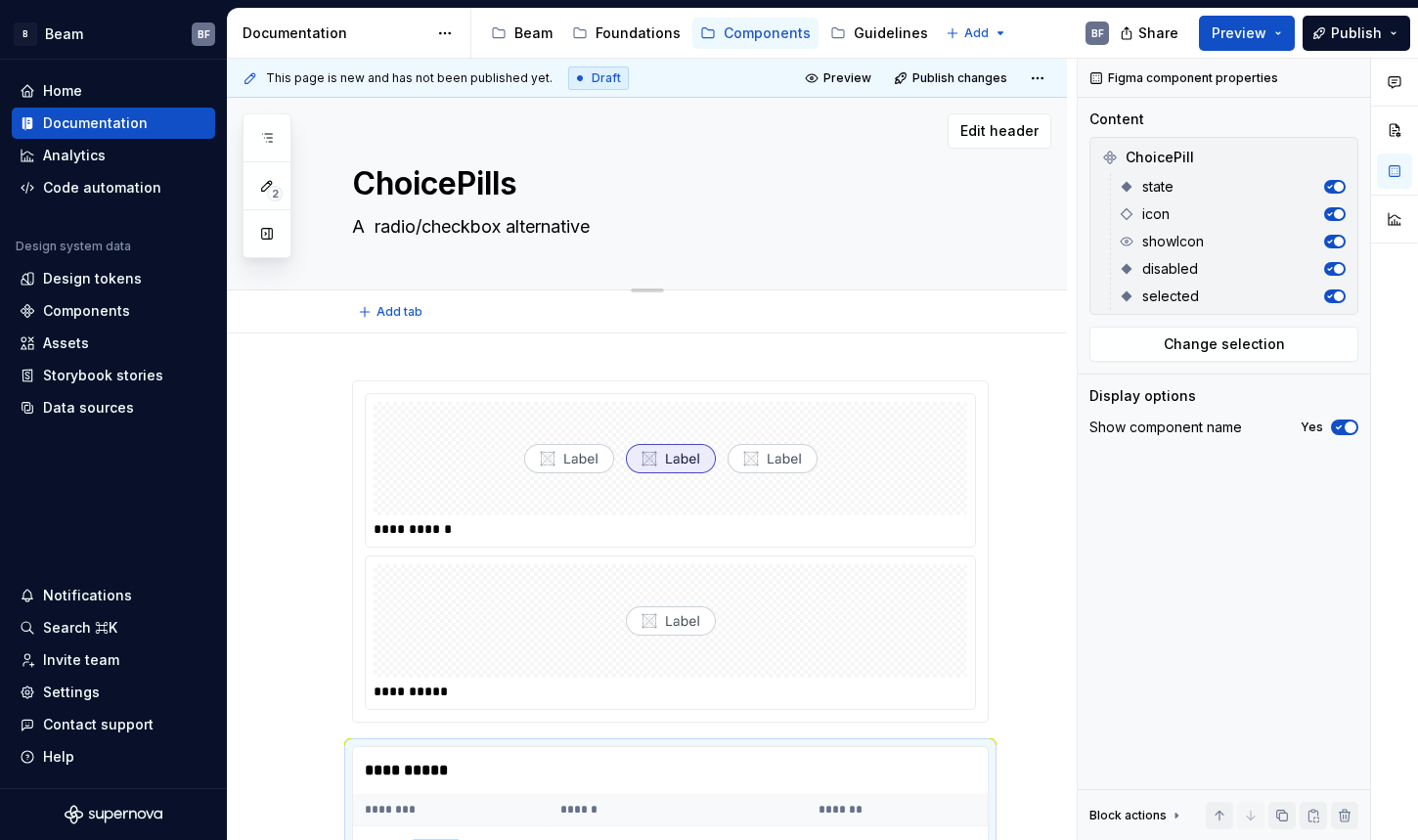 type on "*" 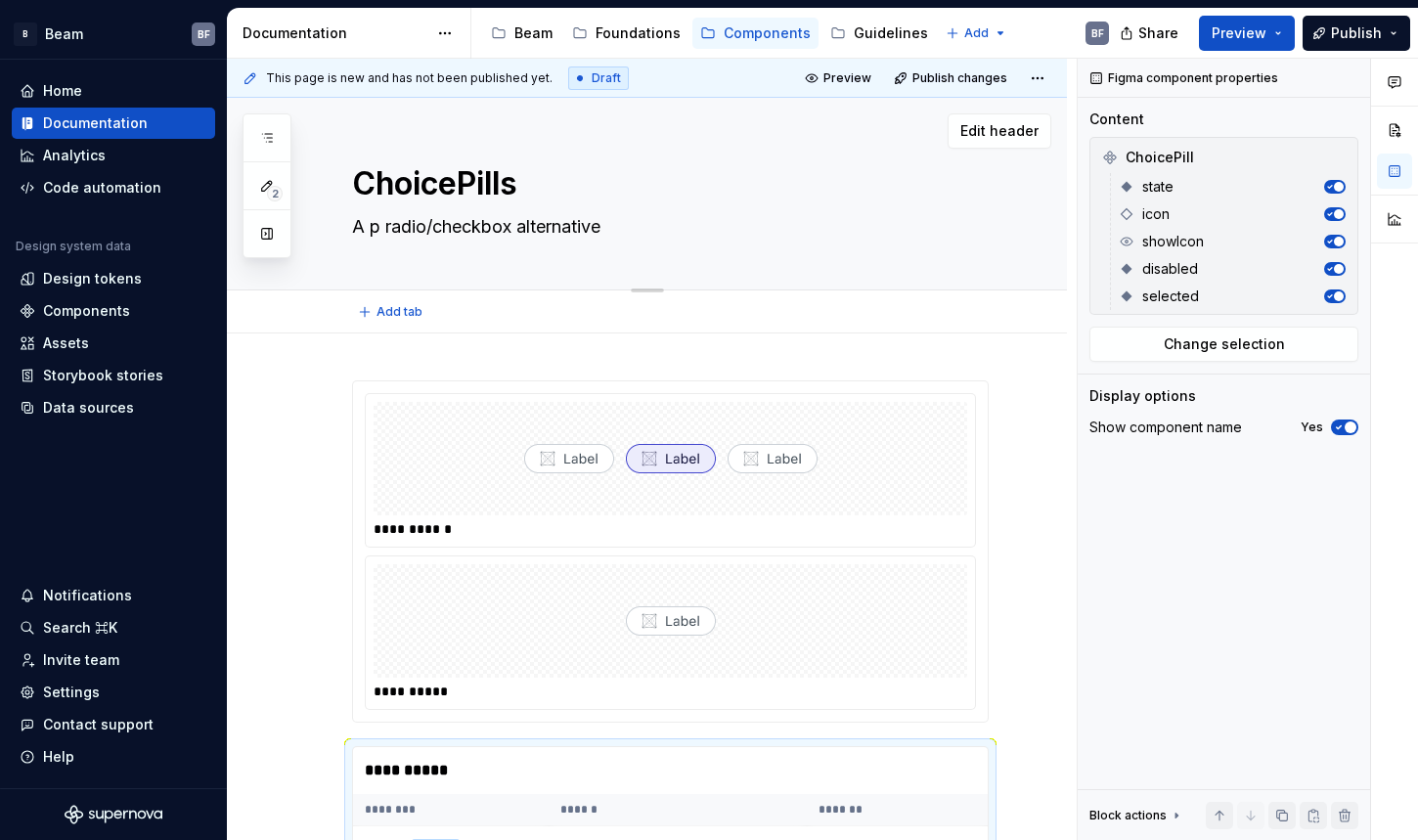 type on "*" 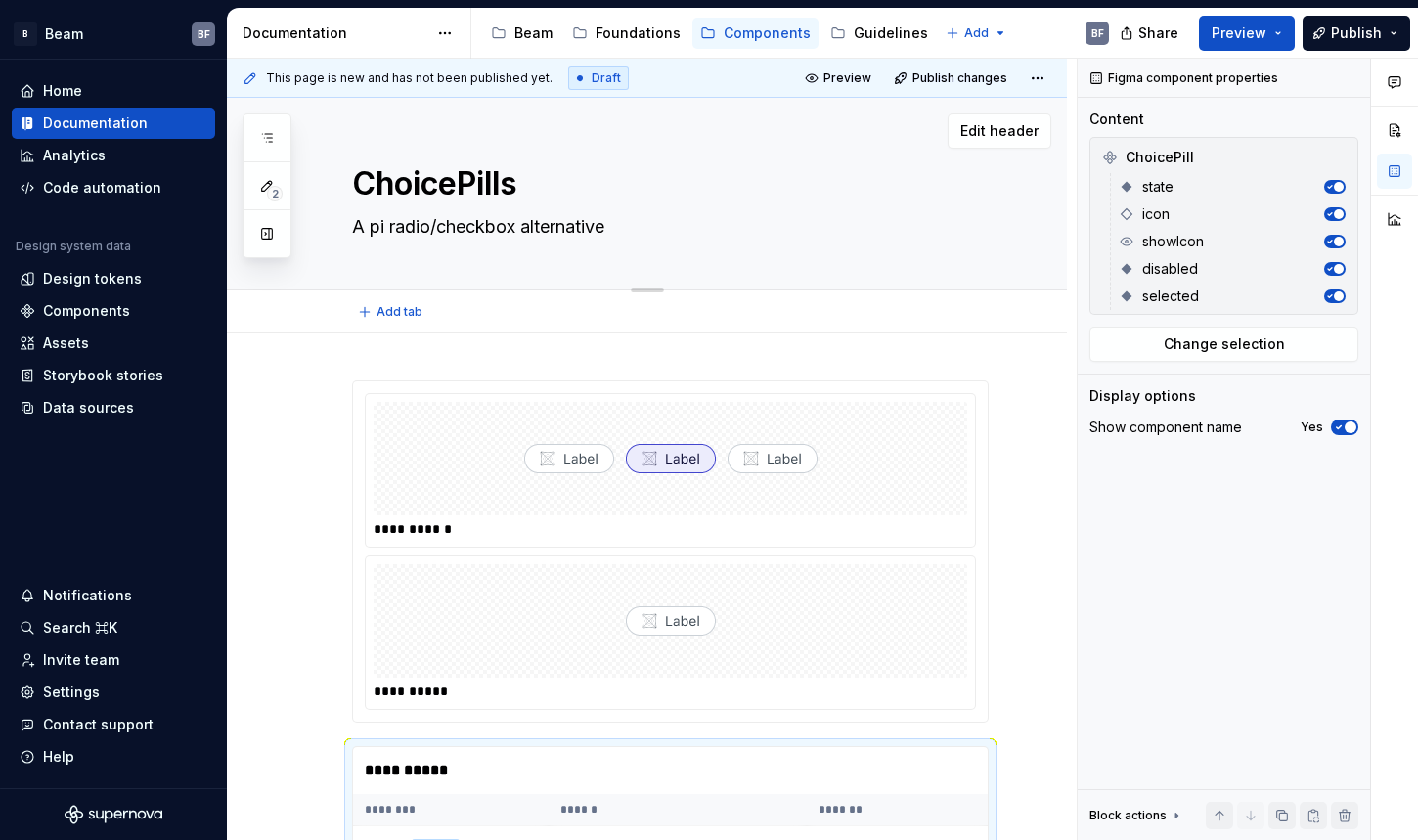 type on "*" 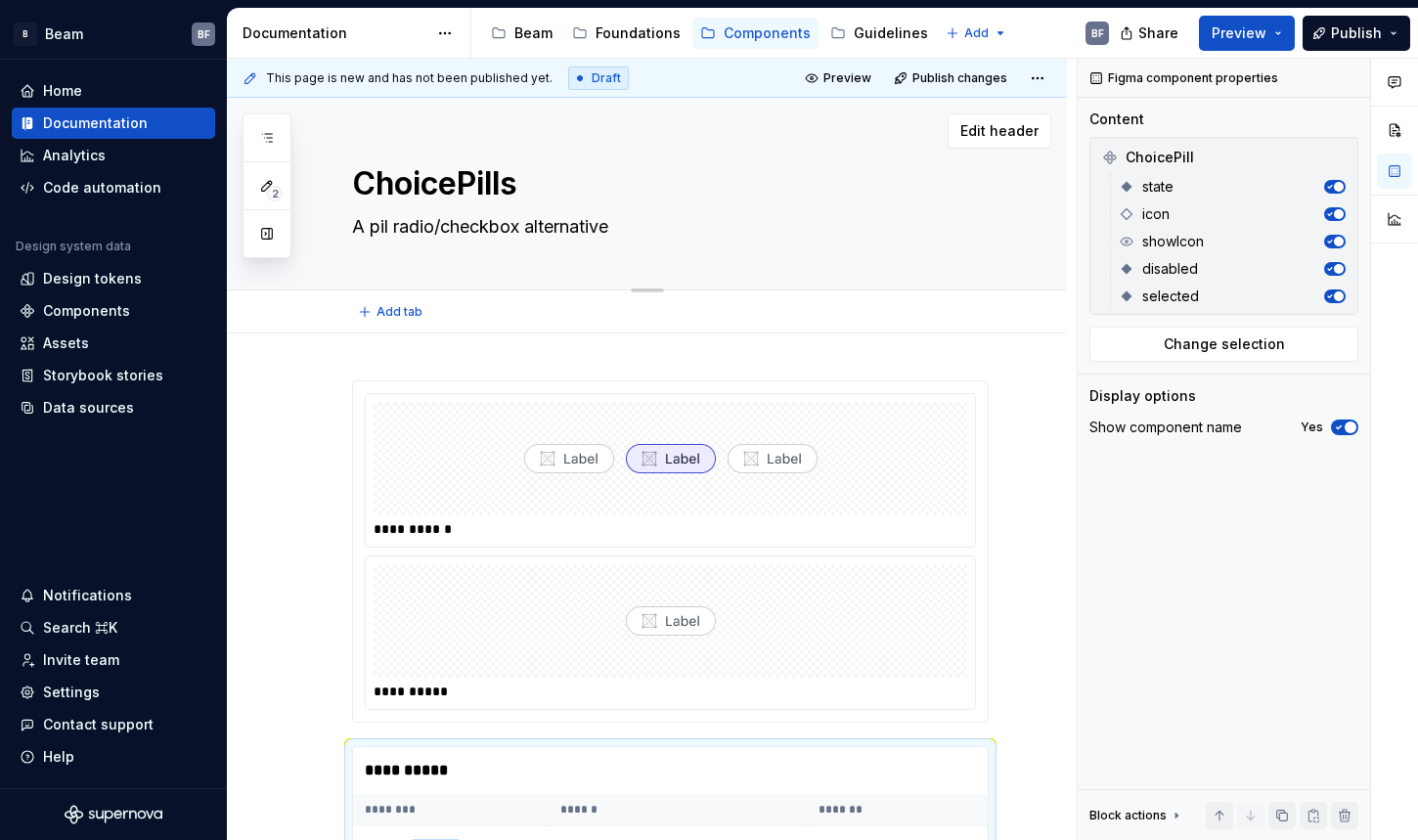 type on "*" 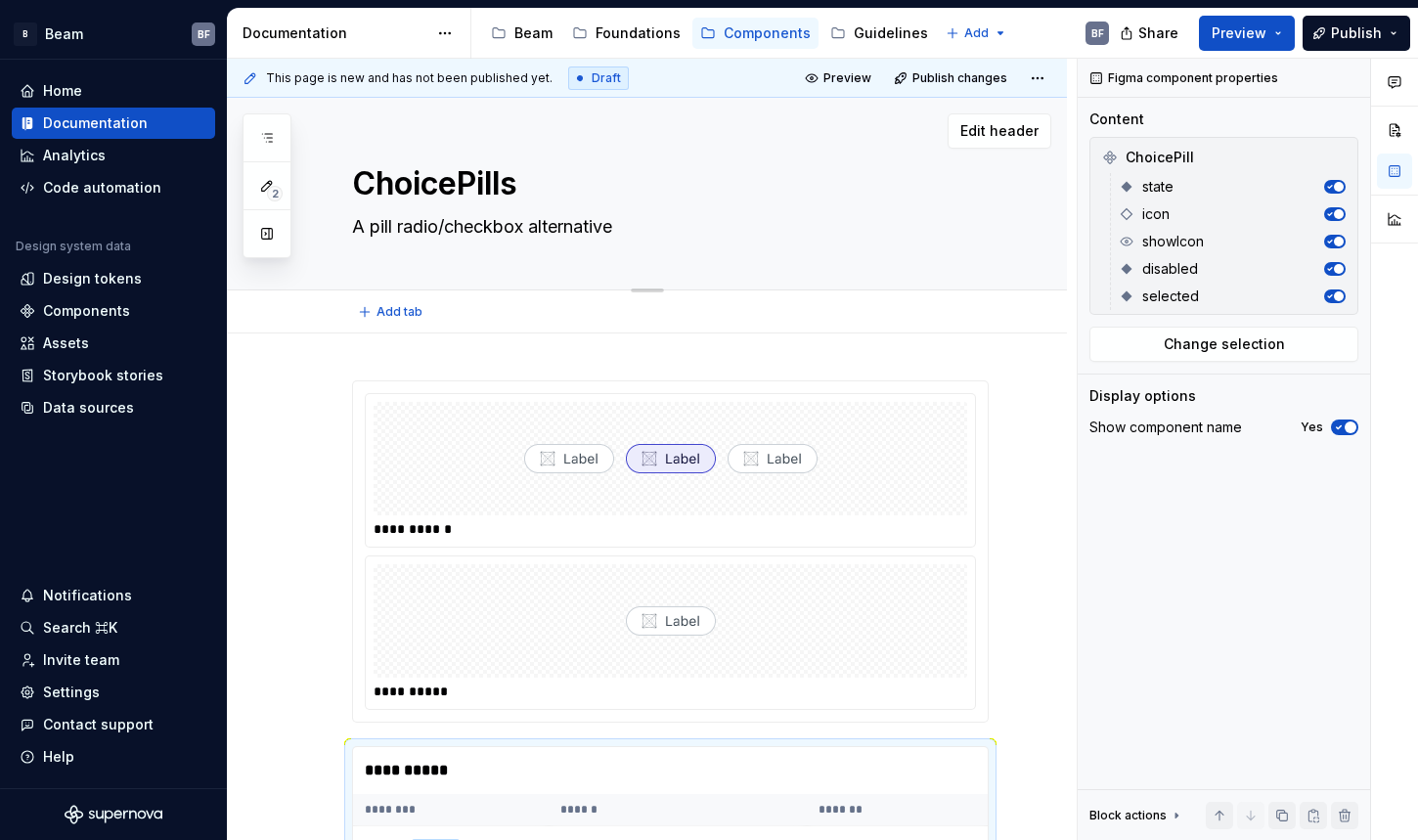 type on "*" 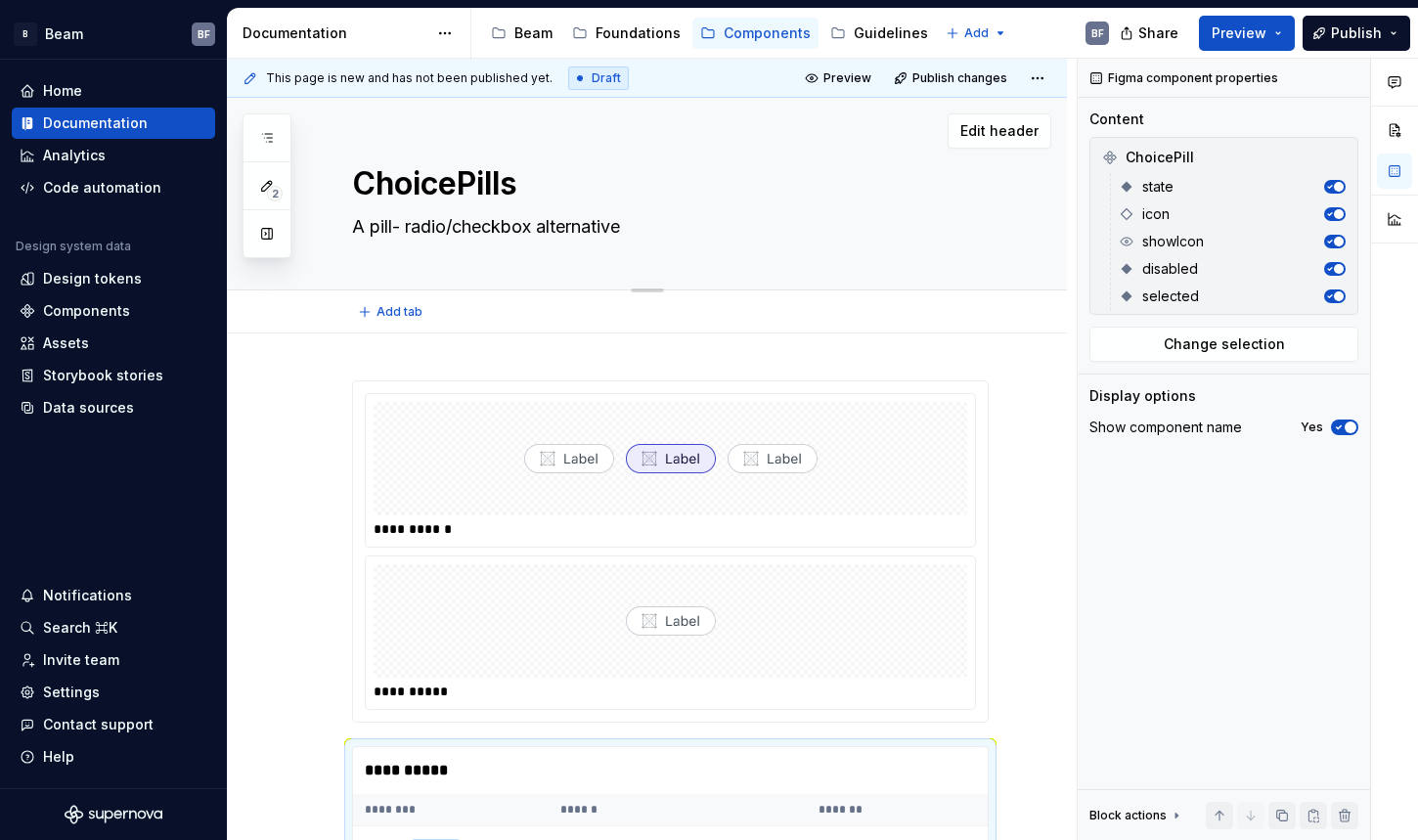 type on "*" 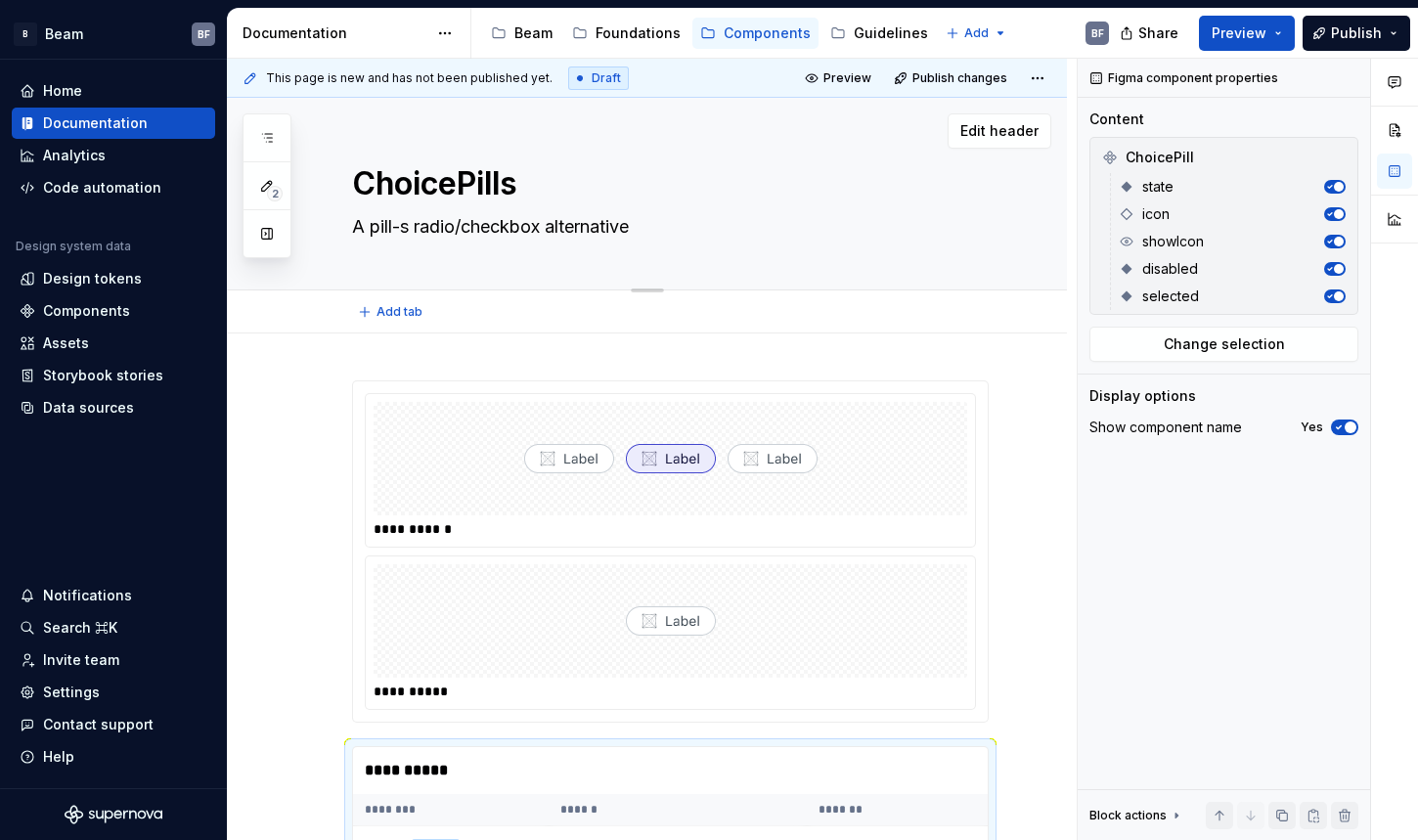 type on "*" 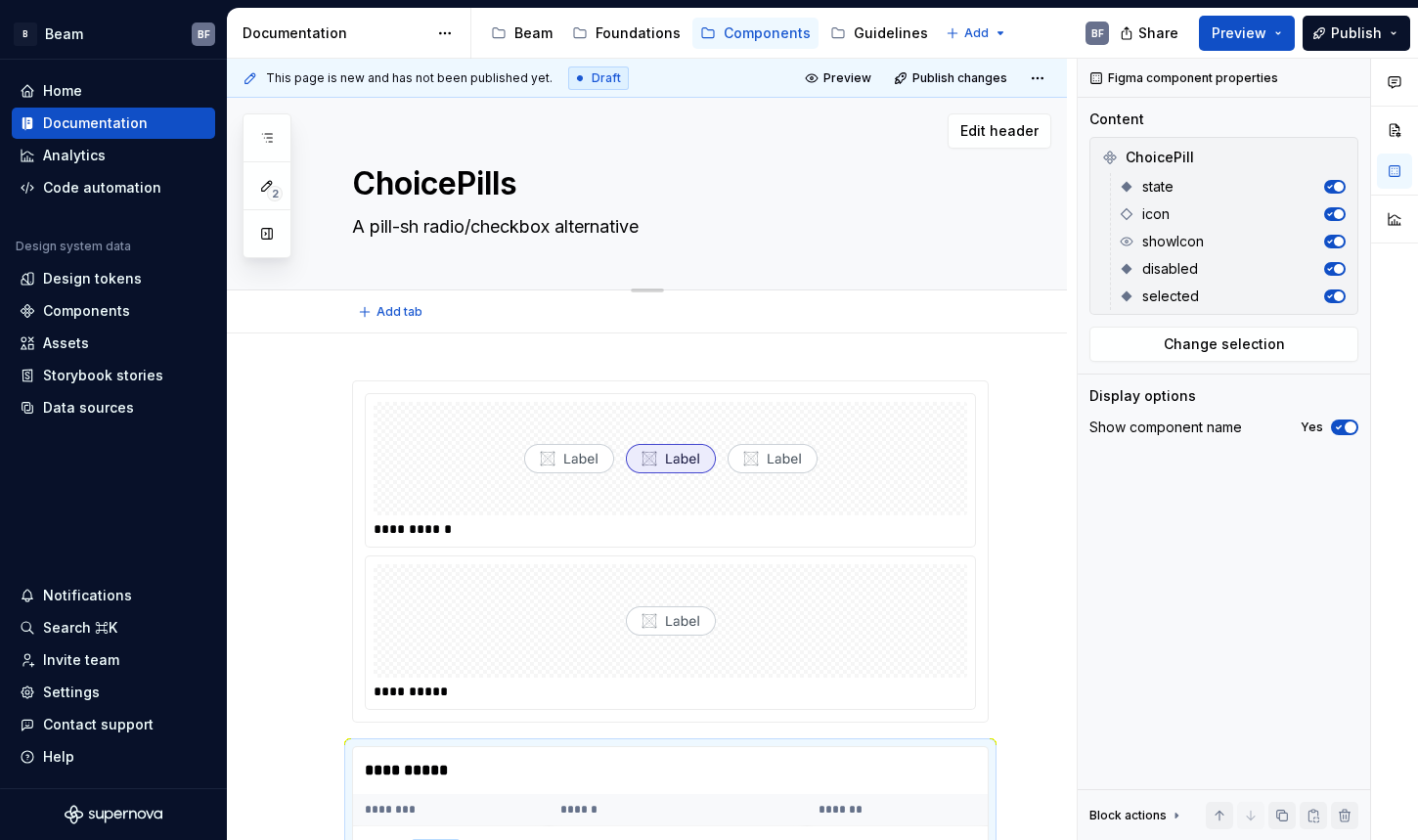 type on "*" 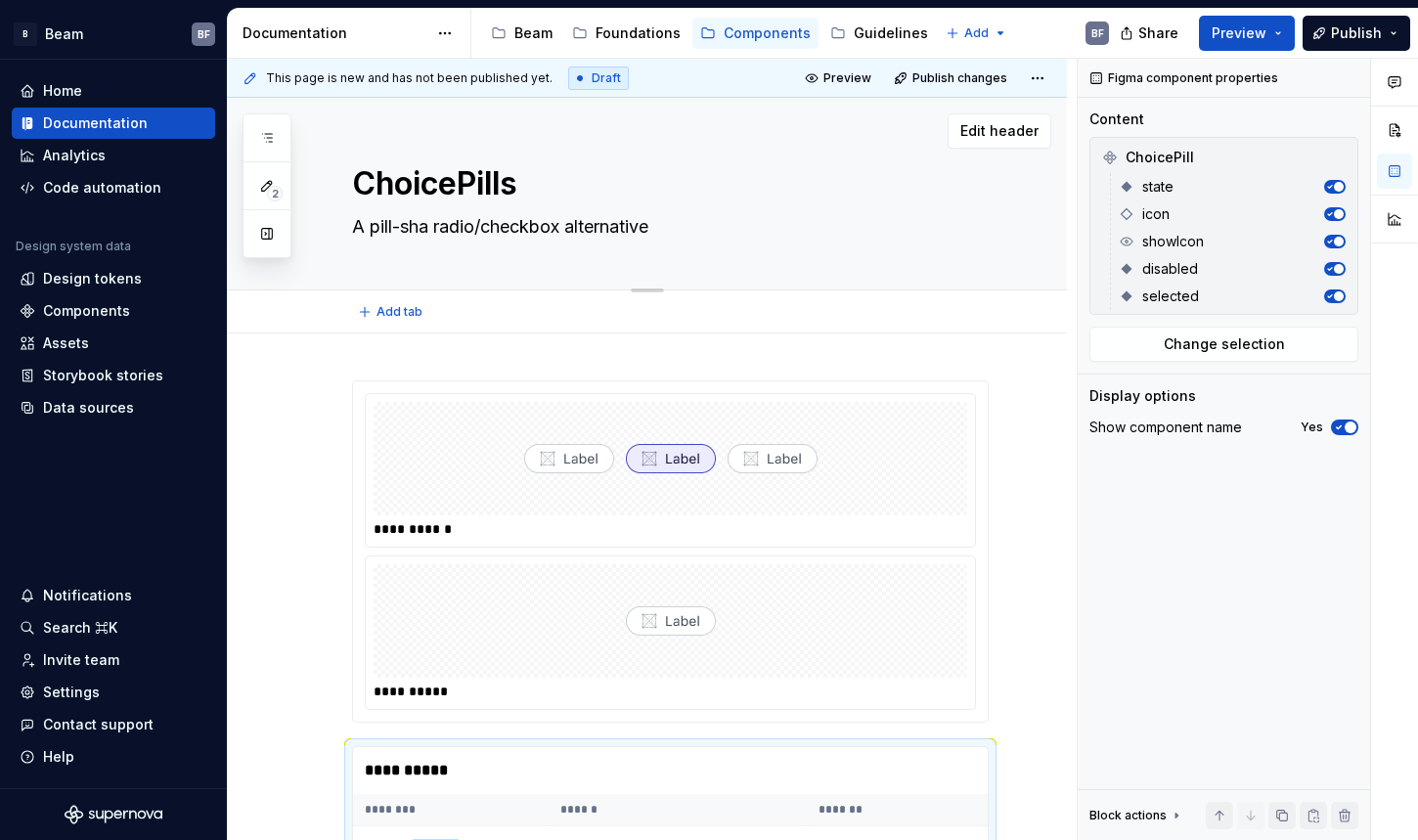 type on "*" 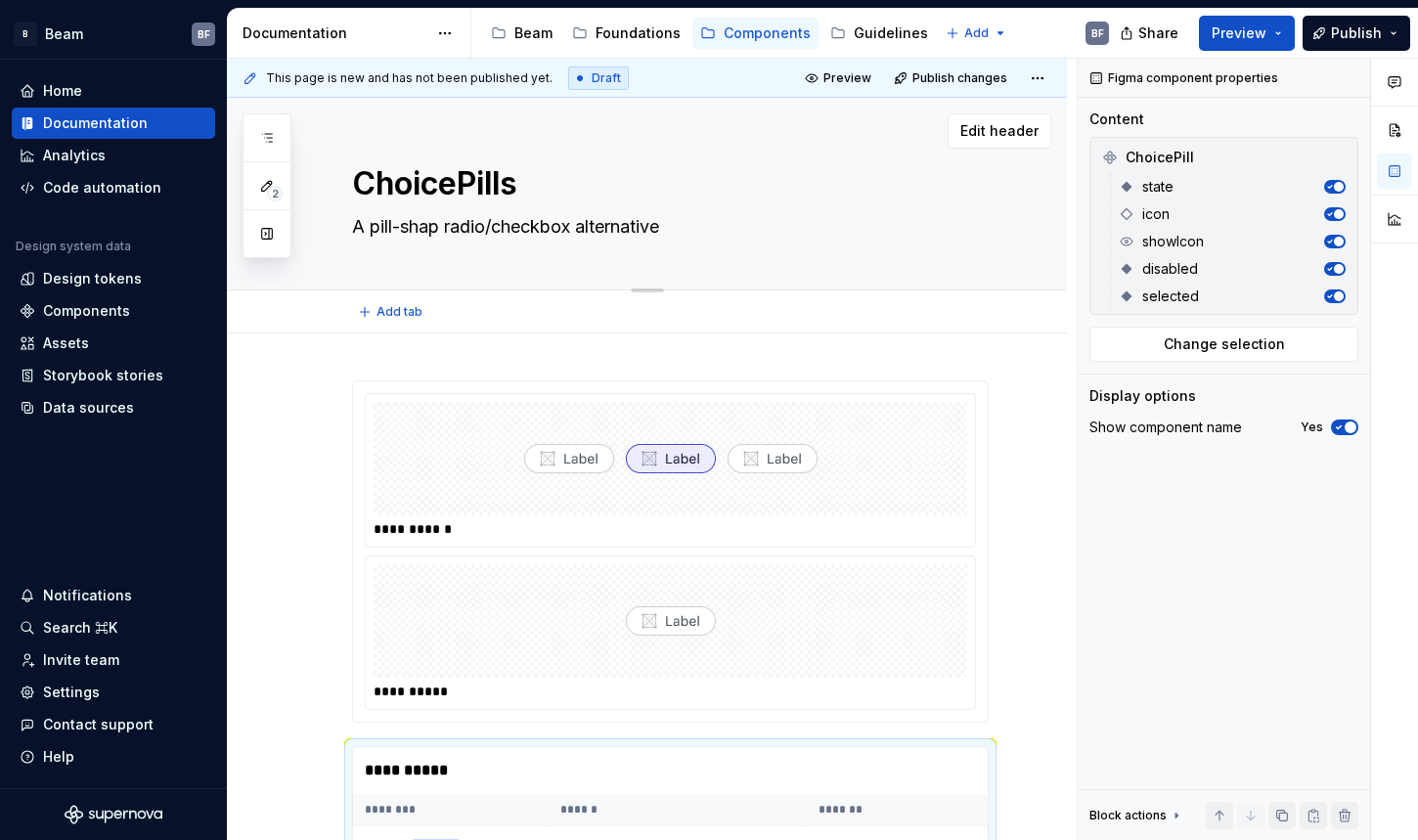 type on "*" 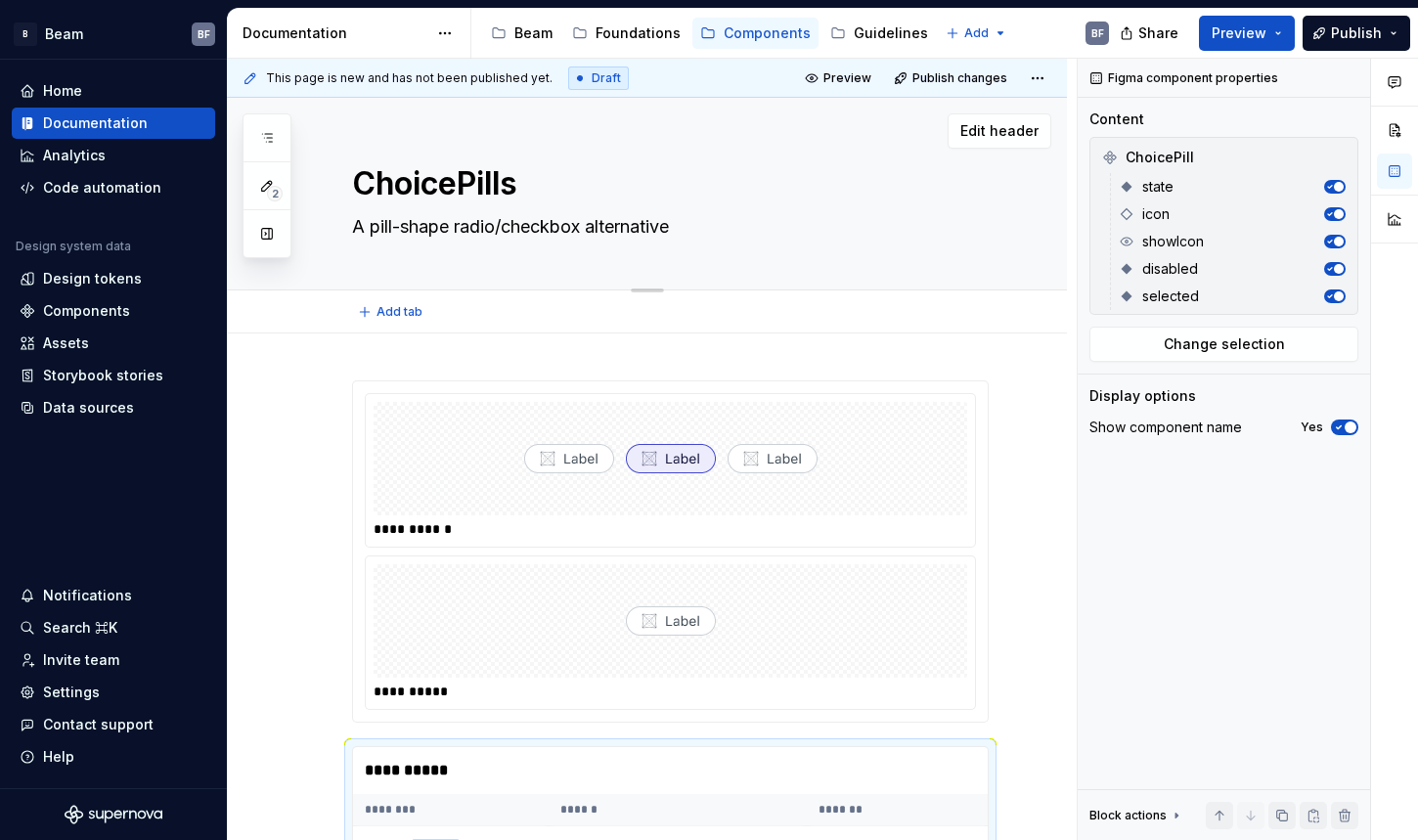 type on "*" 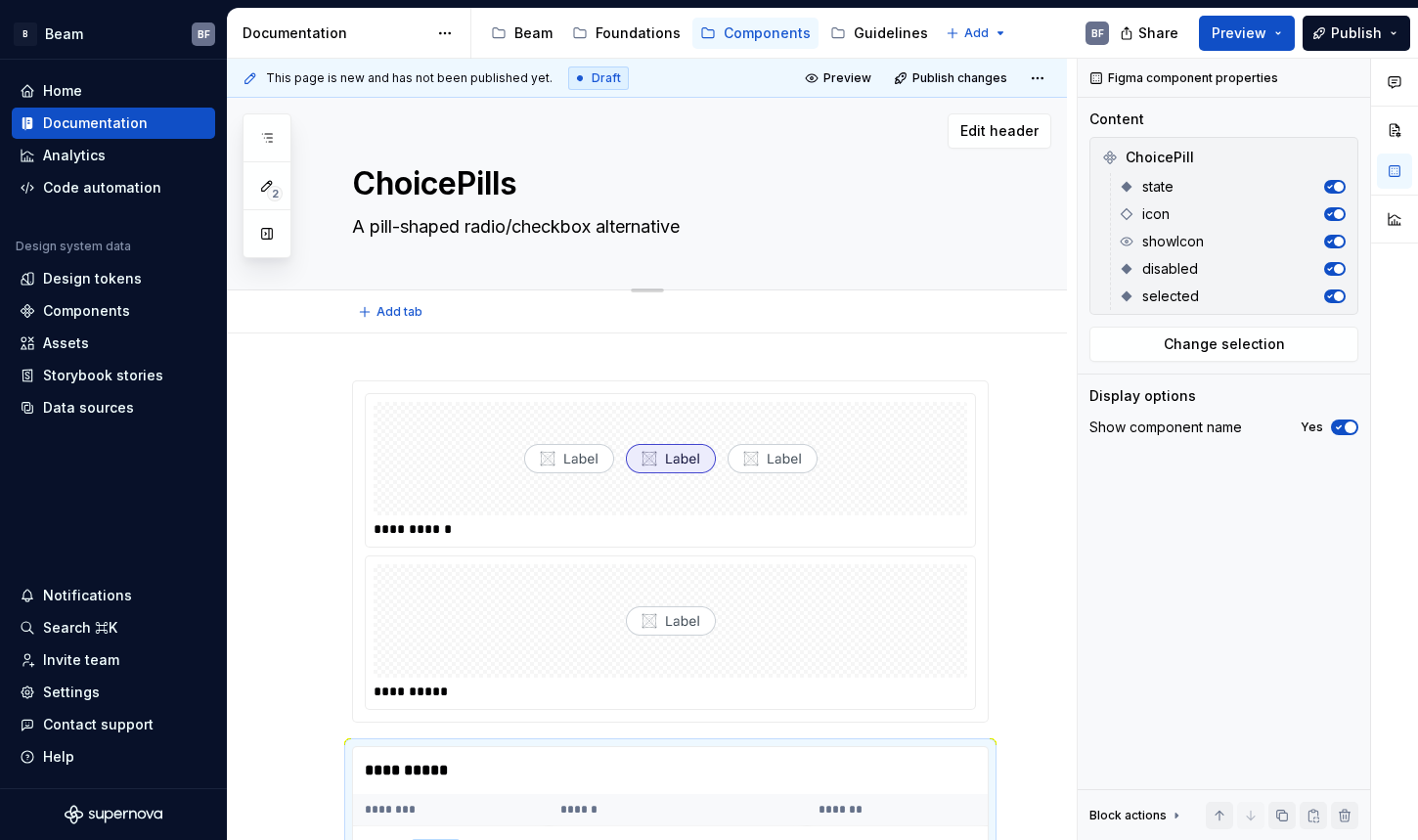 click on "A pill-shaped radio/checkbox alternative" at bounding box center [666, 227] 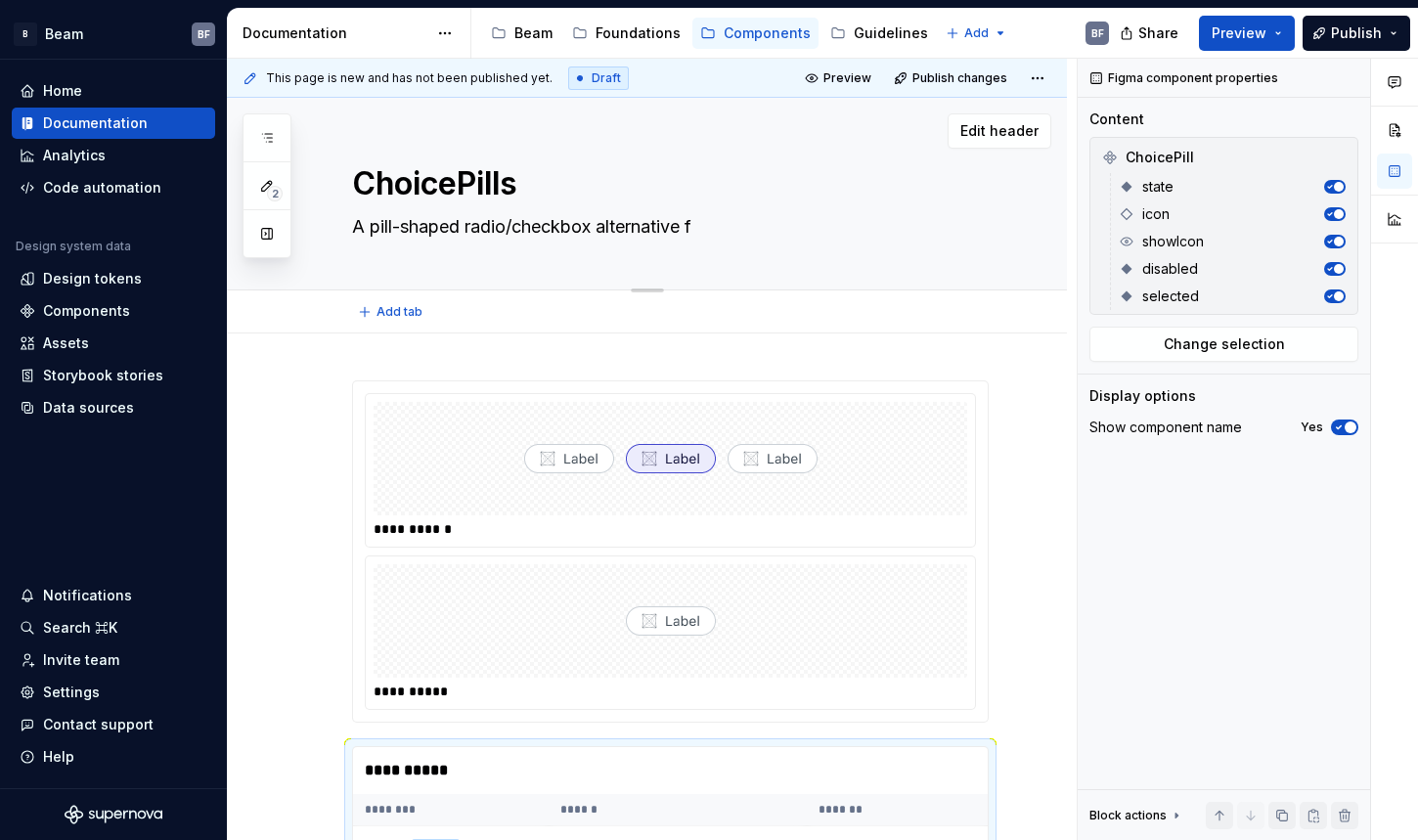 type on "*" 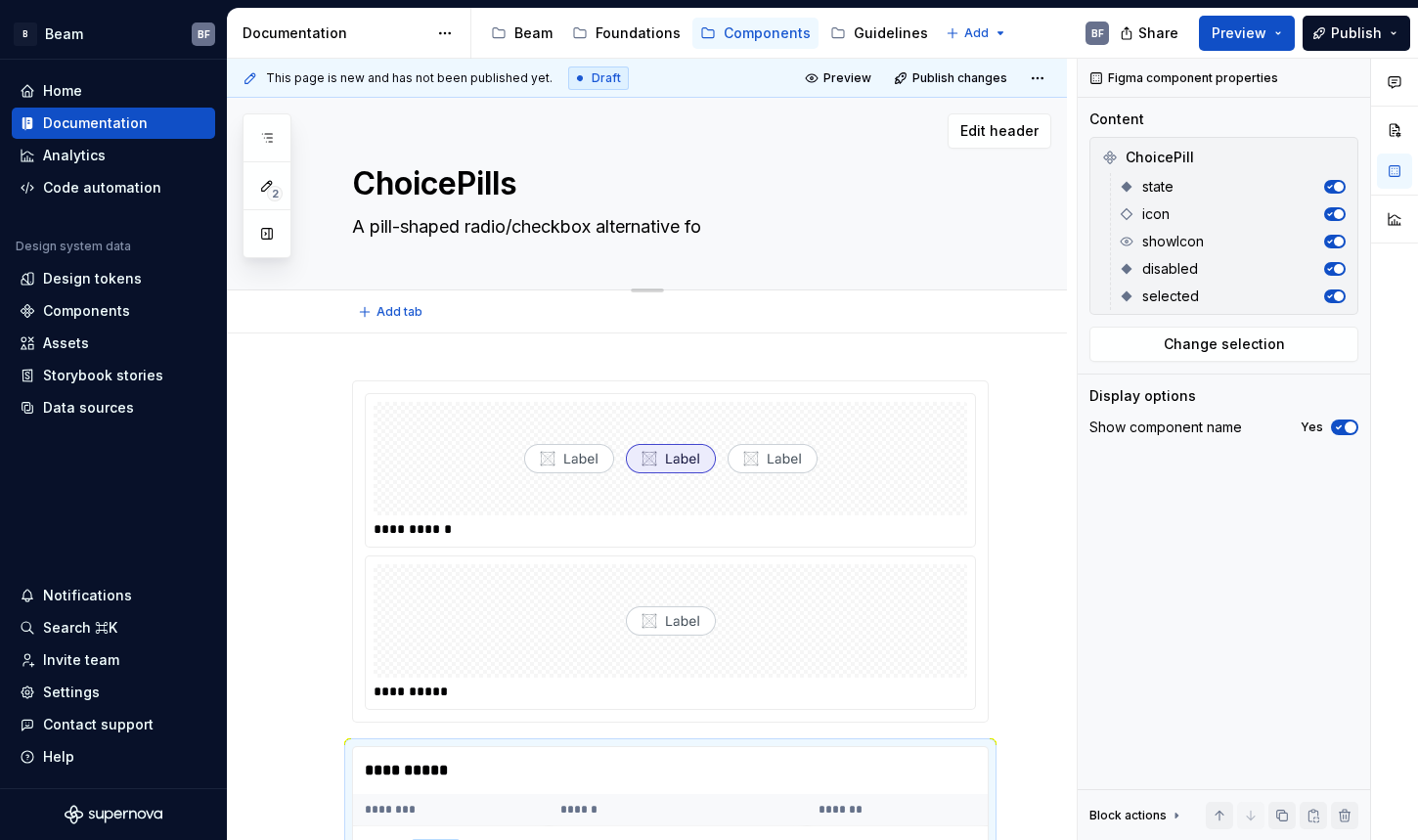 type on "*" 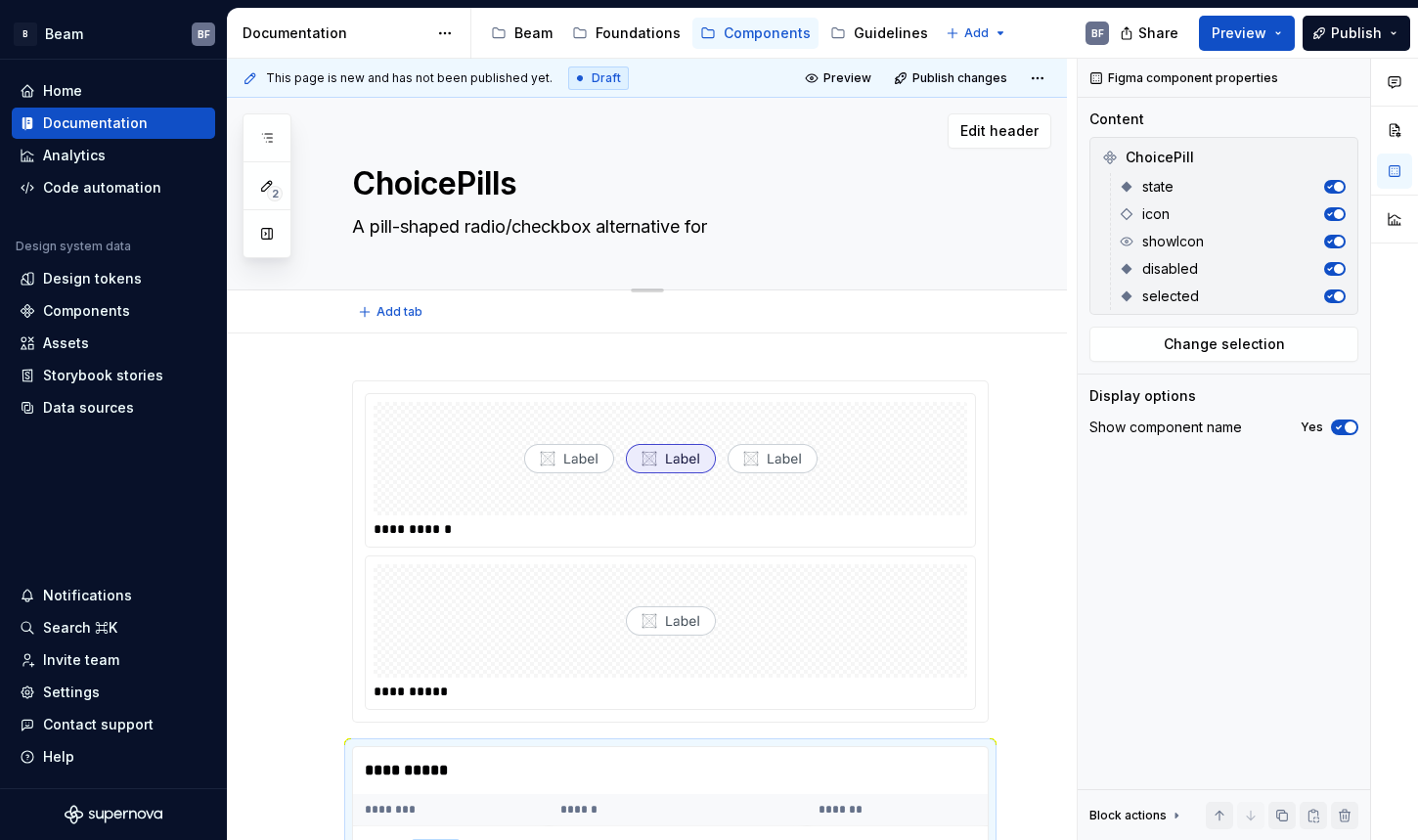 type on "A pill-shaped radio/checkbox alternative for" 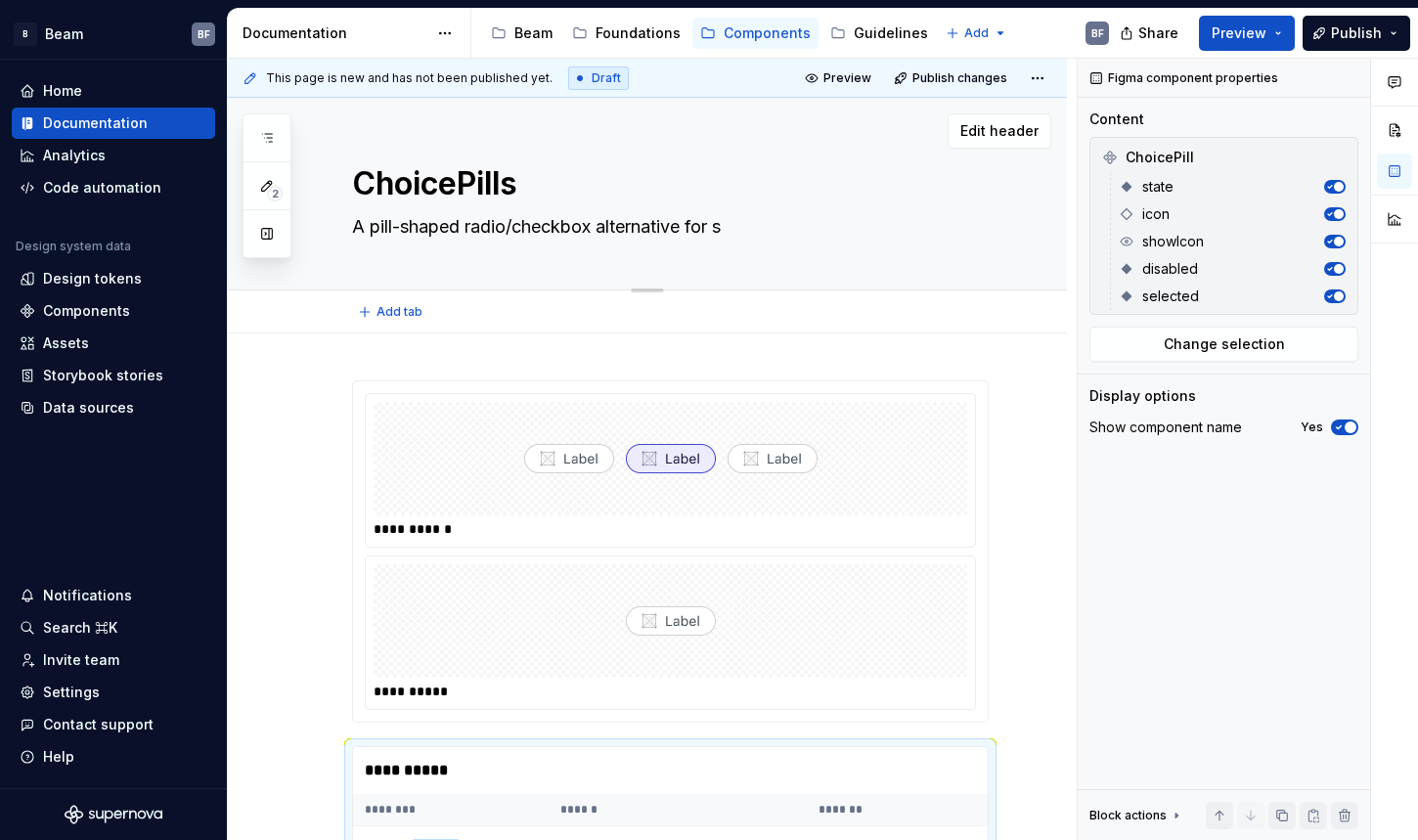 type on "*" 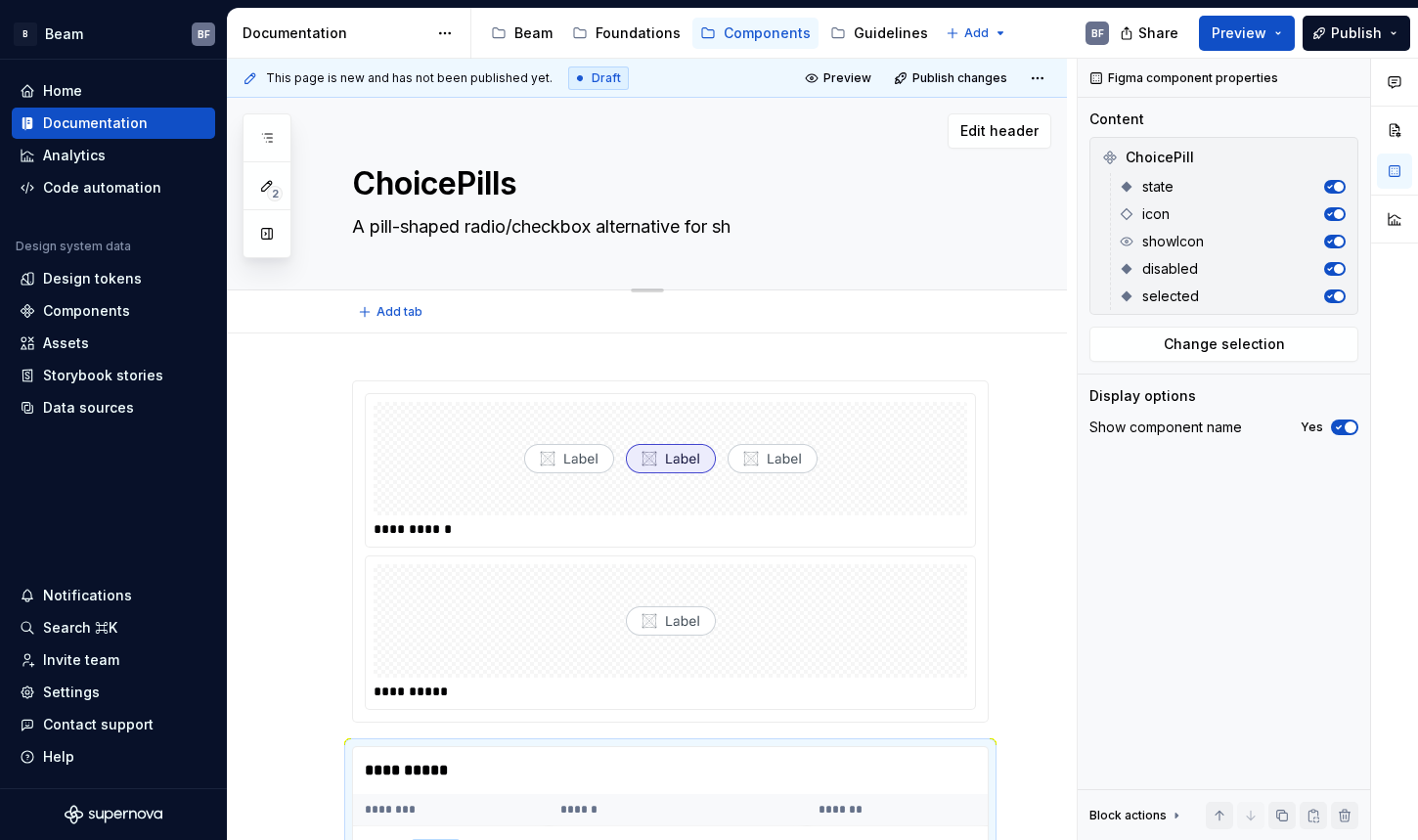 type on "*" 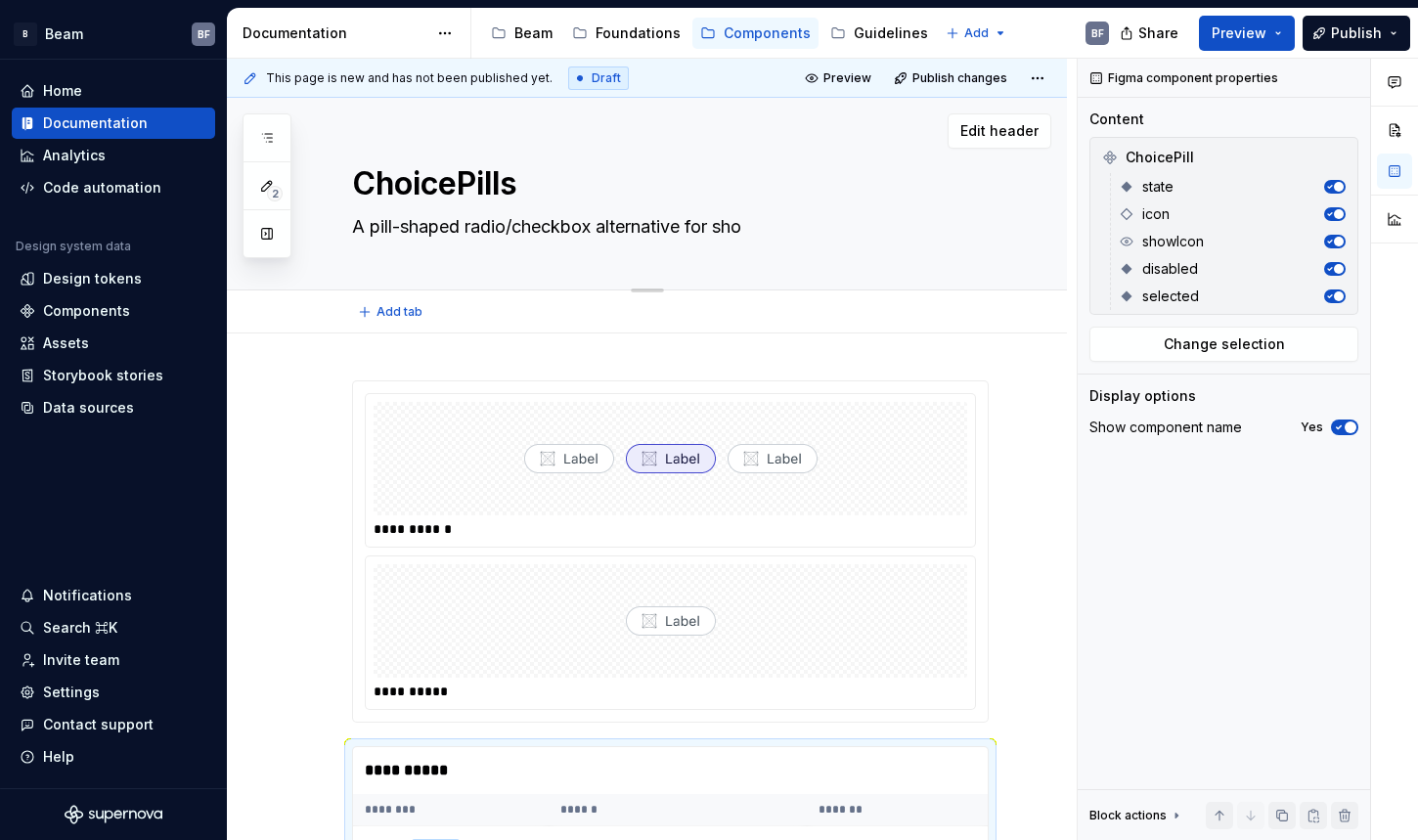 type on "*" 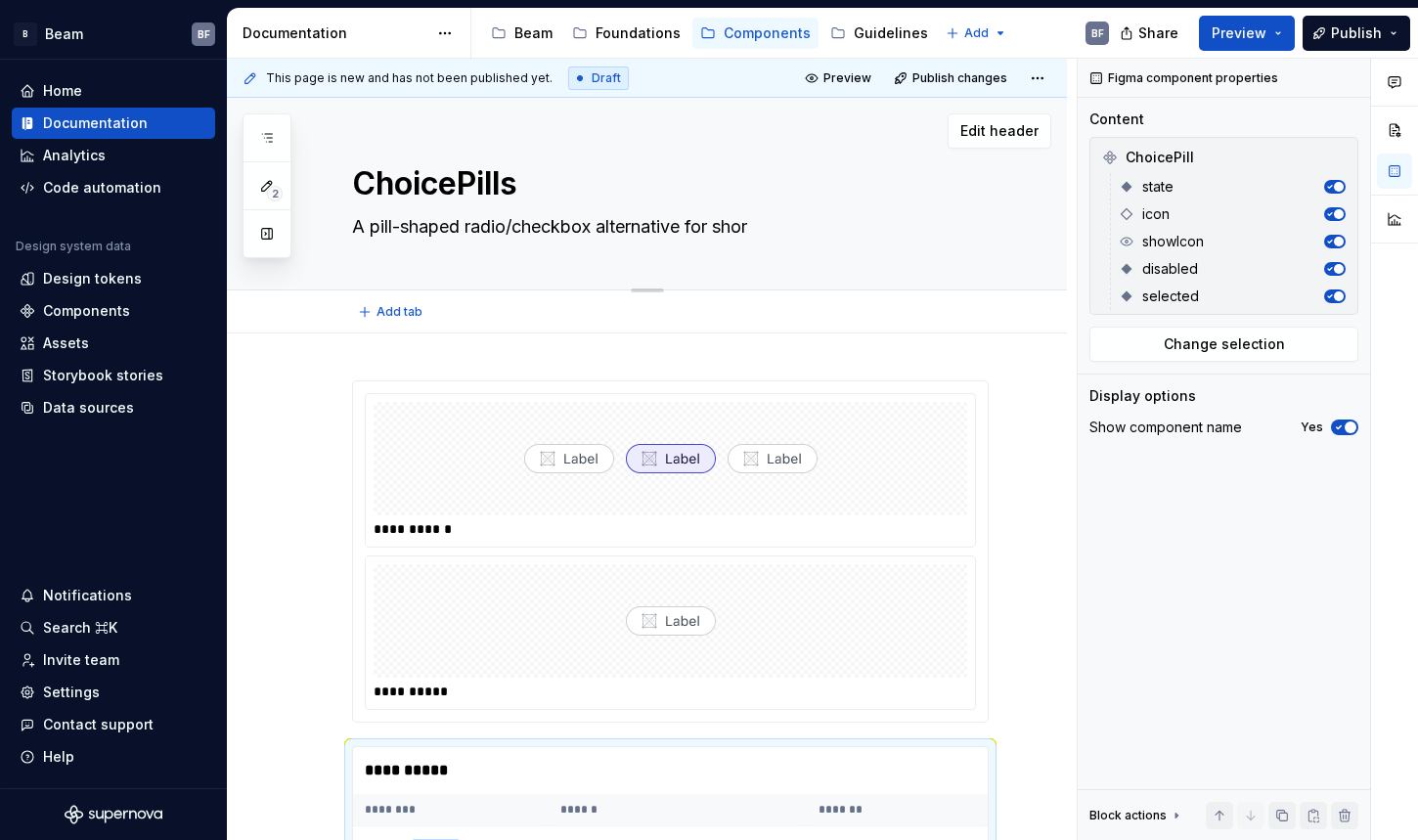 type on "*" 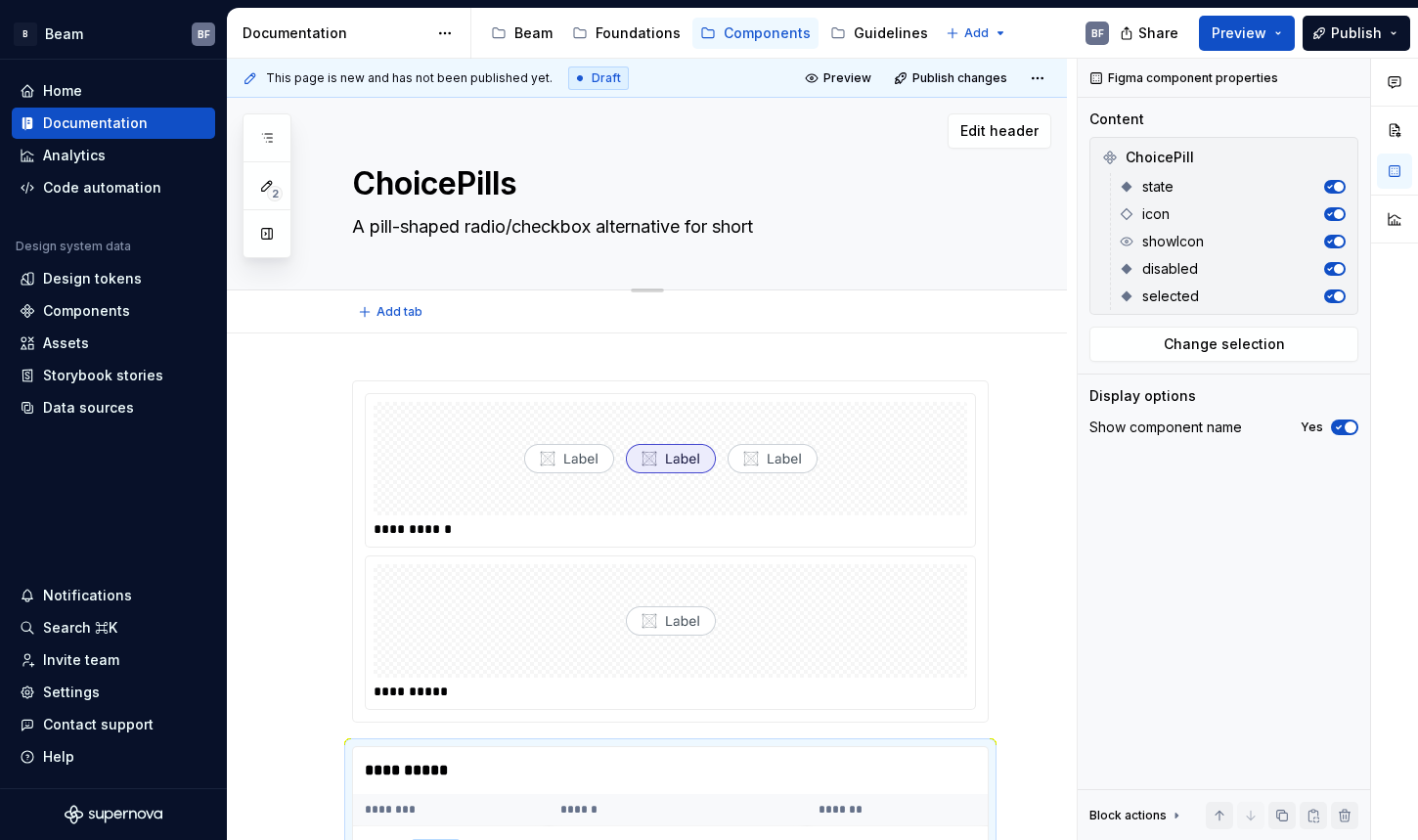type on "*" 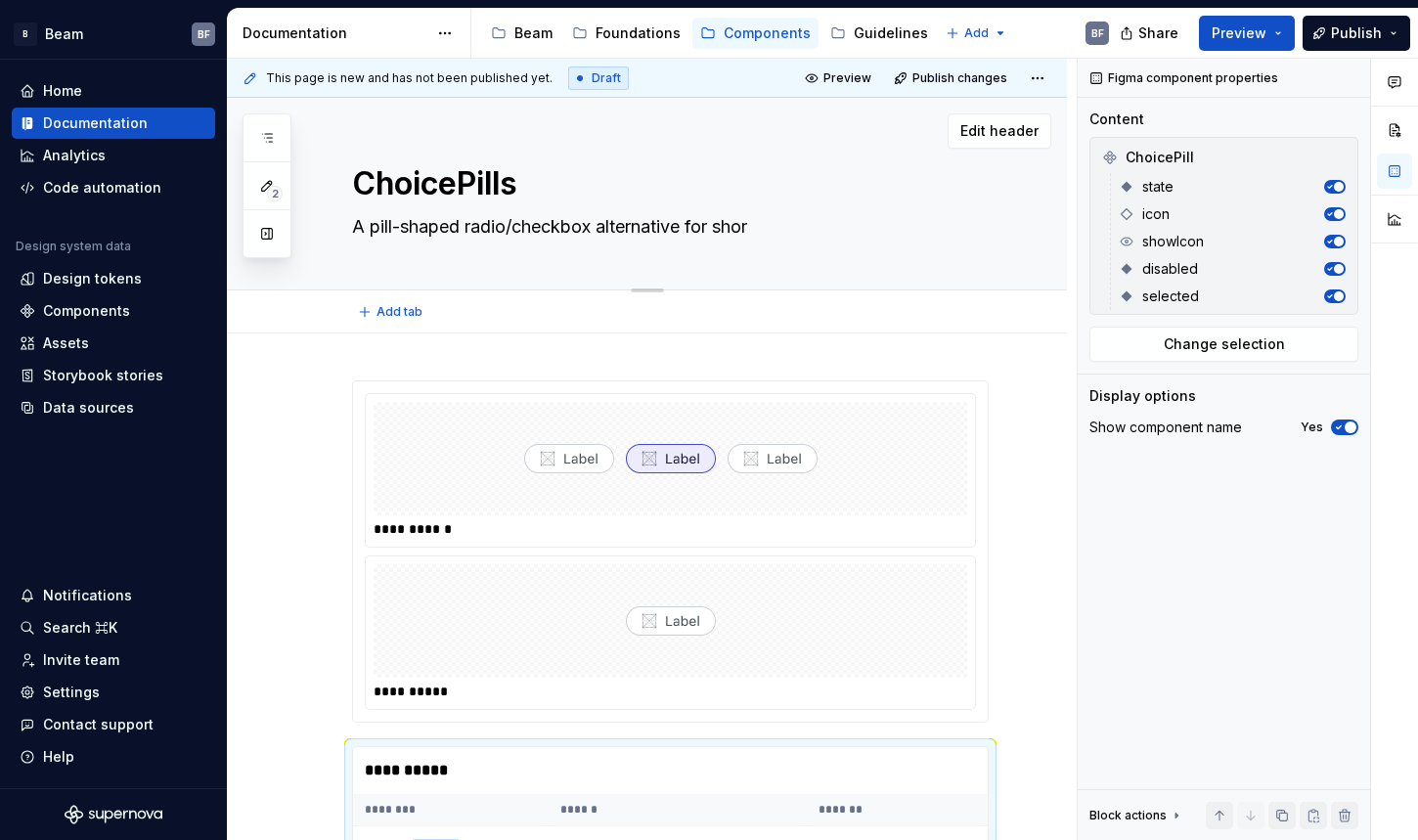 type on "*" 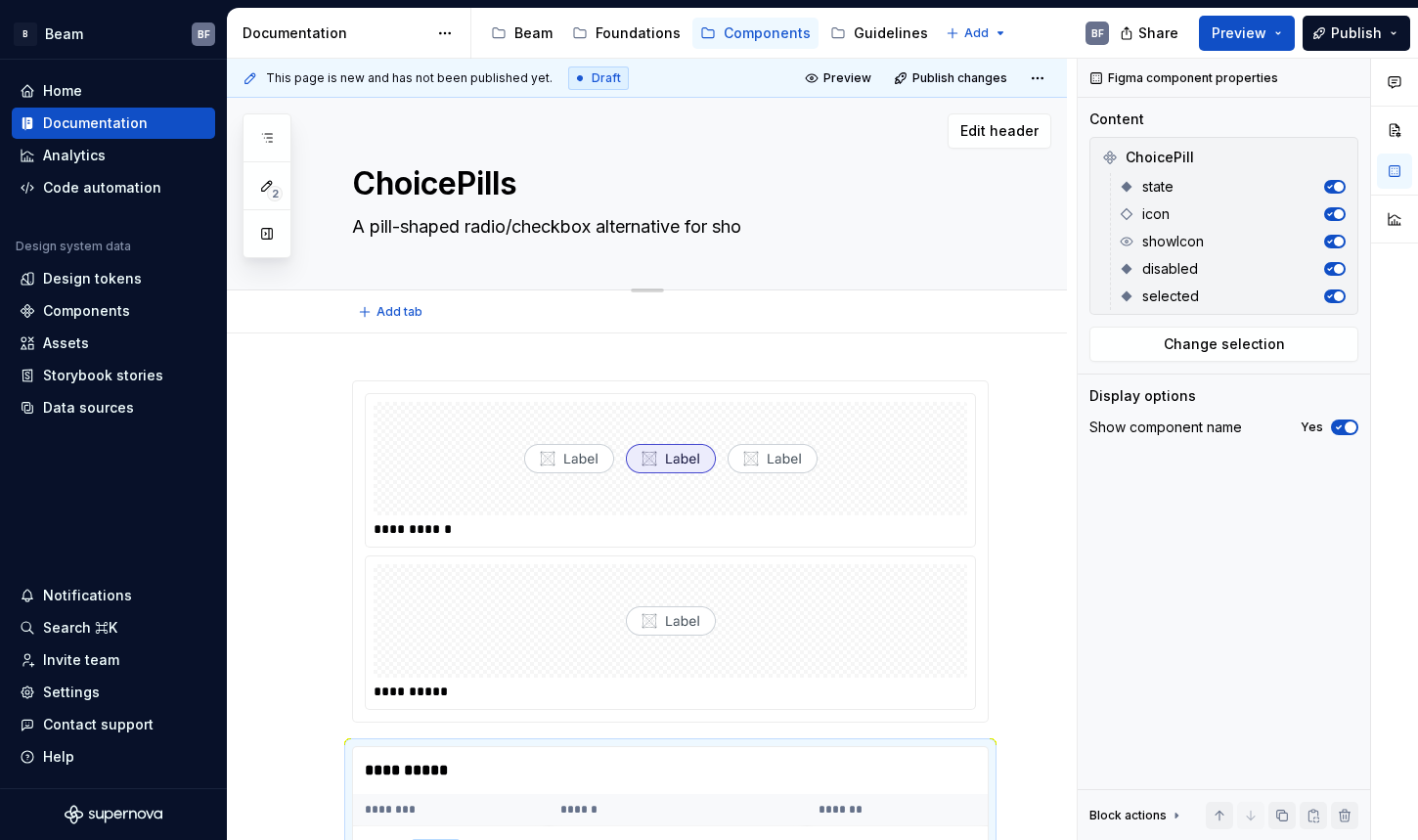 type on "*" 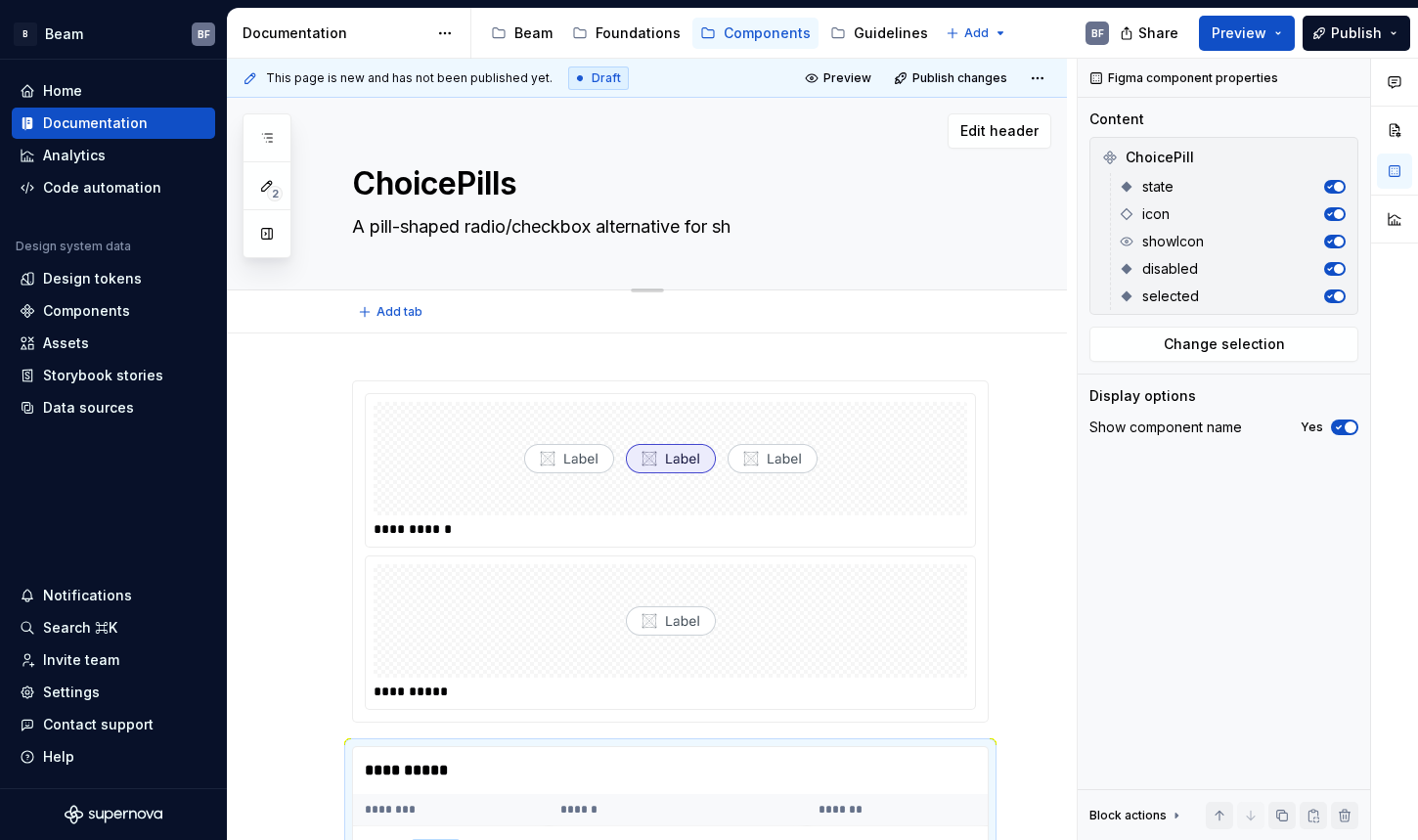 type on "*" 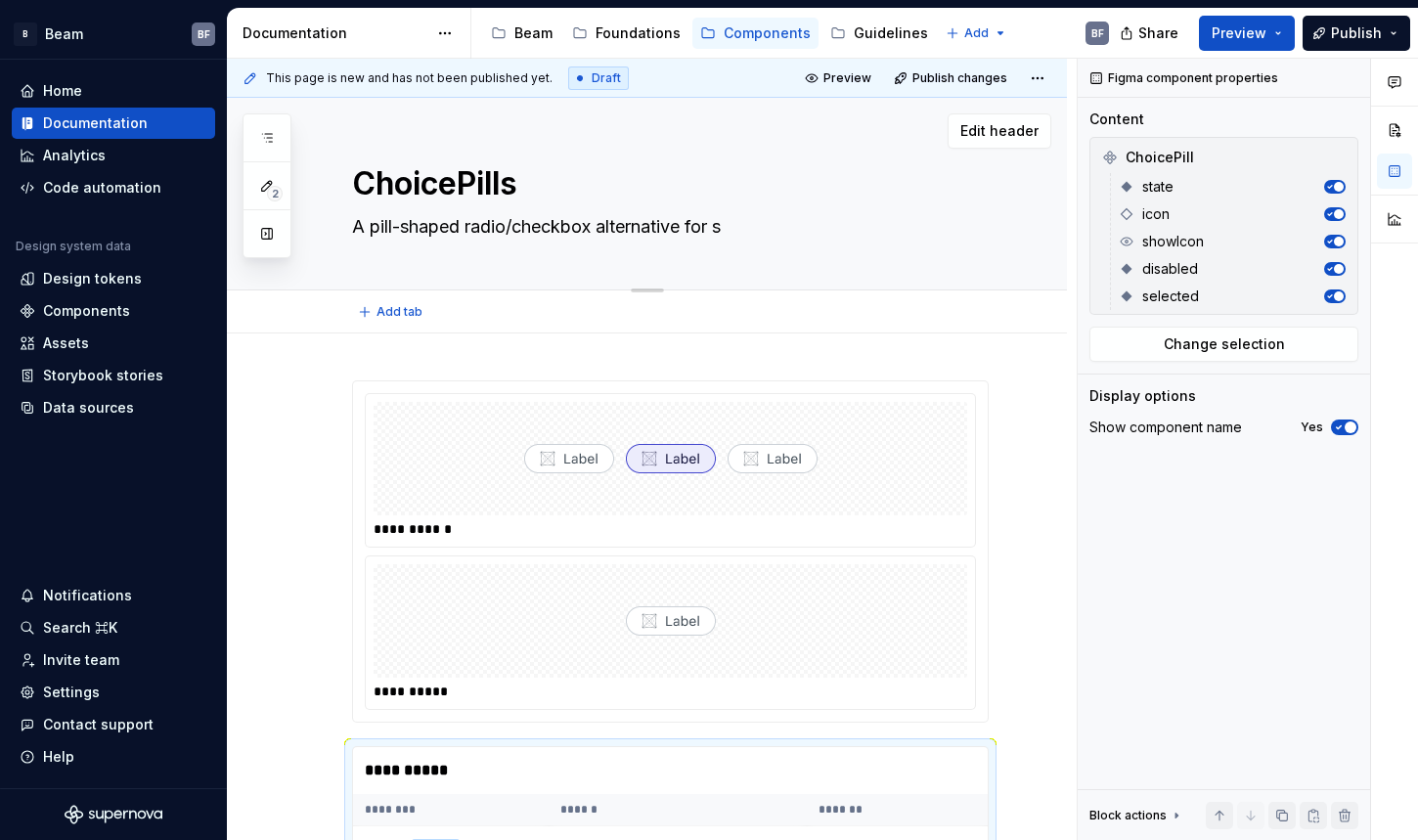 type on "*" 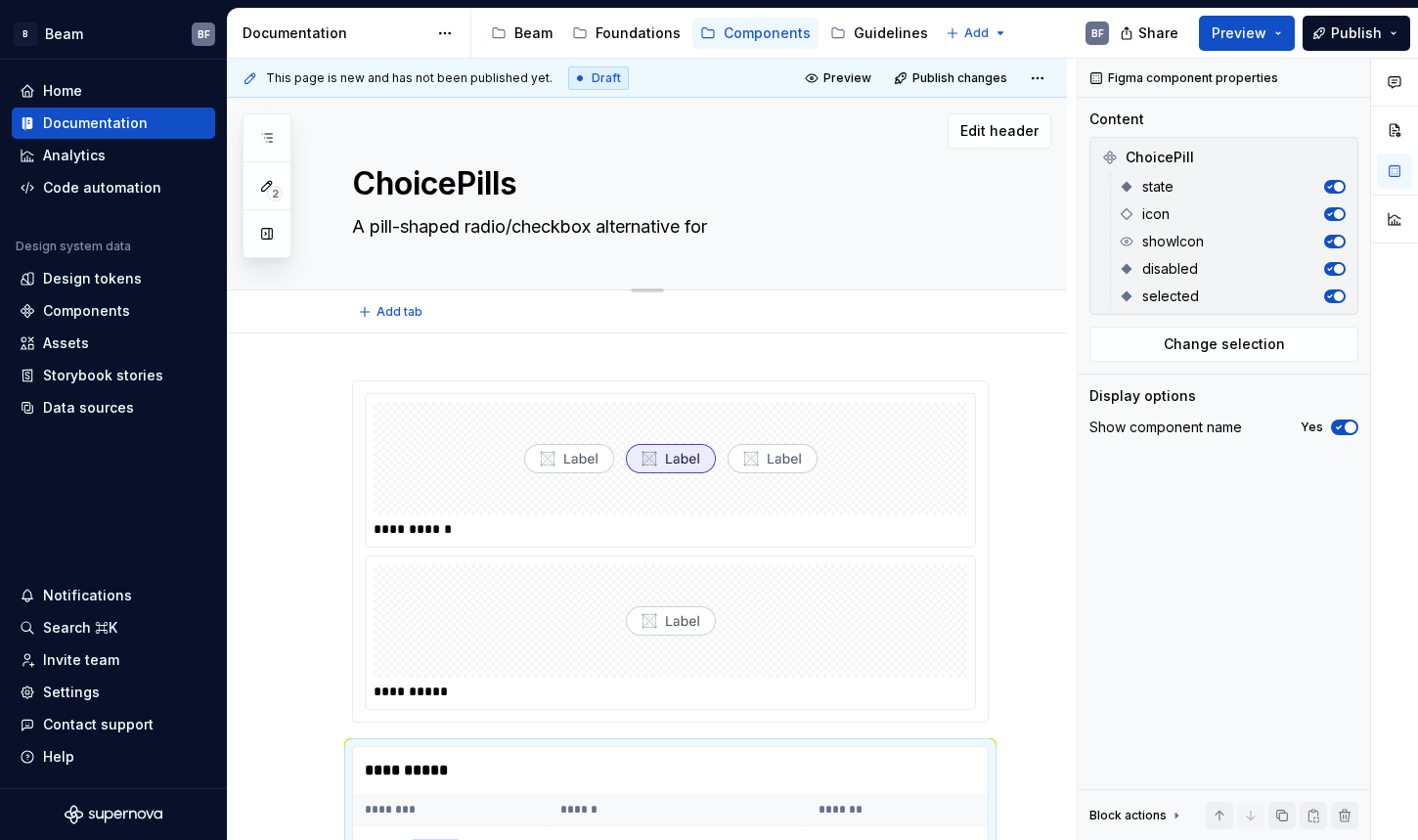 type on "*" 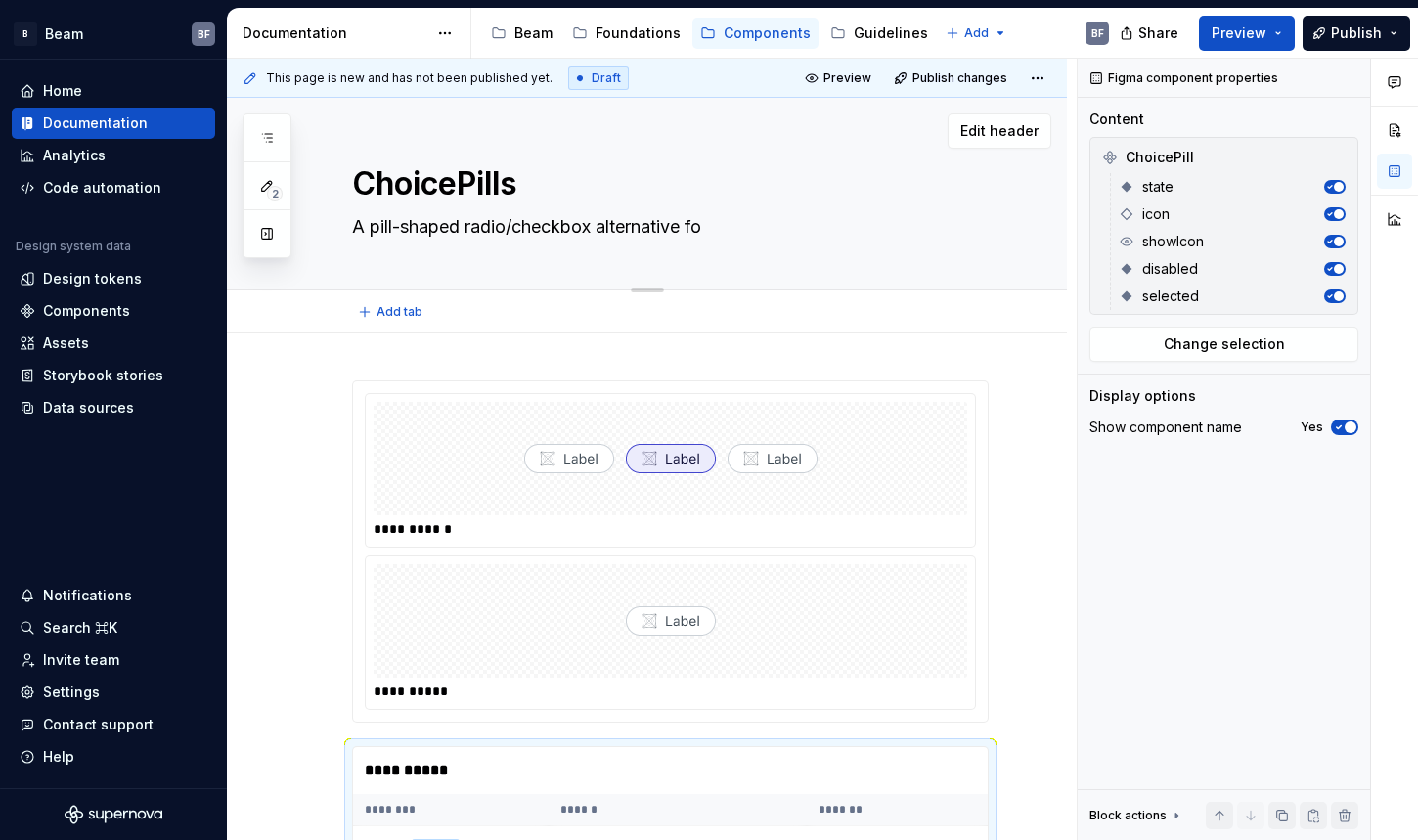 type on "*" 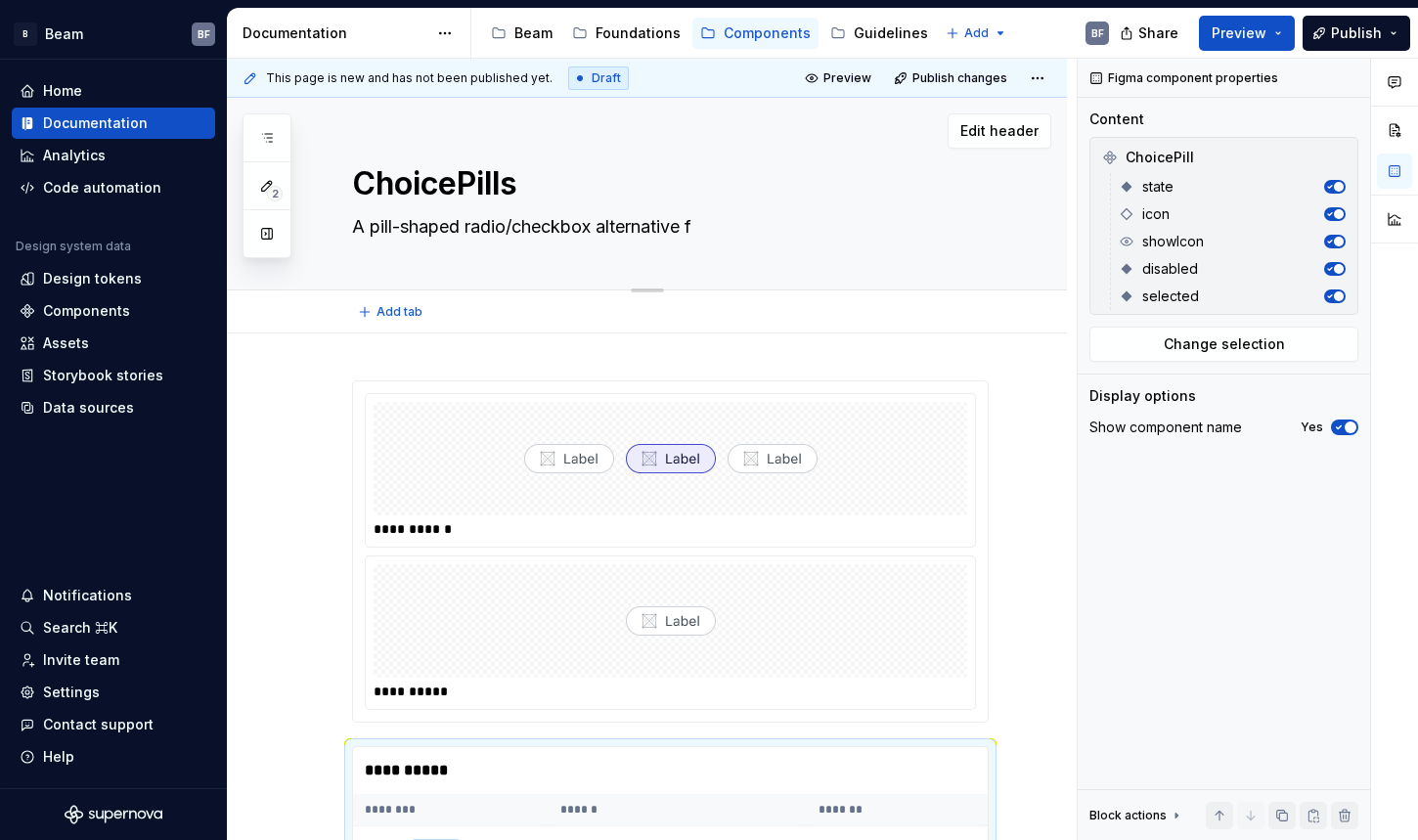 type on "*" 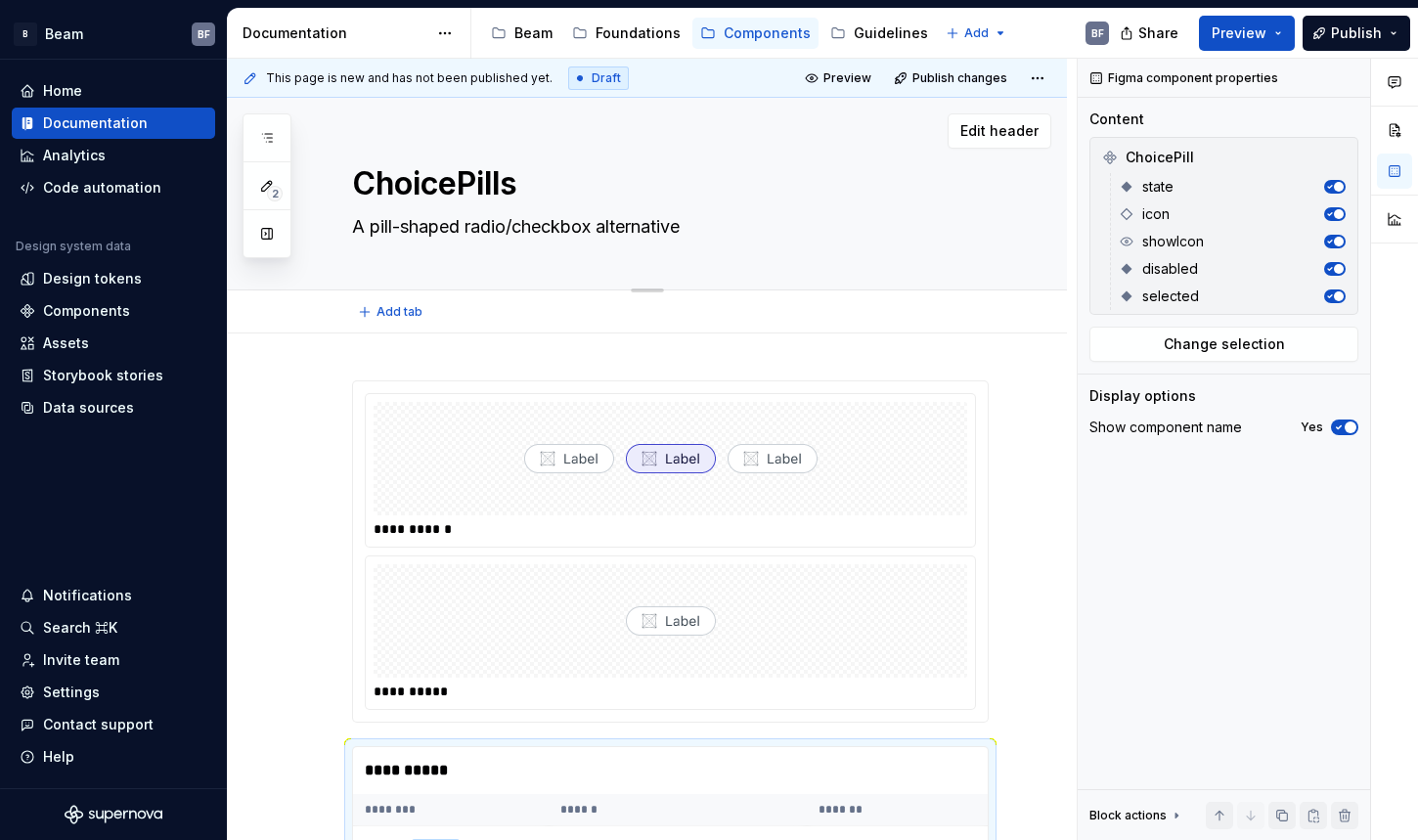 type on "*" 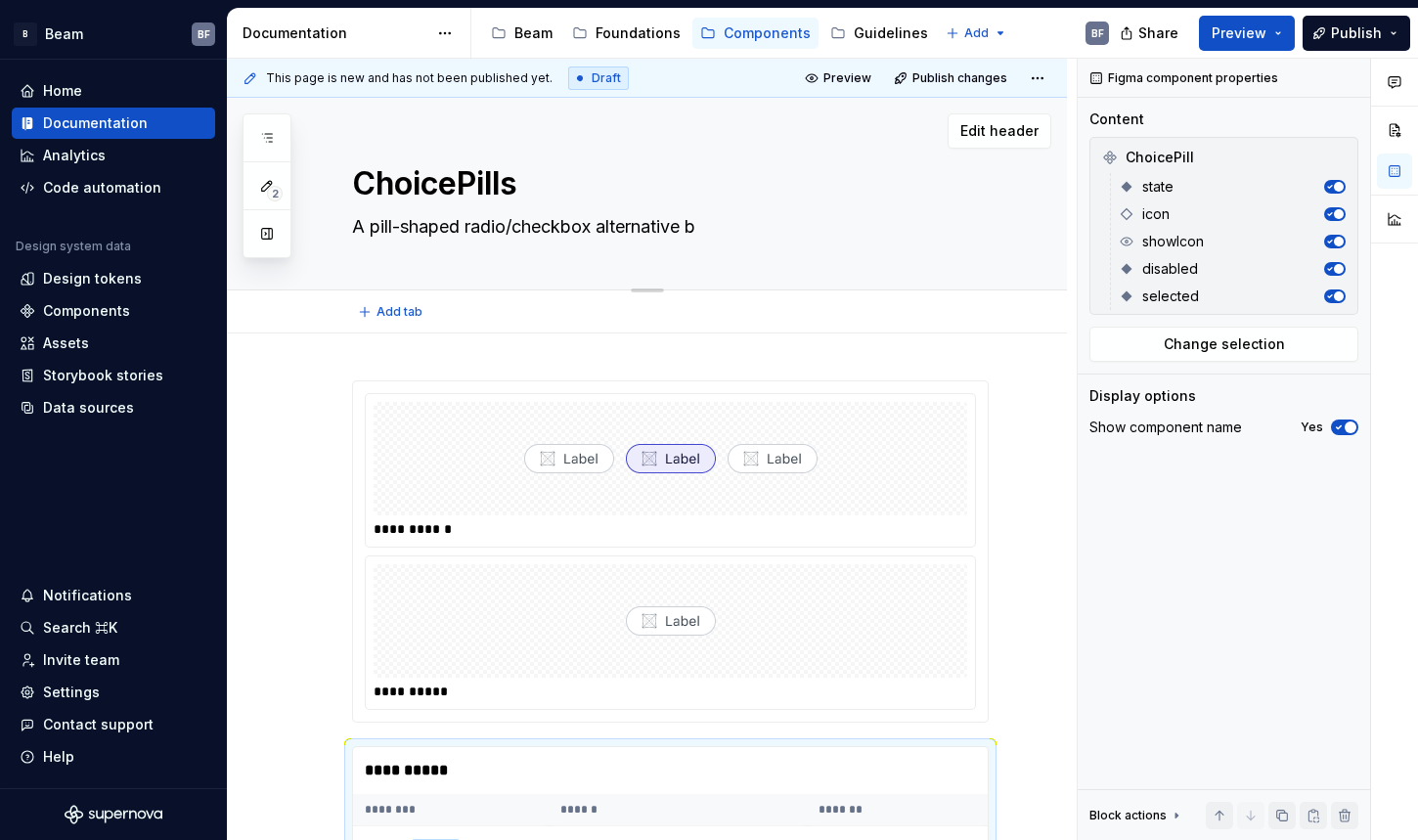 type on "*" 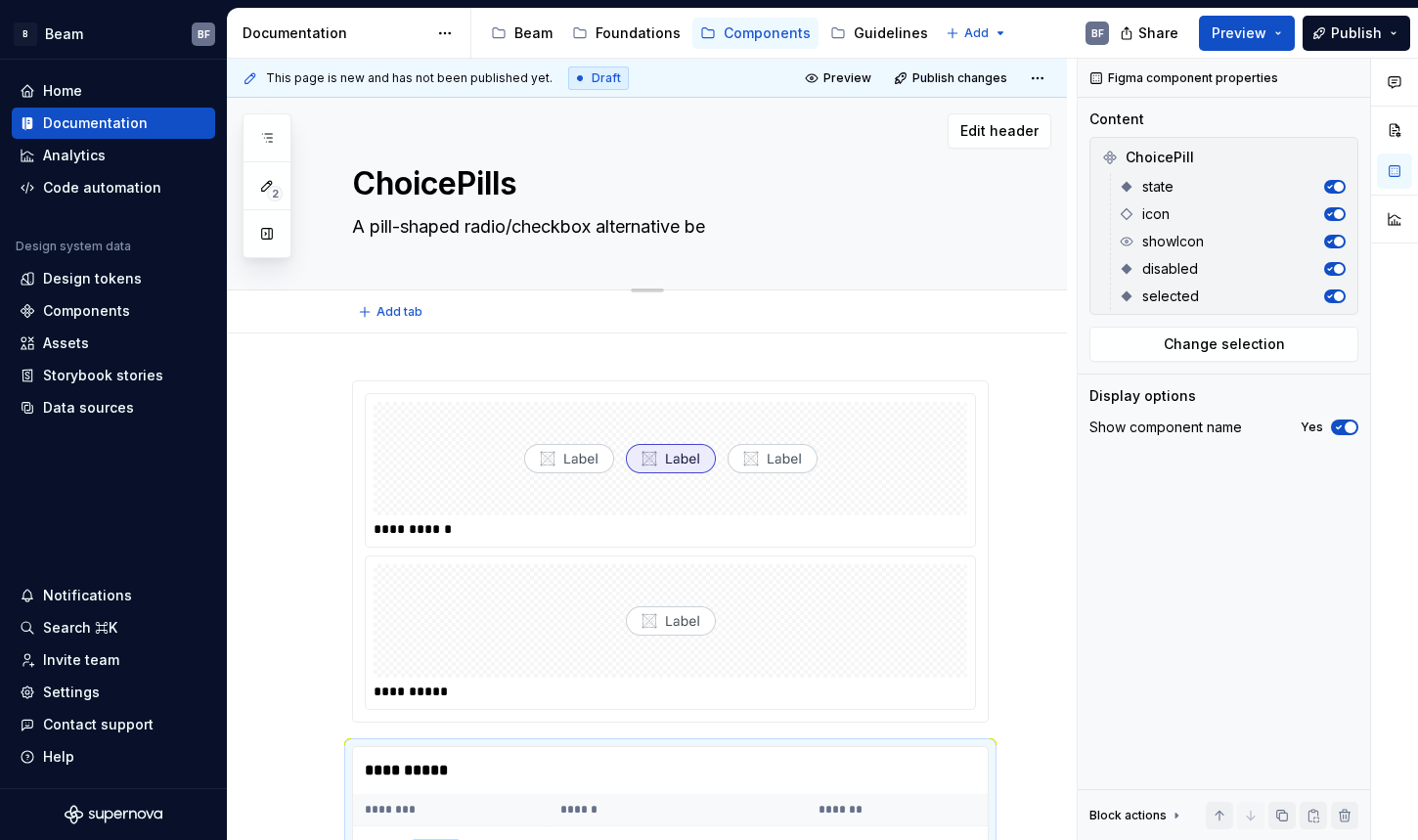 type on "*" 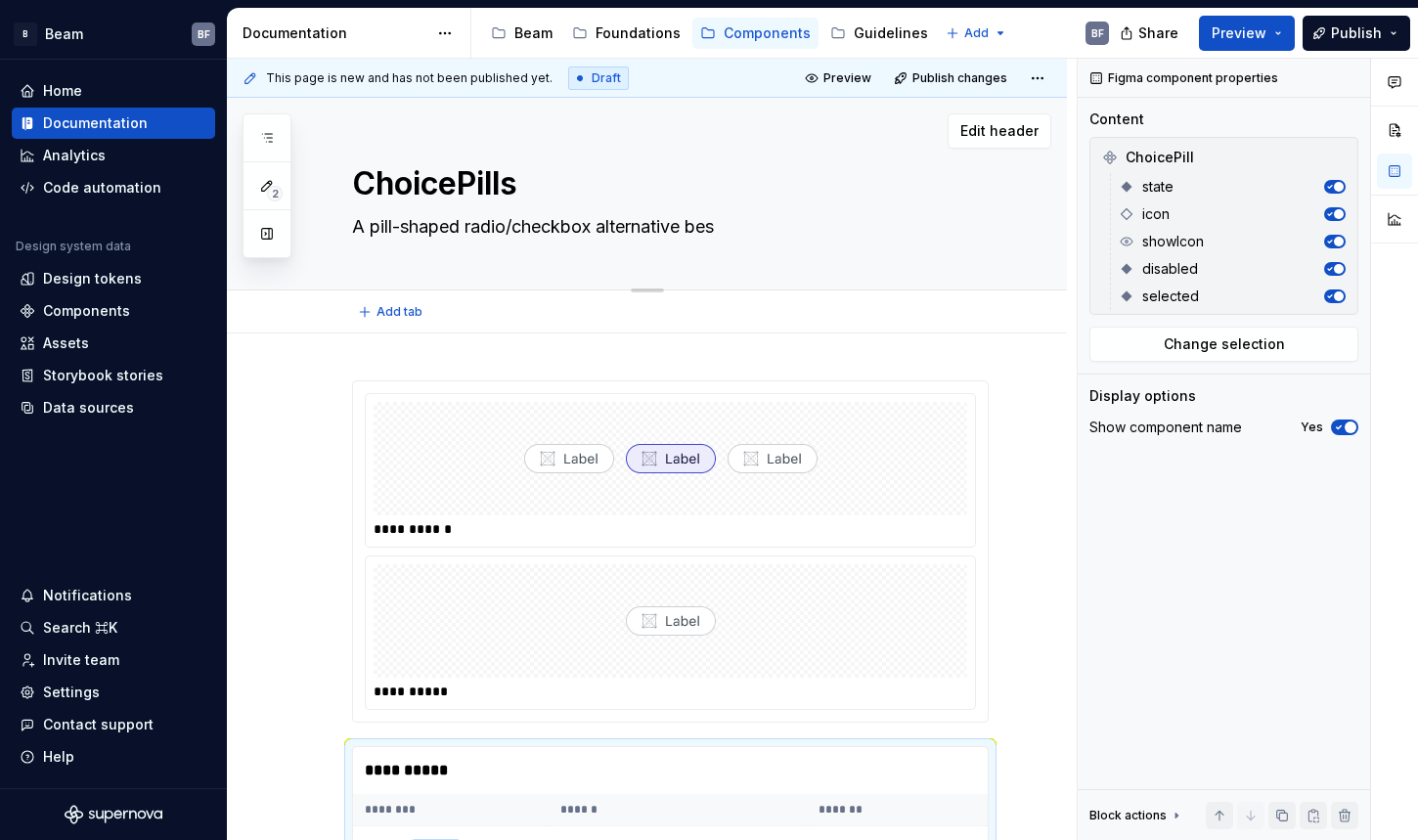 type on "*" 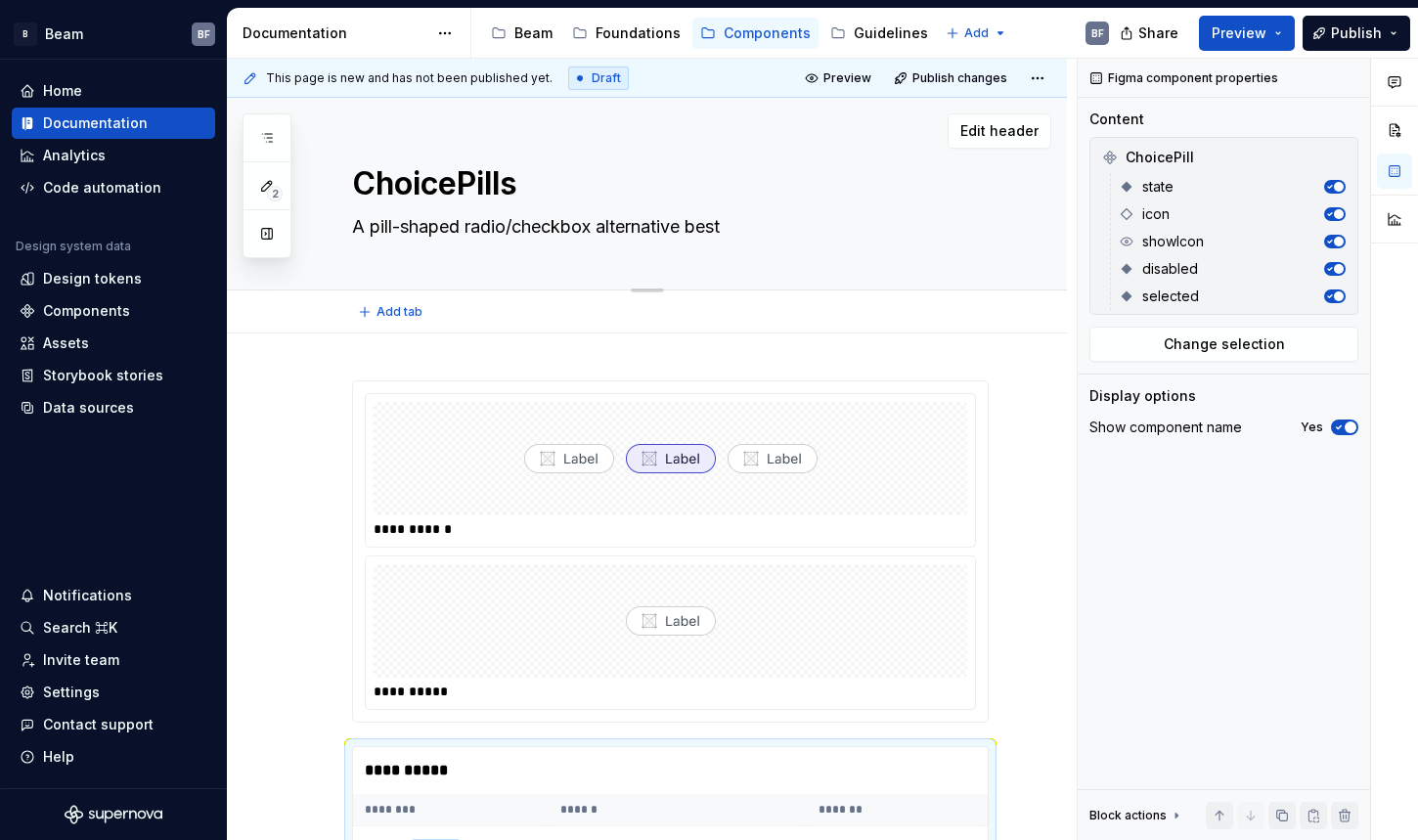 type on "*" 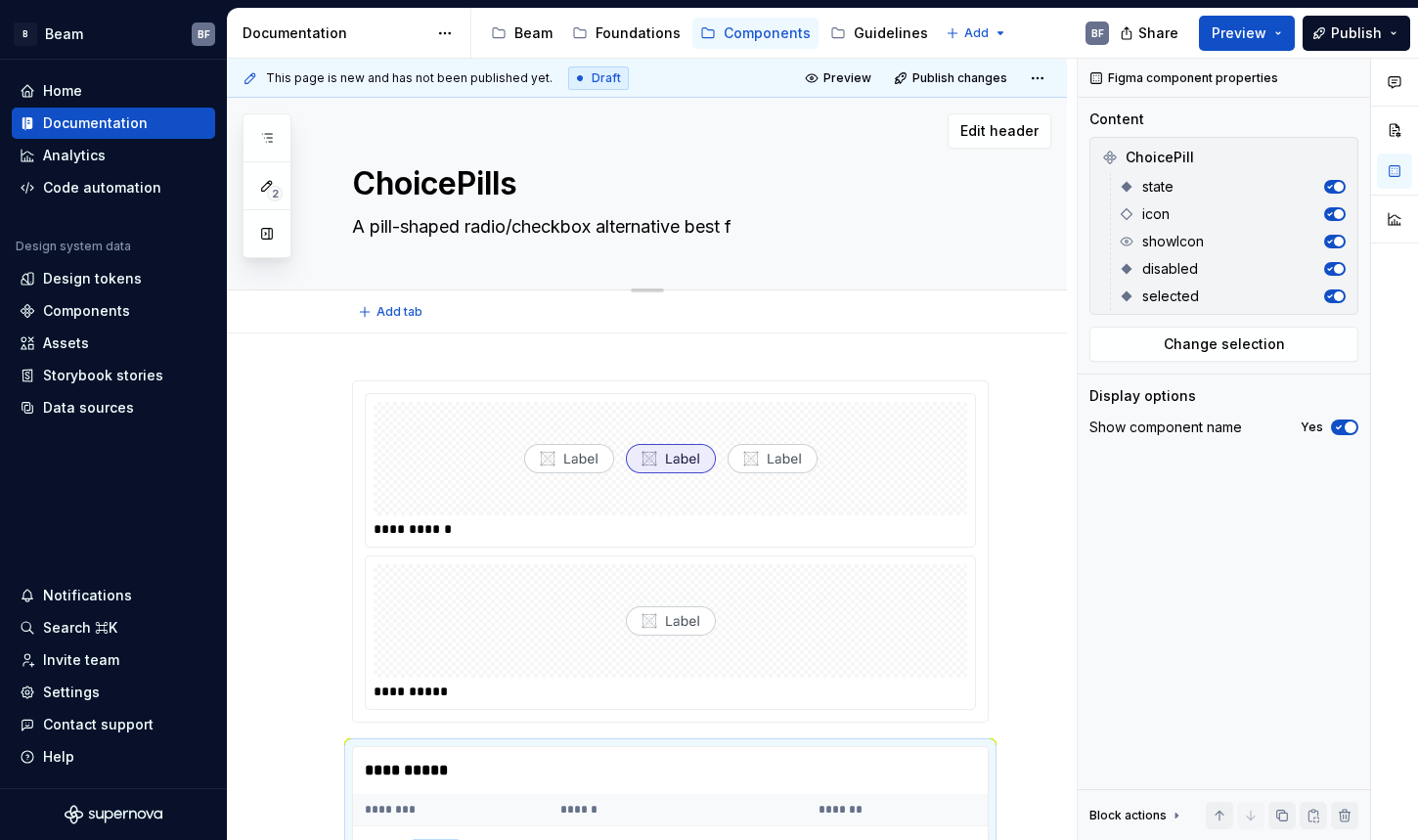 type on "*" 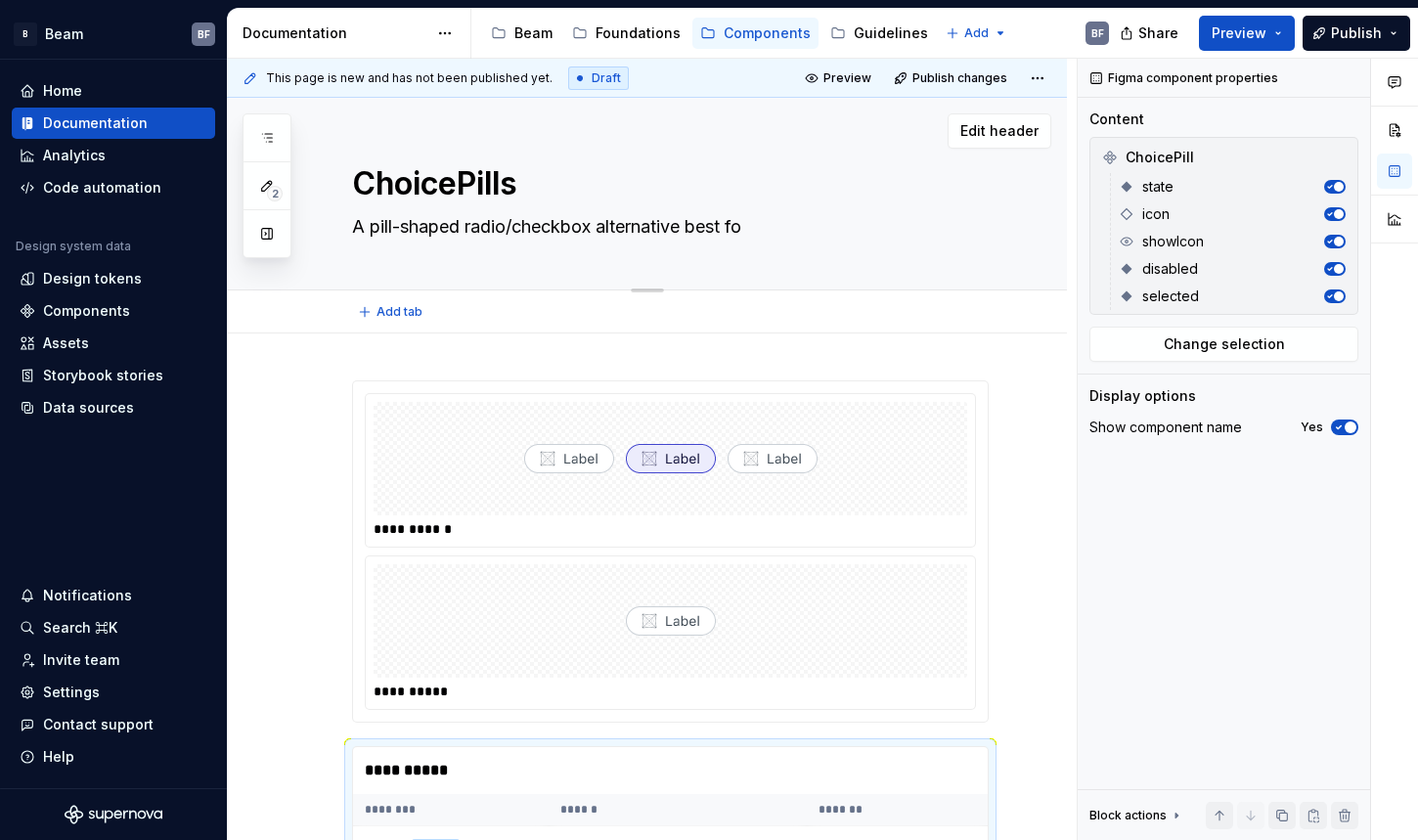 type on "*" 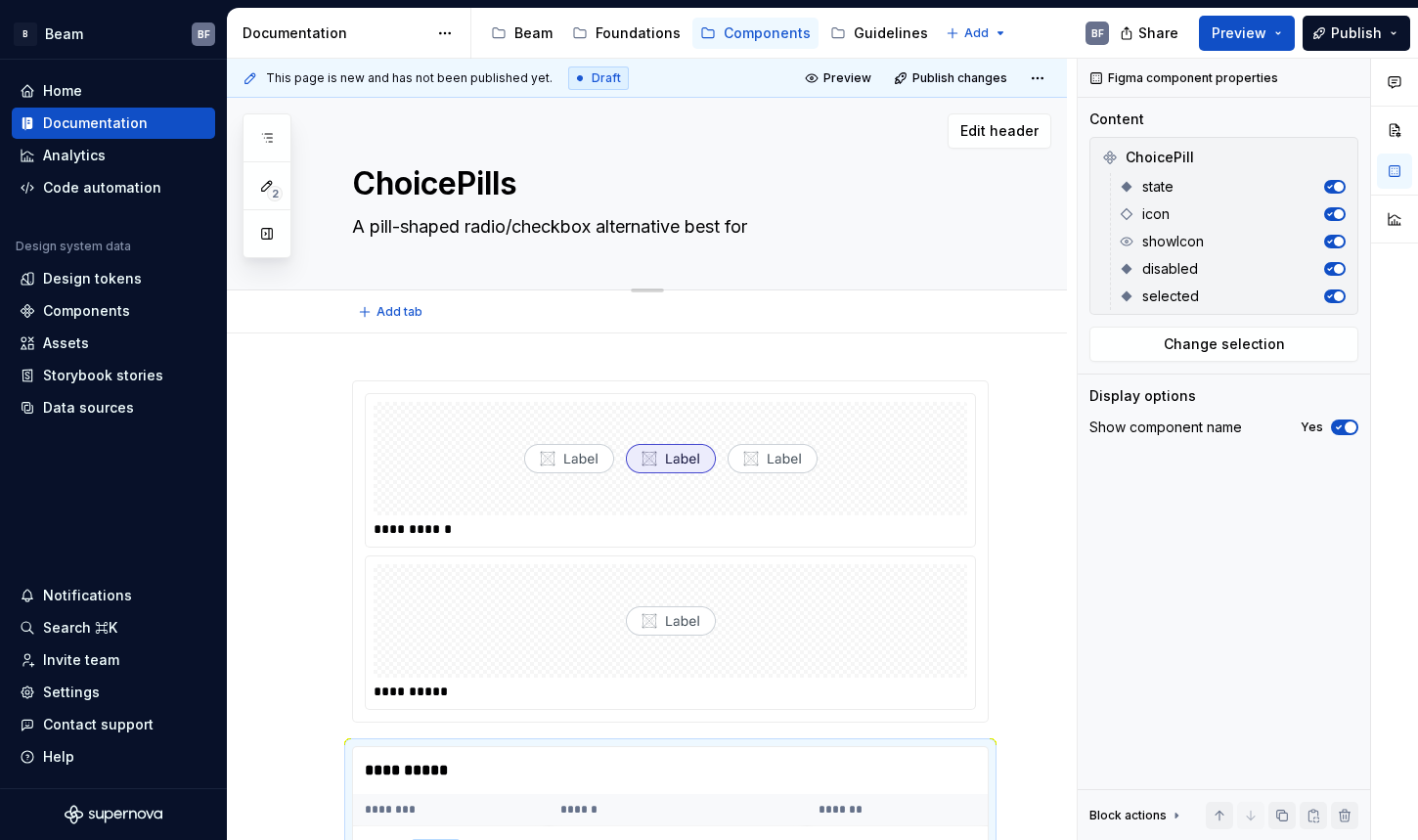 type on "*" 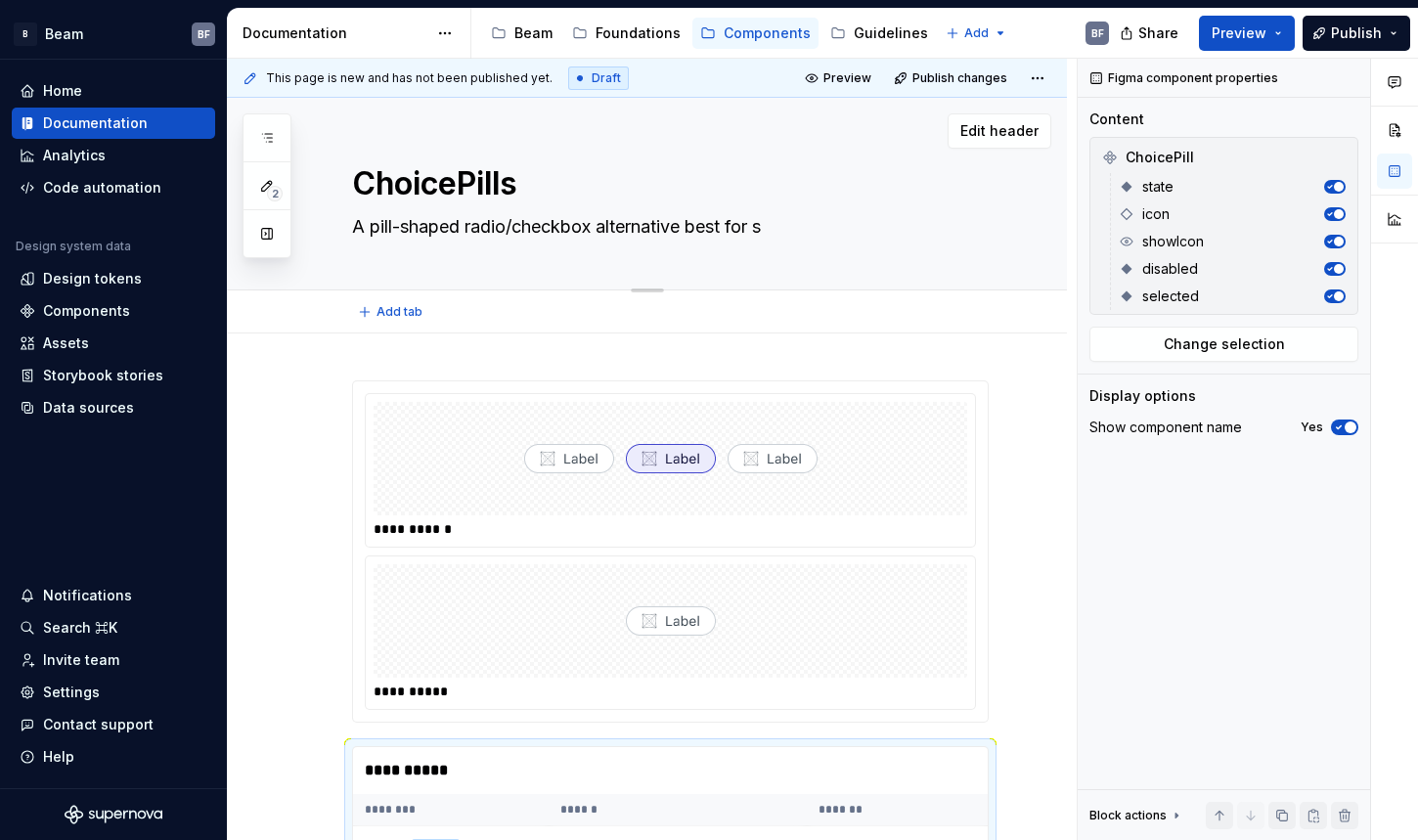 type on "*" 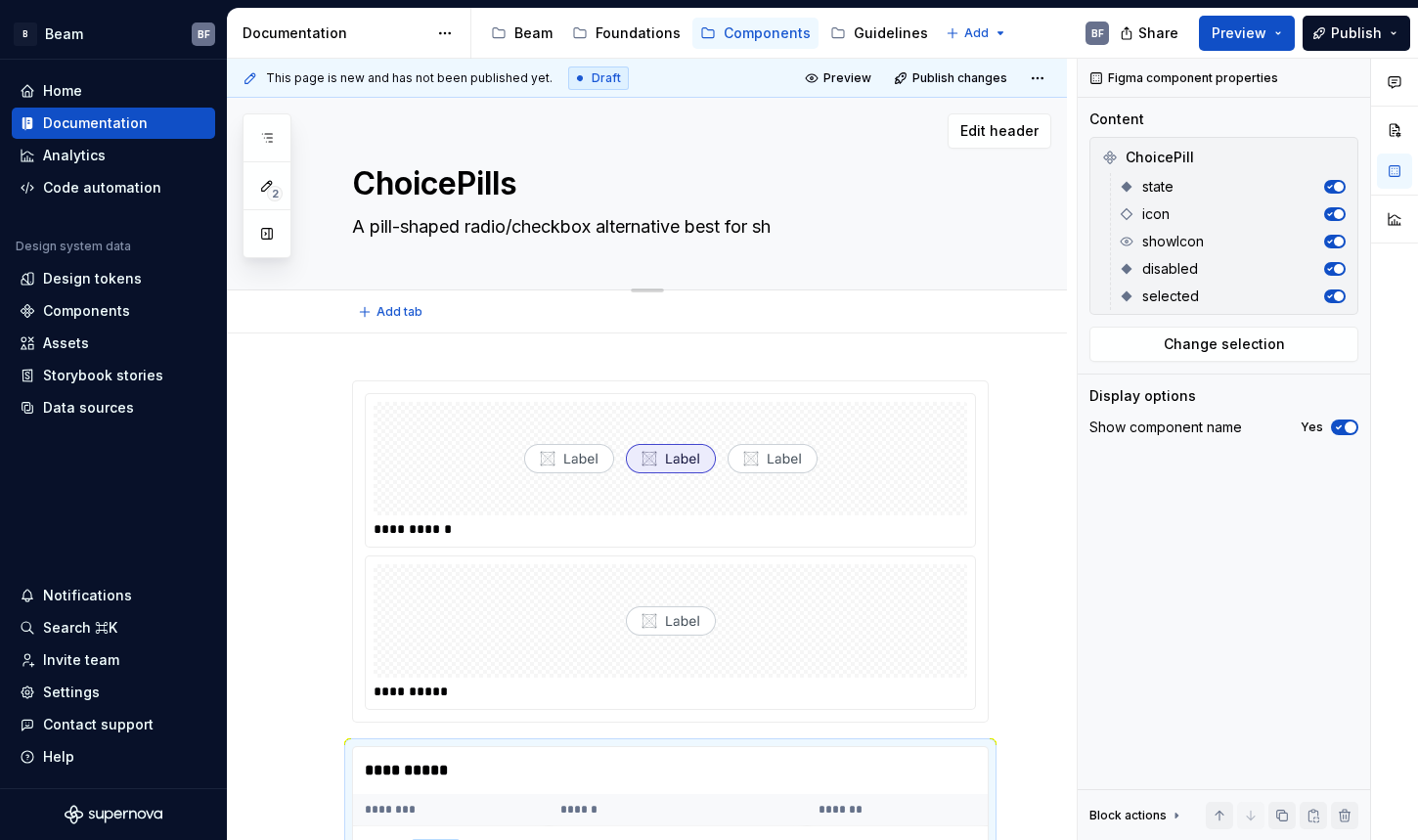 type on "*" 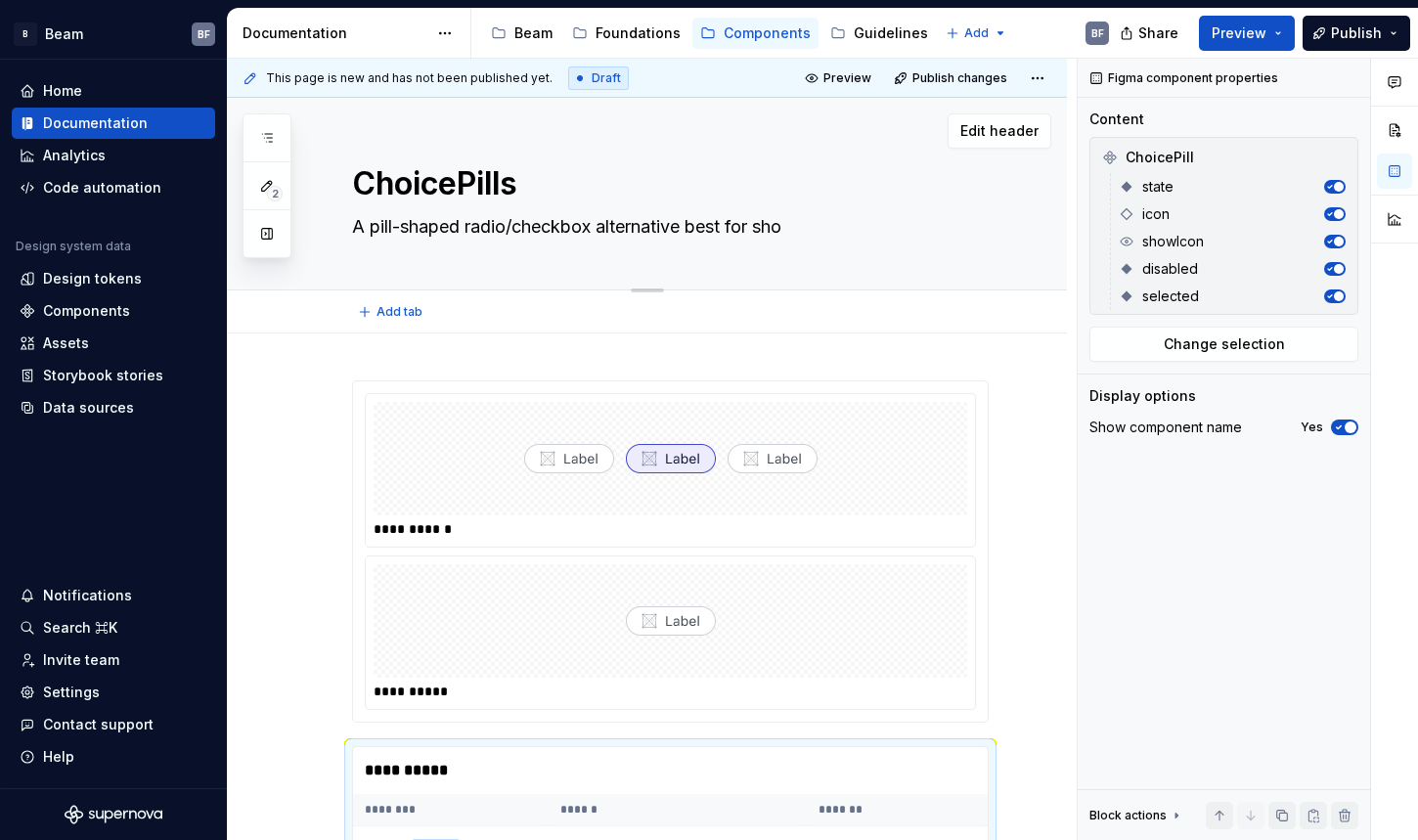 type on "*" 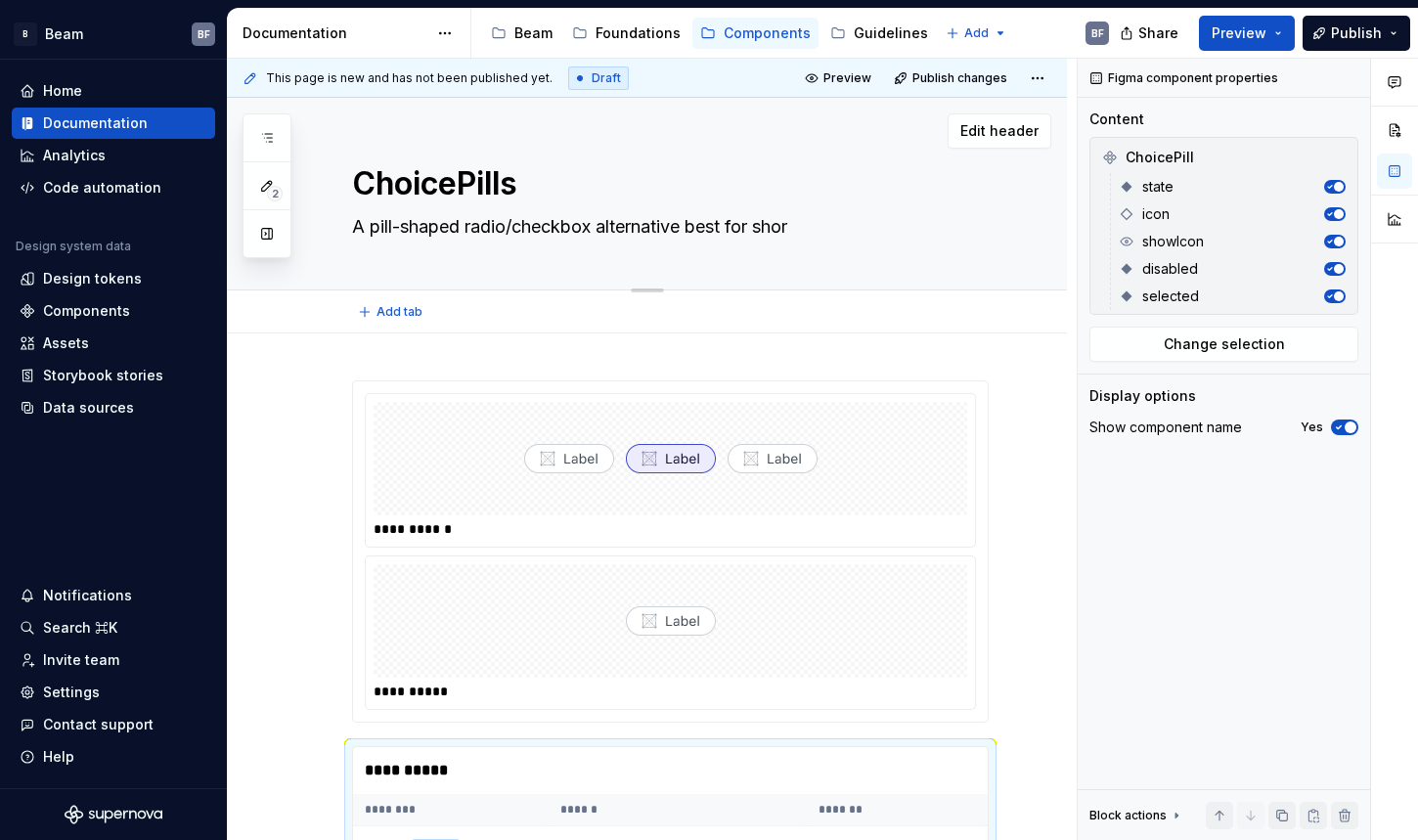 type on "*" 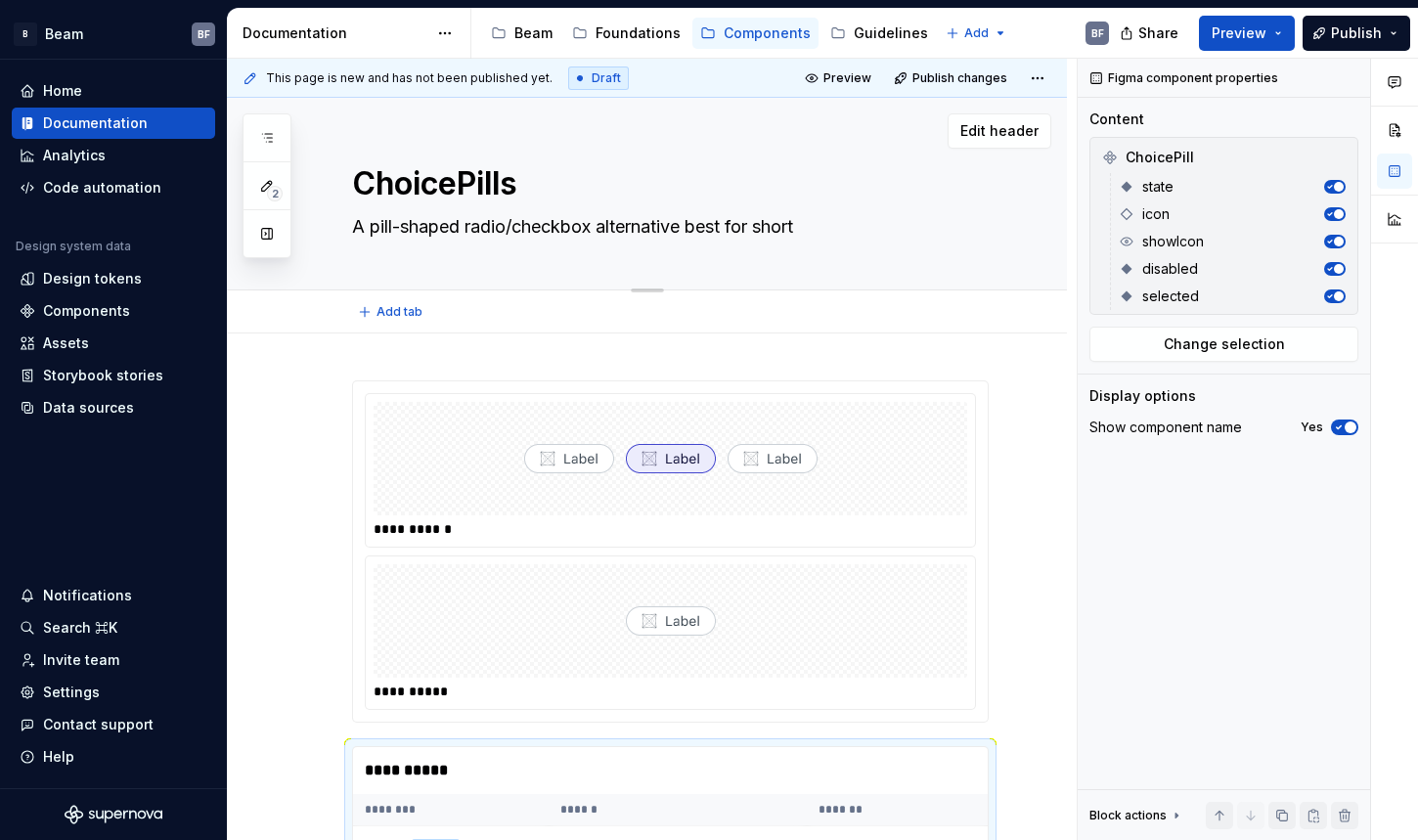 type on "A pill-shaped radio/checkbox alternative best for short" 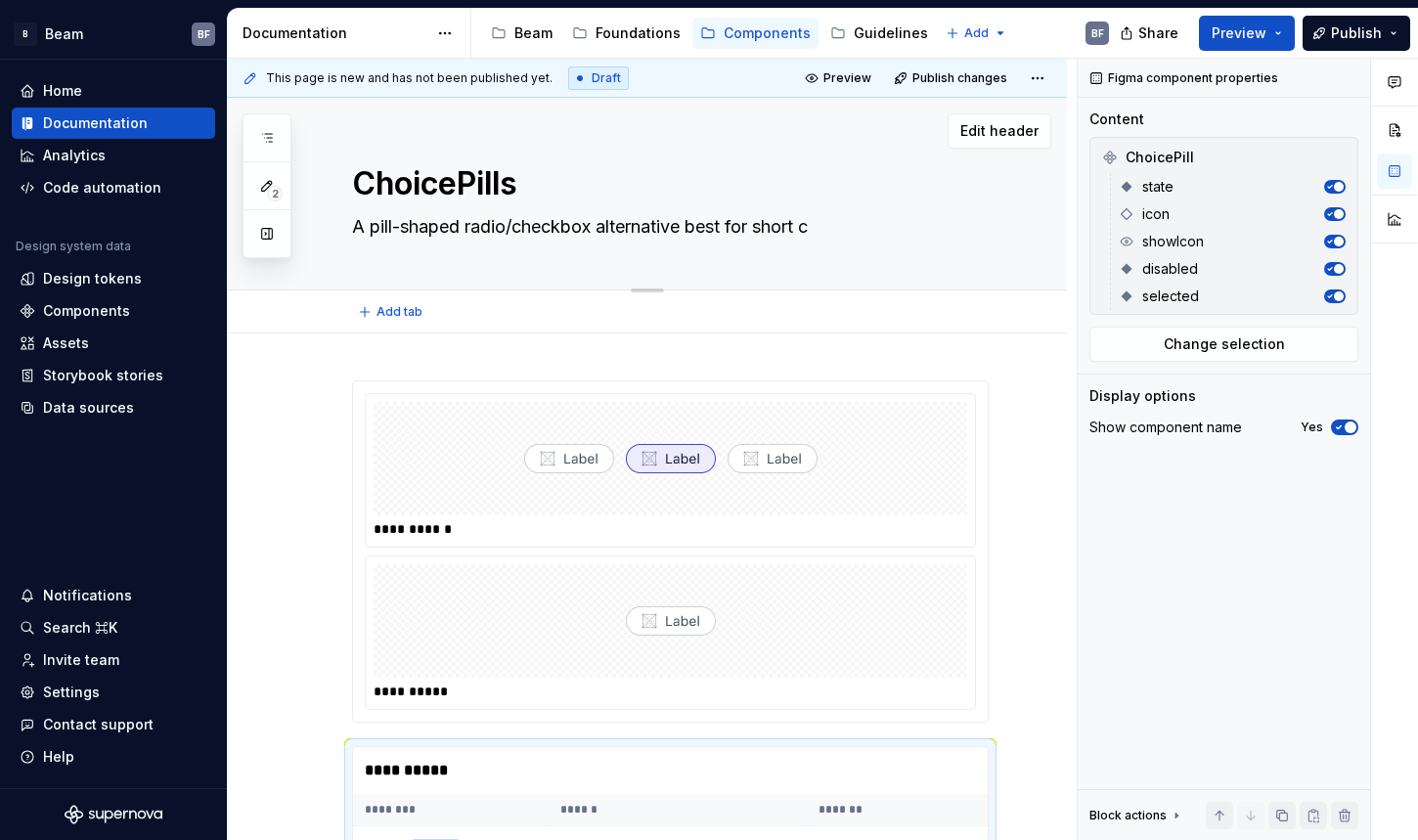 type on "*" 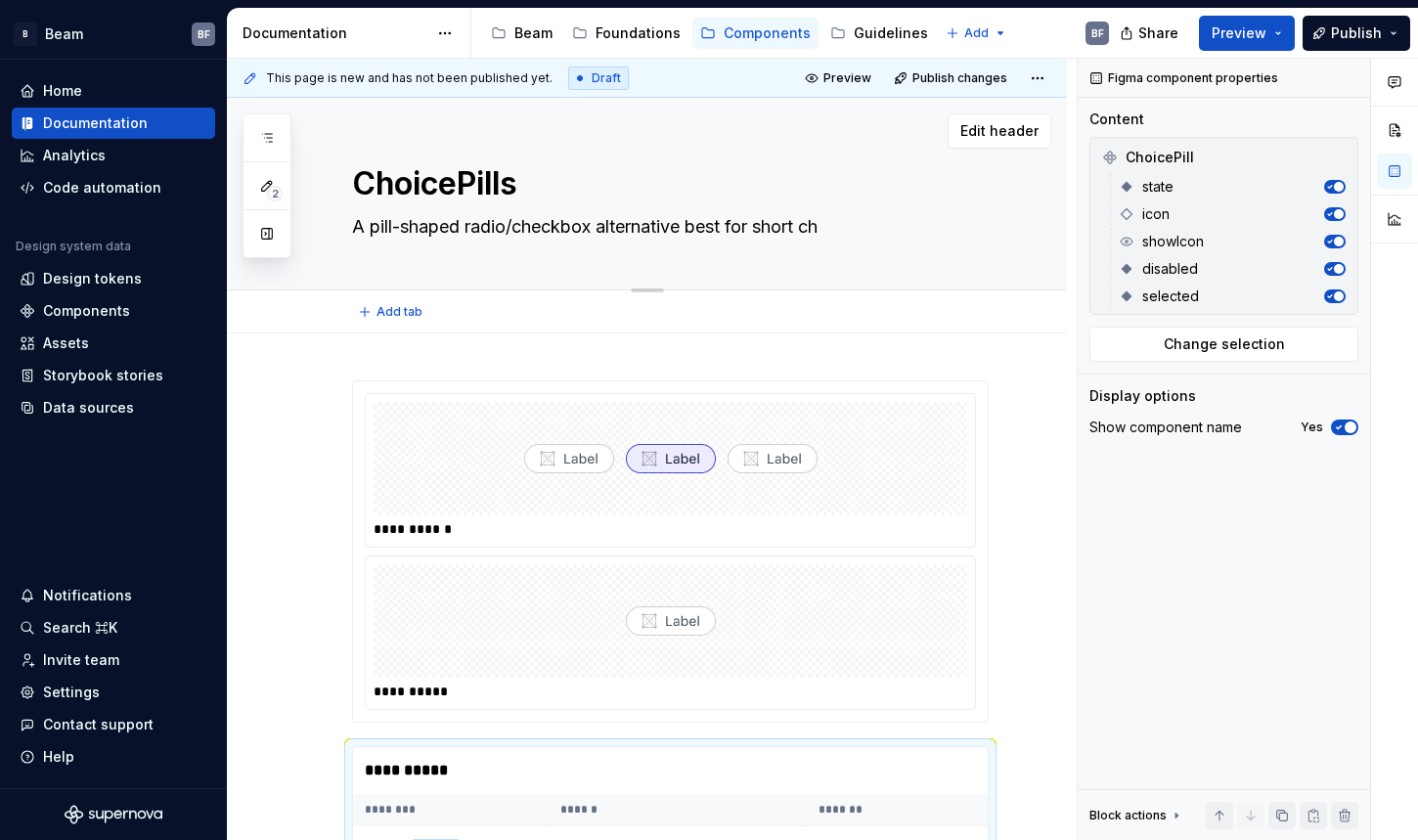 type on "*" 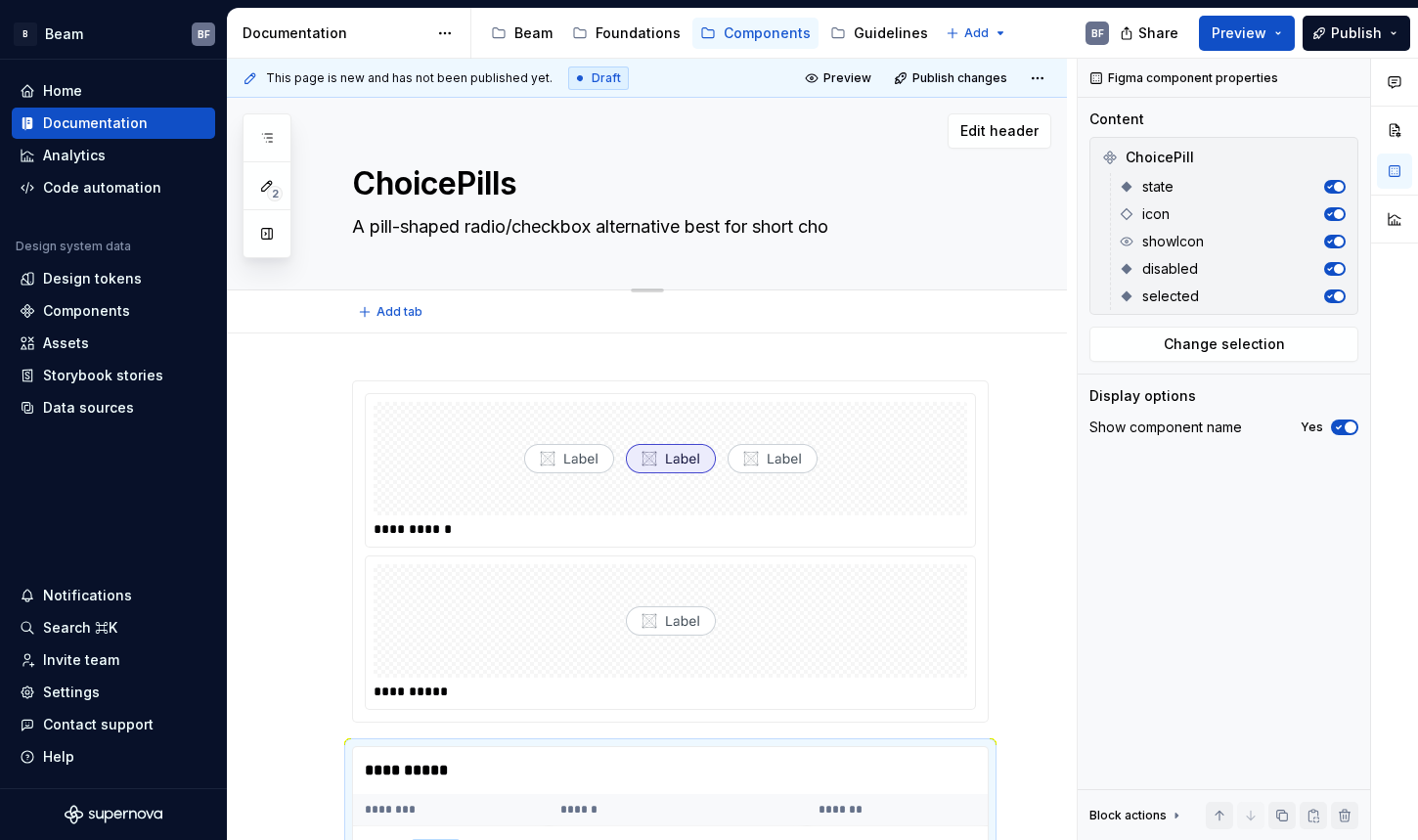 type on "*" 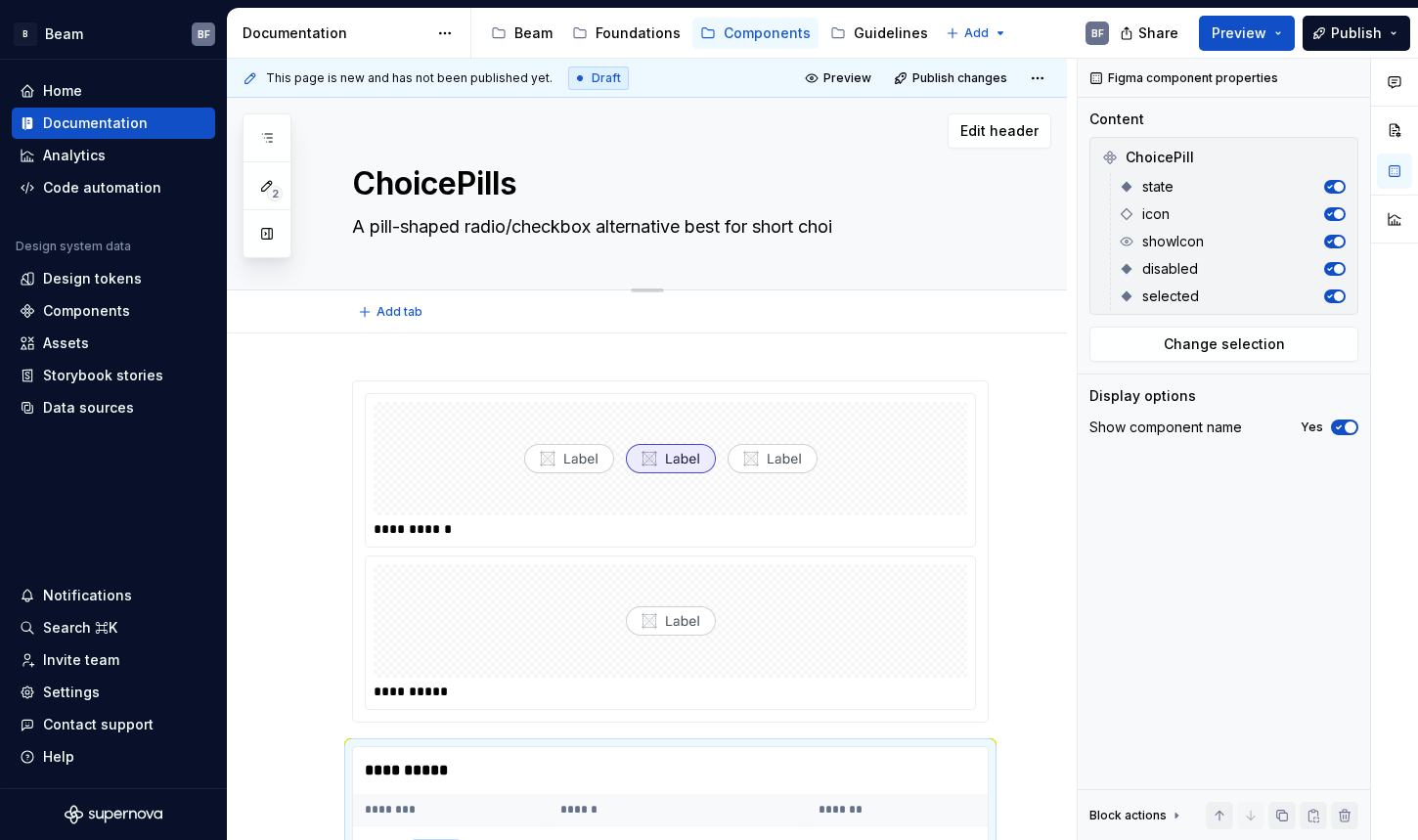 type on "*" 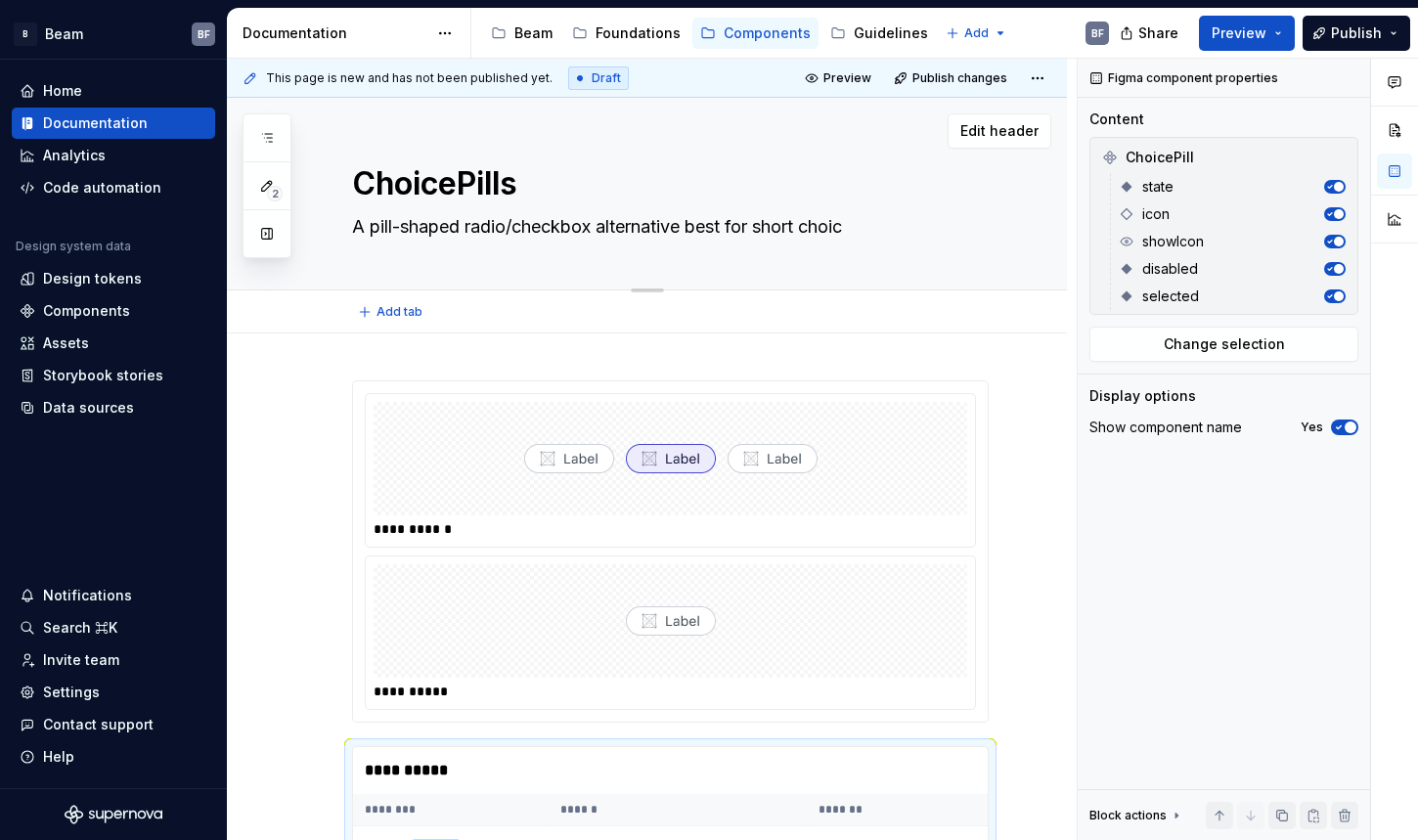 type on "*" 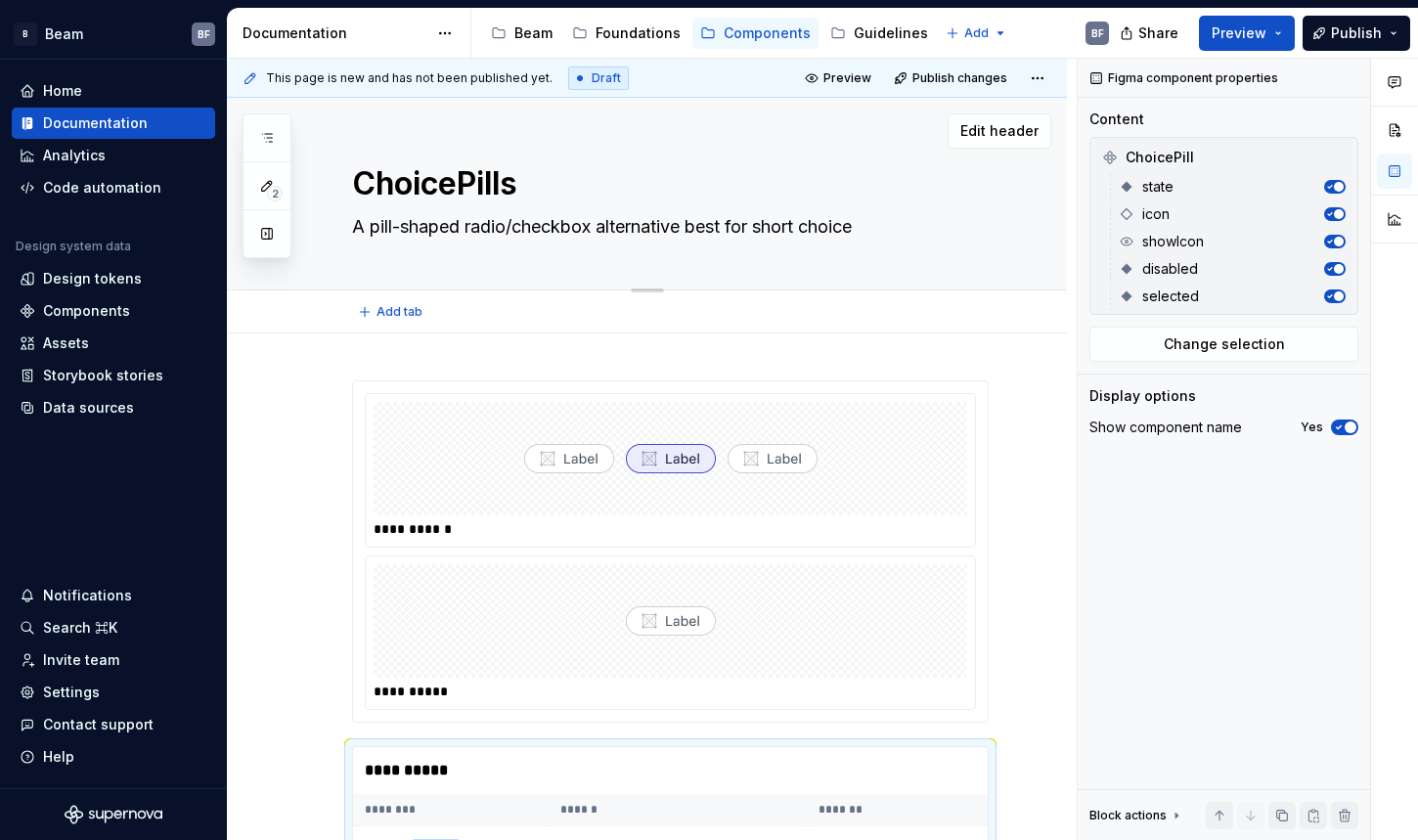 type on "*" 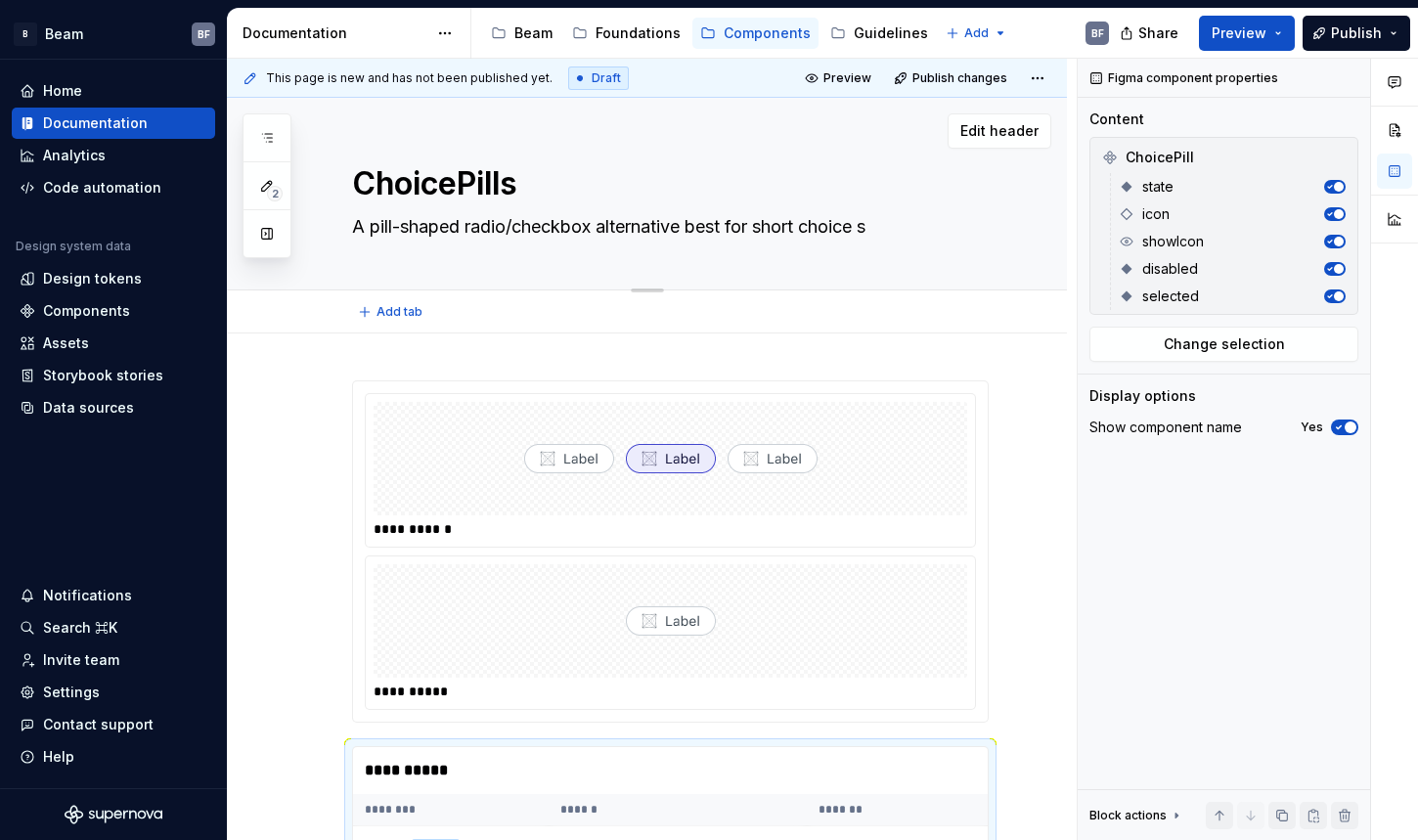 type on "*" 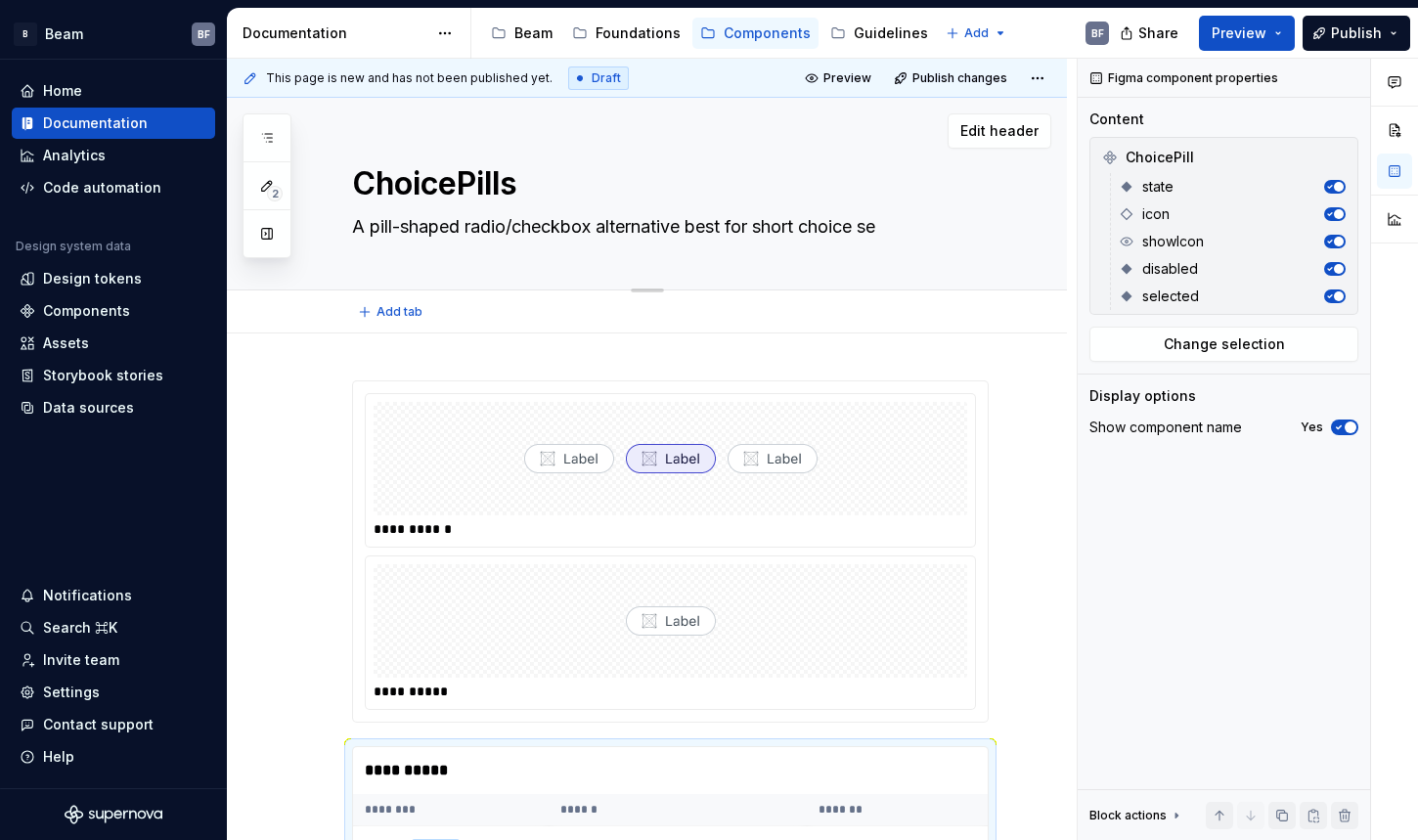 type on "*" 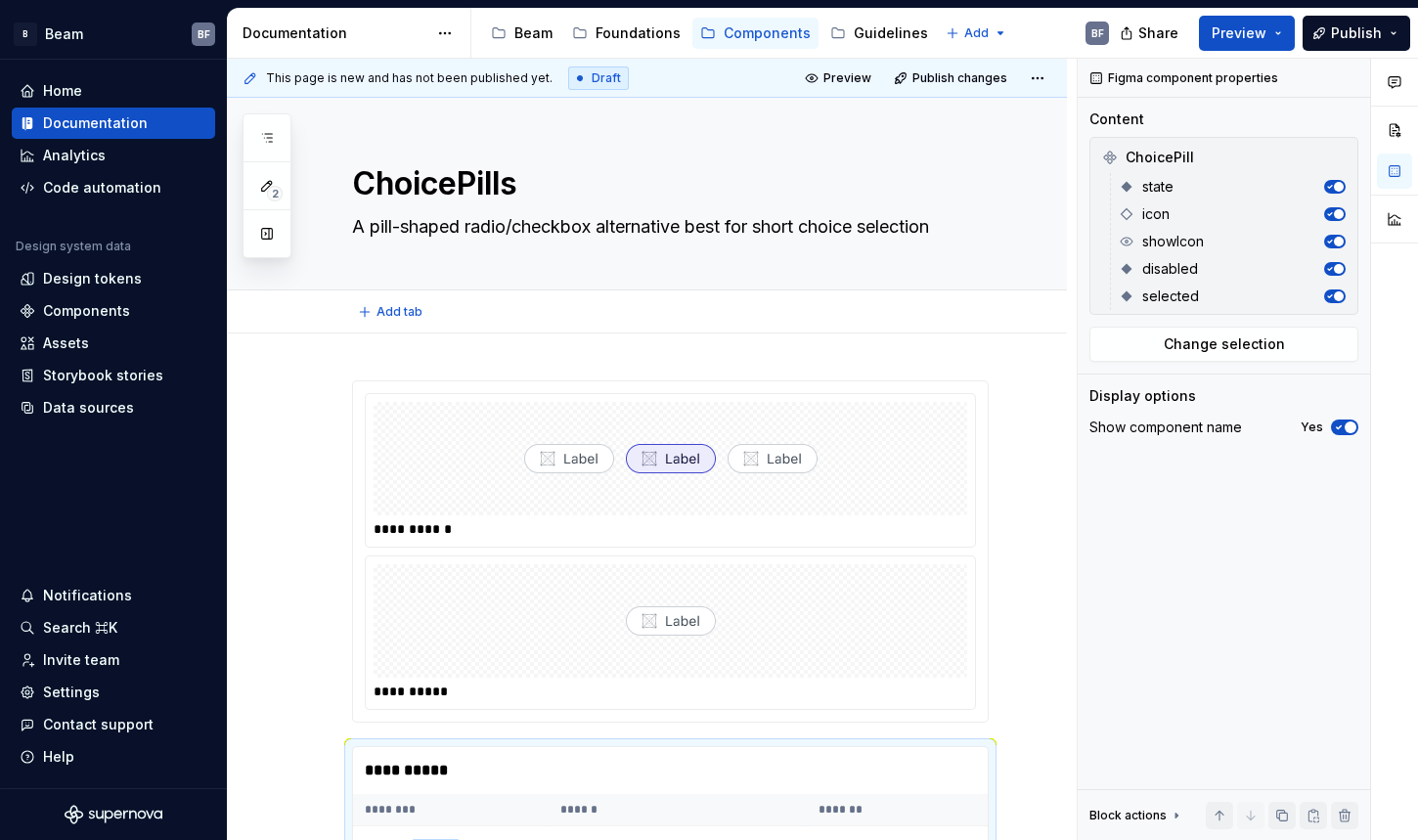 click on "Add tab" at bounding box center (646, 312) 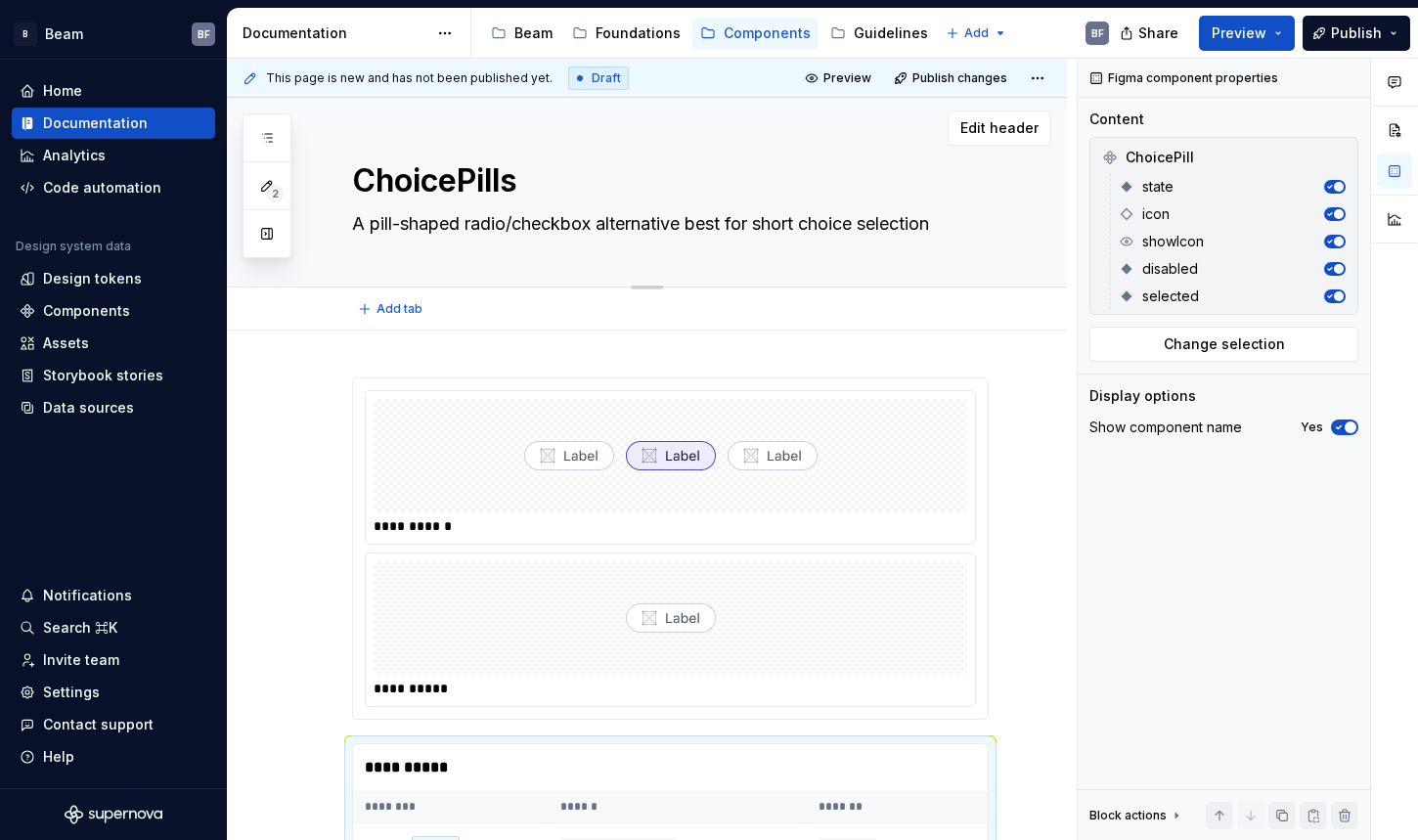 scroll, scrollTop: 0, scrollLeft: 0, axis: both 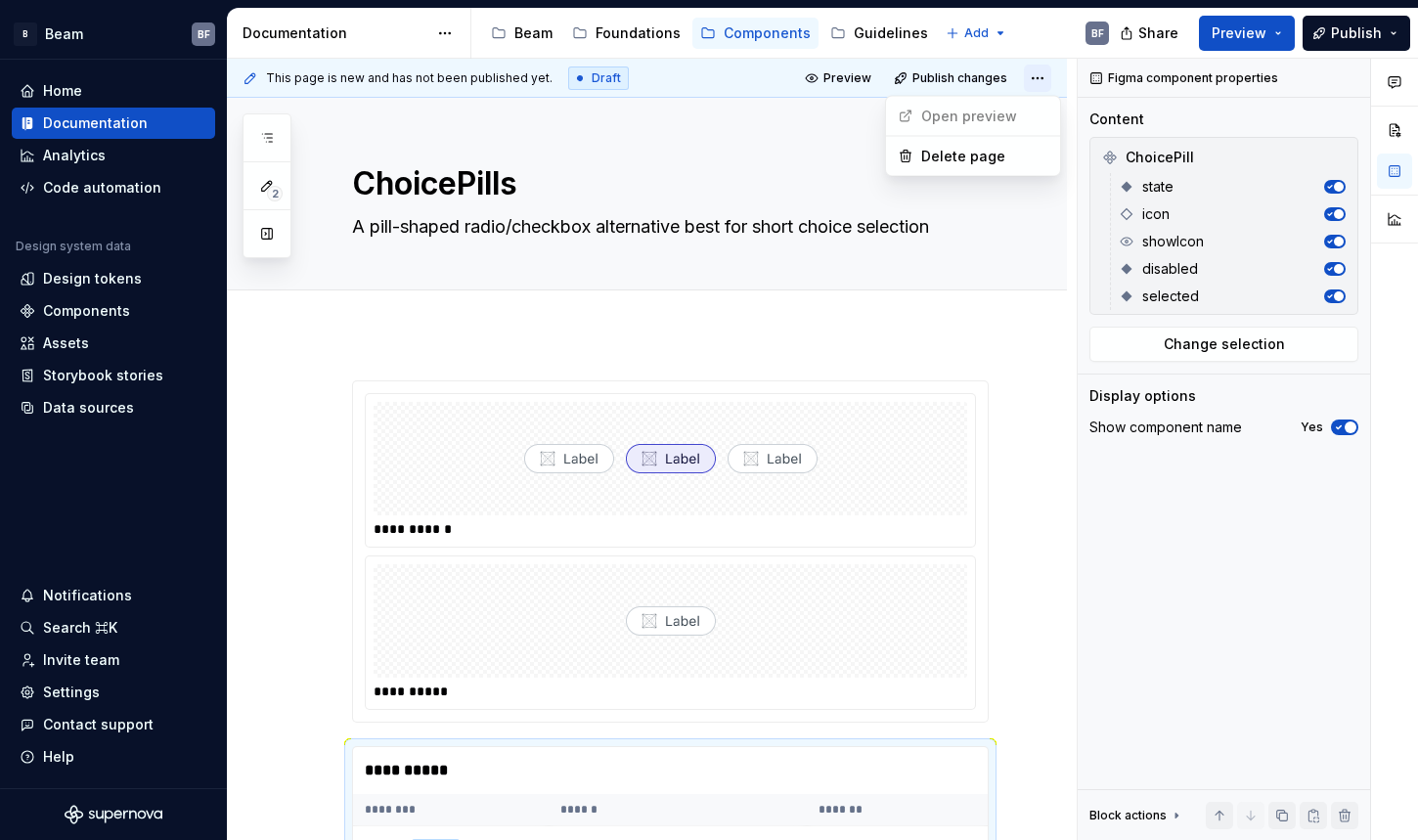 click on "B Beam BF Home Documentation Analytics Code automation Design system data Design tokens Components Assets Storybook stories Data sources Notifications Search ⌘K Invite team Settings Contact support Help Documentation
Accessibility guide for tree Page tree.
Navigate the tree with the arrow keys. Common tree hotkeys apply. Further keybindings are available:
enter to execute primary action on focused item
f2 to start renaming the focused item
escape to abort renaming an item
control+d to start dragging selected items
Beam Foundations Components Guidelines Add BF Share Preview Publish 2 Pages Add
Accessibility guide for tree Page tree.
Navigate the tree with the arrow keys. Common tree hotkeys apply. Further keybindings are available:
enter to execute primary action on focused item
f2 to start renaming the focused item
escape to abort renaming an item
Components Beam BF" at bounding box center [709, 420] 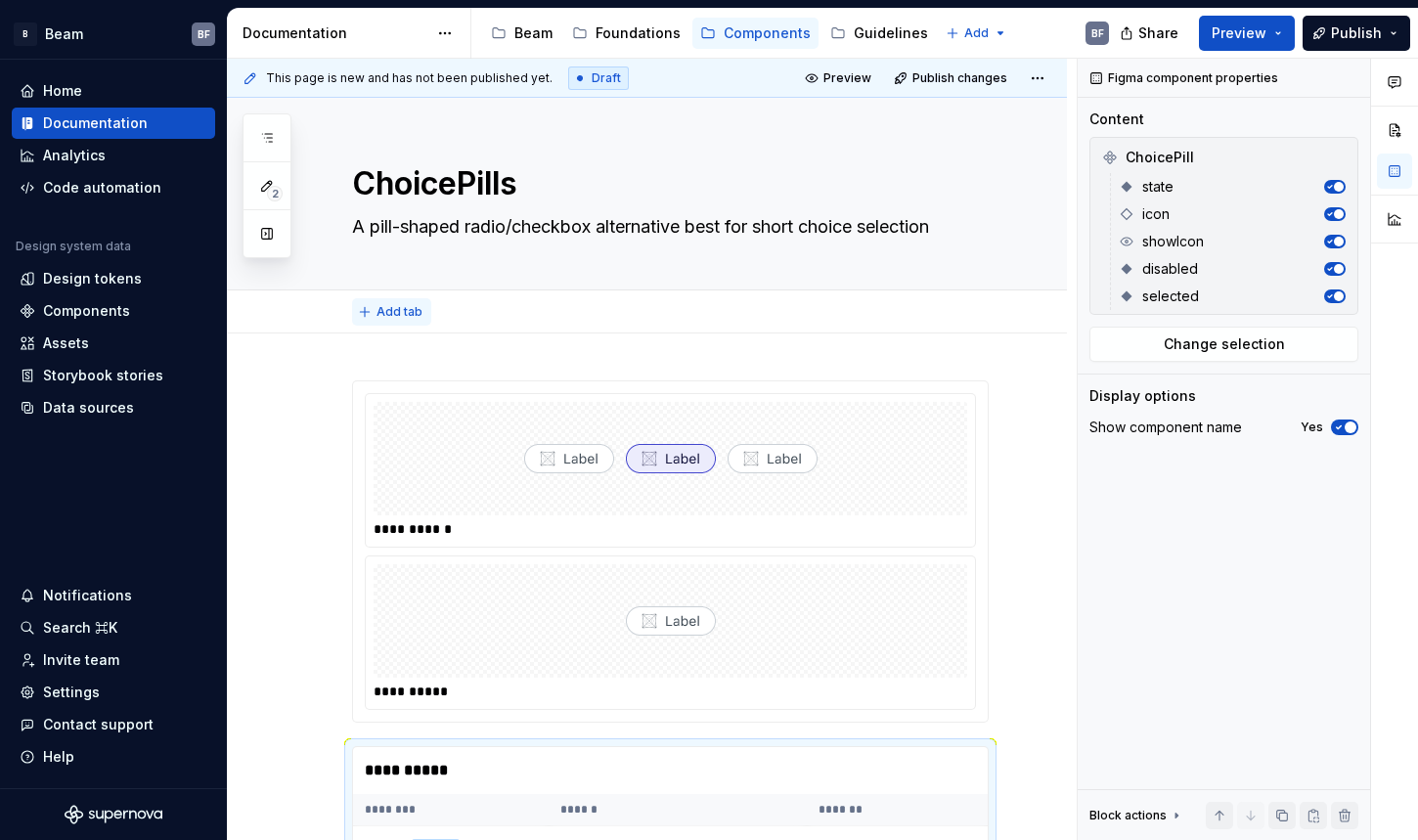 click on "Add tab" at bounding box center [399, 312] 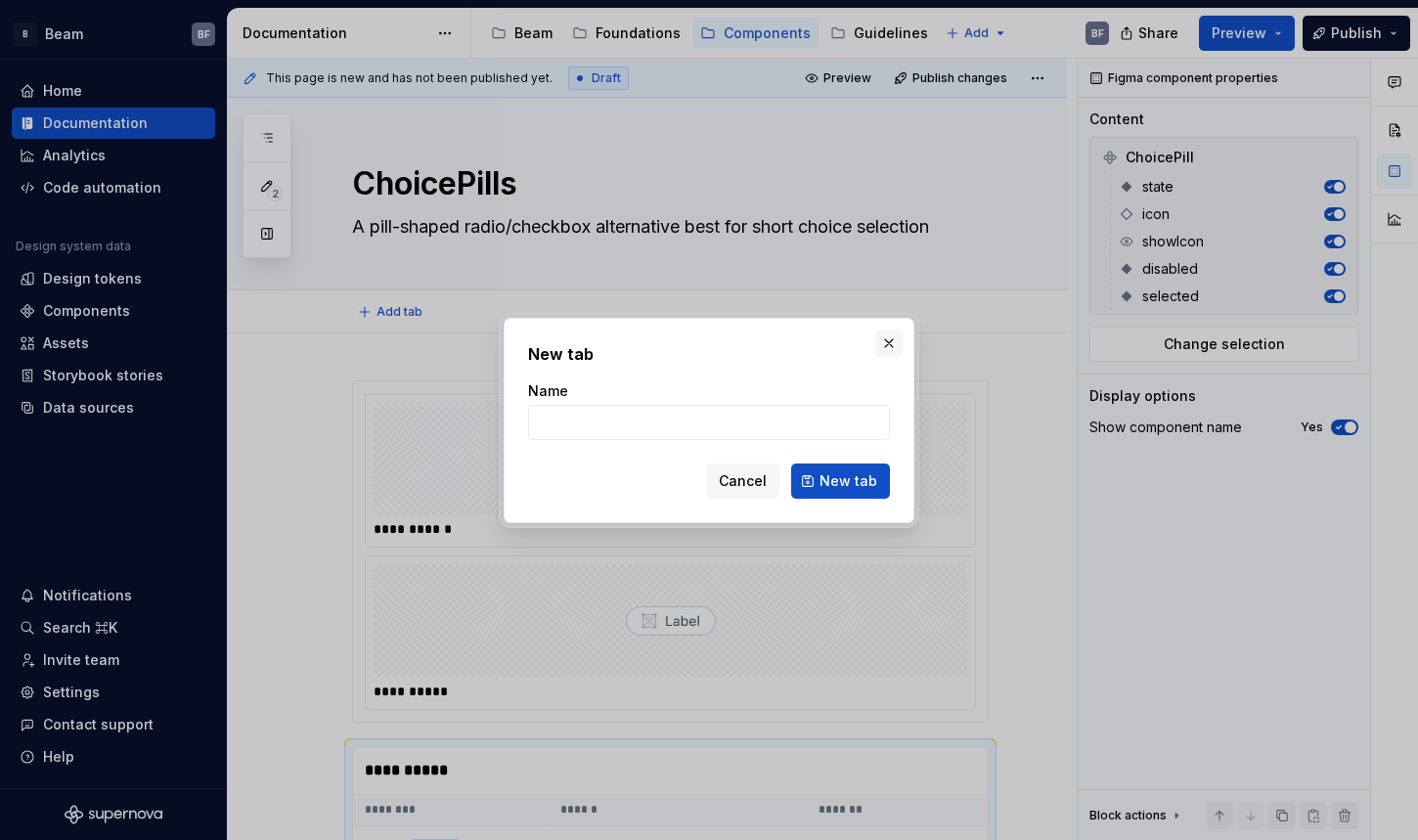 click at bounding box center [889, 343] 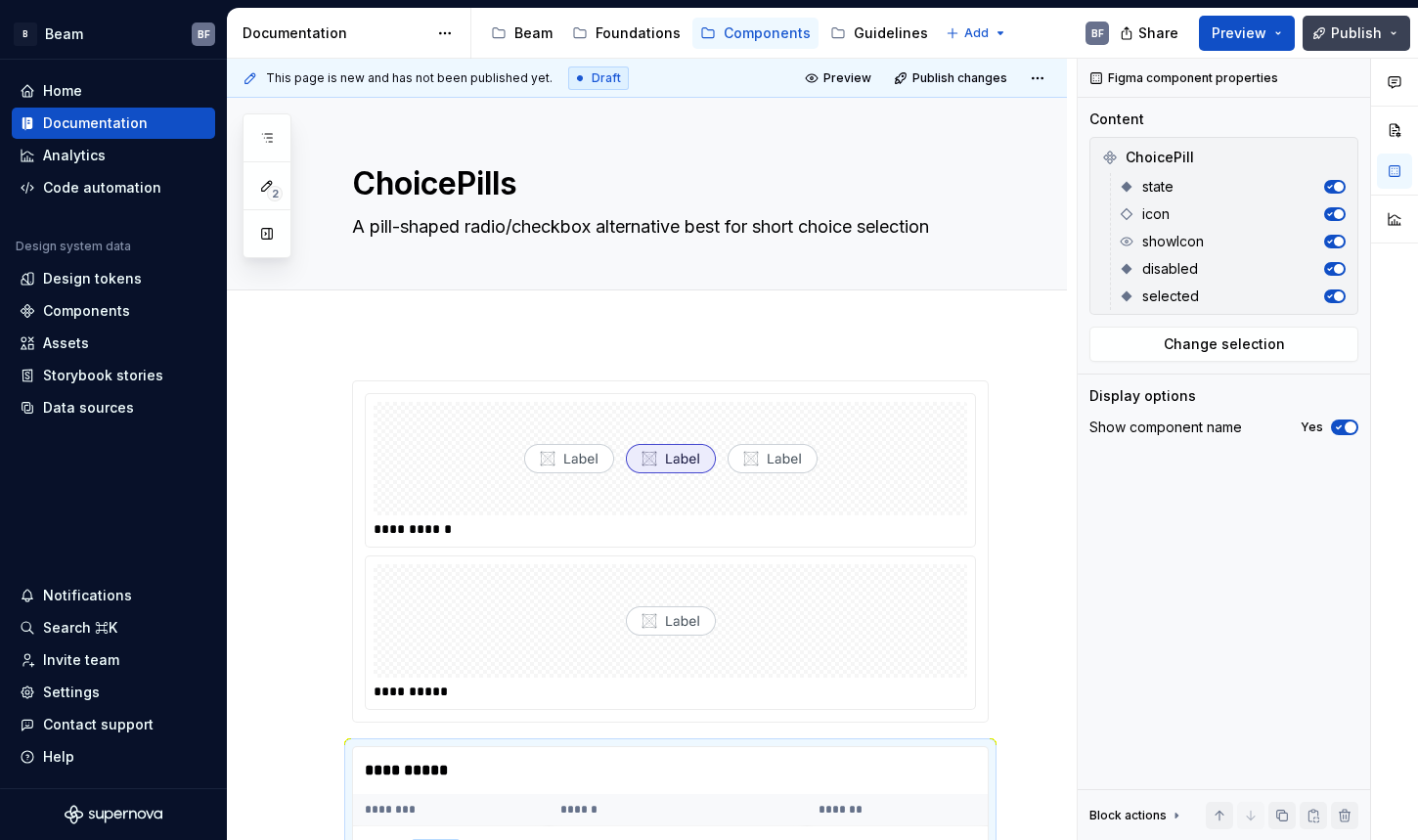 click on "Publish" at bounding box center (1356, 33) 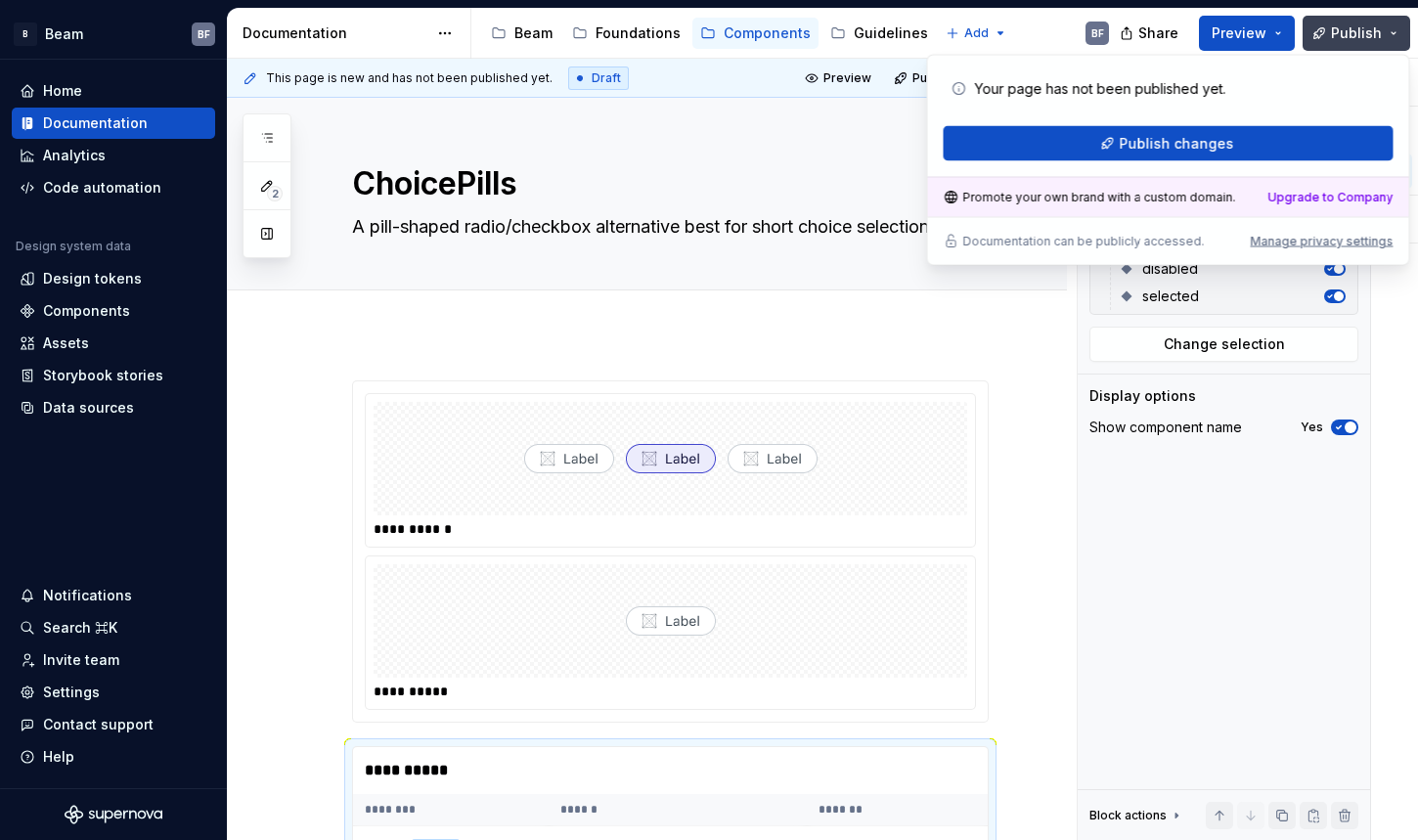click on "Publish" at bounding box center [1356, 33] 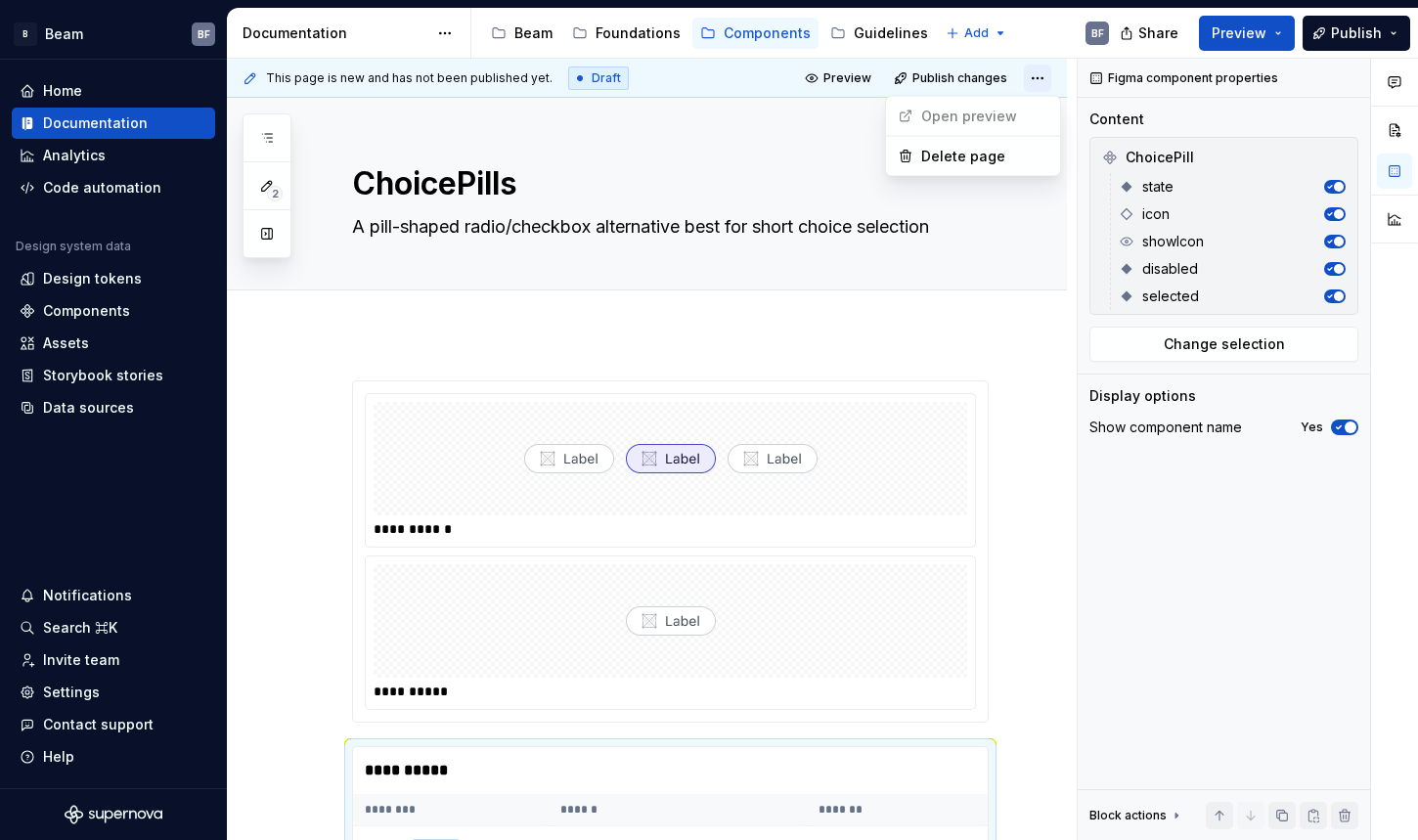 click on "B Beam BF Home Documentation Analytics Code automation Design system data Design tokens Components Assets Storybook stories Data sources Notifications Search ⌘K Invite team Settings Contact support Help Documentation
Accessibility guide for tree Page tree.
Navigate the tree with the arrow keys. Common tree hotkeys apply. Further keybindings are available:
enter to execute primary action on focused item
f2 to start renaming the focused item
escape to abort renaming an item
control+d to start dragging selected items
Beam Foundations Components Guidelines Add BF Share Preview Publish 2 Pages Add
Accessibility guide for tree Page tree.
Navigate the tree with the arrow keys. Common tree hotkeys apply. Further keybindings are available:
enter to execute primary action on focused item
f2 to start renaming the focused item
escape to abort renaming an item
Components Beam BF" at bounding box center (709, 420) 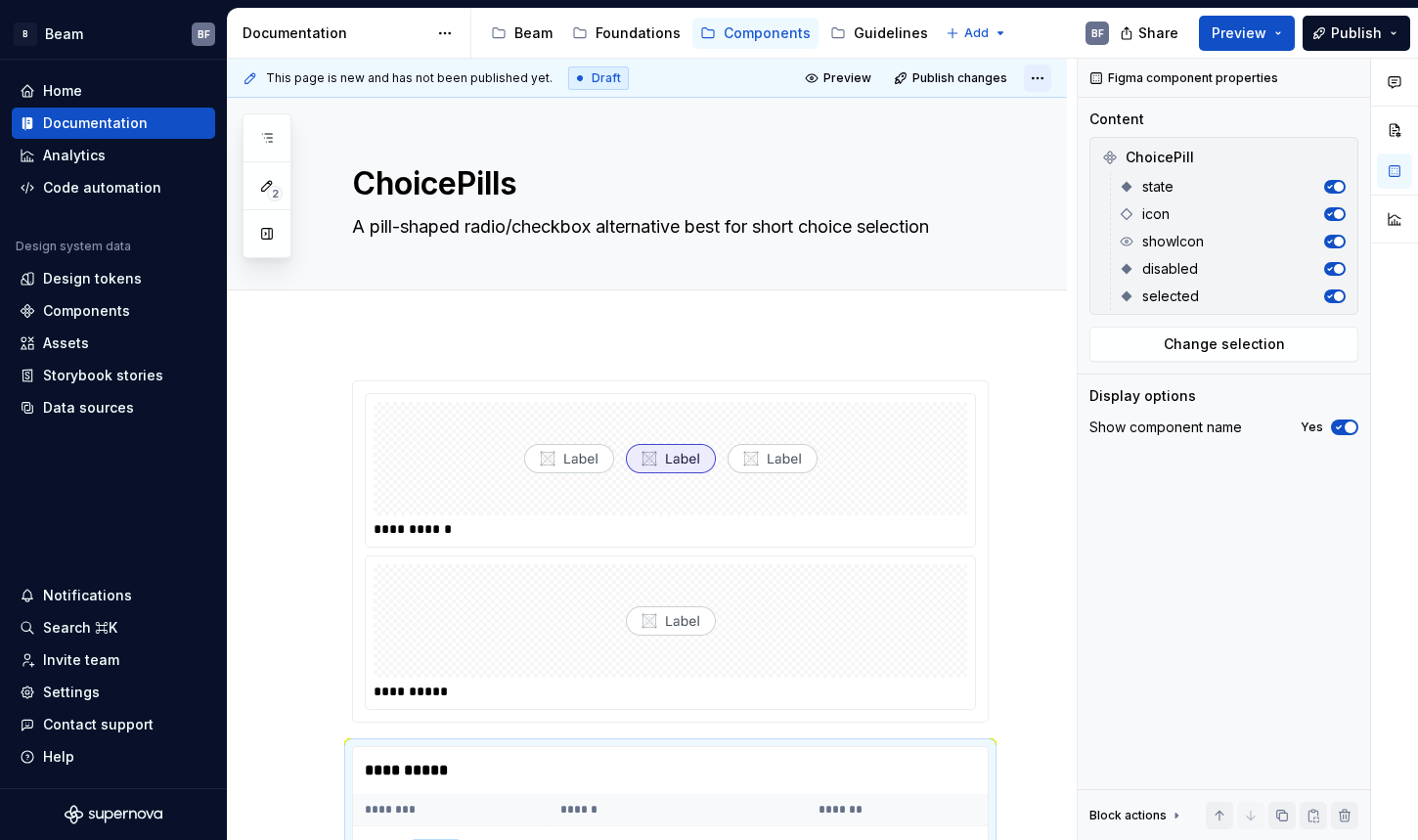click on "B Beam BF Home Documentation Analytics Code automation Design system data Design tokens Components Assets Storybook stories Data sources Notifications Search ⌘K Invite team Settings Contact support Help Documentation
Accessibility guide for tree Page tree.
Navigate the tree with the arrow keys. Common tree hotkeys apply. Further keybindings are available:
enter to execute primary action on focused item
f2 to start renaming the focused item
escape to abort renaming an item
control+d to start dragging selected items
Beam Foundations Components Guidelines Add BF Share Preview Publish 2 Pages Add
Accessibility guide for tree Page tree.
Navigate the tree with the arrow keys. Common tree hotkeys apply. Further keybindings are available:
enter to execute primary action on focused item
f2 to start renaming the focused item
escape to abort renaming an item
Components Beam BF" at bounding box center (709, 420) 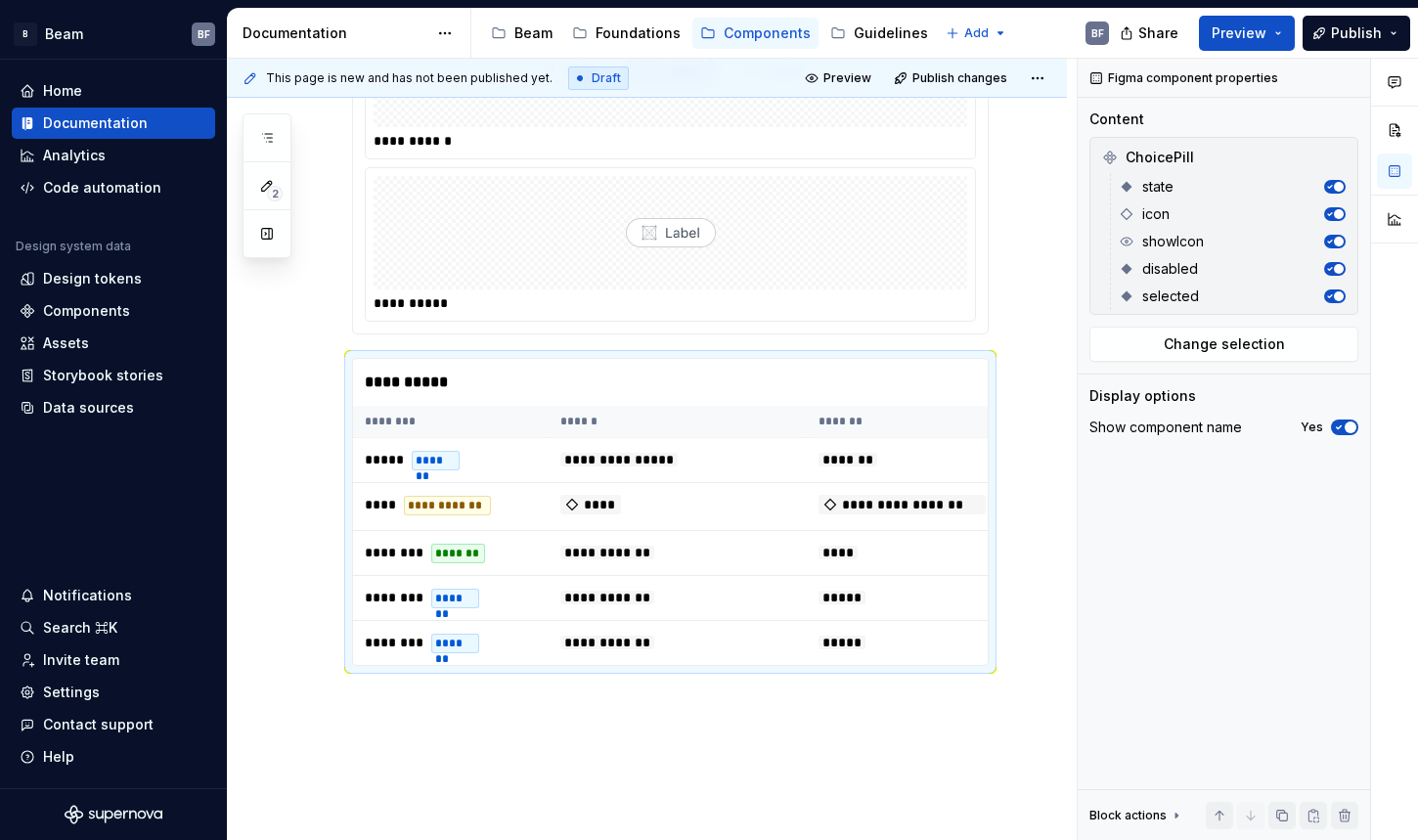 scroll, scrollTop: 488, scrollLeft: 0, axis: vertical 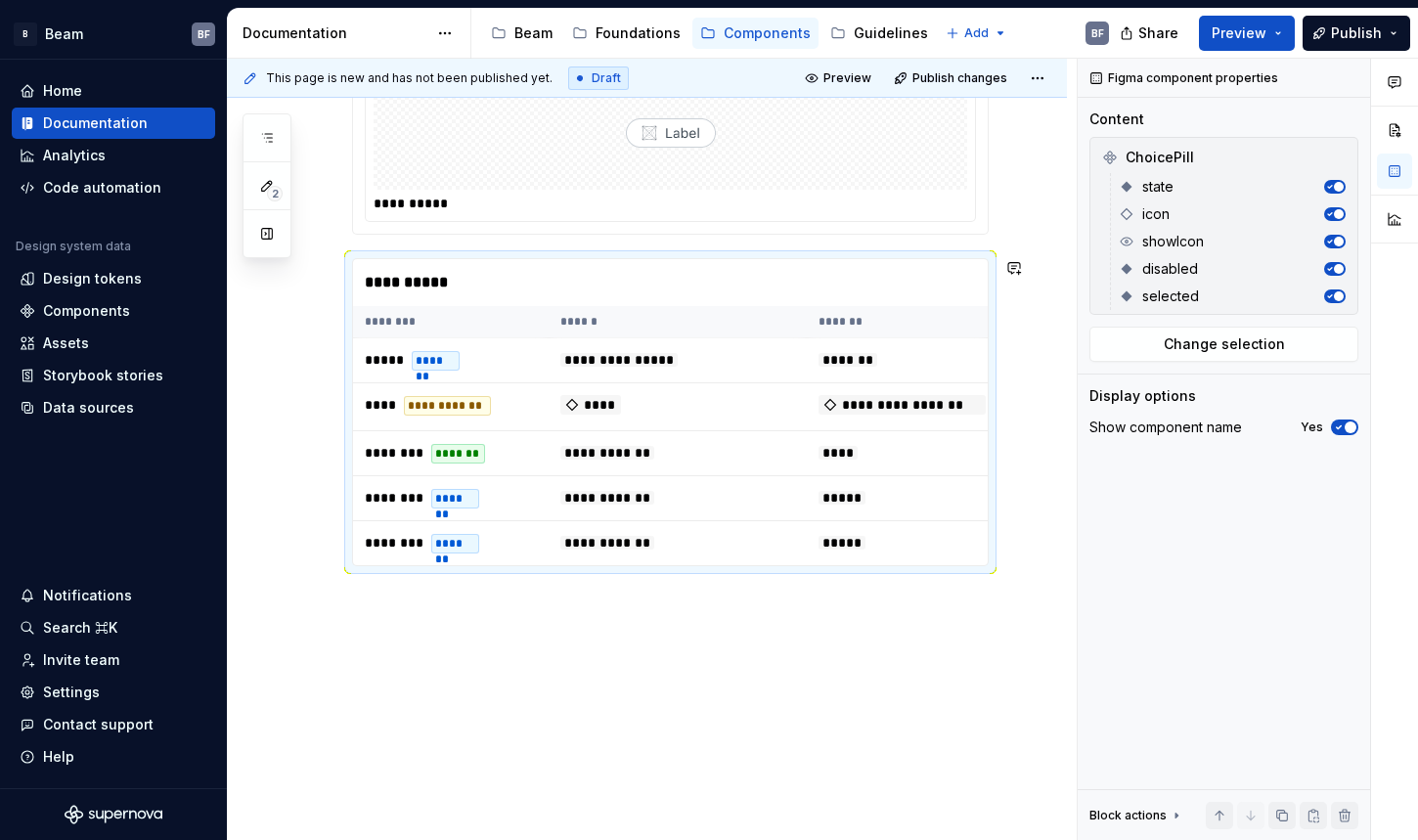 click on "**********" at bounding box center [646, 343] 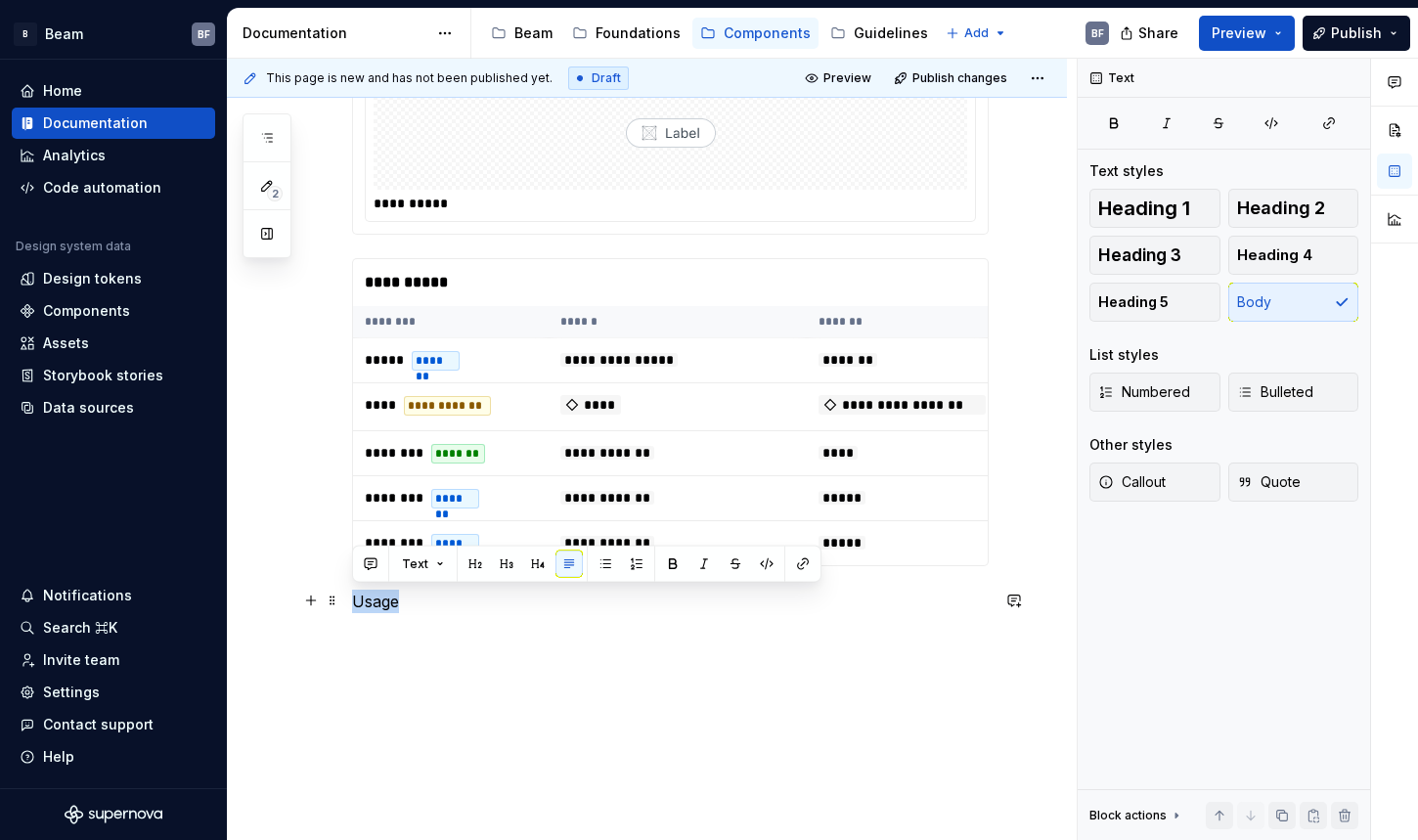 drag, startPoint x: 411, startPoint y: 596, endPoint x: 354, endPoint y: 597, distance: 57.00877 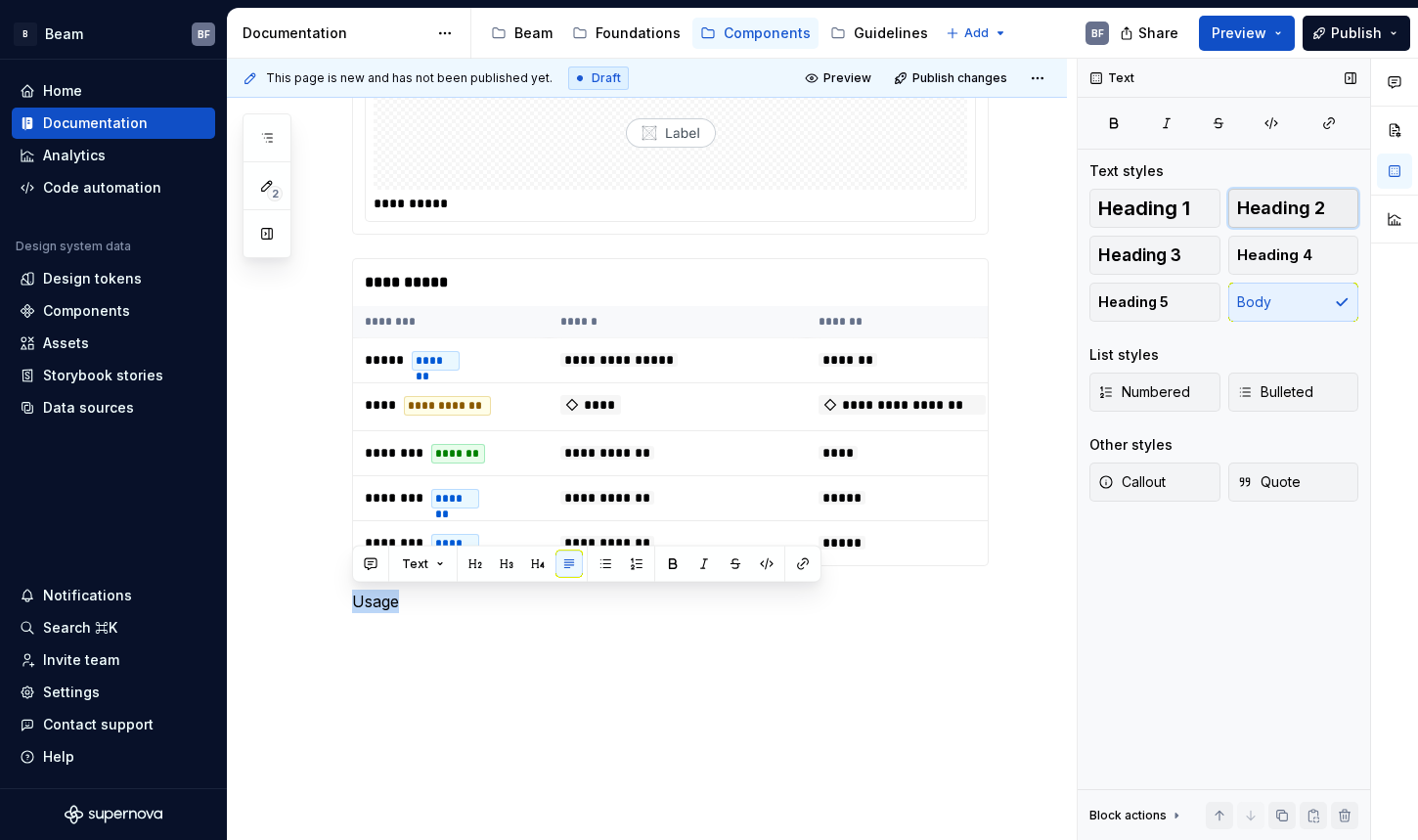 click on "Heading 2" at bounding box center (1281, 208) 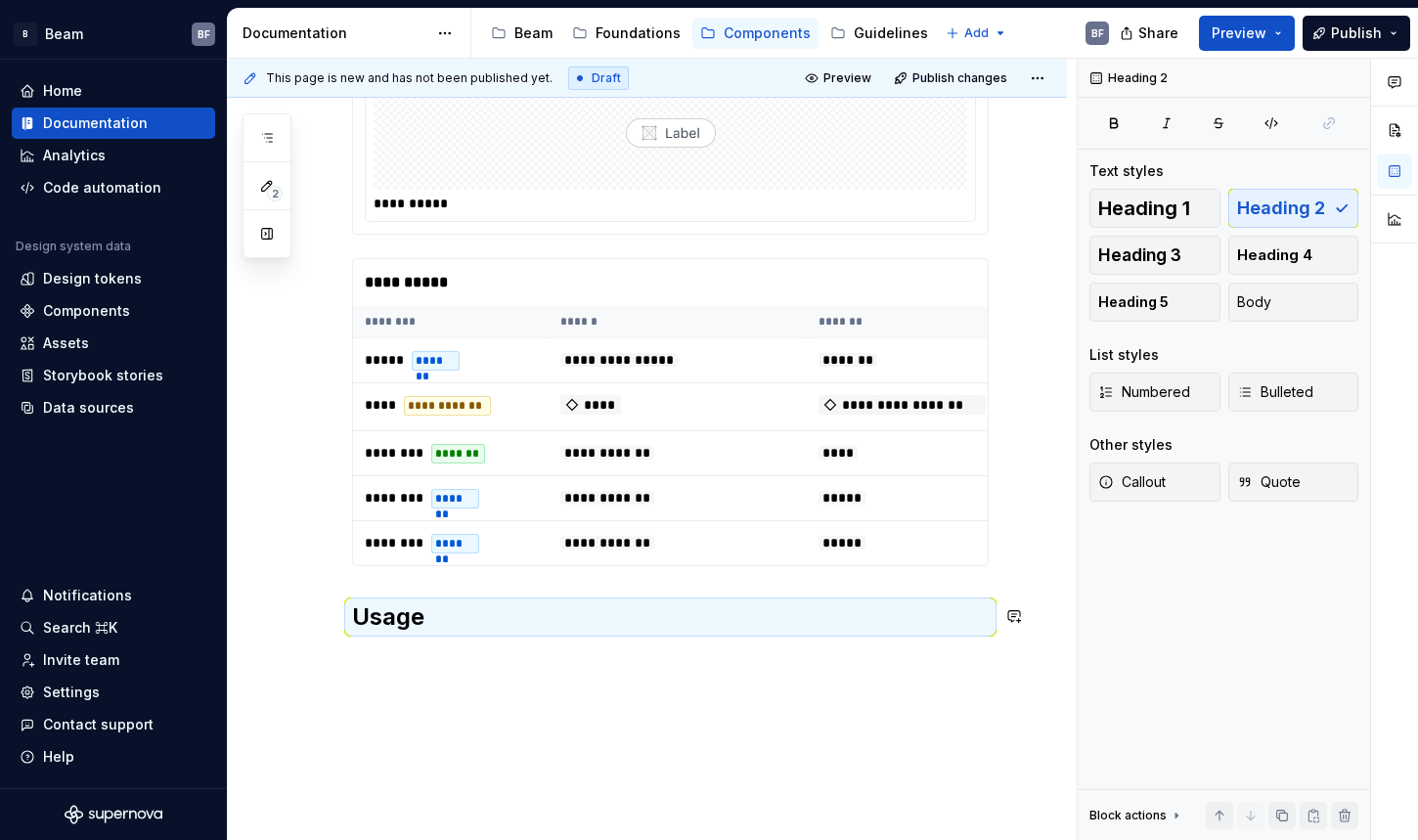 click on "**********" at bounding box center (646, 376) 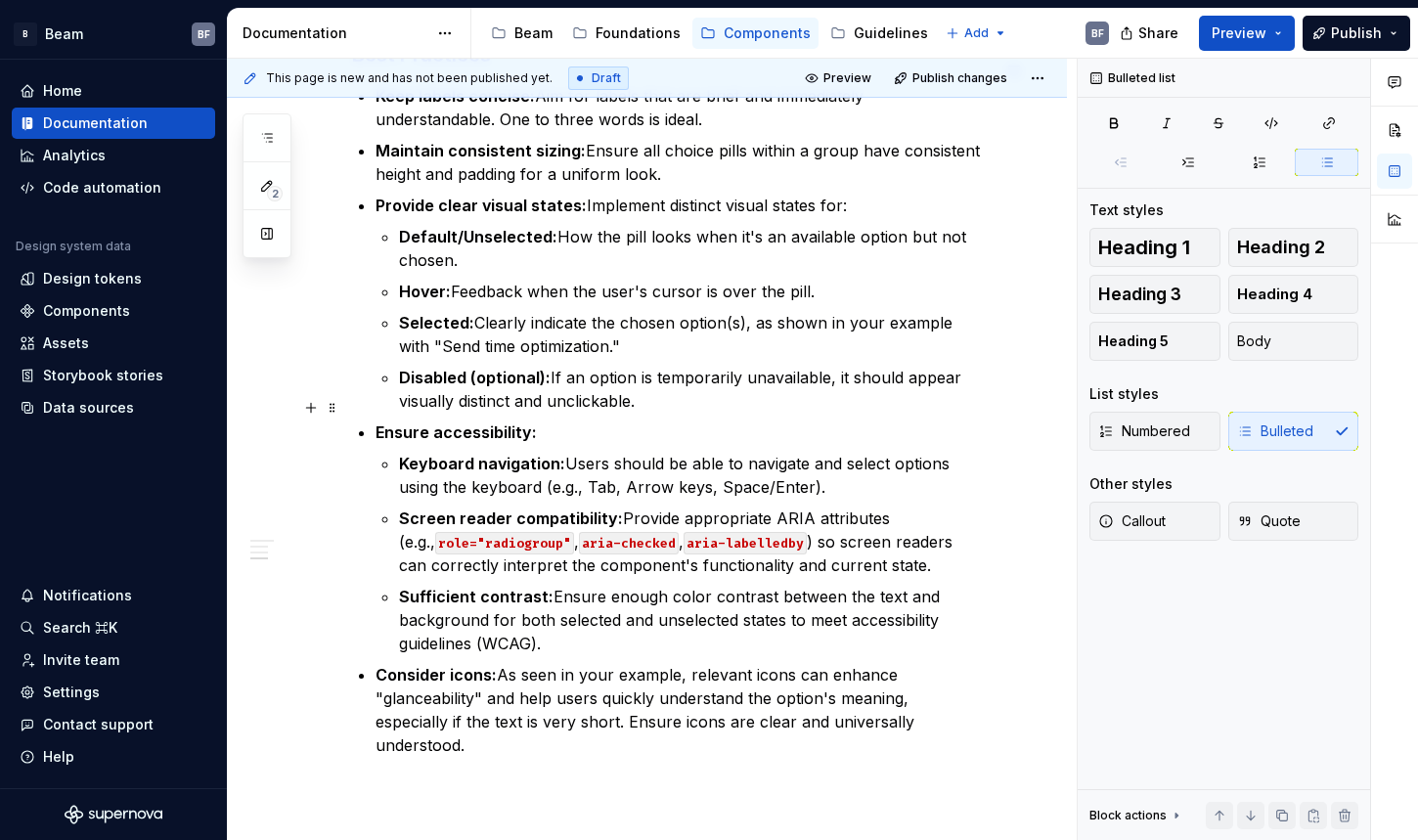 scroll, scrollTop: 1768, scrollLeft: 0, axis: vertical 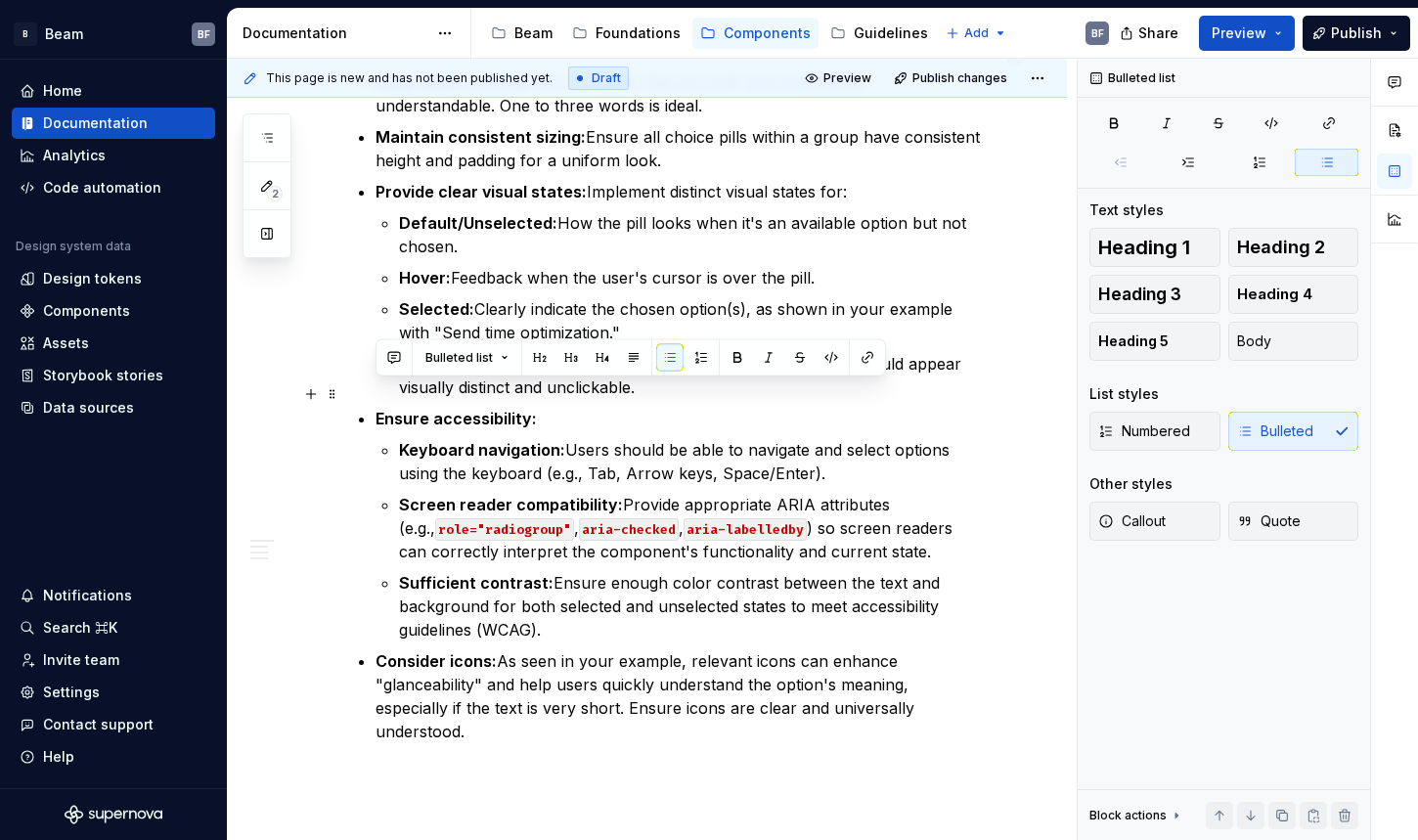 drag, startPoint x: 570, startPoint y: 614, endPoint x: 342, endPoint y: 391, distance: 318.9248 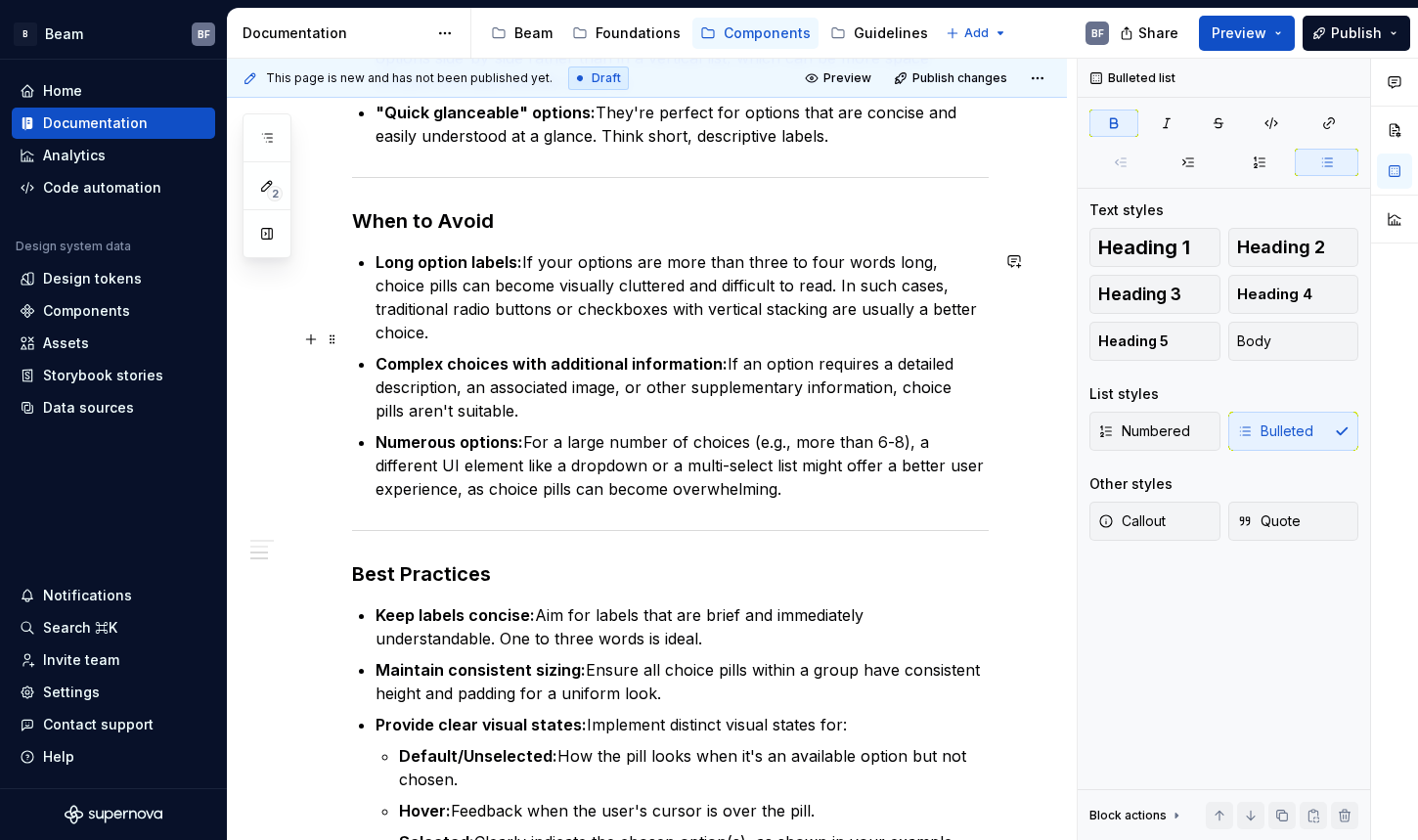 scroll, scrollTop: 1241, scrollLeft: 0, axis: vertical 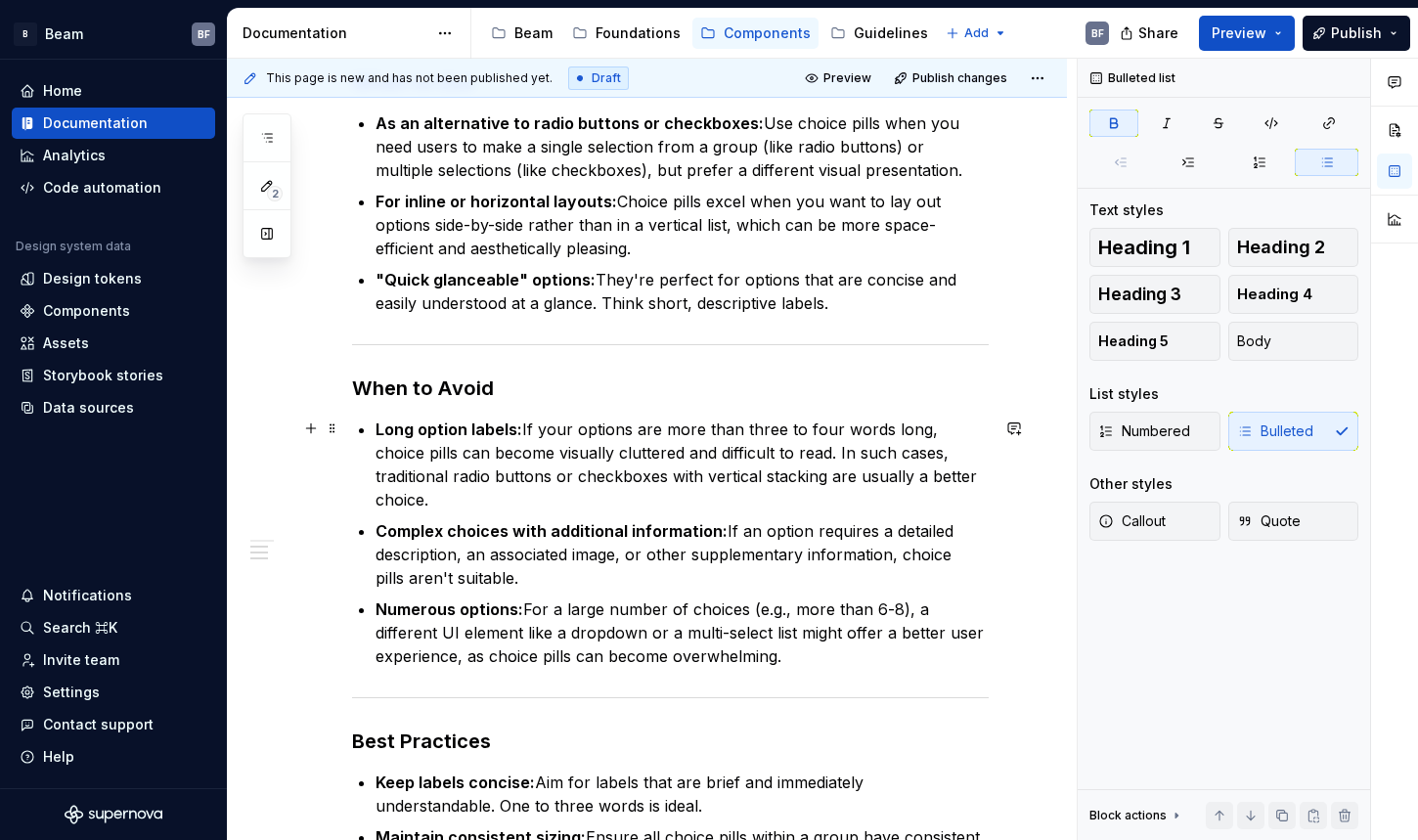 click on "Long option labels:  If your options are more than three to four words long, choice pills can become visually cluttered and difficult to read. In such cases, traditional radio buttons or checkboxes with vertical stacking are usually a better choice." at bounding box center [682, 464] 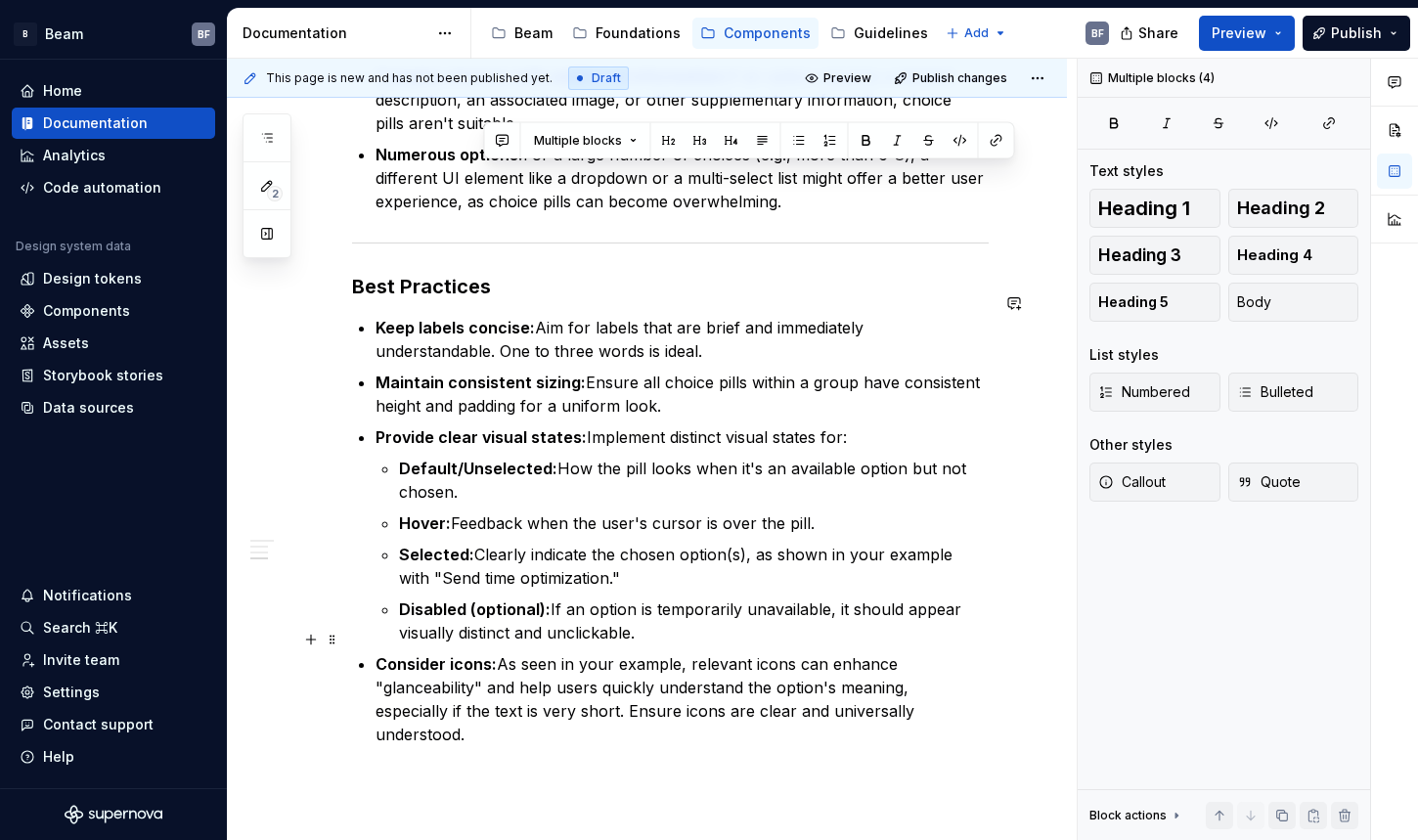 drag, startPoint x: 633, startPoint y: 785, endPoint x: 472, endPoint y: 657, distance: 205.6818 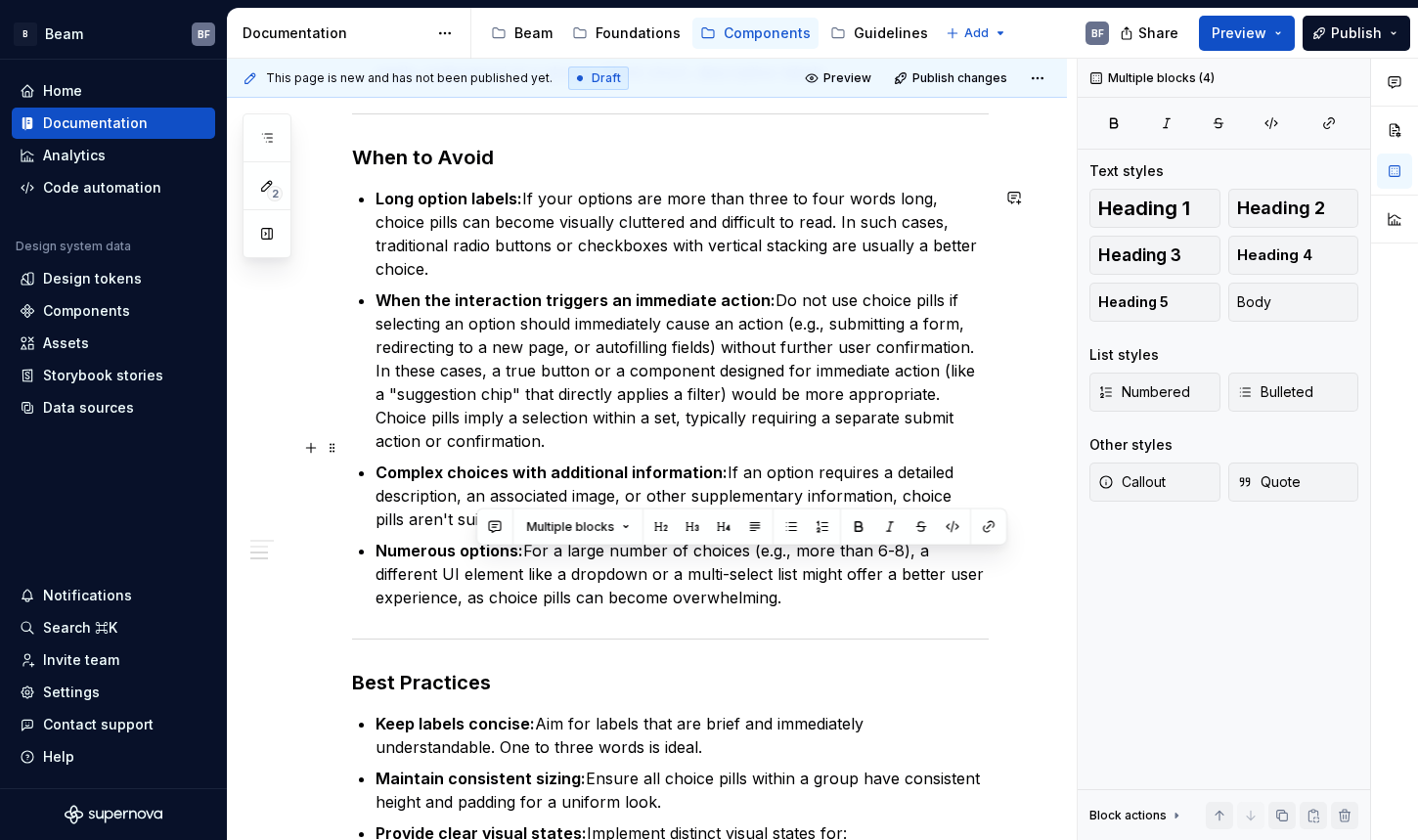 scroll, scrollTop: 1285, scrollLeft: 0, axis: vertical 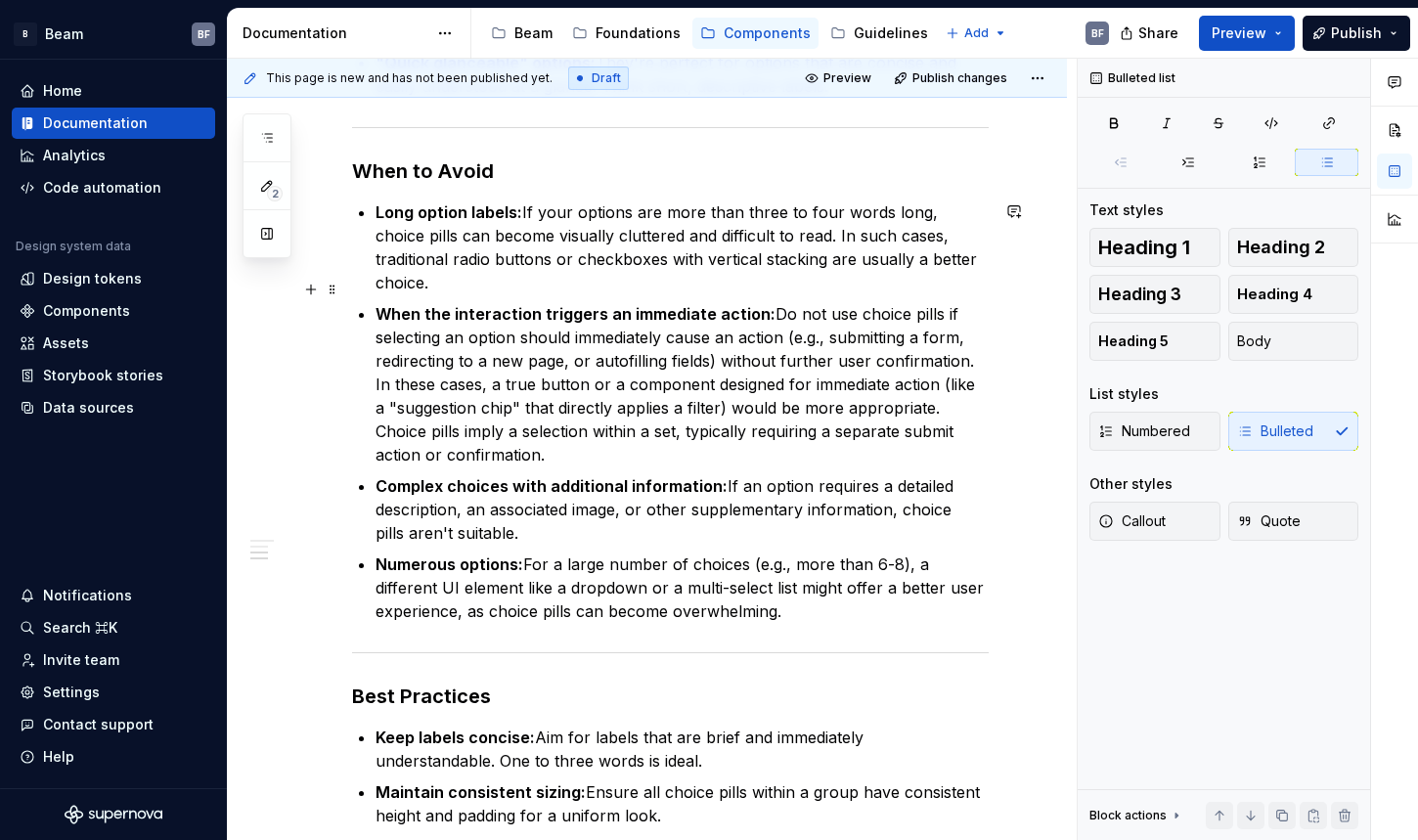 click on "When the interaction triggers an immediate action:  Do not use choice pills if selecting an option should immediately cause an action (e.g., submitting a form, redirecting to a new page, or autofilling fields) without further user confirmation. In these cases, a true button or a component designed for immediate action (like a "suggestion chip" that directly applies a filter) would be more appropriate. Choice pills imply a selection within a set, typically requiring a separate submit action or confirmation." at bounding box center [682, 384] 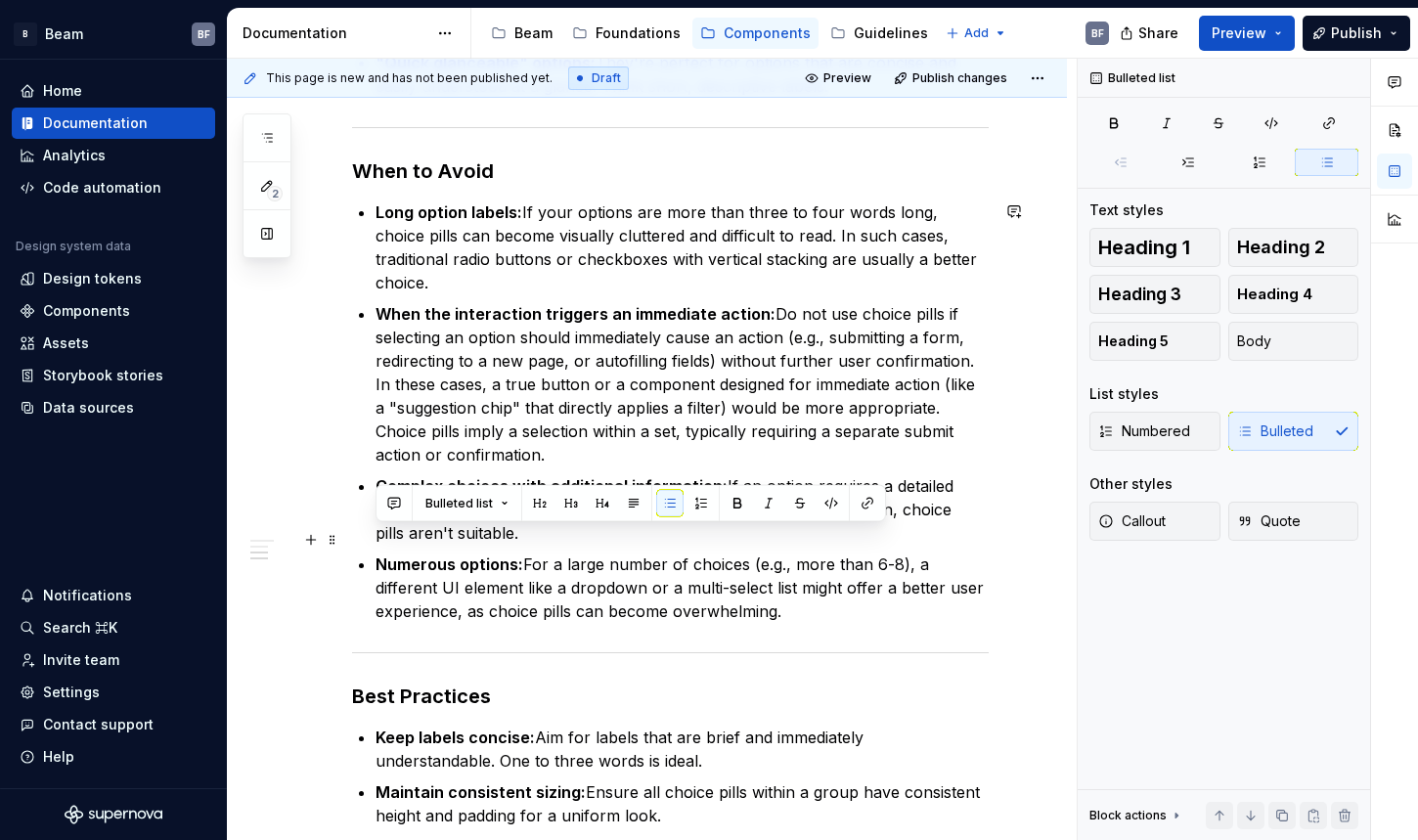 drag, startPoint x: 796, startPoint y: 586, endPoint x: 377, endPoint y: 526, distance: 423.2741 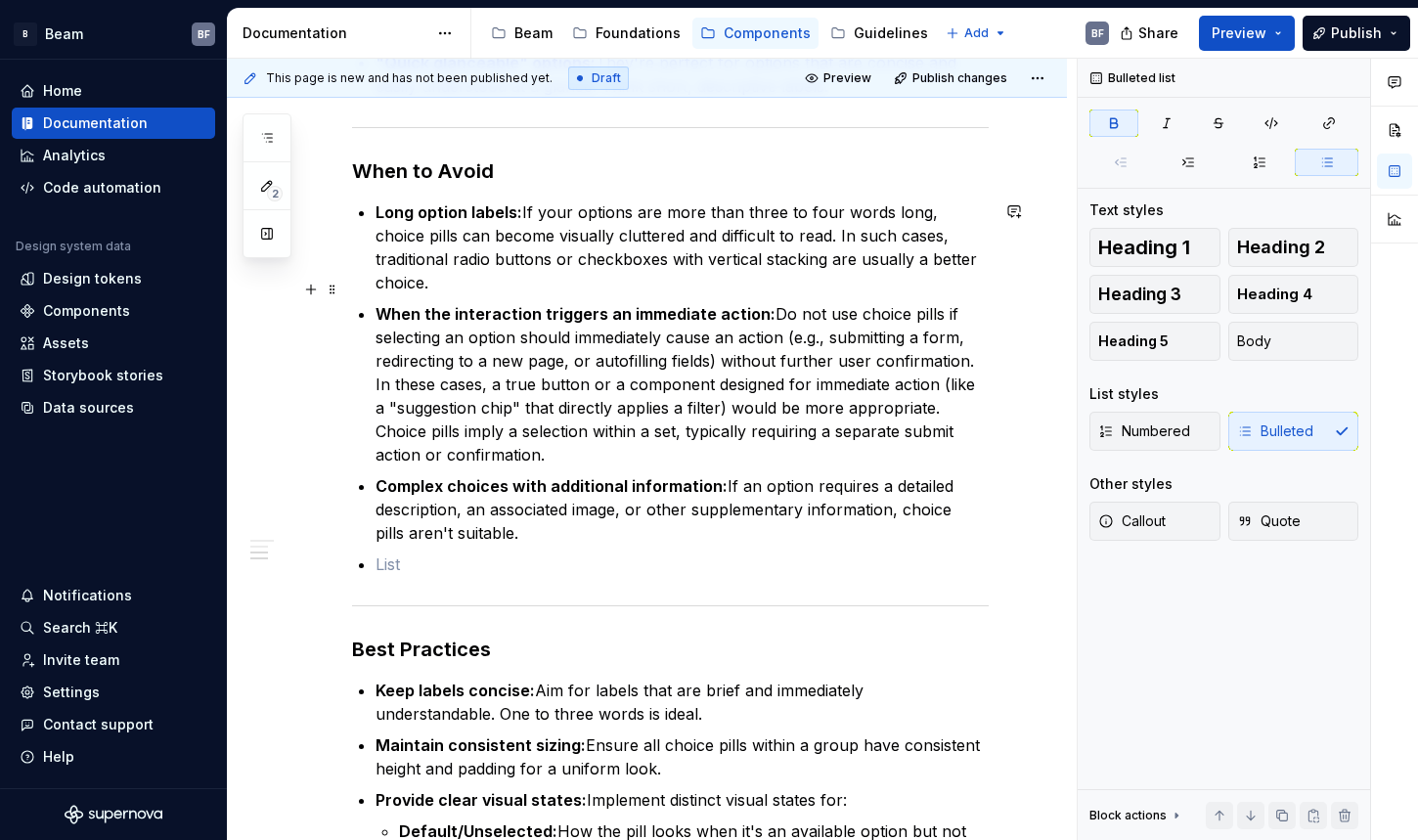 click on "When the interaction triggers an immediate action:  Do not use choice pills if selecting an option should immediately cause an action (e.g., submitting a form, redirecting to a new page, or autofilling fields) without further user confirmation. In these cases, a true button or a component designed for immediate action (like a "suggestion chip" that directly applies a filter) would be more appropriate. Choice pills imply a selection within a set, typically requiring a separate submit action or confirmation." at bounding box center [682, 384] 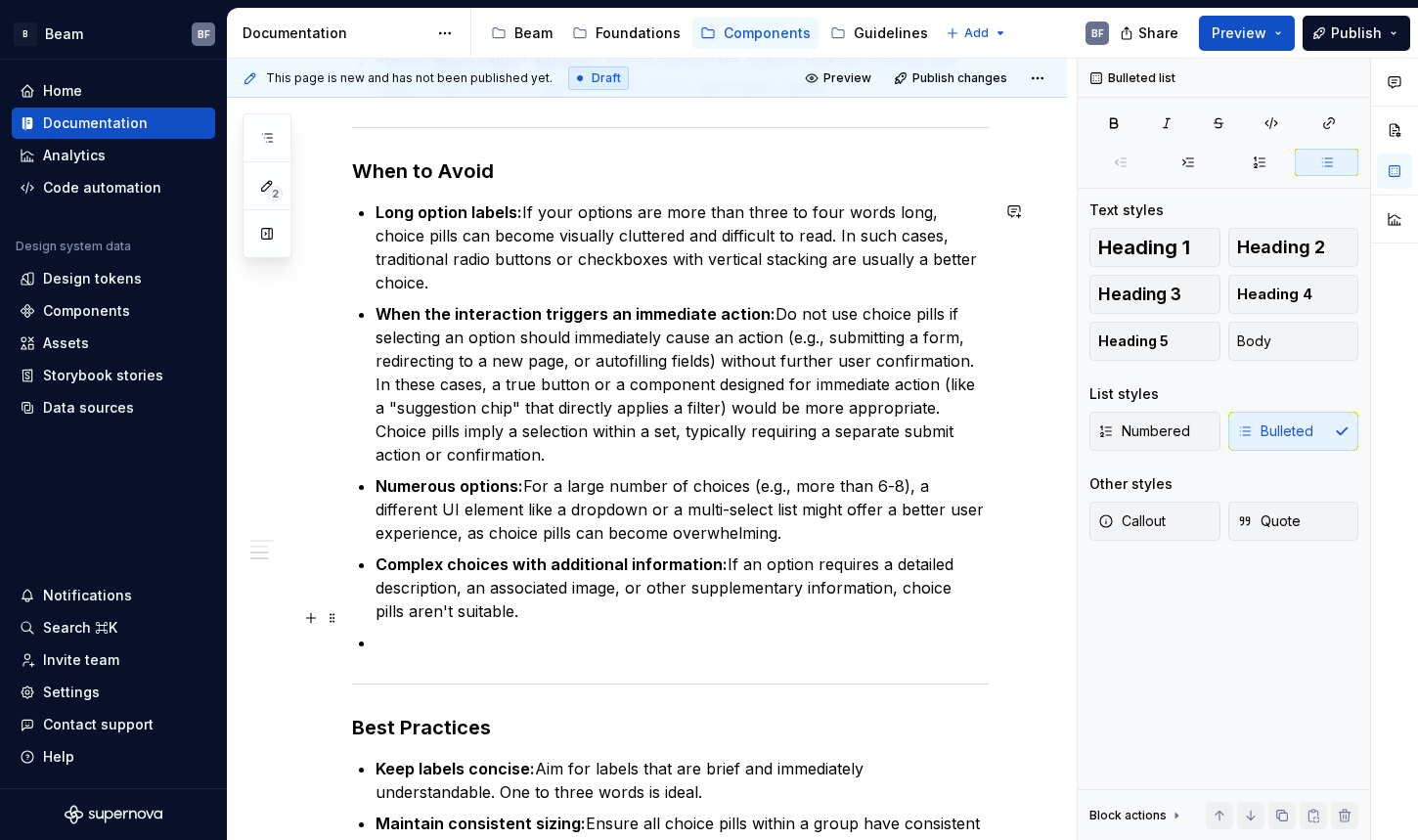 click at bounding box center (682, 642) 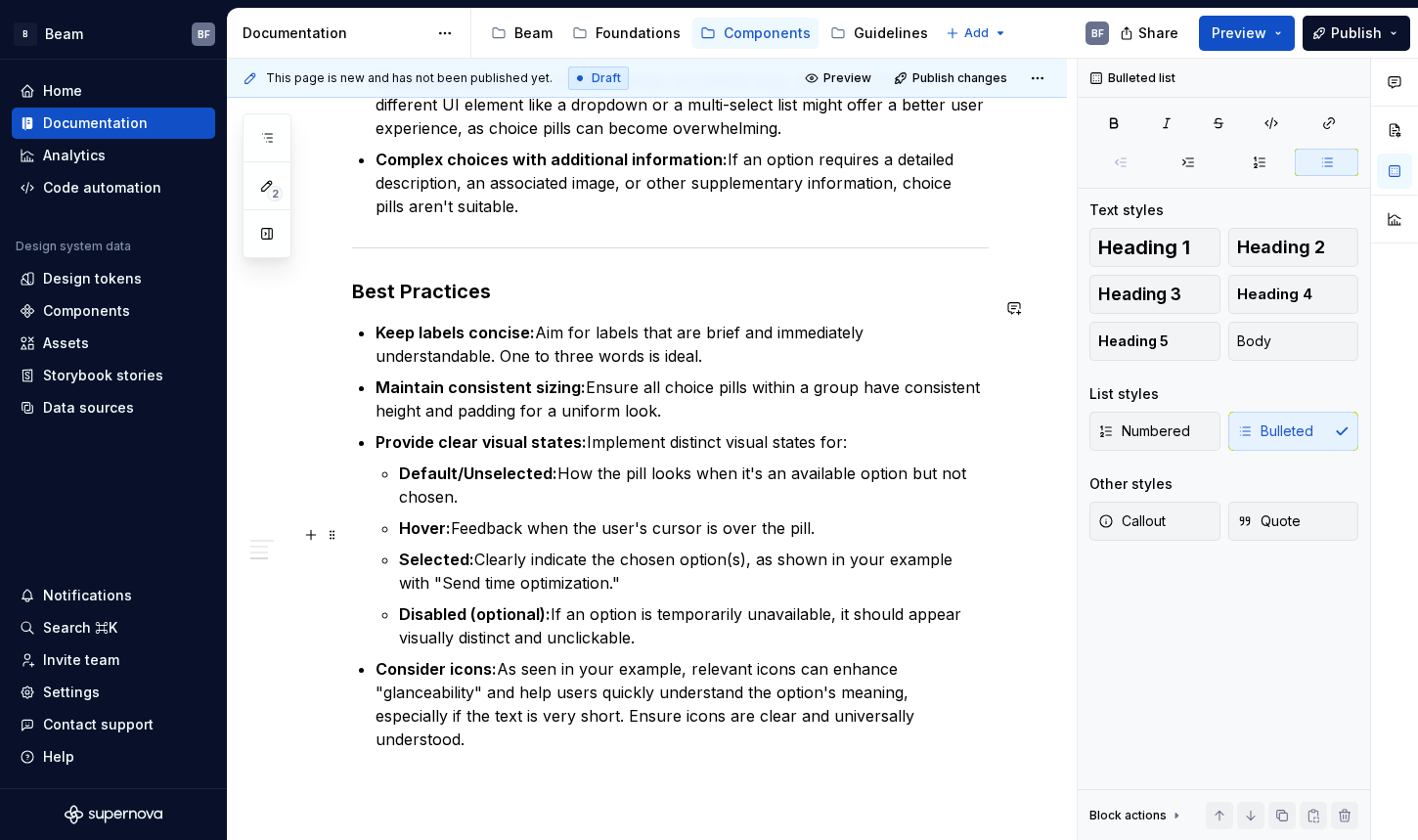 scroll, scrollTop: 1694, scrollLeft: 0, axis: vertical 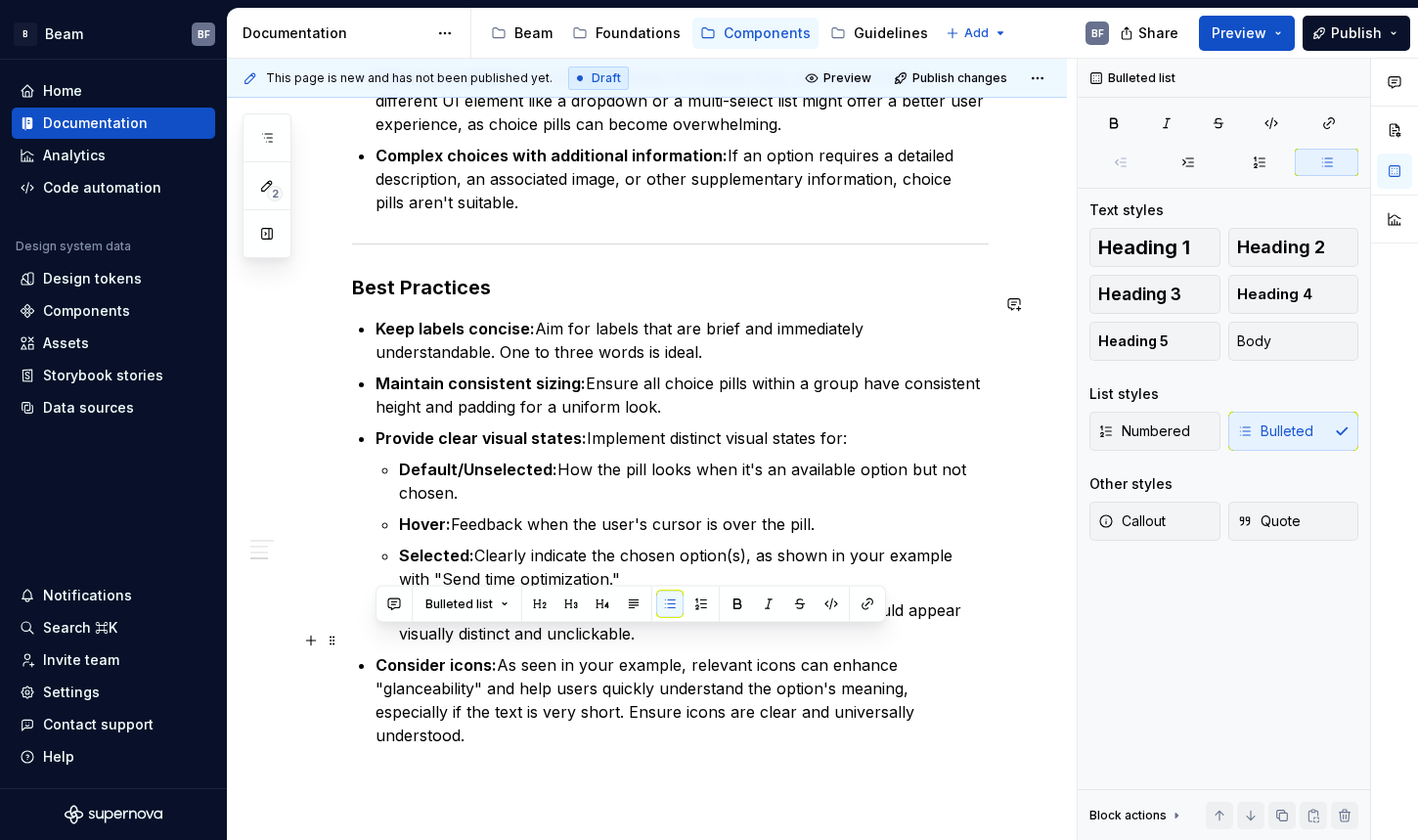 drag, startPoint x: 933, startPoint y: 685, endPoint x: 351, endPoint y: 632, distance: 584.4082 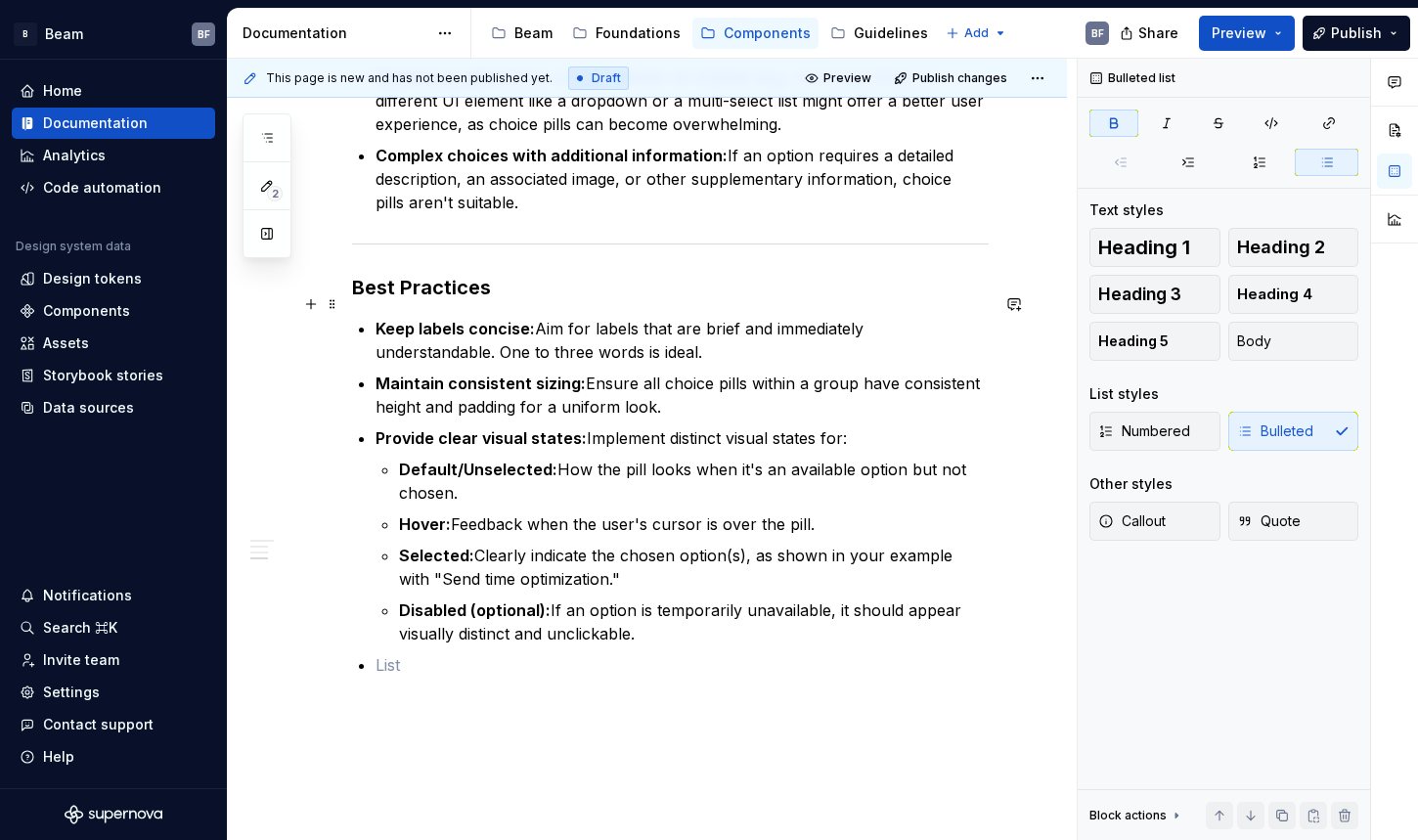 click on "Keep labels concise:  Aim for labels that are brief and immediately understandable. One to three words is ideal." at bounding box center [682, 340] 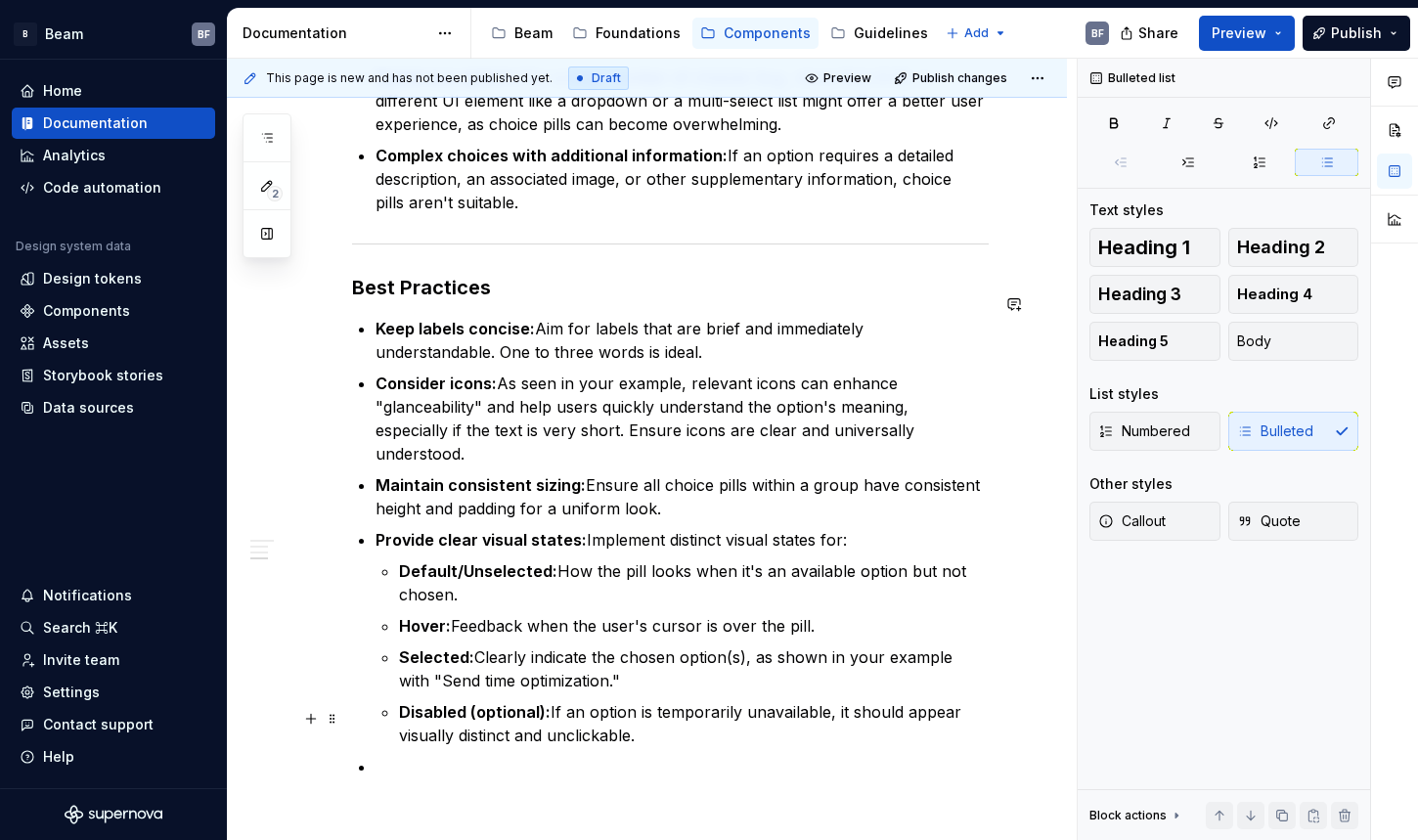click at bounding box center [682, 767] 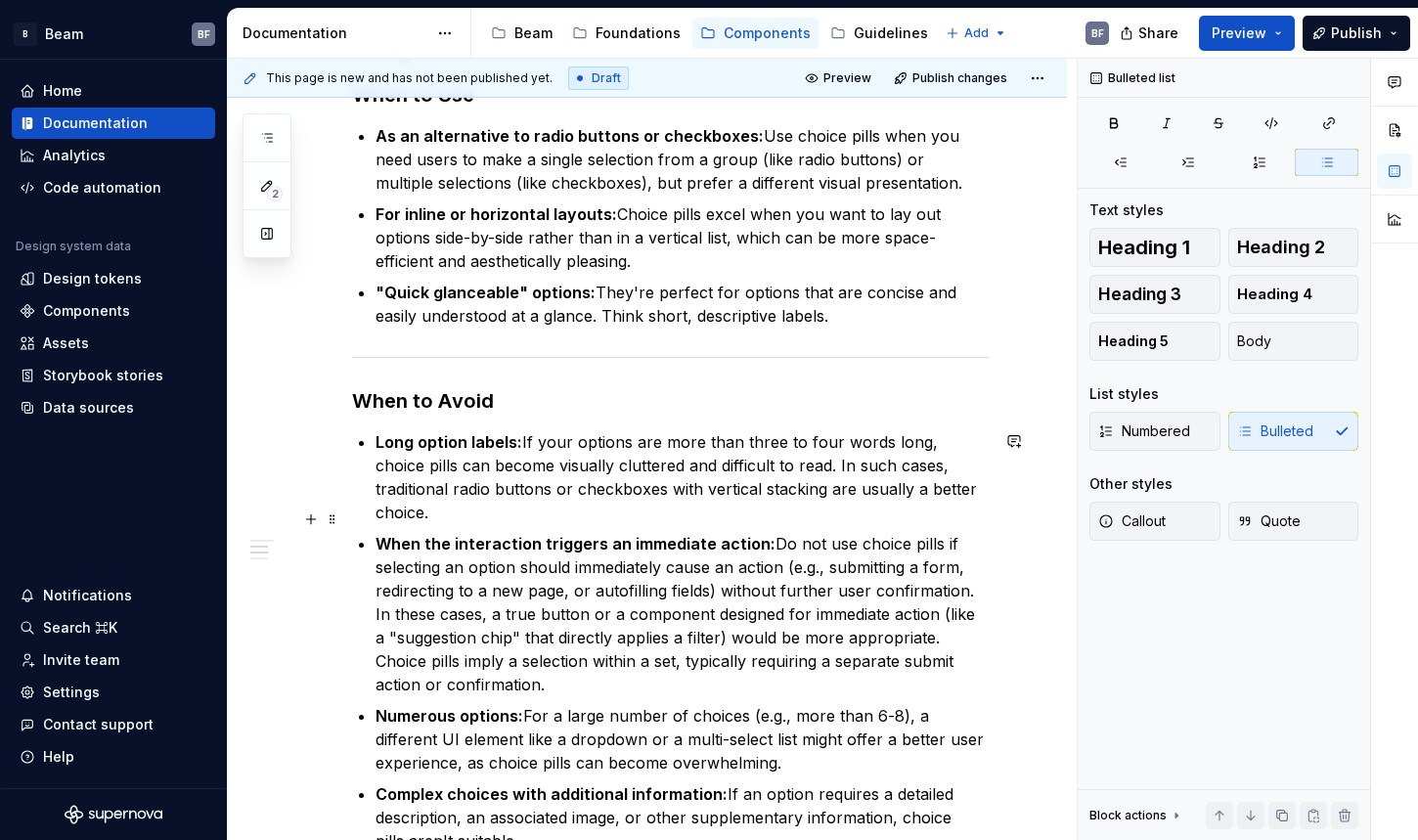 scroll, scrollTop: 1049, scrollLeft: 0, axis: vertical 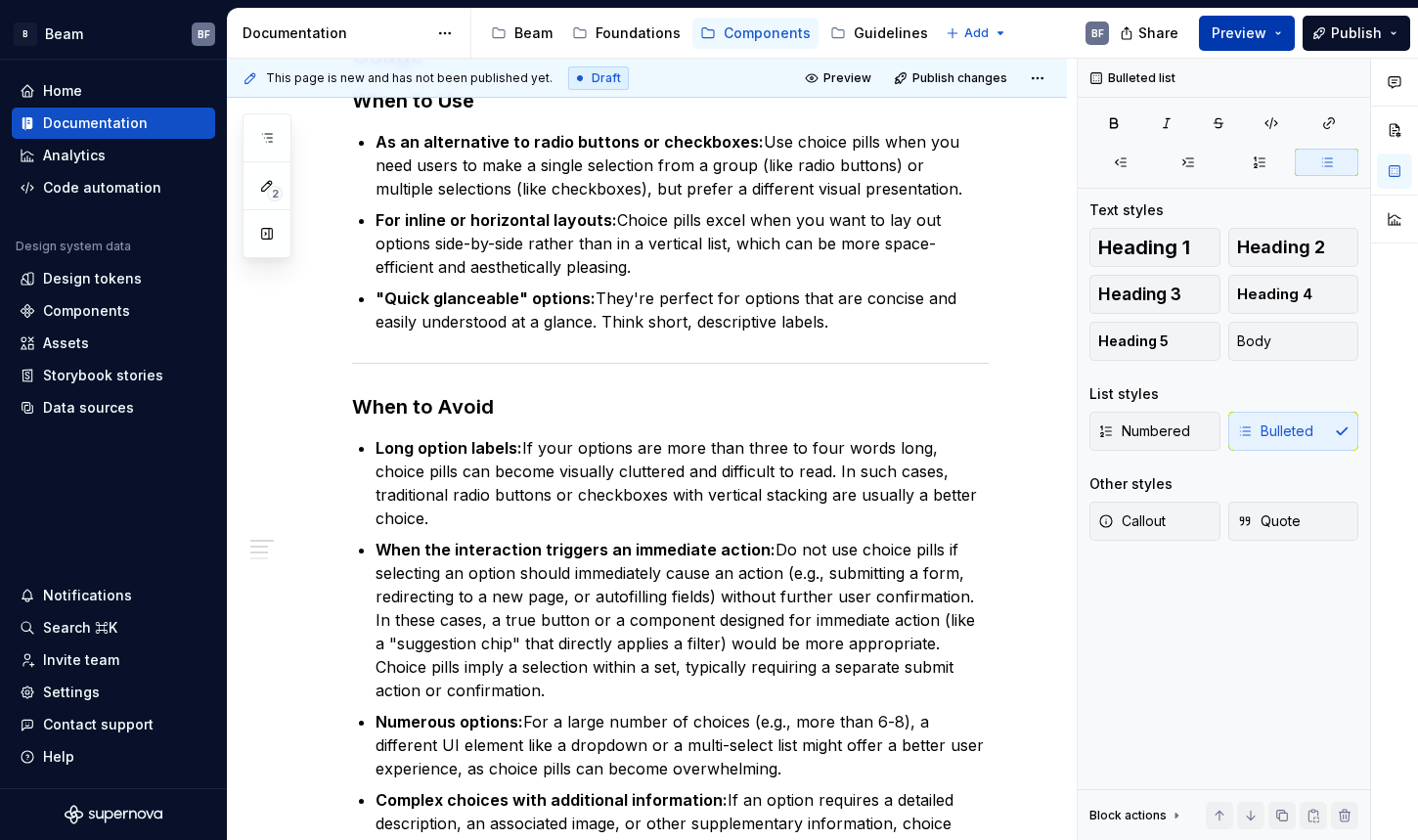 click on "Preview" at bounding box center [1239, 33] 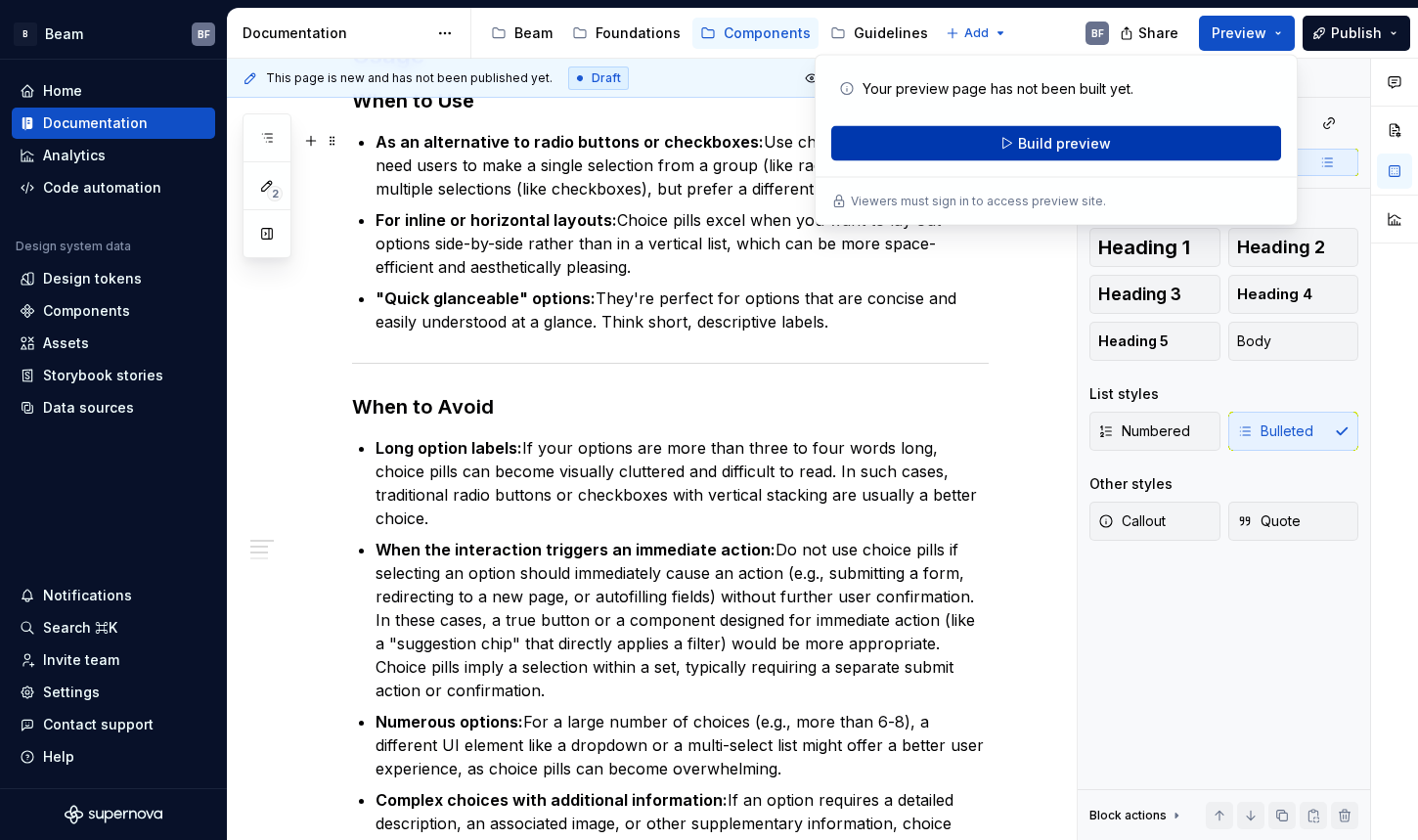 click on "Build preview" at bounding box center [1064, 144] 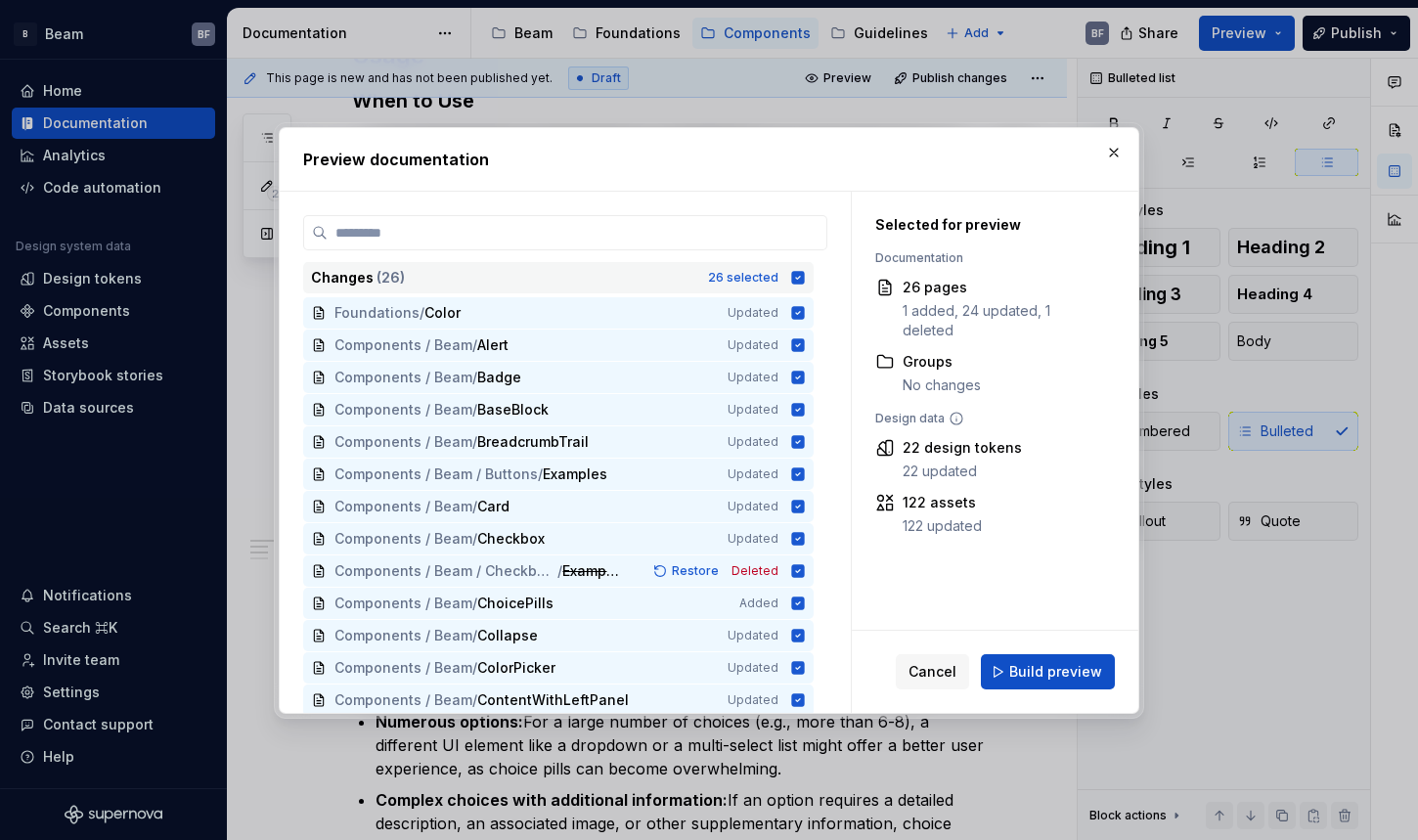 click 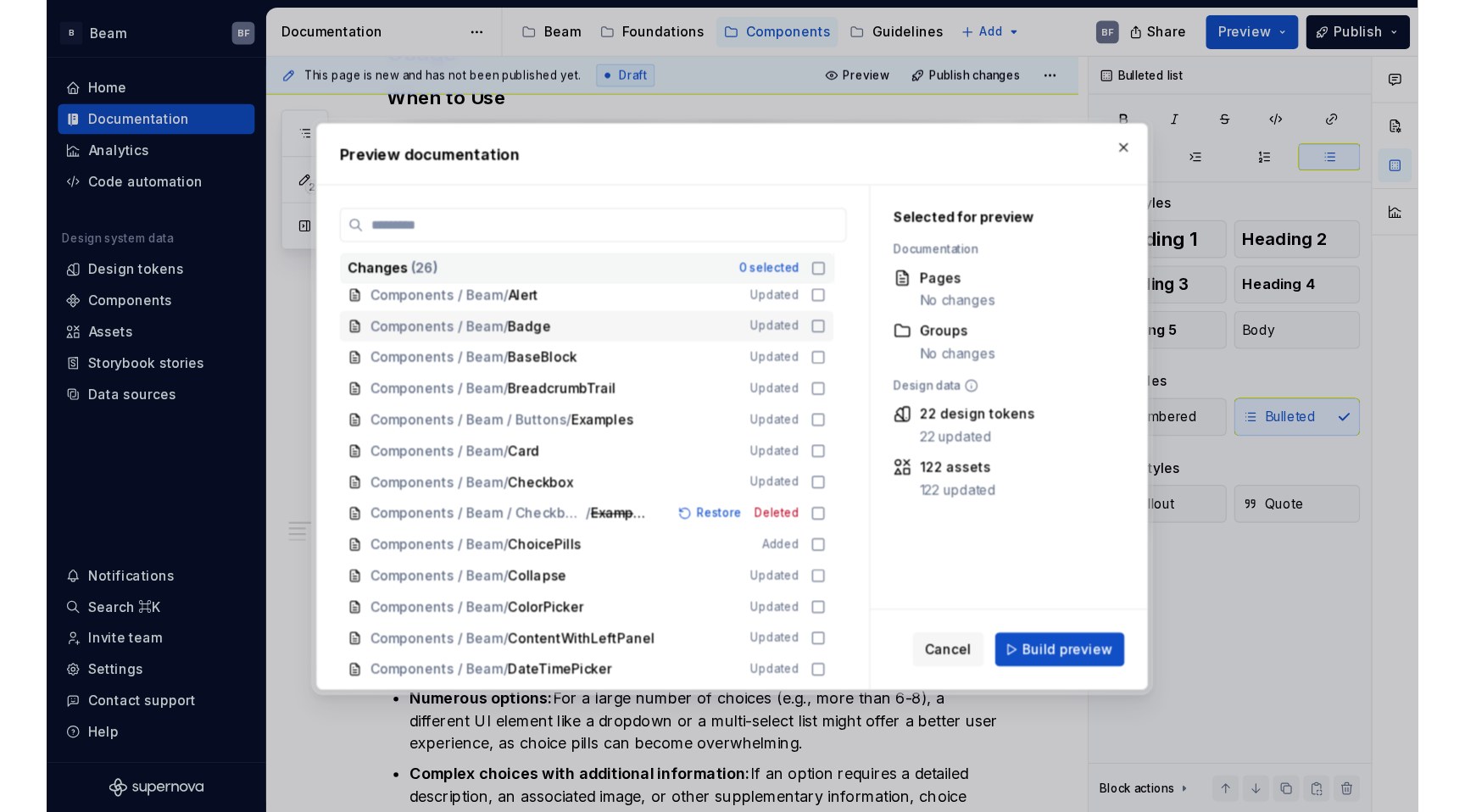scroll, scrollTop: 36, scrollLeft: 0, axis: vertical 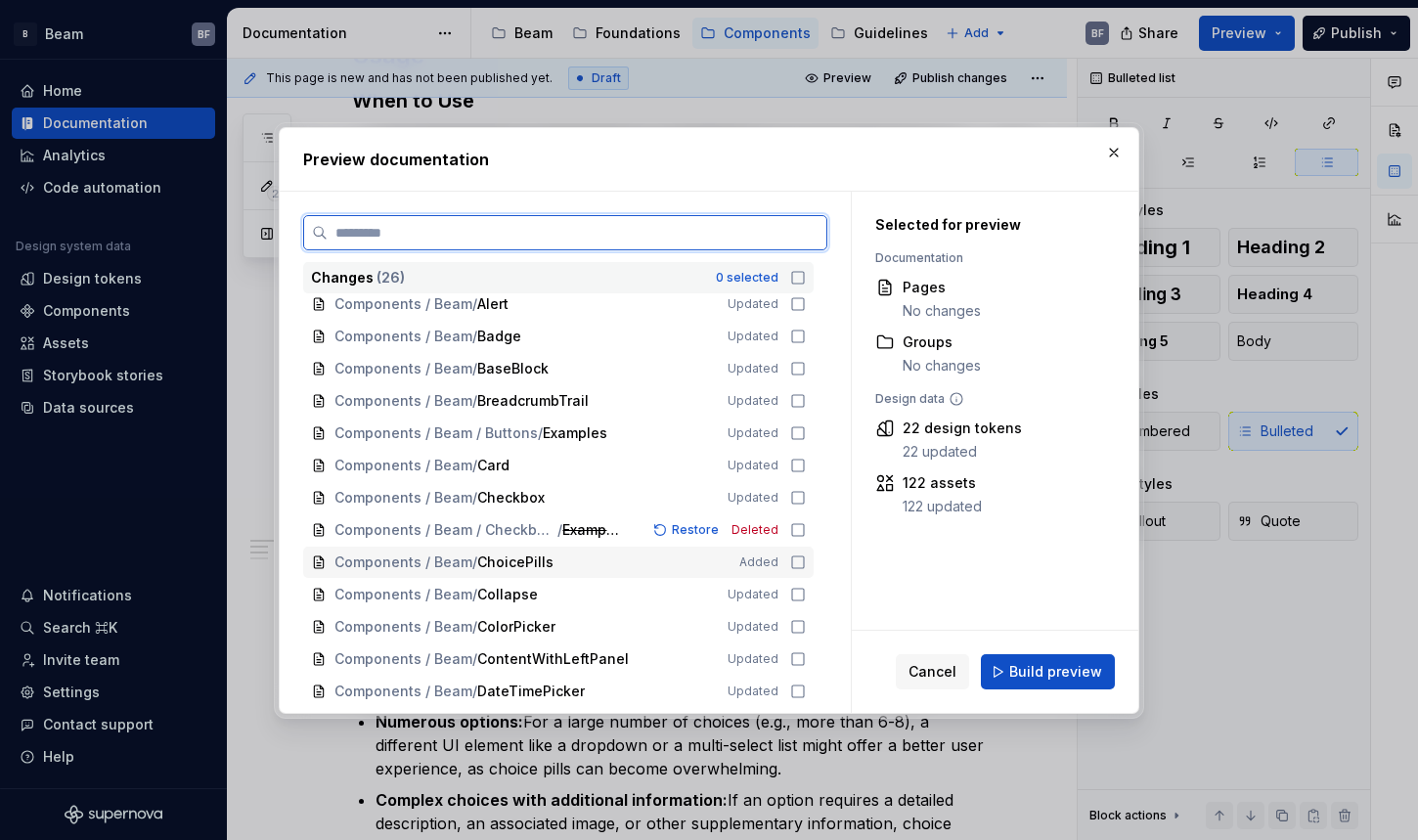 click 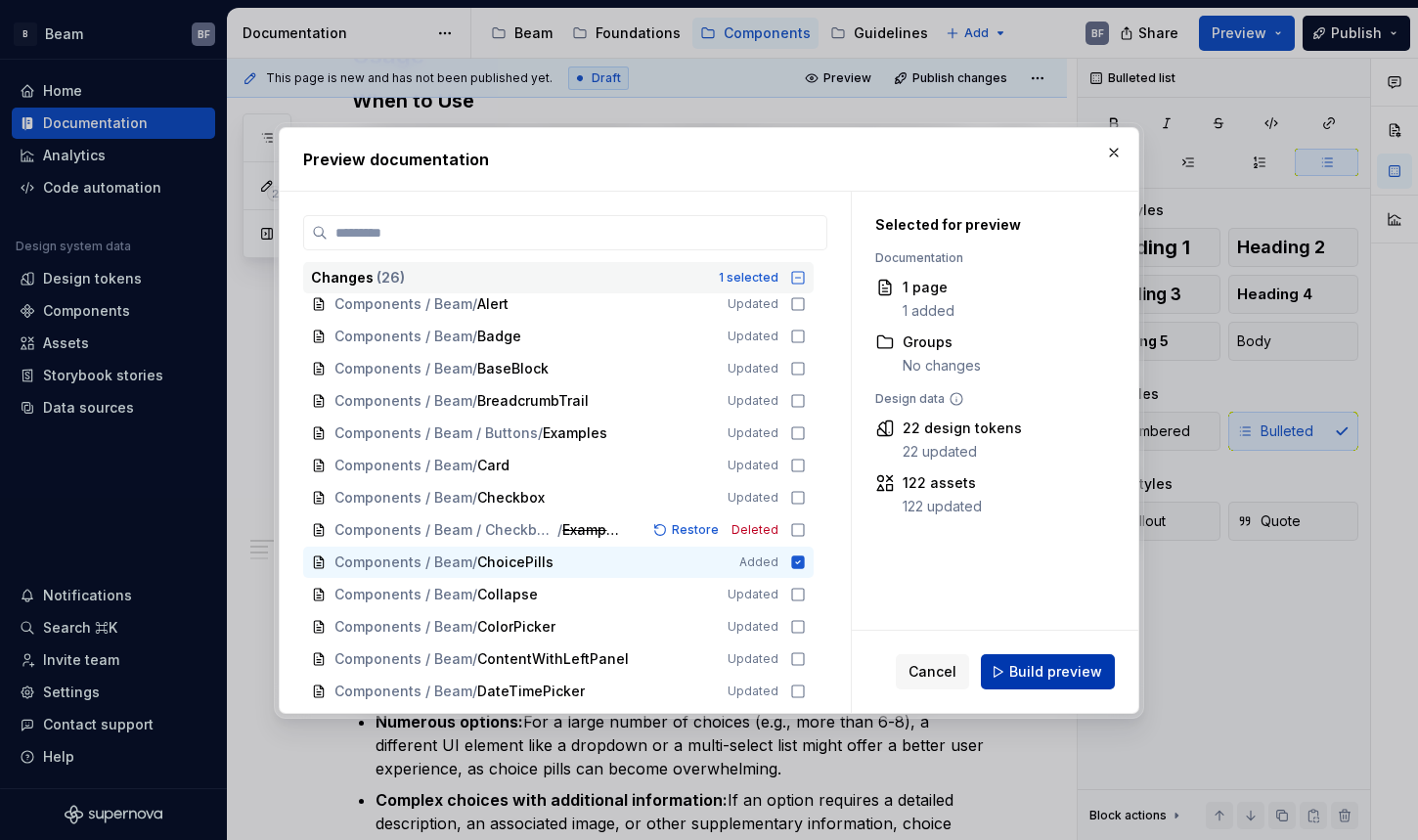 click on "Build preview" at bounding box center [1055, 672] 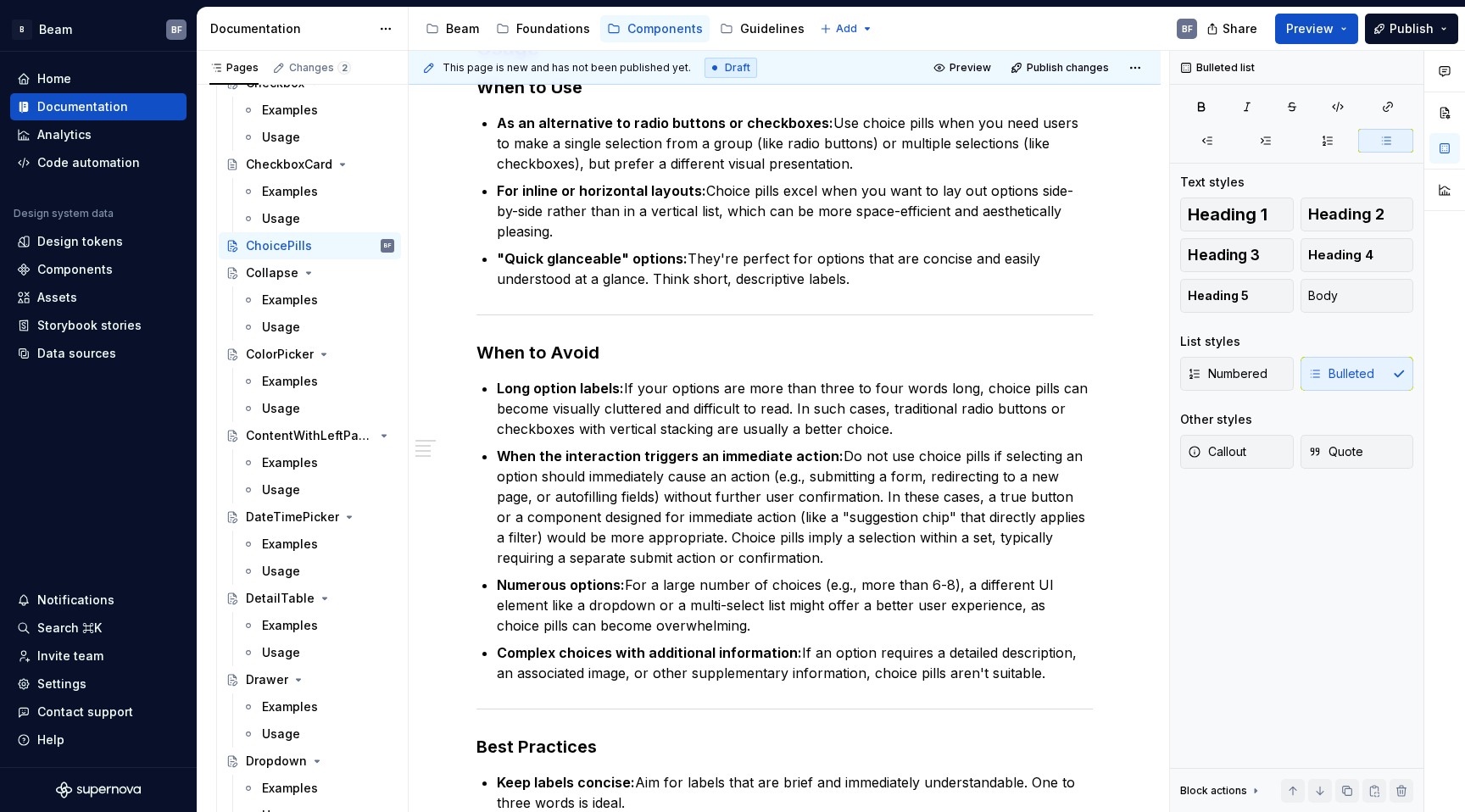 scroll, scrollTop: 0, scrollLeft: 0, axis: both 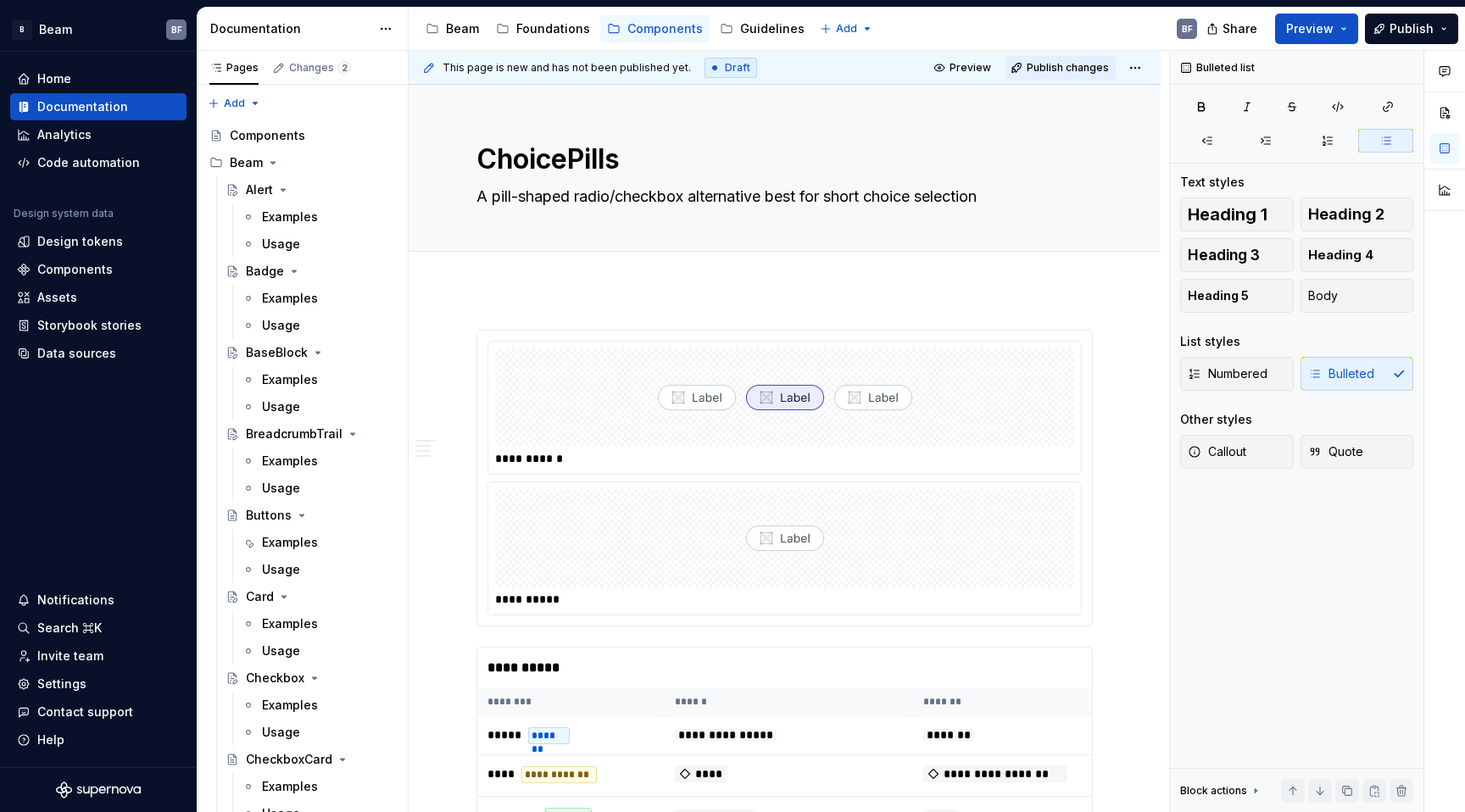 click on "Publish changes" at bounding box center [1067, 68] 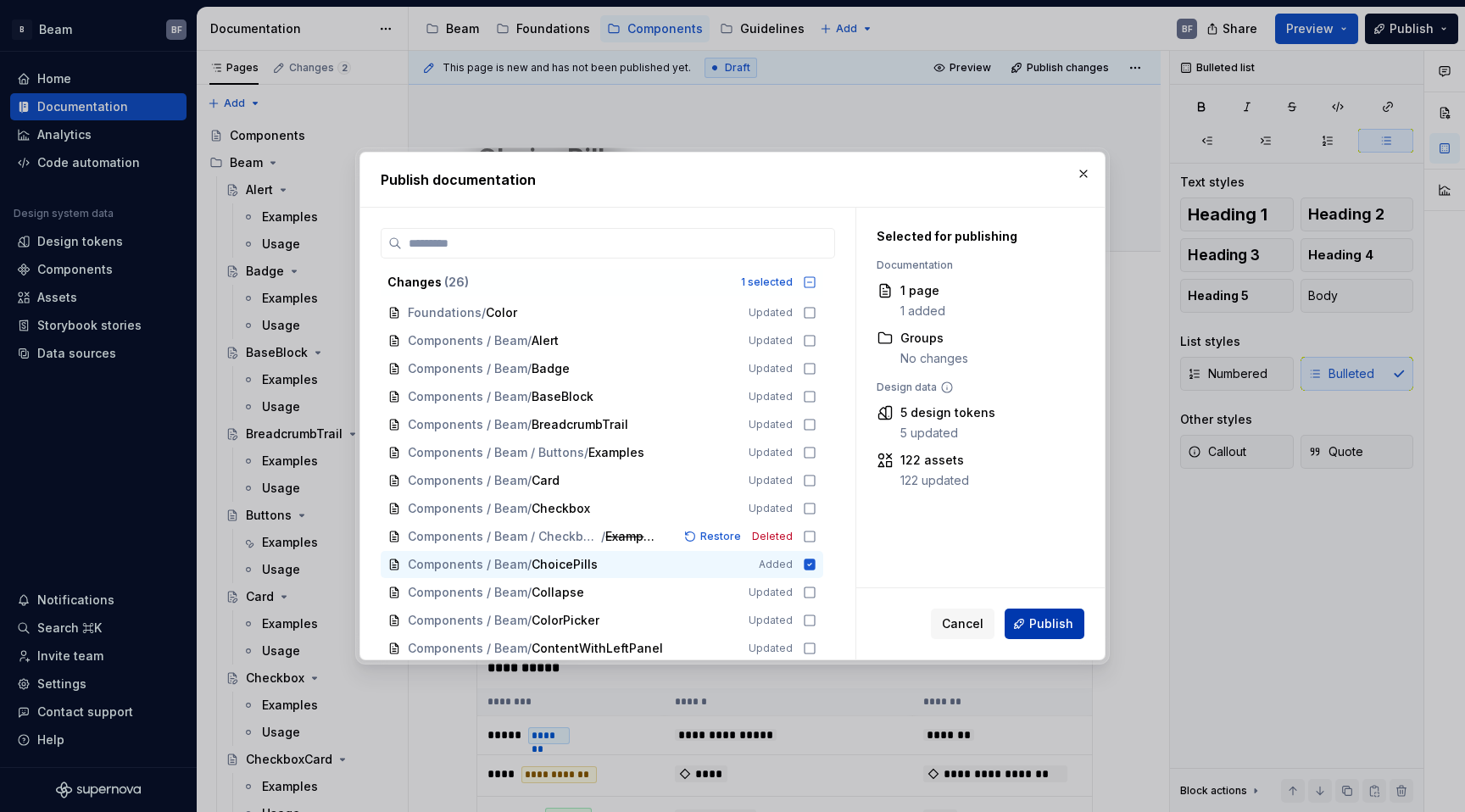 click on "Publish" at bounding box center [1051, 624] 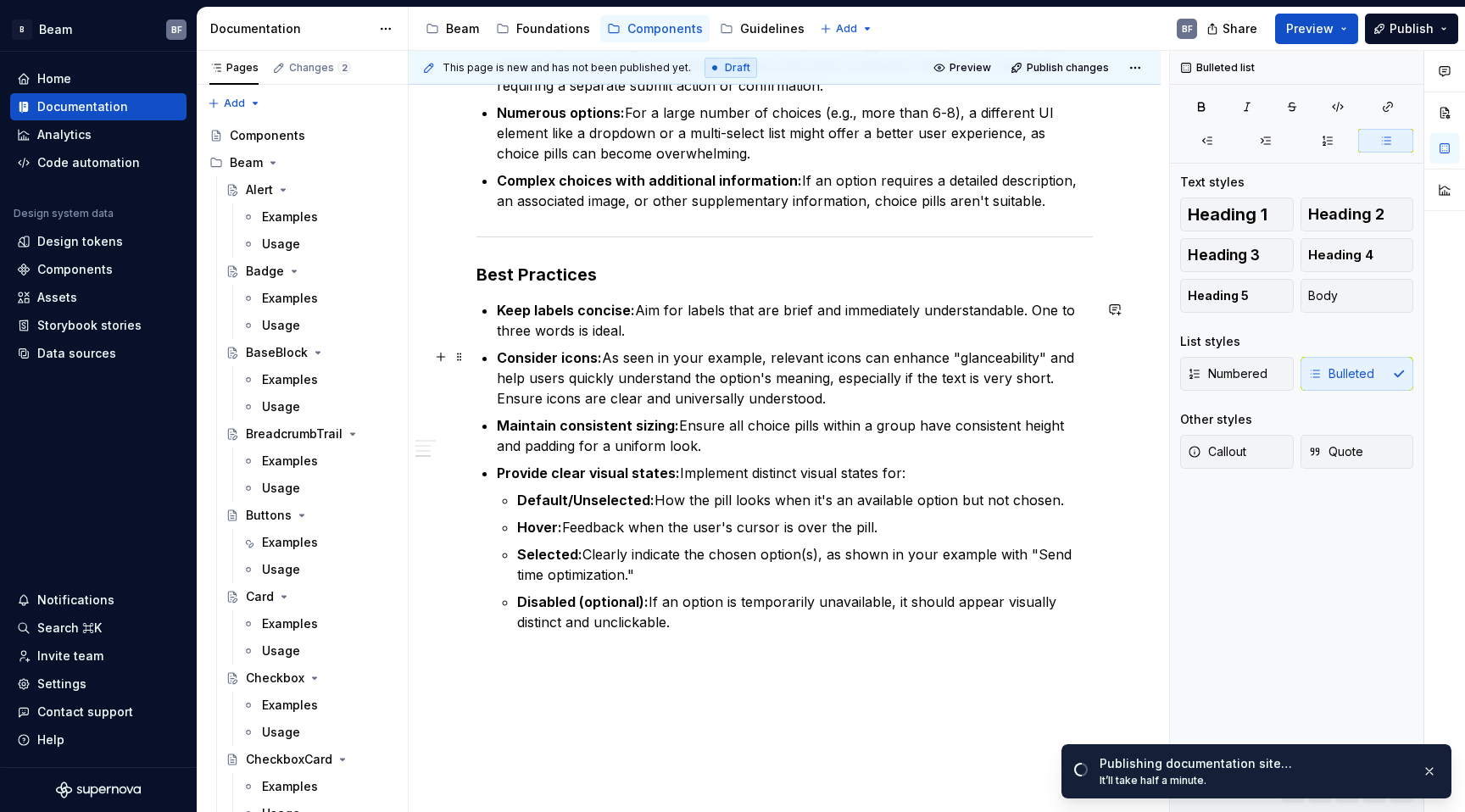 scroll, scrollTop: 1465, scrollLeft: 0, axis: vertical 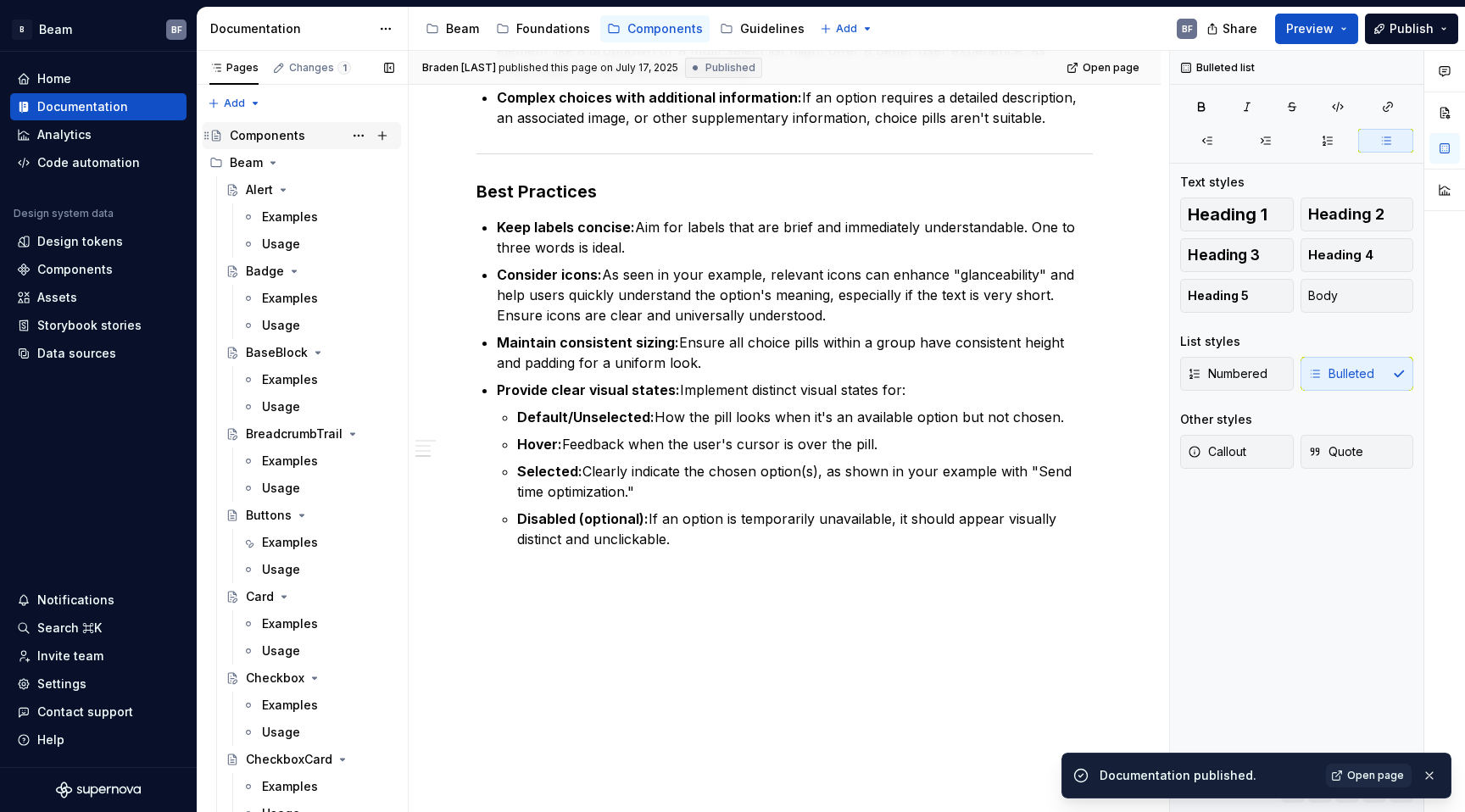 click on "Components" at bounding box center (267, 136) 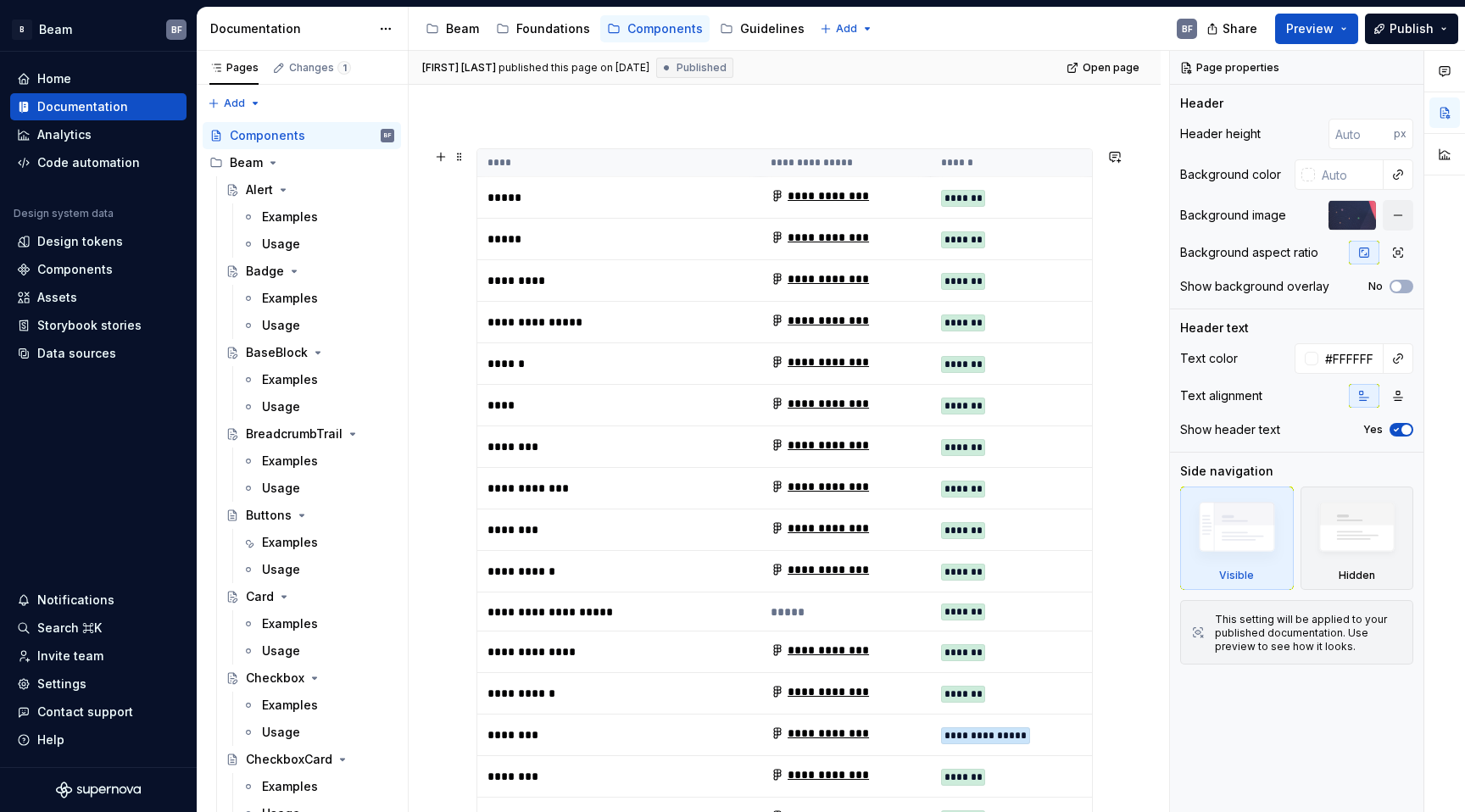 scroll, scrollTop: 220, scrollLeft: 0, axis: vertical 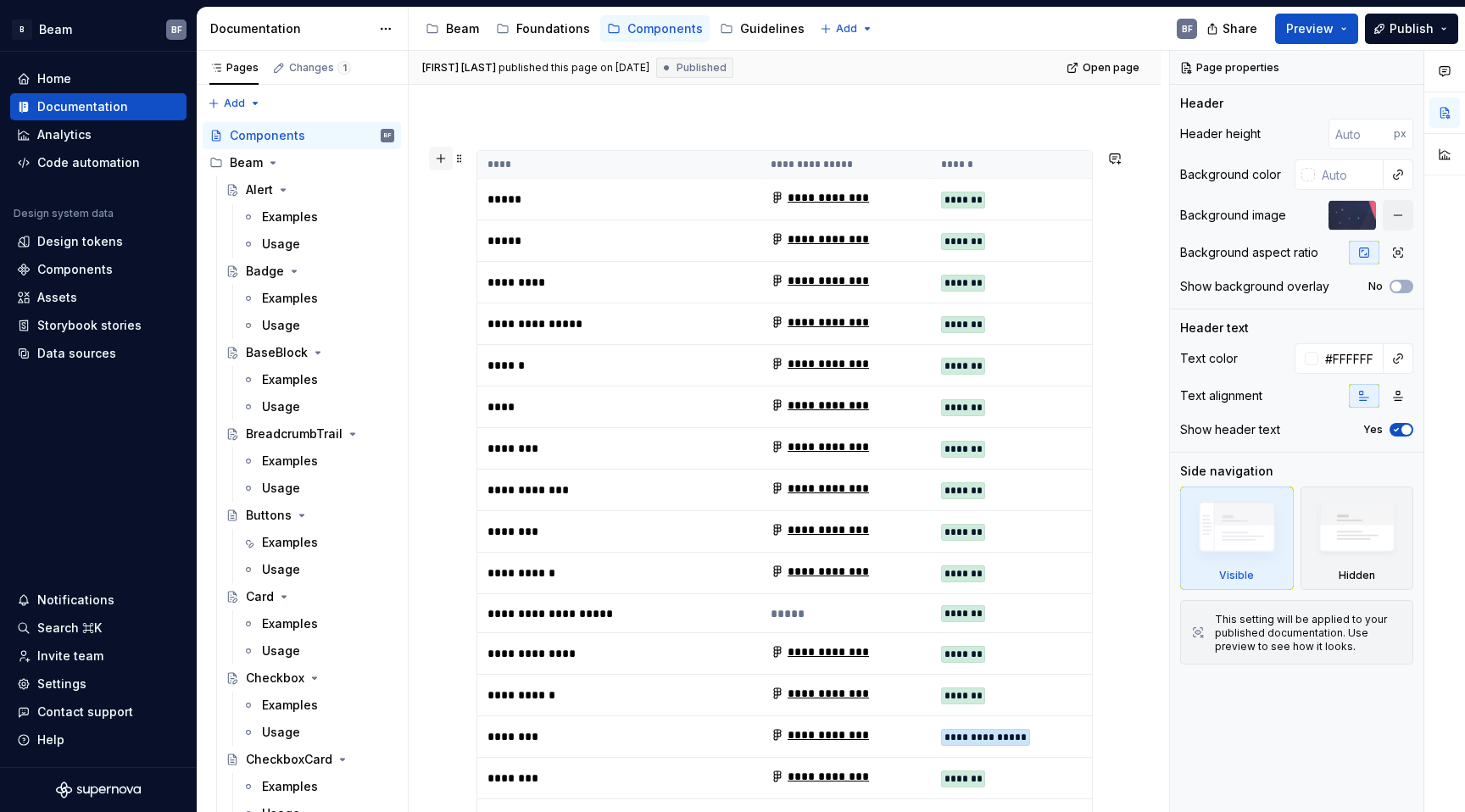 click at bounding box center [441, 159] 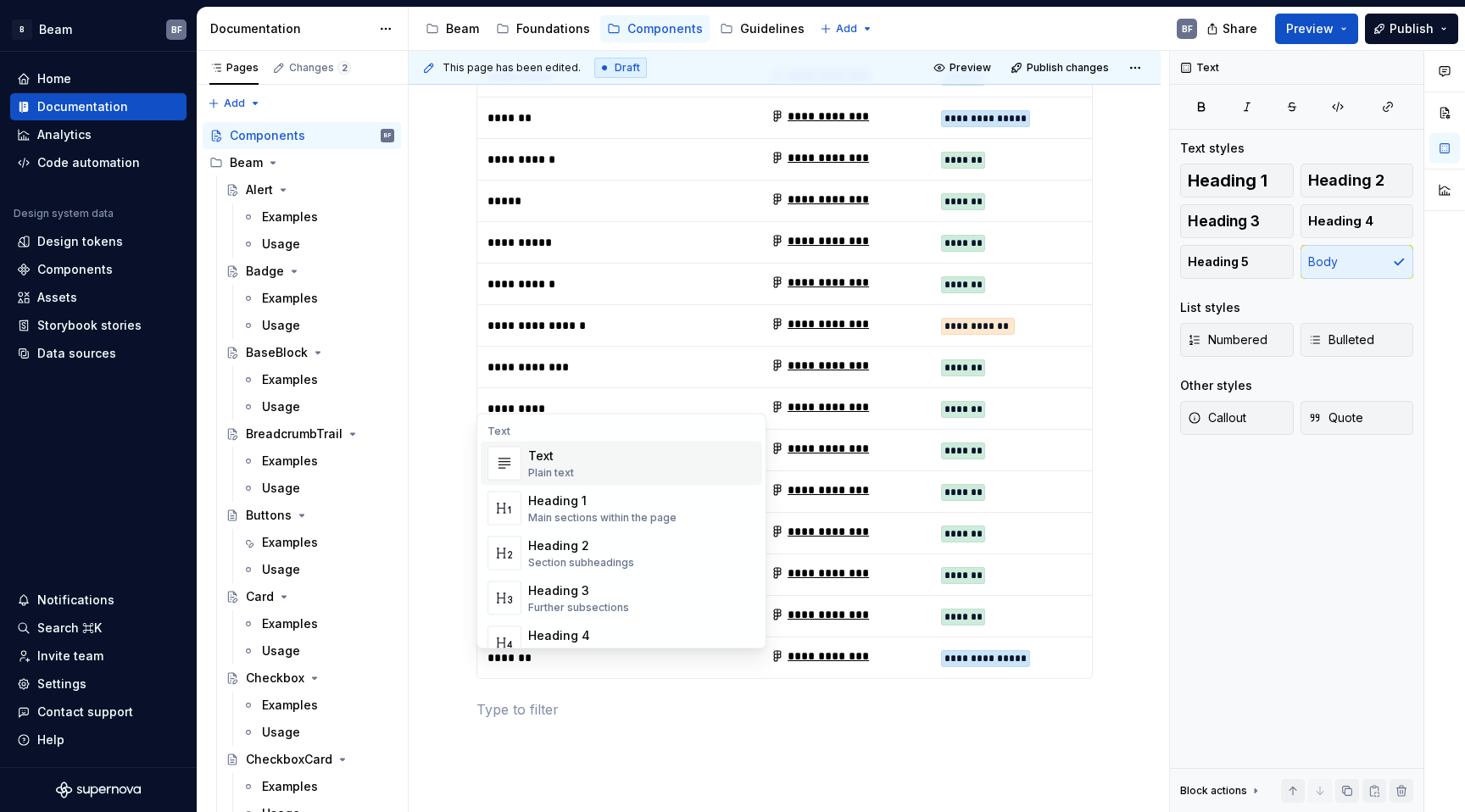 scroll, scrollTop: 1372, scrollLeft: 0, axis: vertical 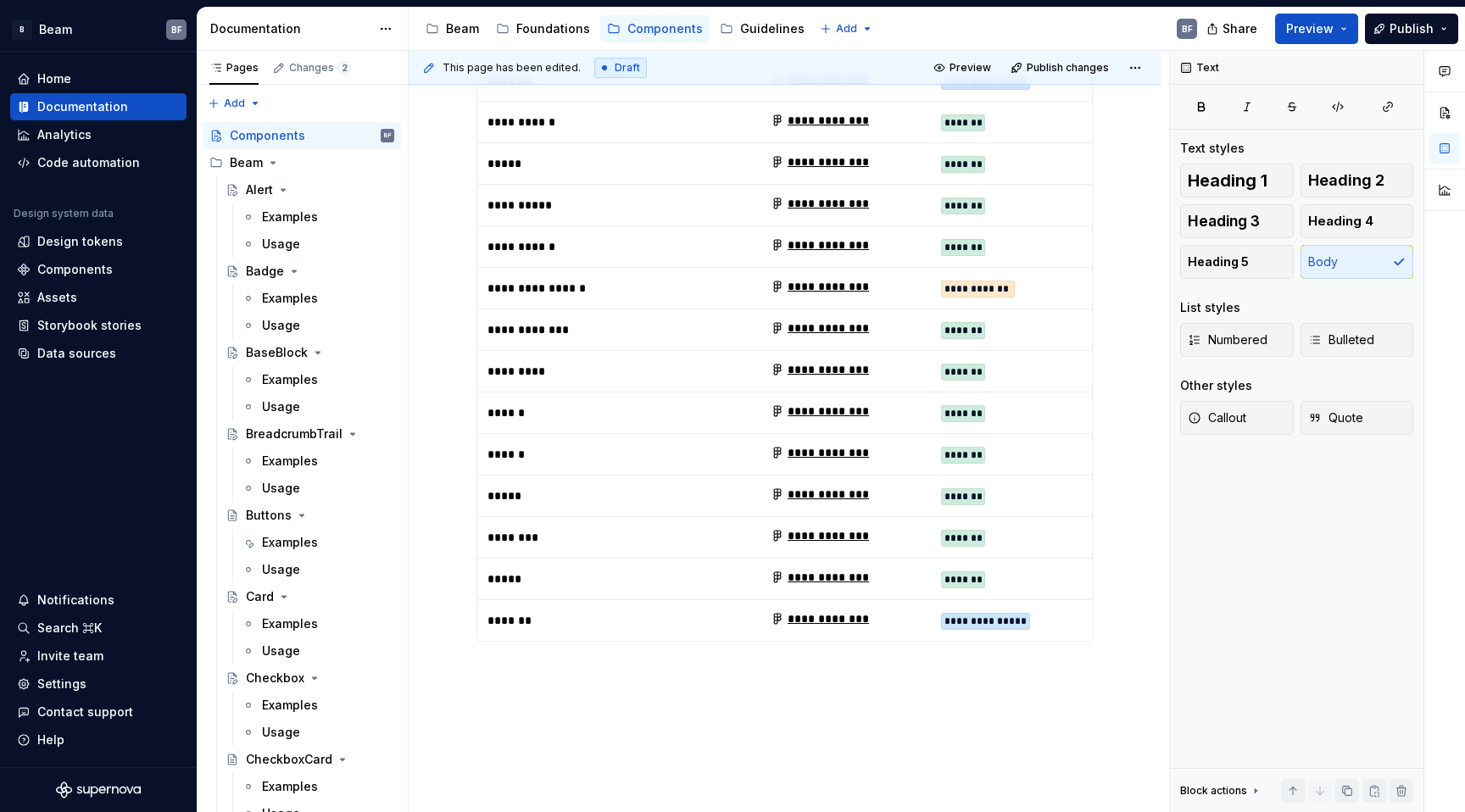 click on "**********" at bounding box center [784, -69] 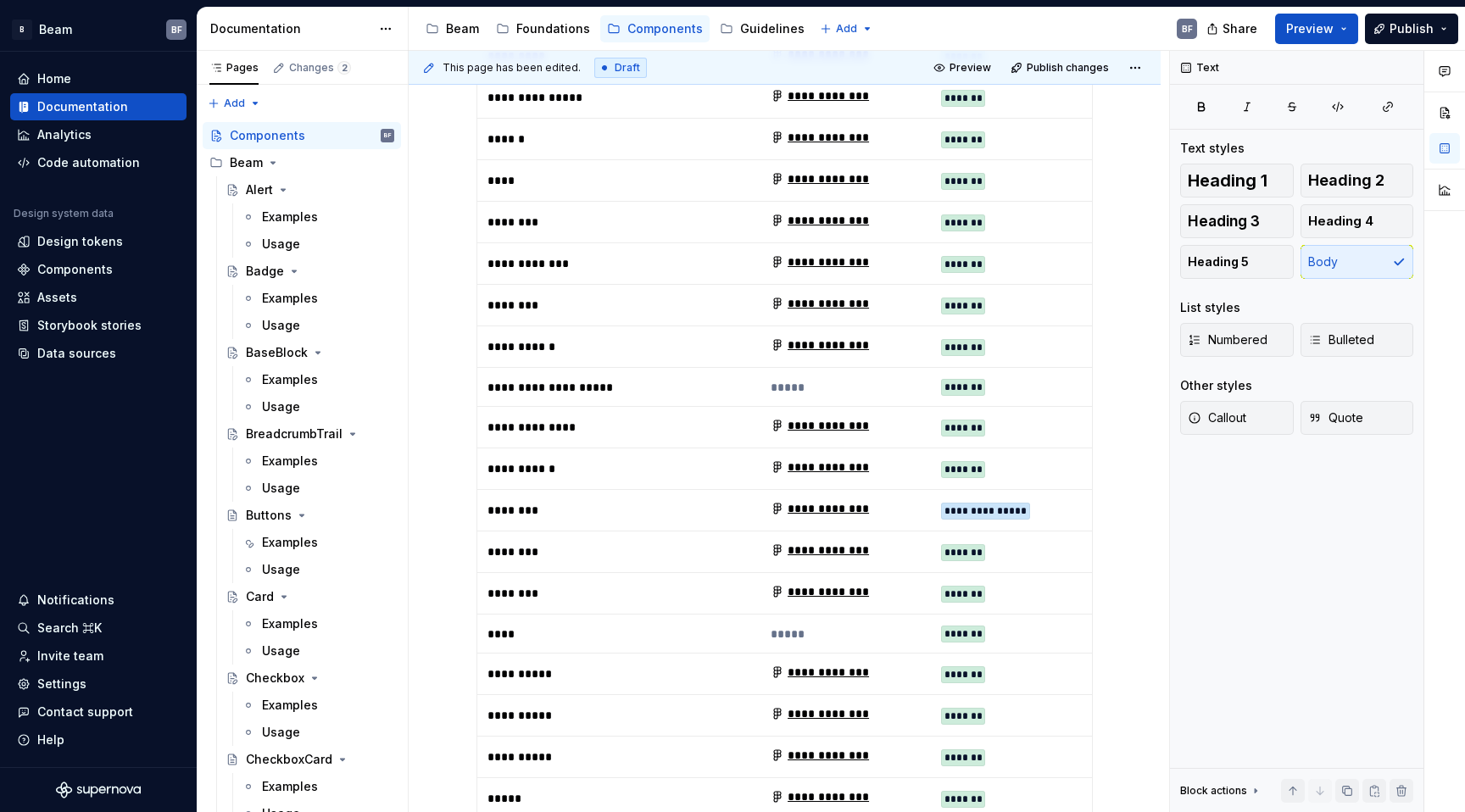 scroll, scrollTop: 440, scrollLeft: 0, axis: vertical 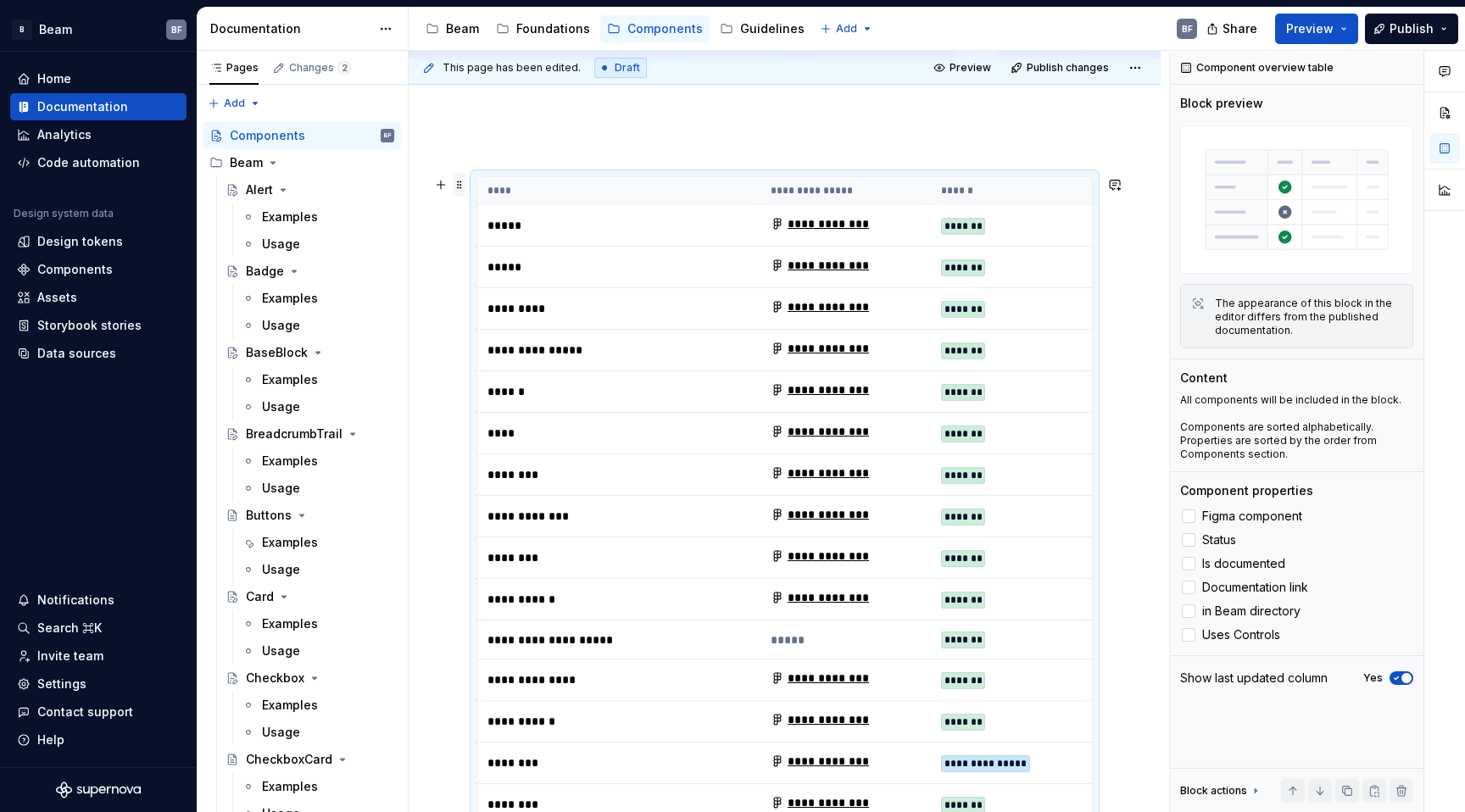 click at bounding box center (460, 185) 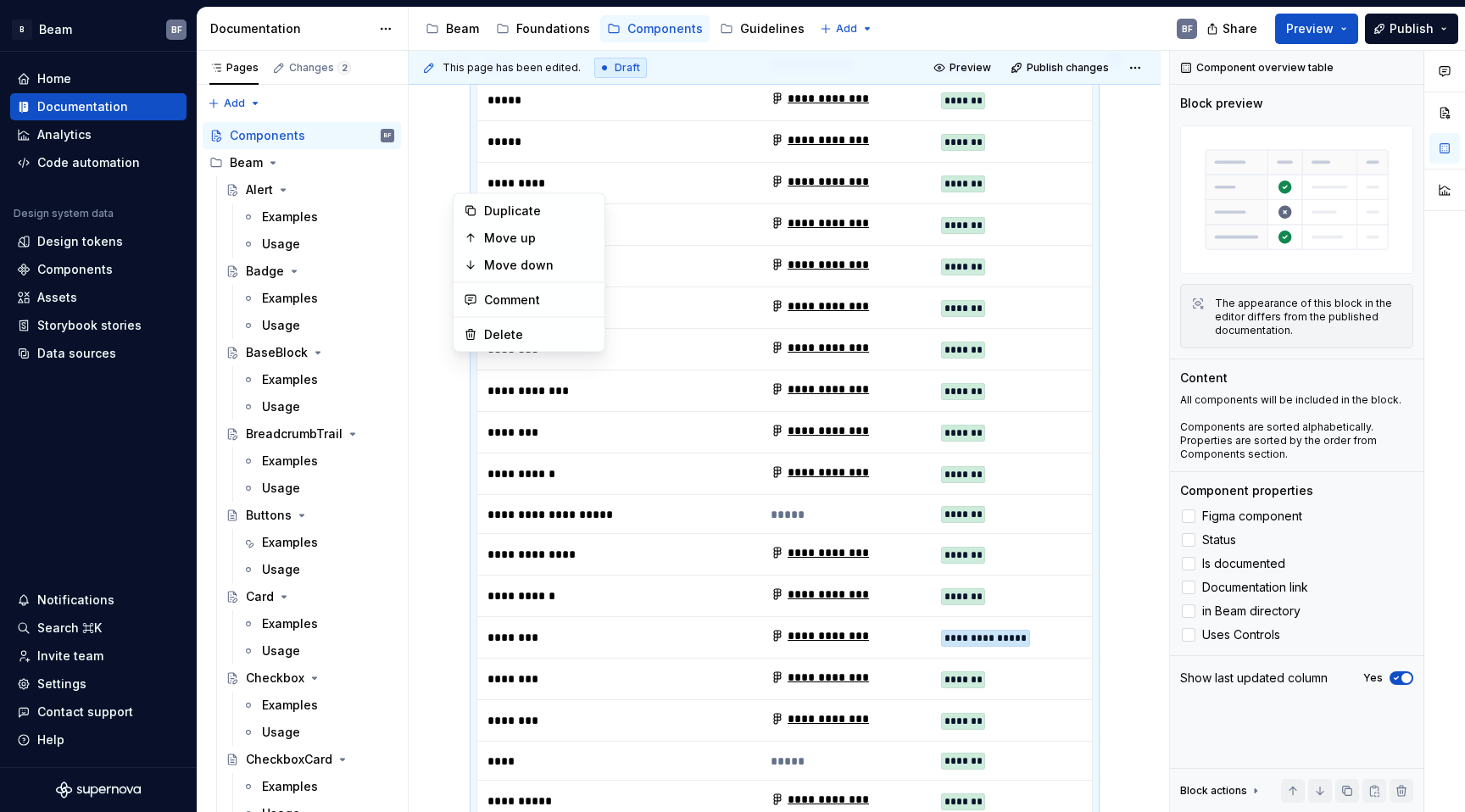click on "**********" at bounding box center [784, 984] 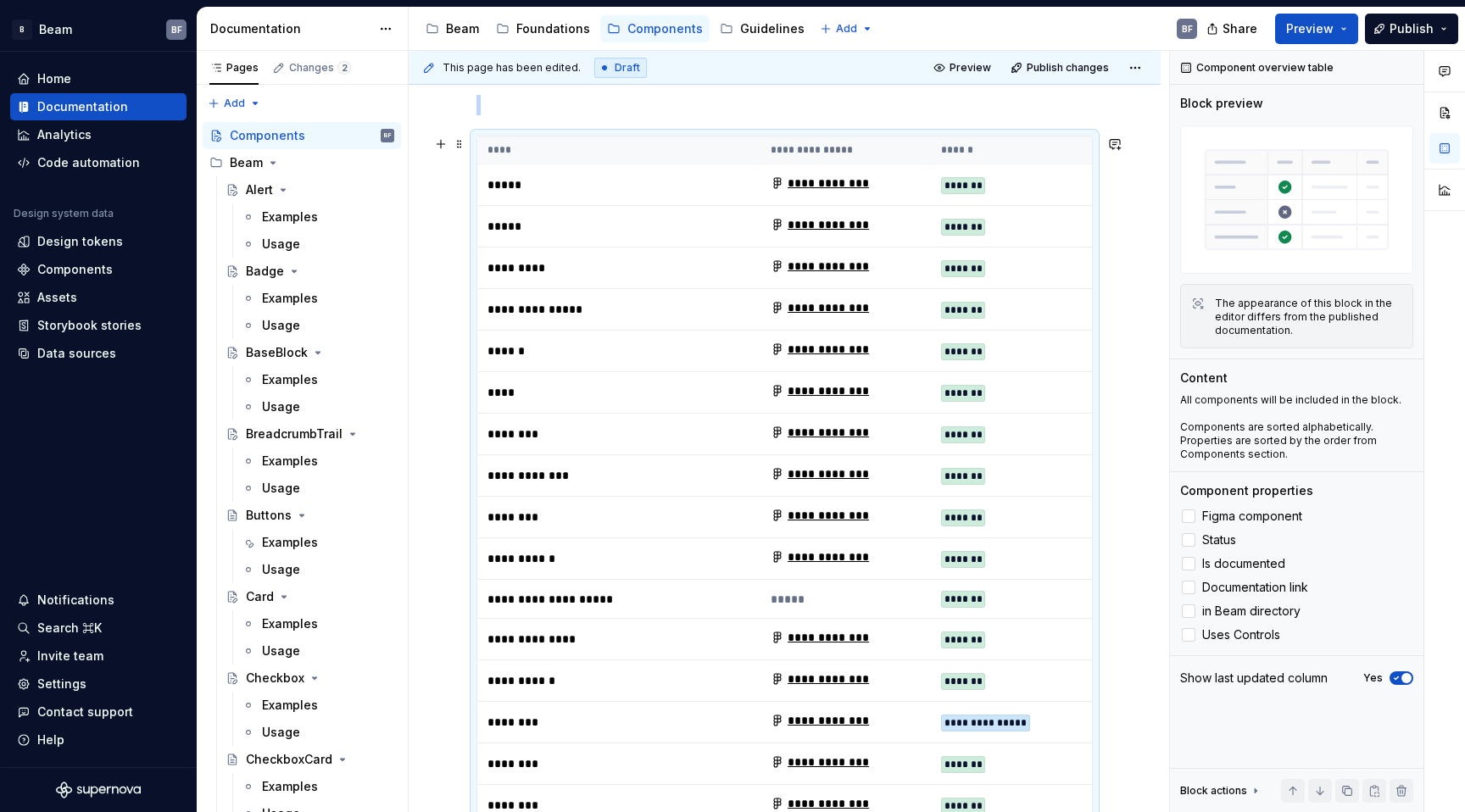 scroll, scrollTop: 233, scrollLeft: 0, axis: vertical 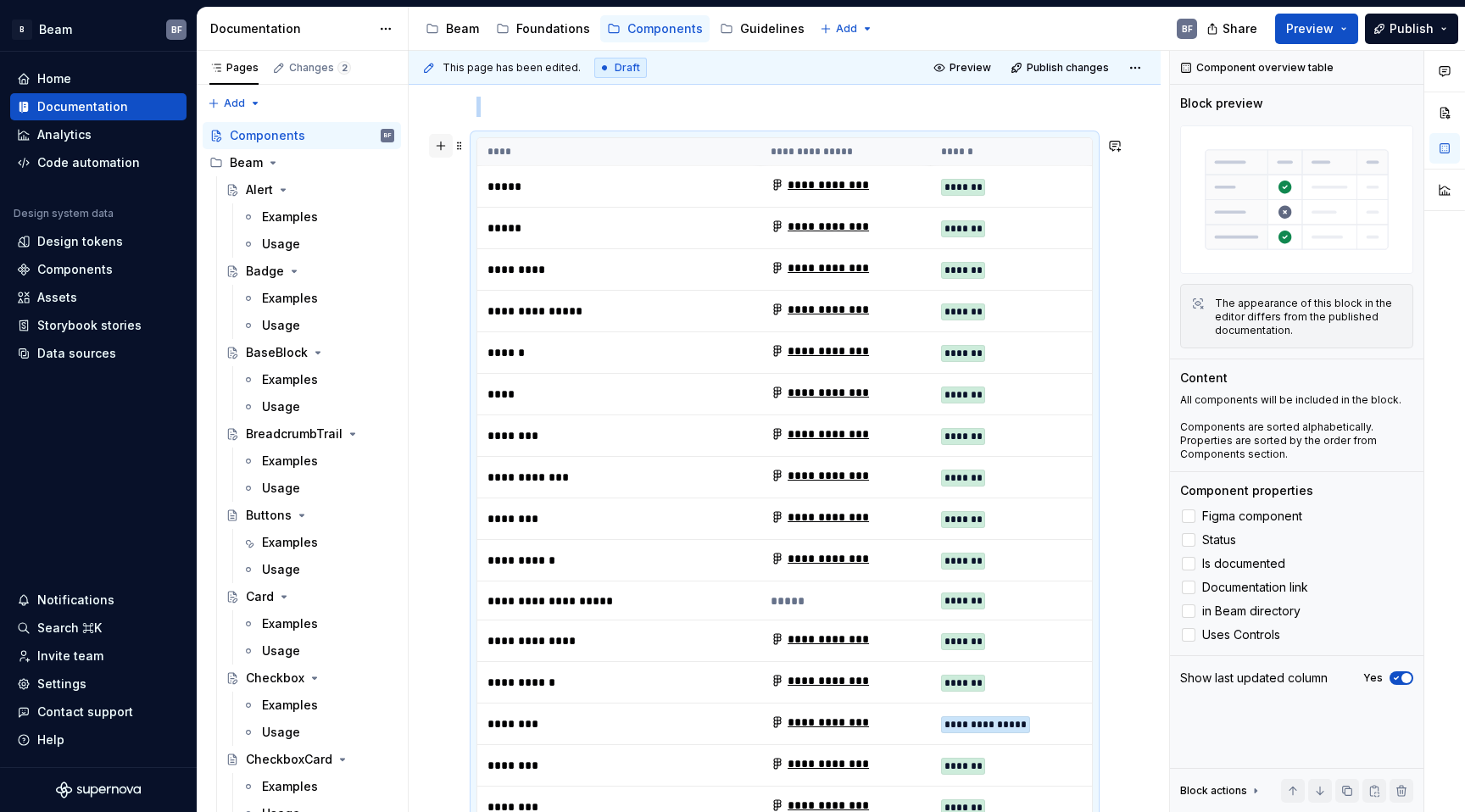 click at bounding box center [441, 146] 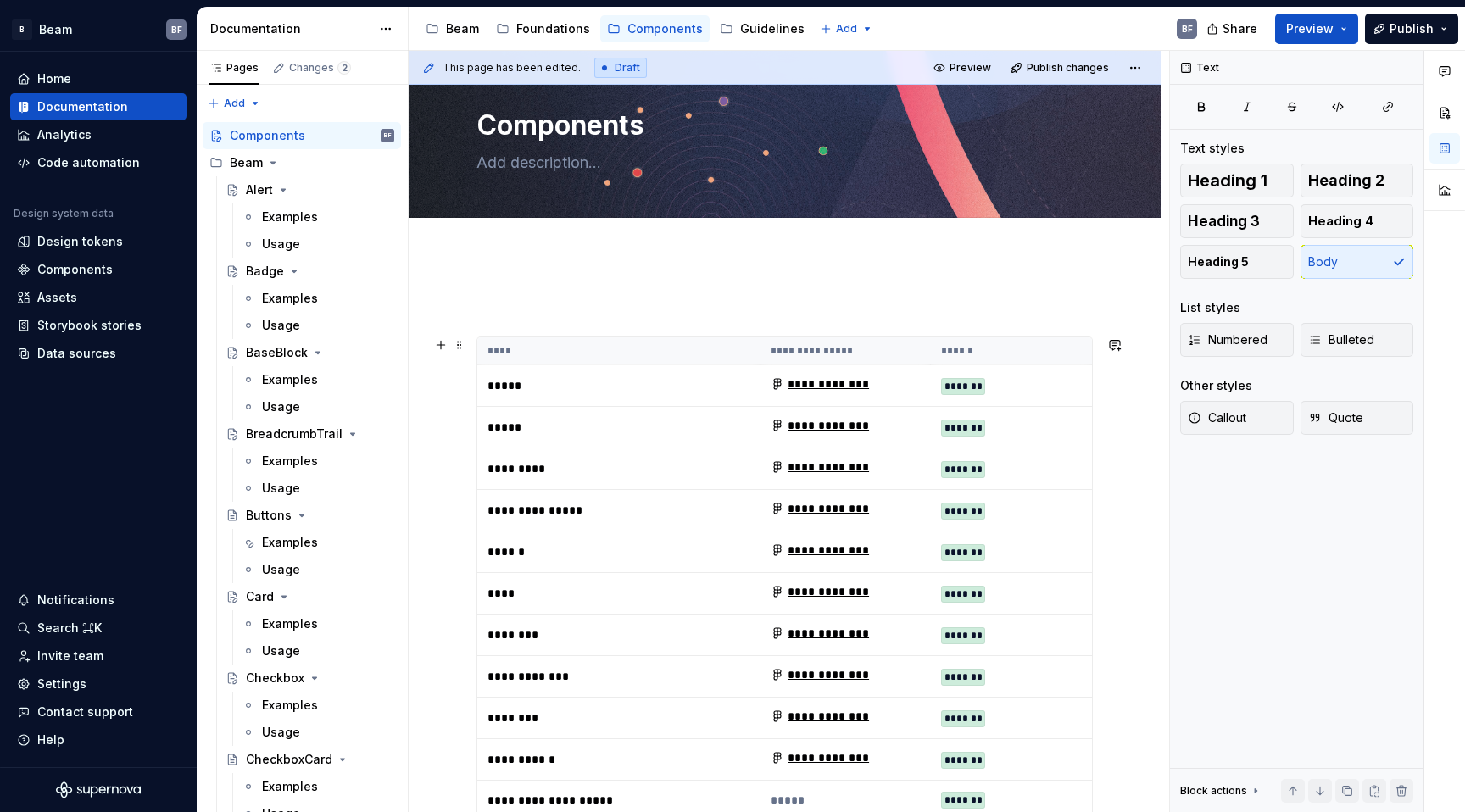scroll, scrollTop: 28, scrollLeft: 0, axis: vertical 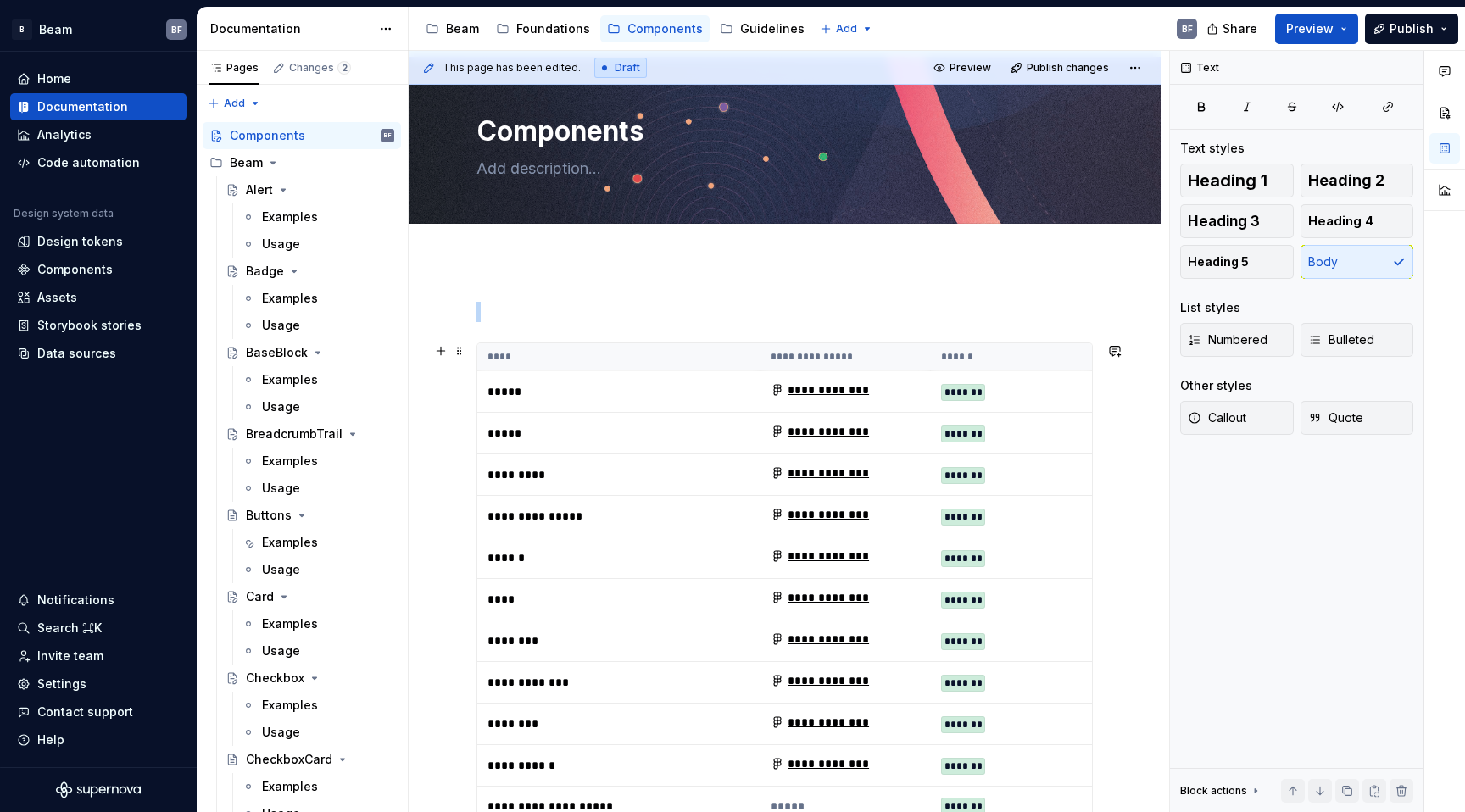 click on "****" at bounding box center [619, 357] 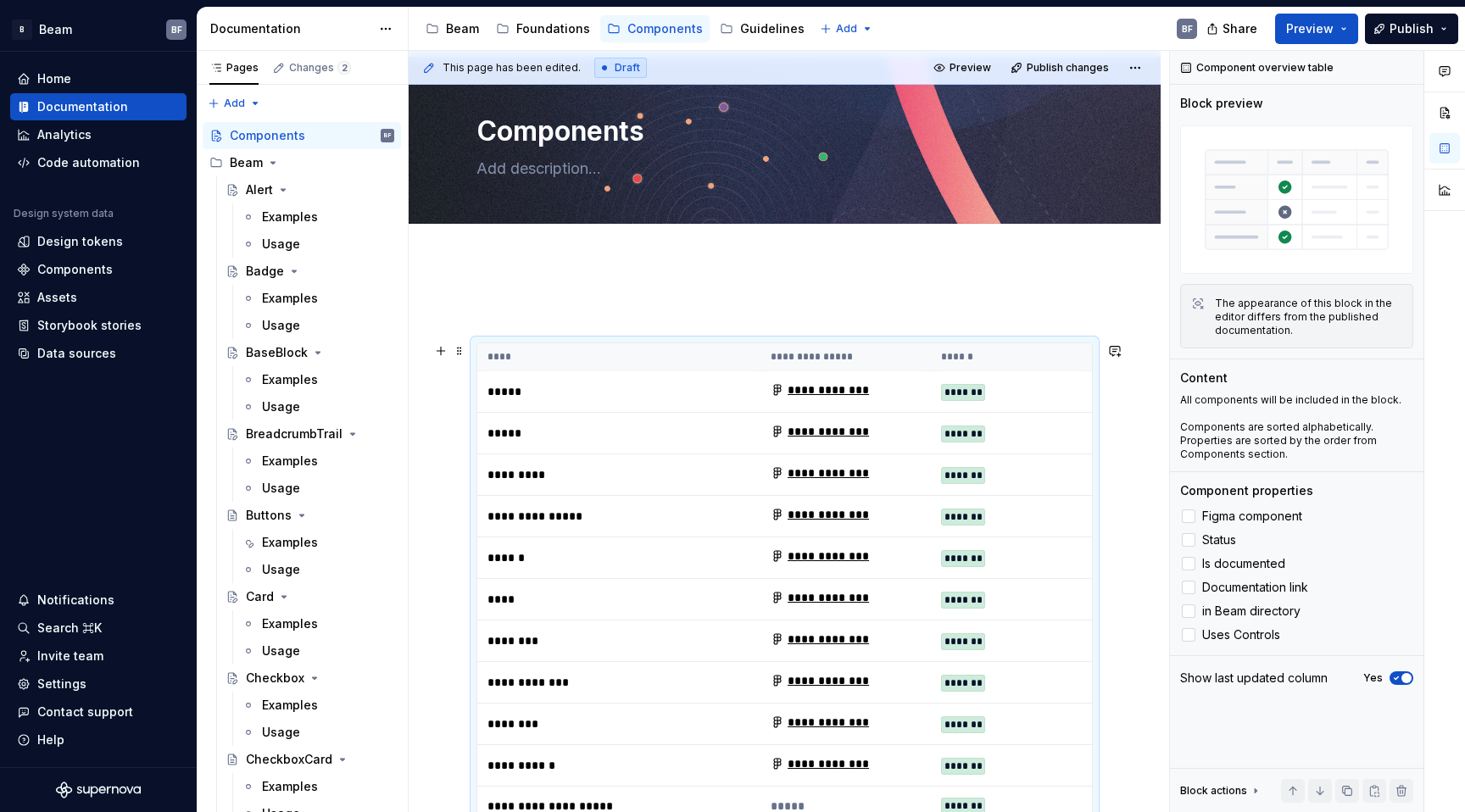 click on "****" at bounding box center [619, 357] 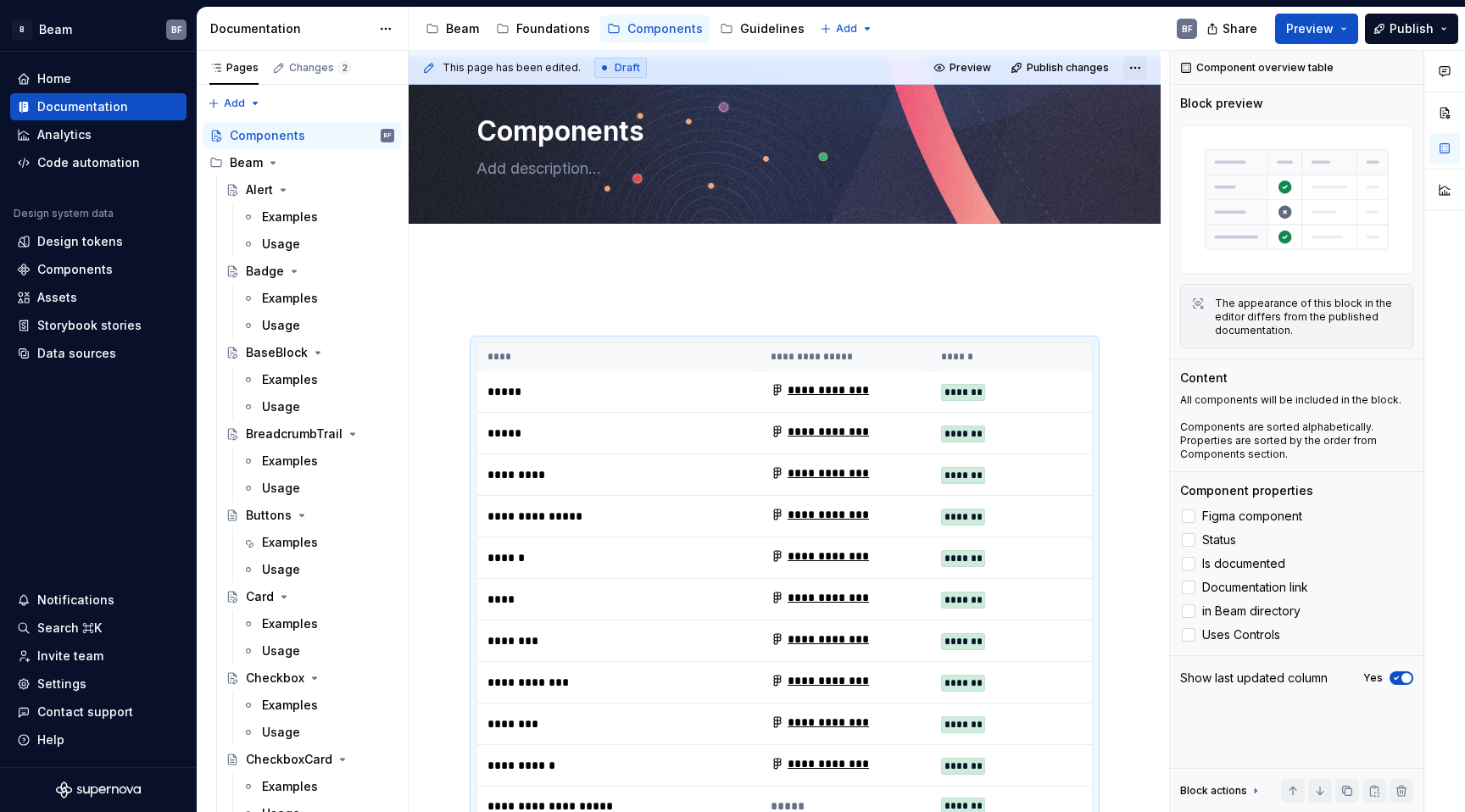click on "B Beam BF Home Documentation Analytics Code automation Design system data Design tokens Components Assets Storybook stories Data sources Notifications Search ⌘K Invite team Settings Contact support Help Documentation
Accessibility guide for tree Page tree.
Navigate the tree with the arrow keys. Common tree hotkeys apply. Further keybindings are available:
enter to execute primary action on focused item
f2 to start renaming the focused item
escape to abort renaming an item
control+d to start dragging selected items
Beam Foundations Components Guidelines Add BF Share Preview Publish Pages Changes 2 Add
Accessibility guide for tree Page tree.
Navigate the tree with the arrow keys. Common tree hotkeys apply. Further keybindings are available:
enter to execute primary action on focused item
f2 to start renaming the focused item
escape to abort renaming an item
Components Beam BF" at bounding box center [732, 406] 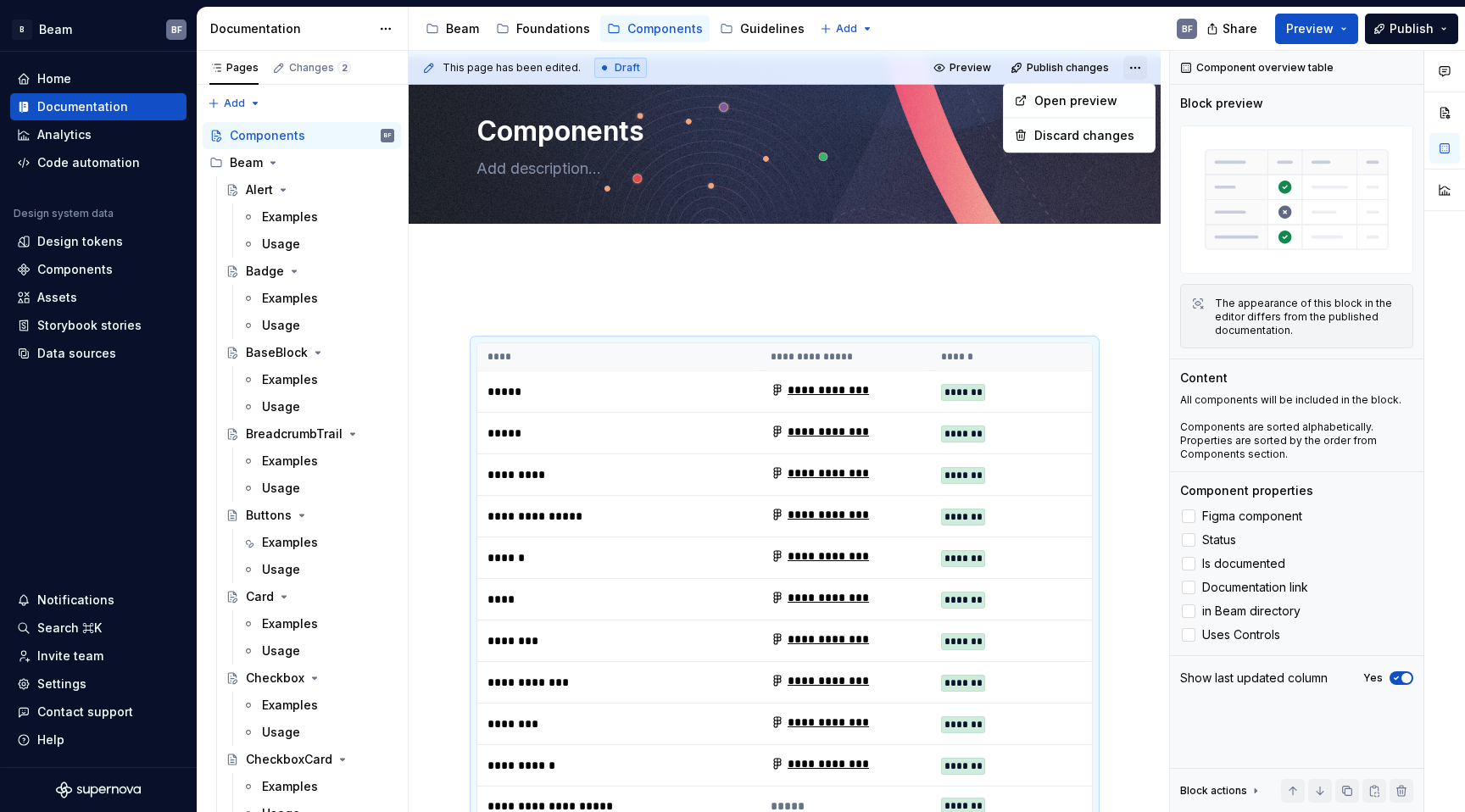 scroll, scrollTop: 0, scrollLeft: 0, axis: both 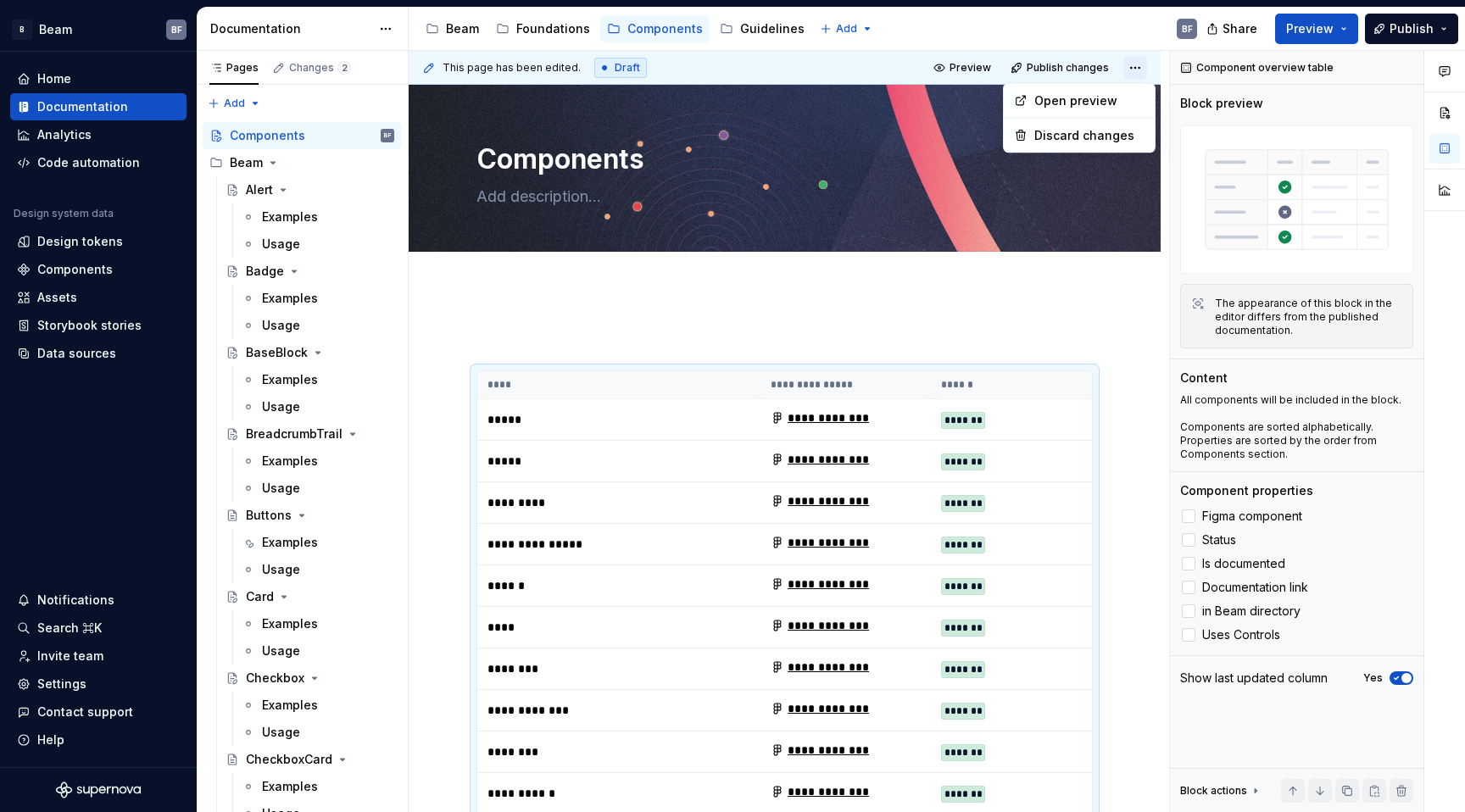 click on "B Beam BF Home Documentation Analytics Code automation Design system data Design tokens Components Assets Storybook stories Data sources Notifications Search ⌘K Invite team Settings Contact support Help Documentation
Accessibility guide for tree Page tree.
Navigate the tree with the arrow keys. Common tree hotkeys apply. Further keybindings are available:
enter to execute primary action on focused item
f2 to start renaming the focused item
escape to abort renaming an item
control+d to start dragging selected items
Beam Foundations Components Guidelines Add BF Share Preview Publish Pages Changes 2 Add
Accessibility guide for tree Page tree.
Navigate the tree with the arrow keys. Common tree hotkeys apply. Further keybindings are available:
enter to execute primary action on focused item
f2 to start renaming the focused item
escape to abort renaming an item
Components Beam BF" at bounding box center [732, 406] 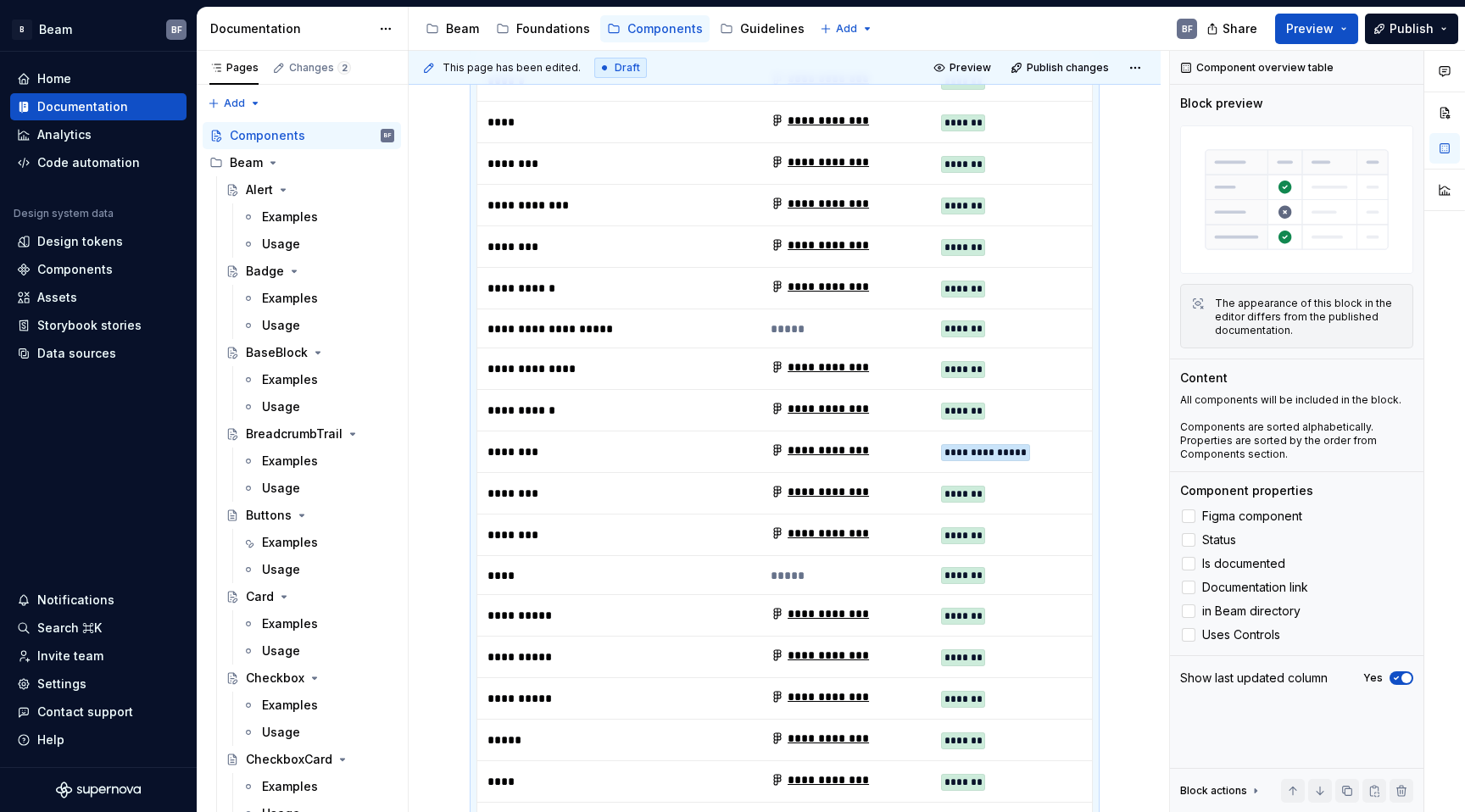 scroll, scrollTop: 512, scrollLeft: 0, axis: vertical 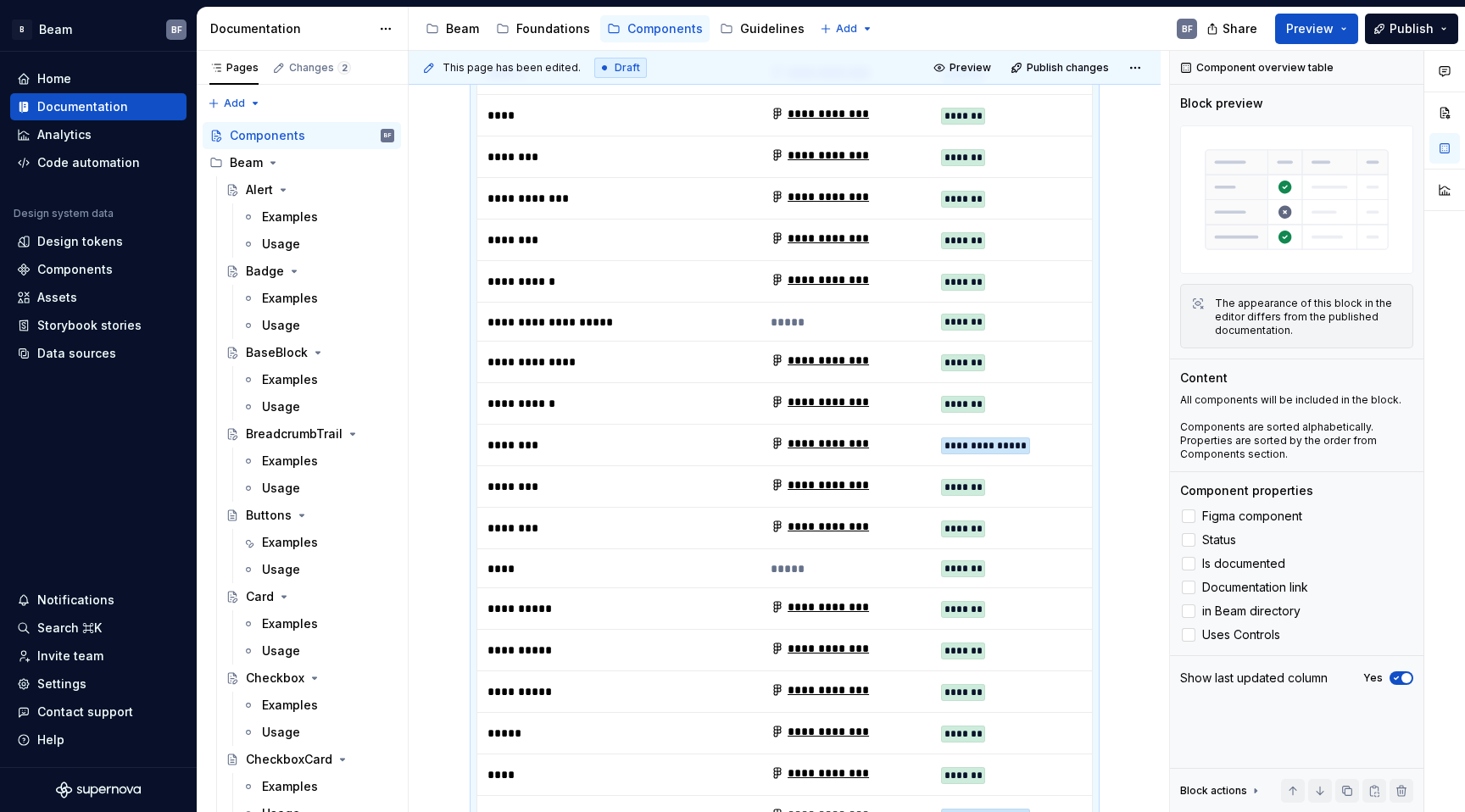 click on "*****" at bounding box center [845, 569] 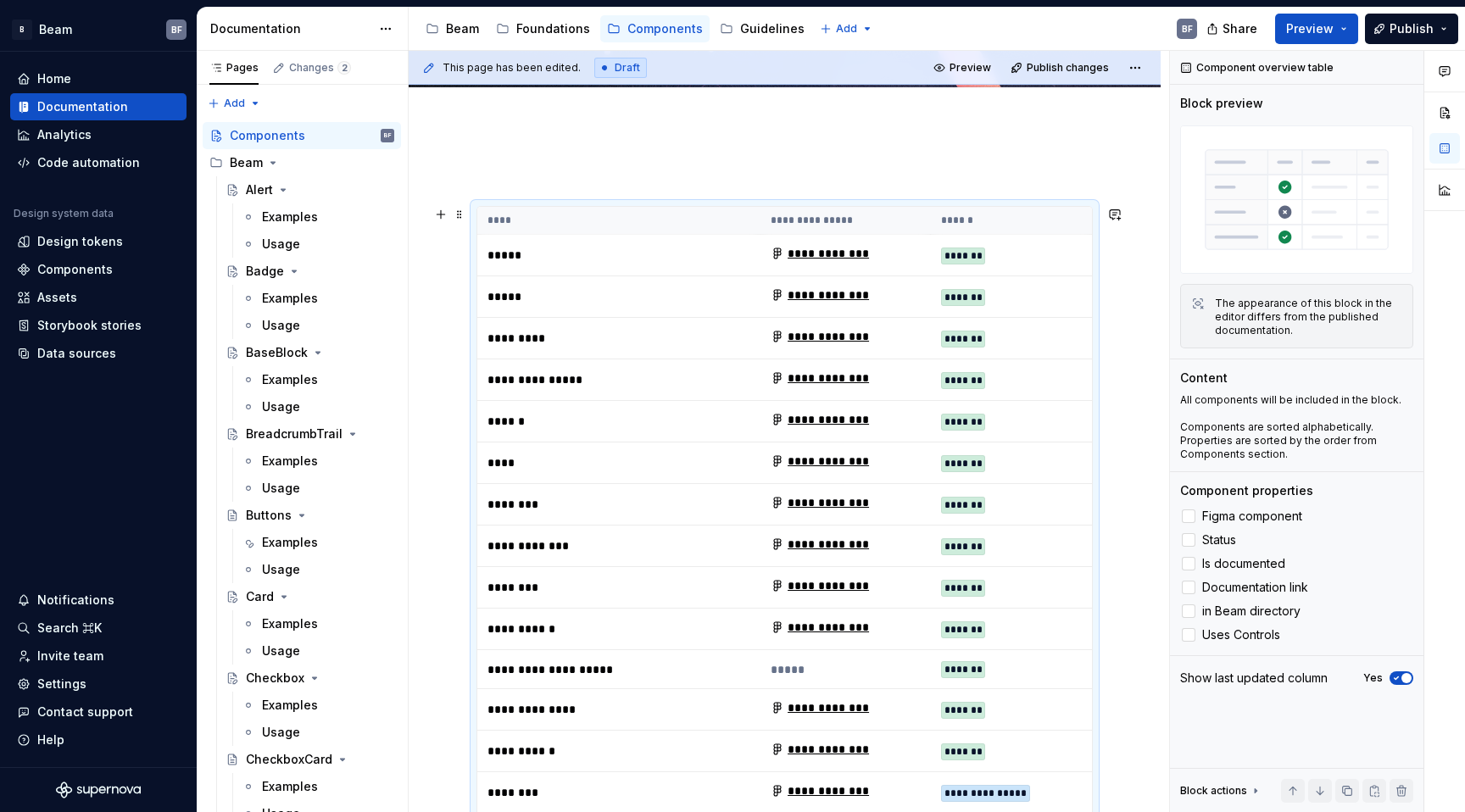 scroll, scrollTop: 156, scrollLeft: 0, axis: vertical 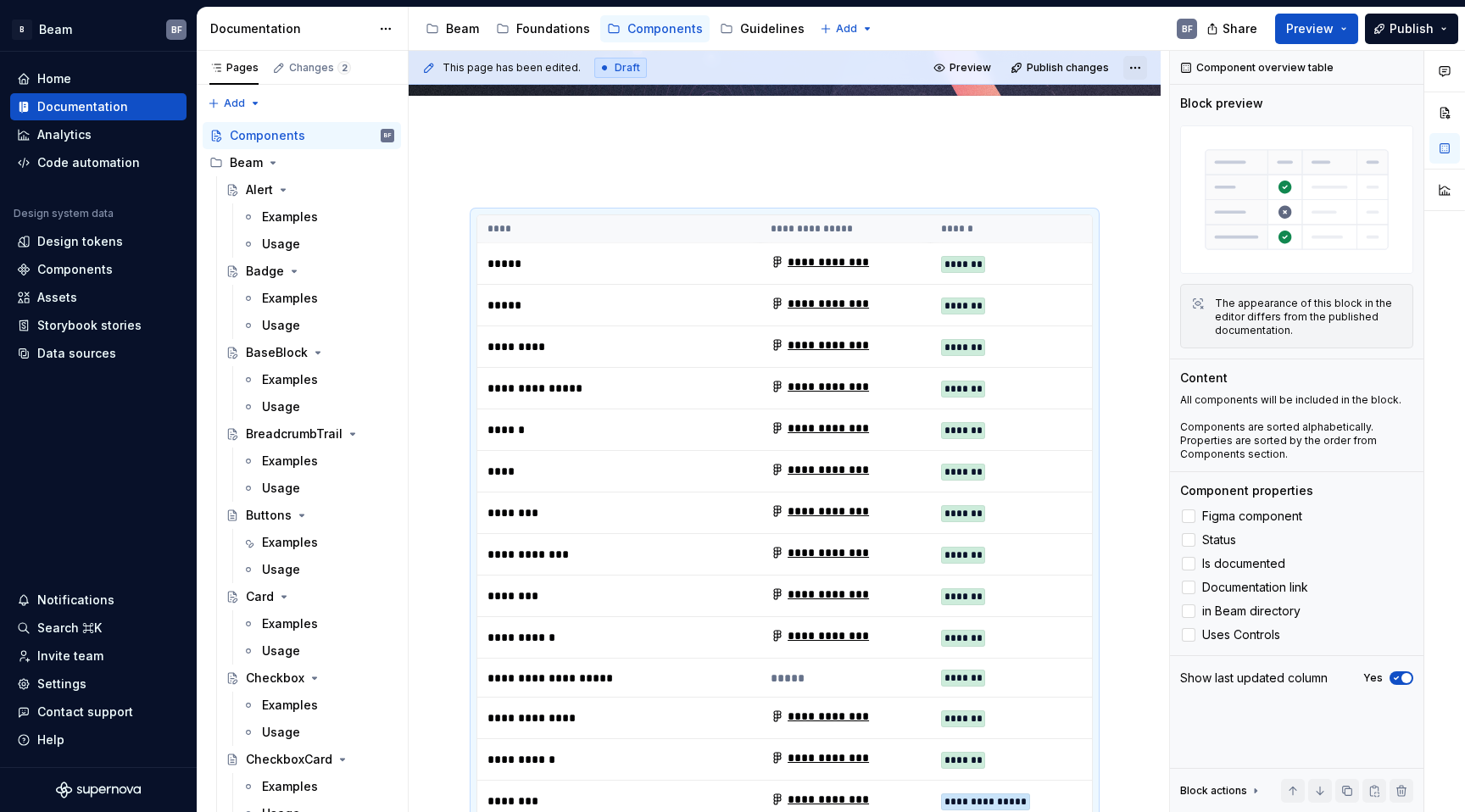 click on "B Beam BF Home Documentation Analytics Code automation Design system data Design tokens Components Assets Storybook stories Data sources Notifications Search ⌘K Invite team Settings Contact support Help Documentation
Accessibility guide for tree Page tree.
Navigate the tree with the arrow keys. Common tree hotkeys apply. Further keybindings are available:
enter to execute primary action on focused item
f2 to start renaming the focused item
escape to abort renaming an item
control+d to start dragging selected items
Beam Foundations Components Guidelines Add BF Share Preview Publish Pages Changes 2 Add
Accessibility guide for tree Page tree.
Navigate the tree with the arrow keys. Common tree hotkeys apply. Further keybindings are available:
enter to execute primary action on focused item
f2 to start renaming the focused item
escape to abort renaming an item
Components Beam BF" at bounding box center [732, 406] 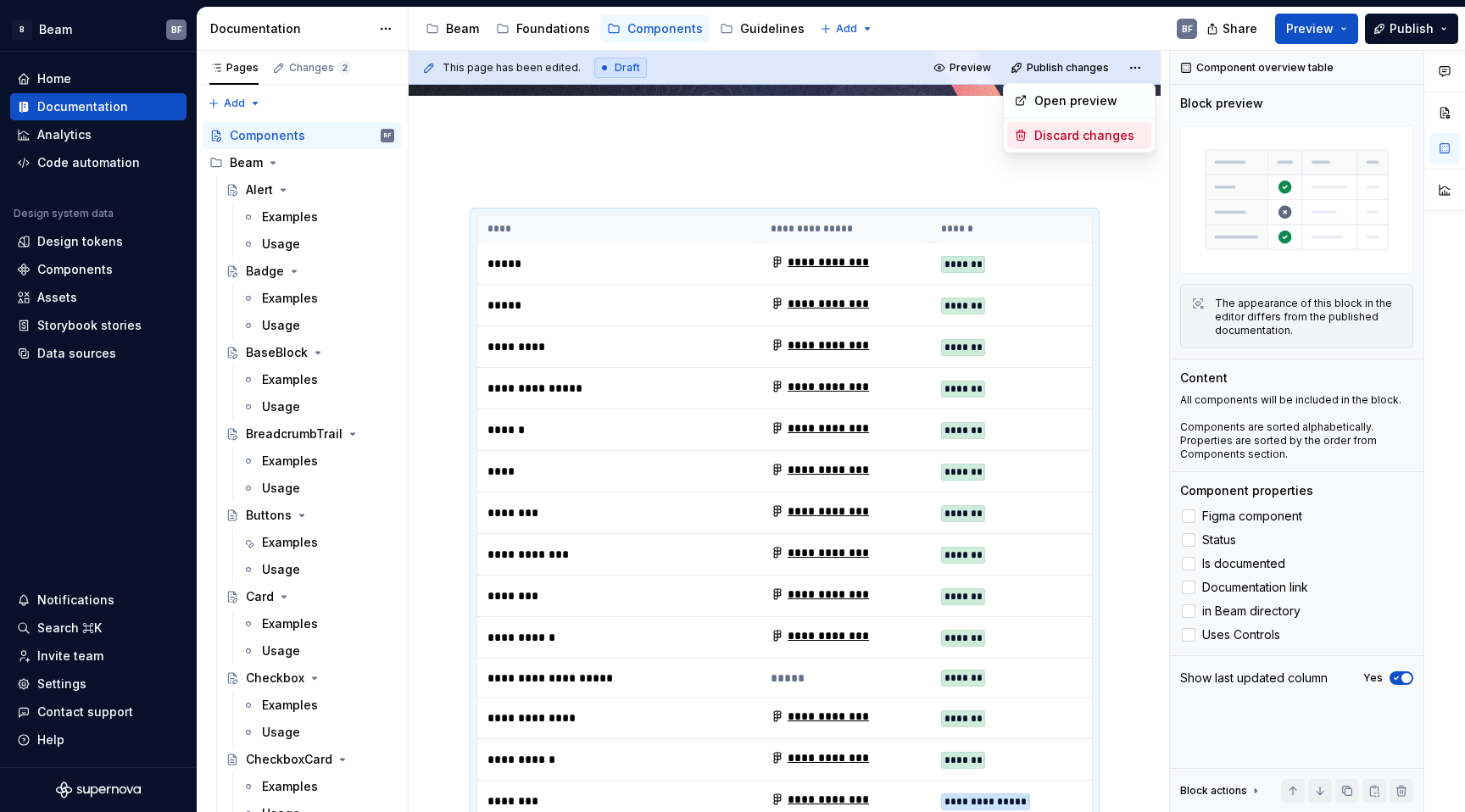click on "Discard changes" at bounding box center (1089, 136) 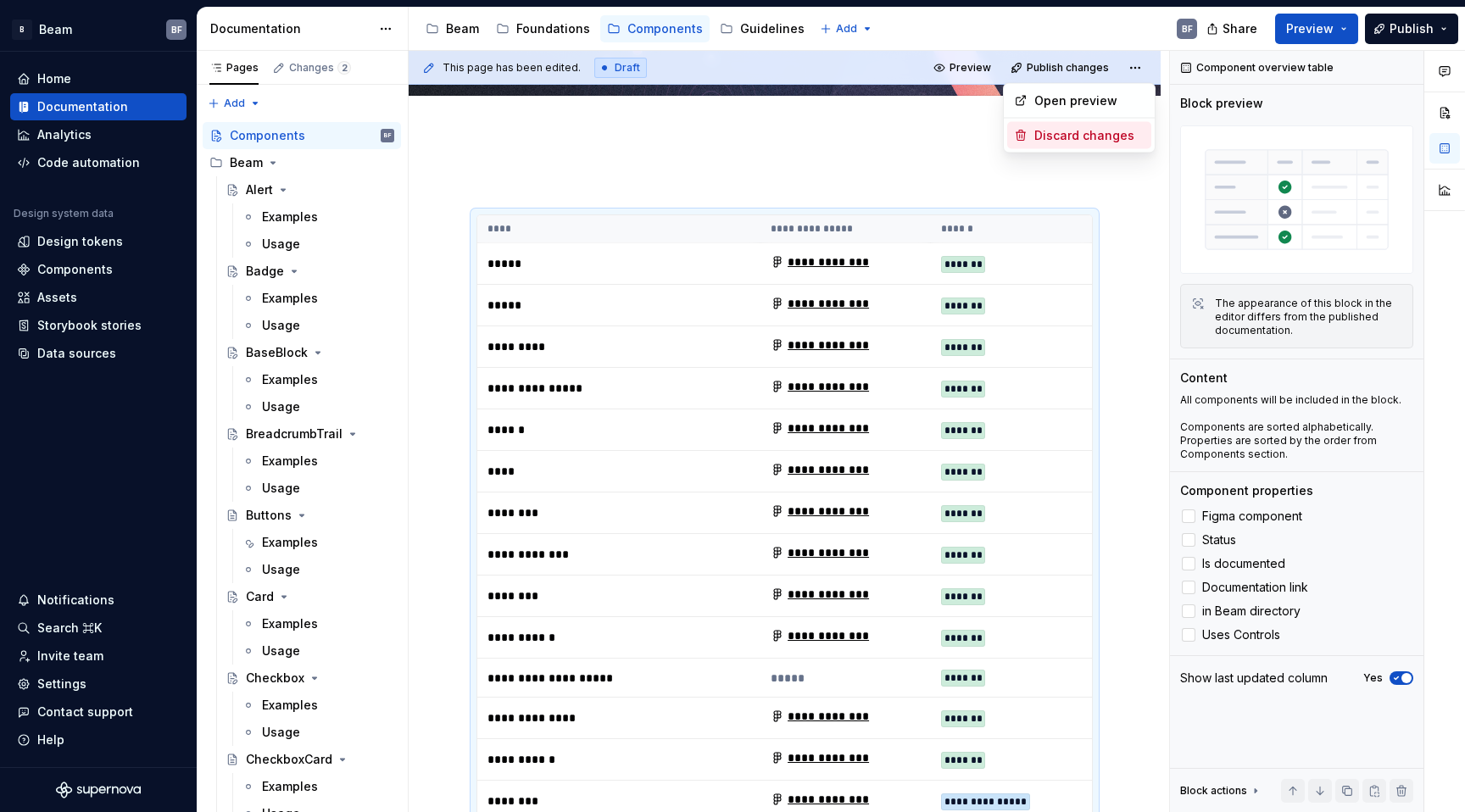 scroll, scrollTop: 0, scrollLeft: 0, axis: both 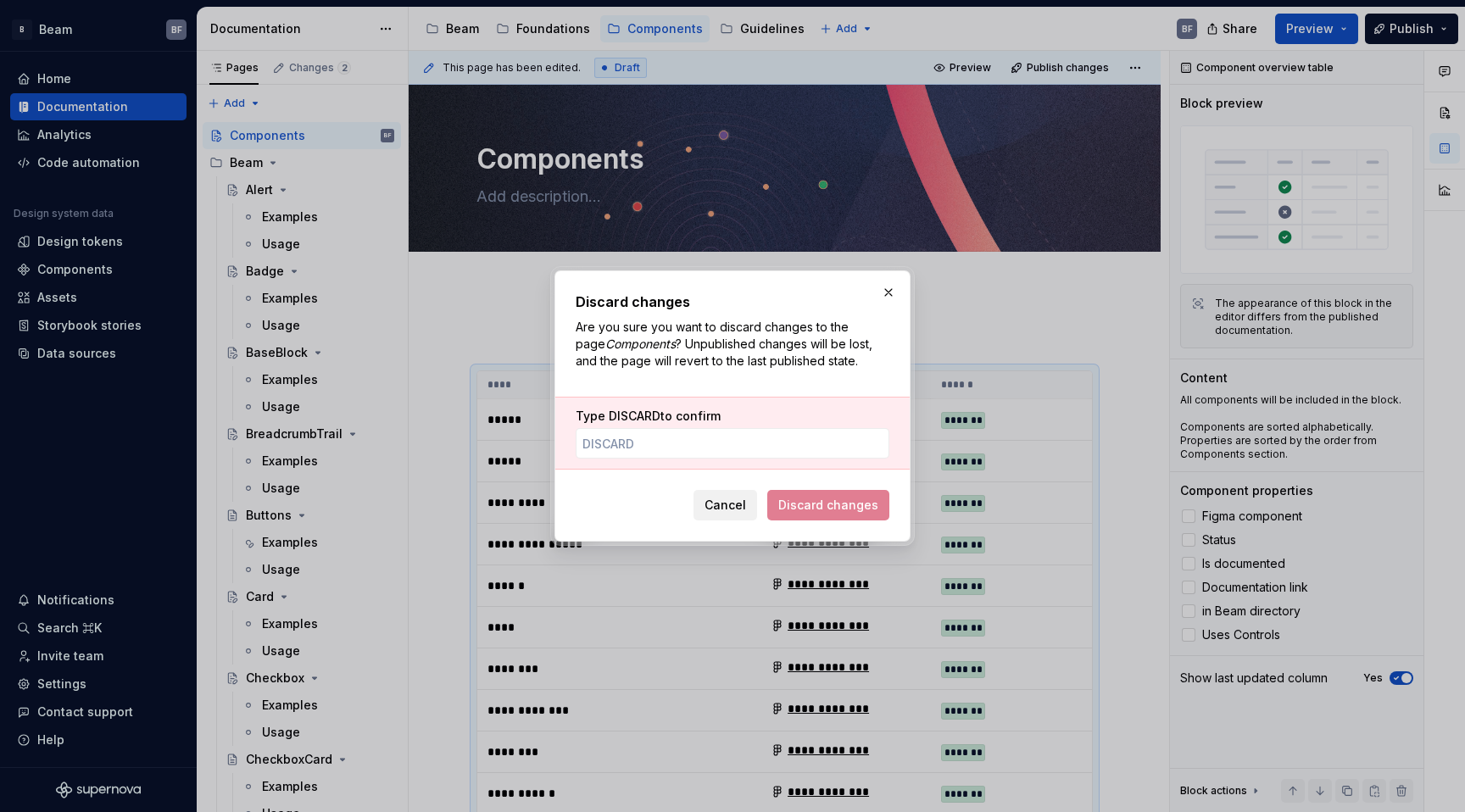 click on "Cancel" at bounding box center [725, 505] 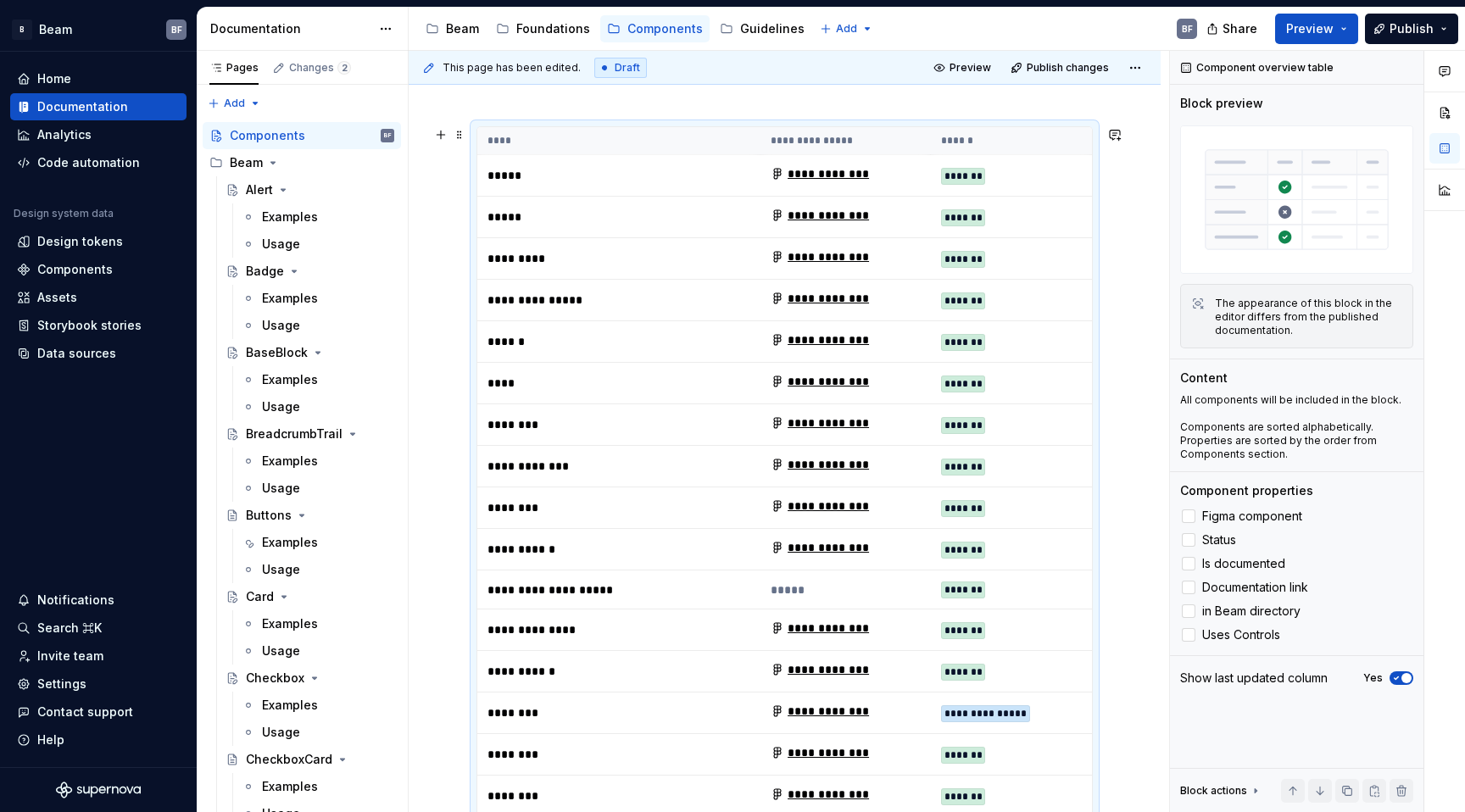 scroll, scrollTop: 245, scrollLeft: 0, axis: vertical 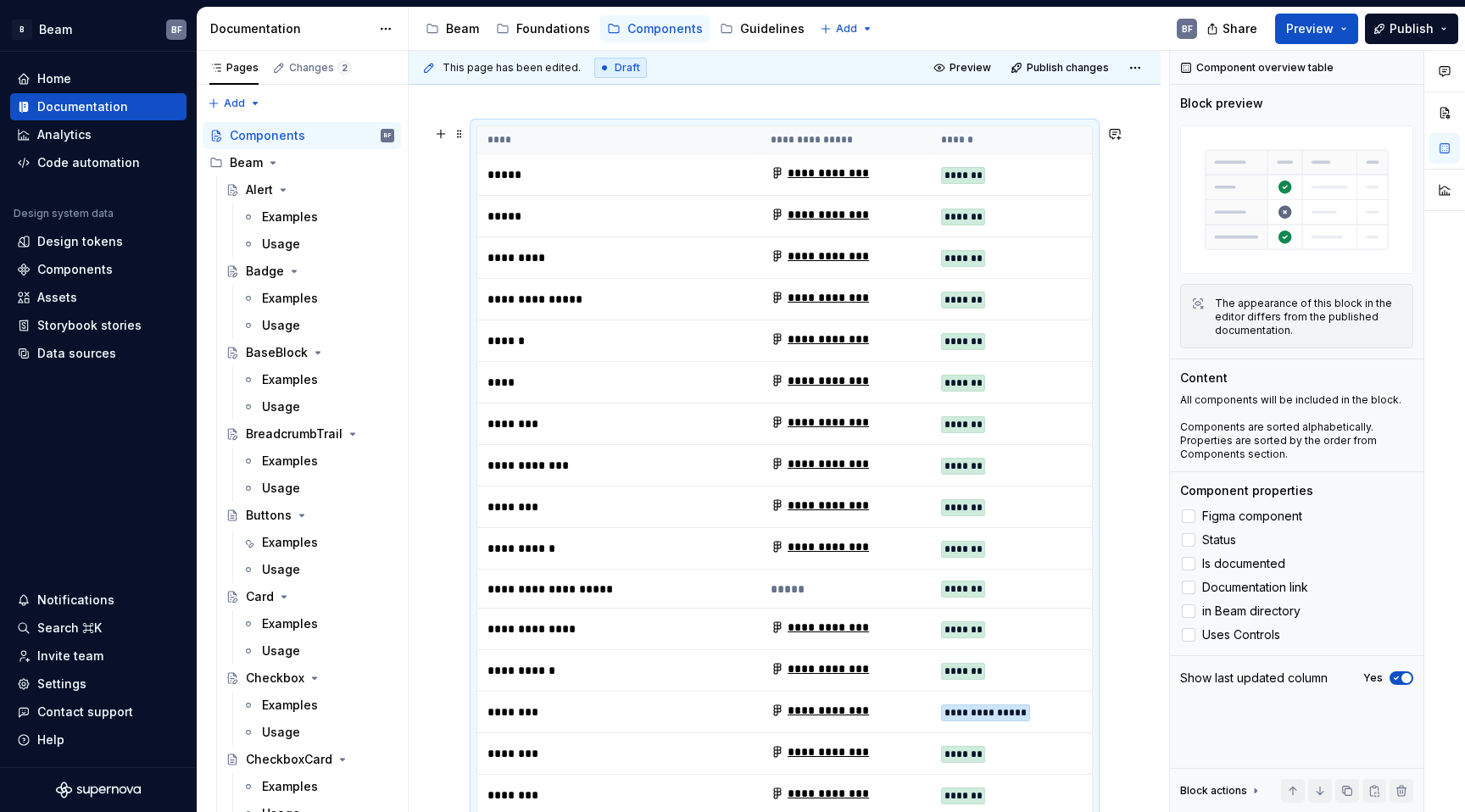 click on "**********" at bounding box center [619, 589] 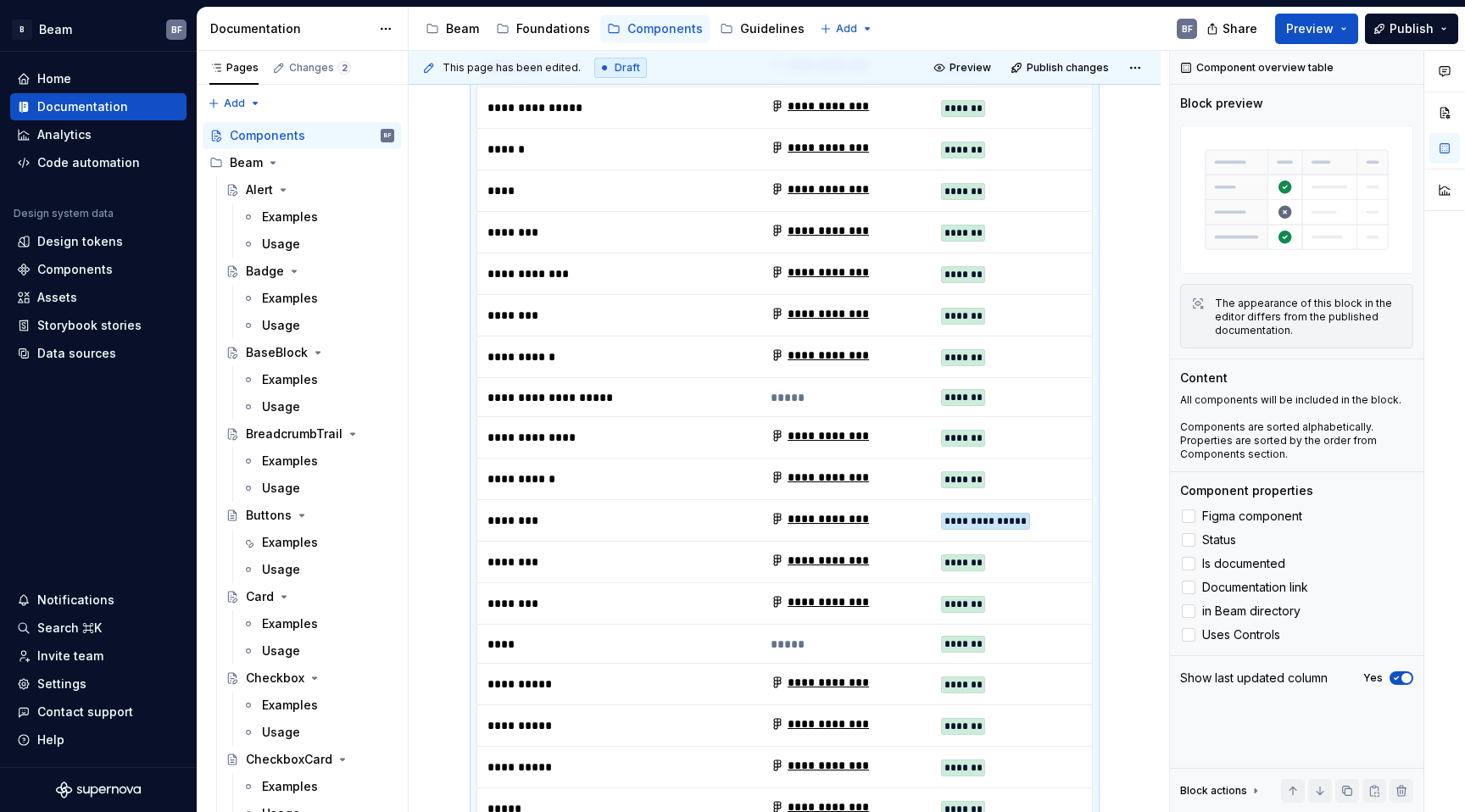 scroll, scrollTop: 480, scrollLeft: 0, axis: vertical 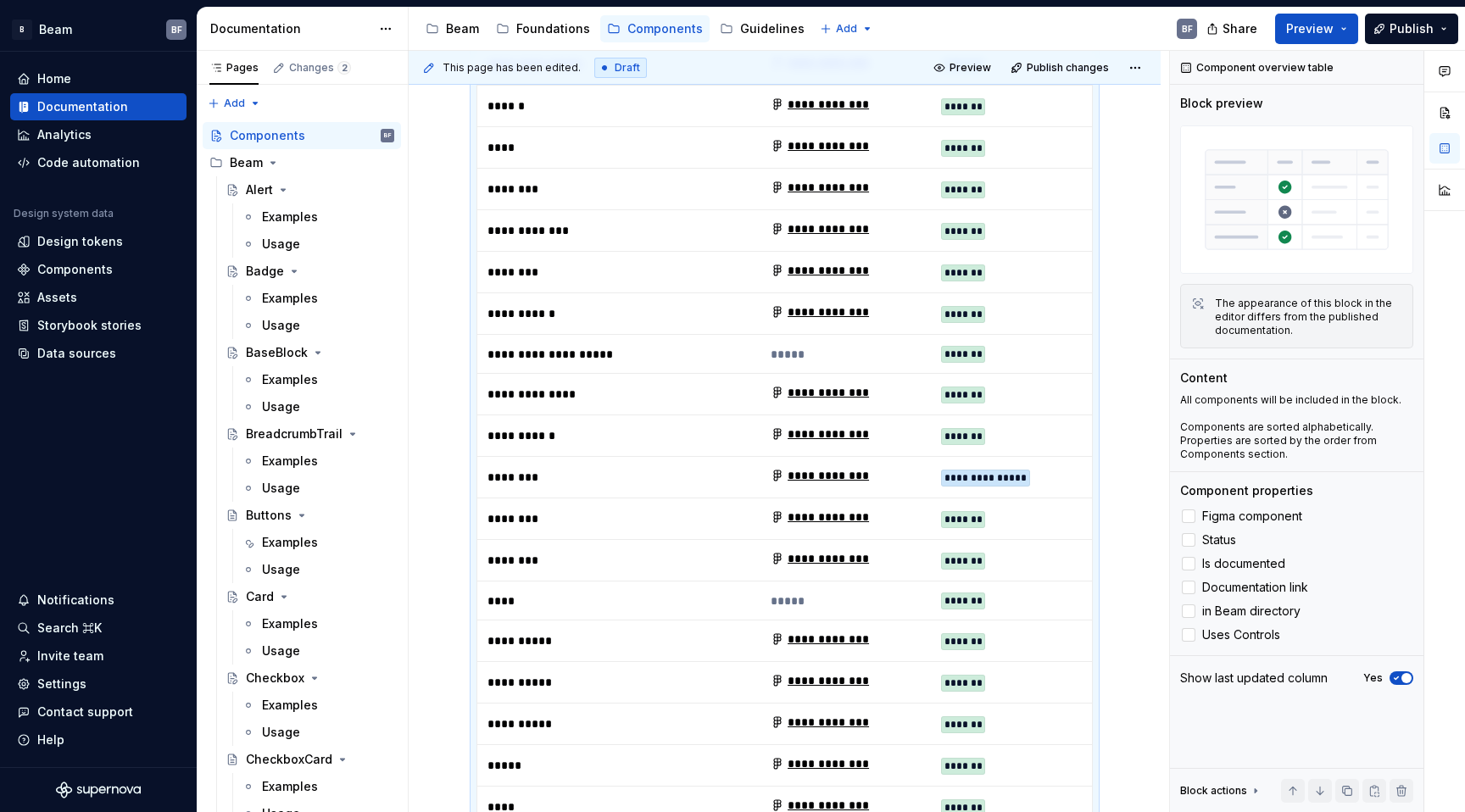click on "****" at bounding box center (619, 601) 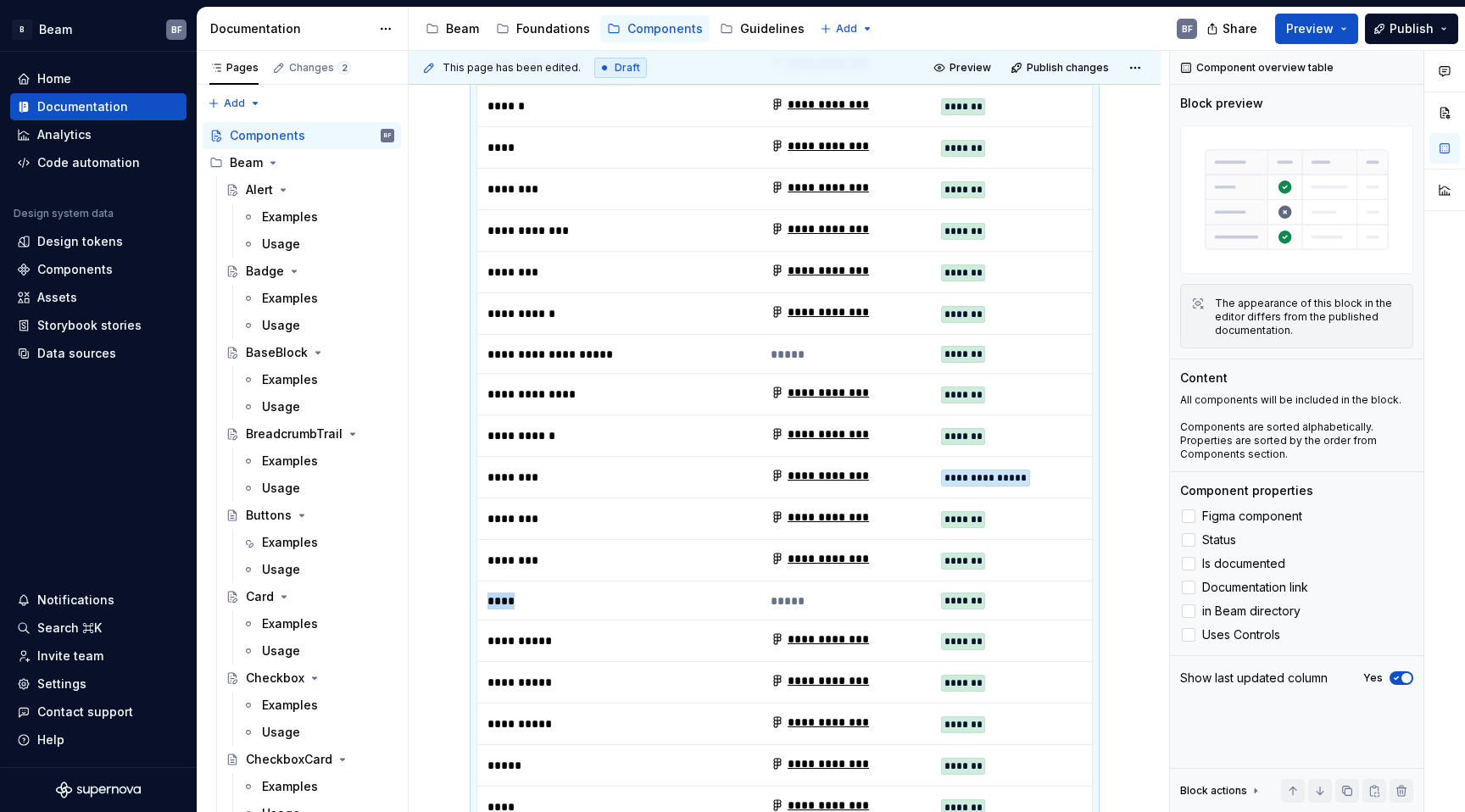 click on "****" at bounding box center [619, 601] 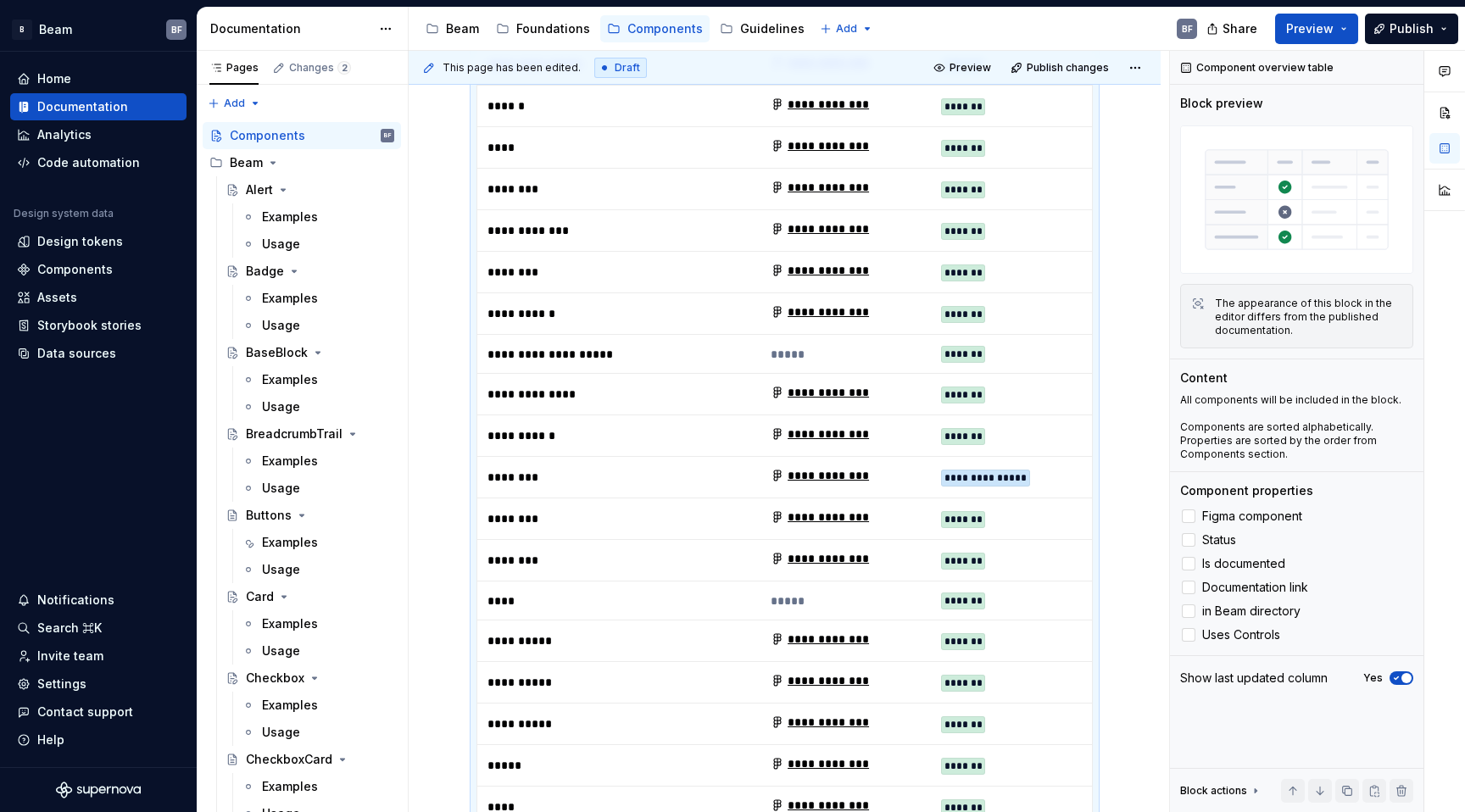 click on "****" at bounding box center (593, 601) 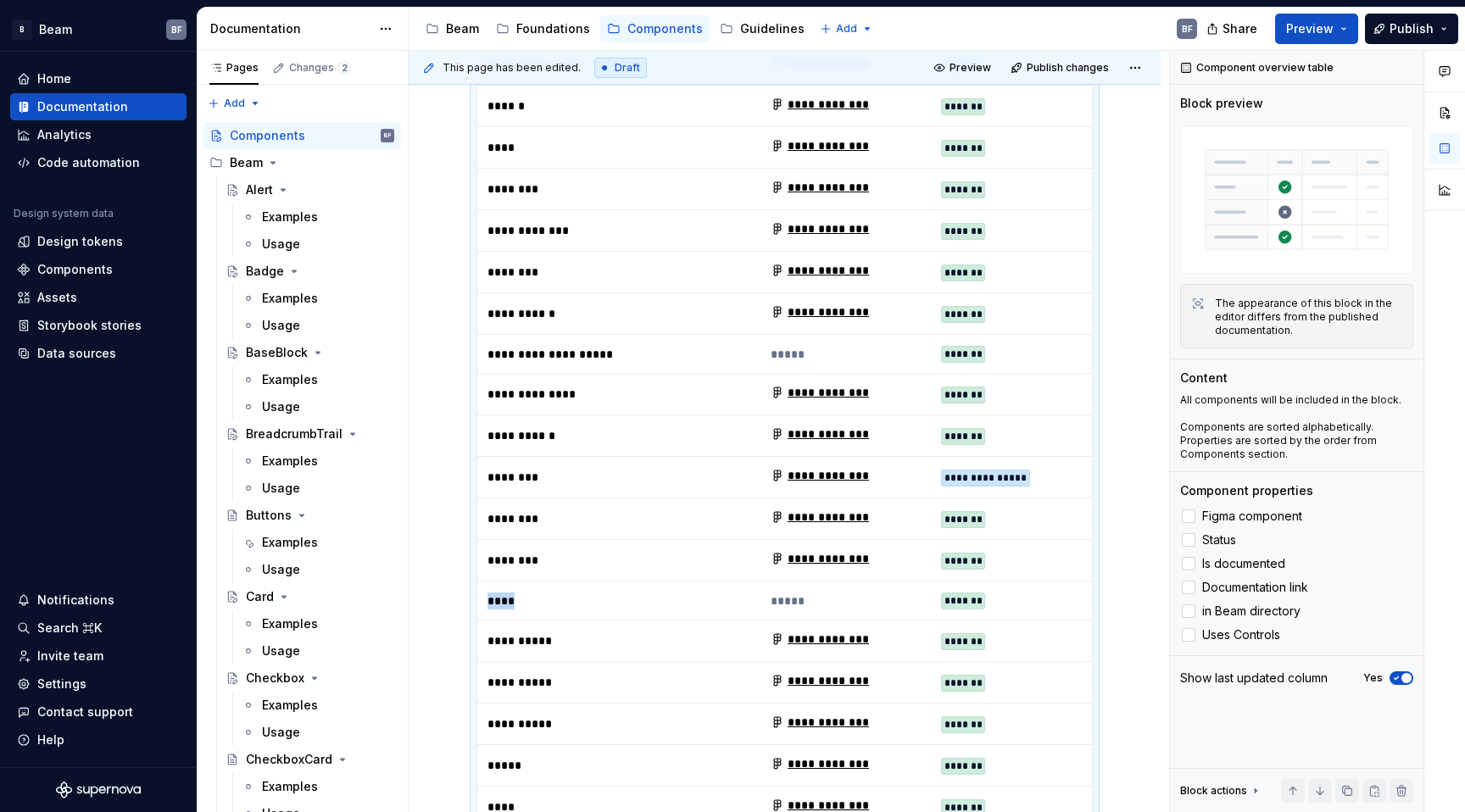 click on "****" at bounding box center (593, 601) 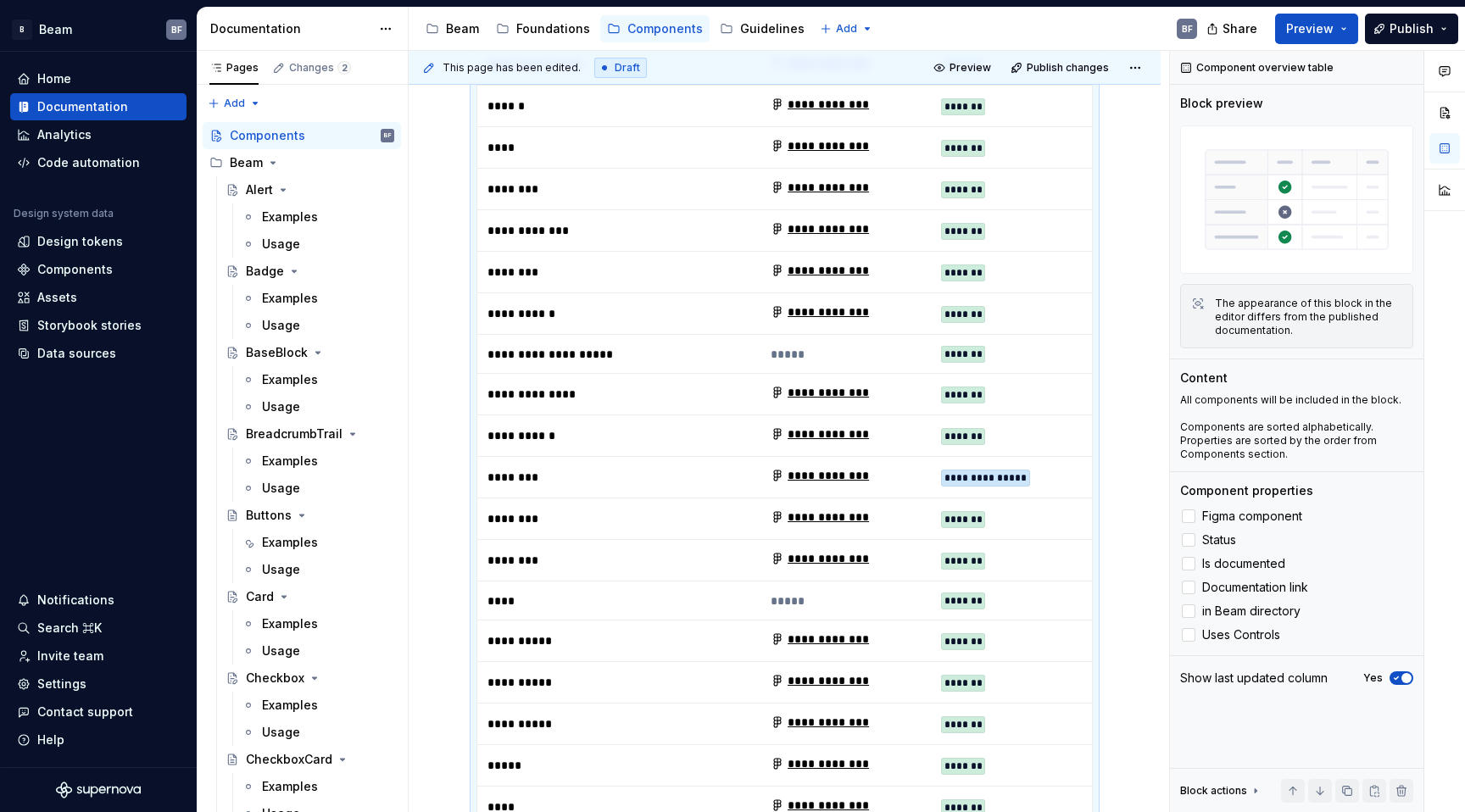 click on "****" at bounding box center (593, 601) 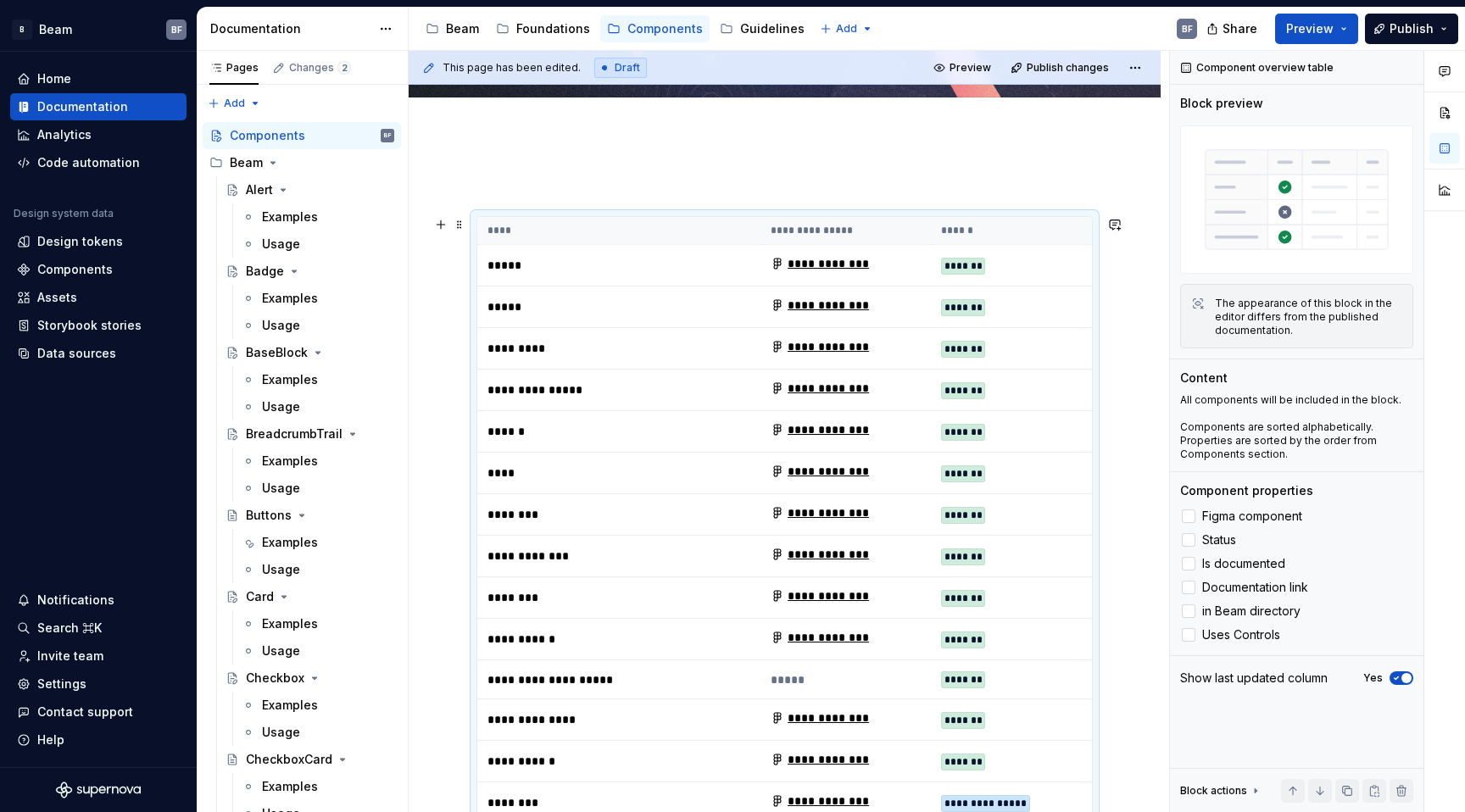 scroll, scrollTop: 69, scrollLeft: 0, axis: vertical 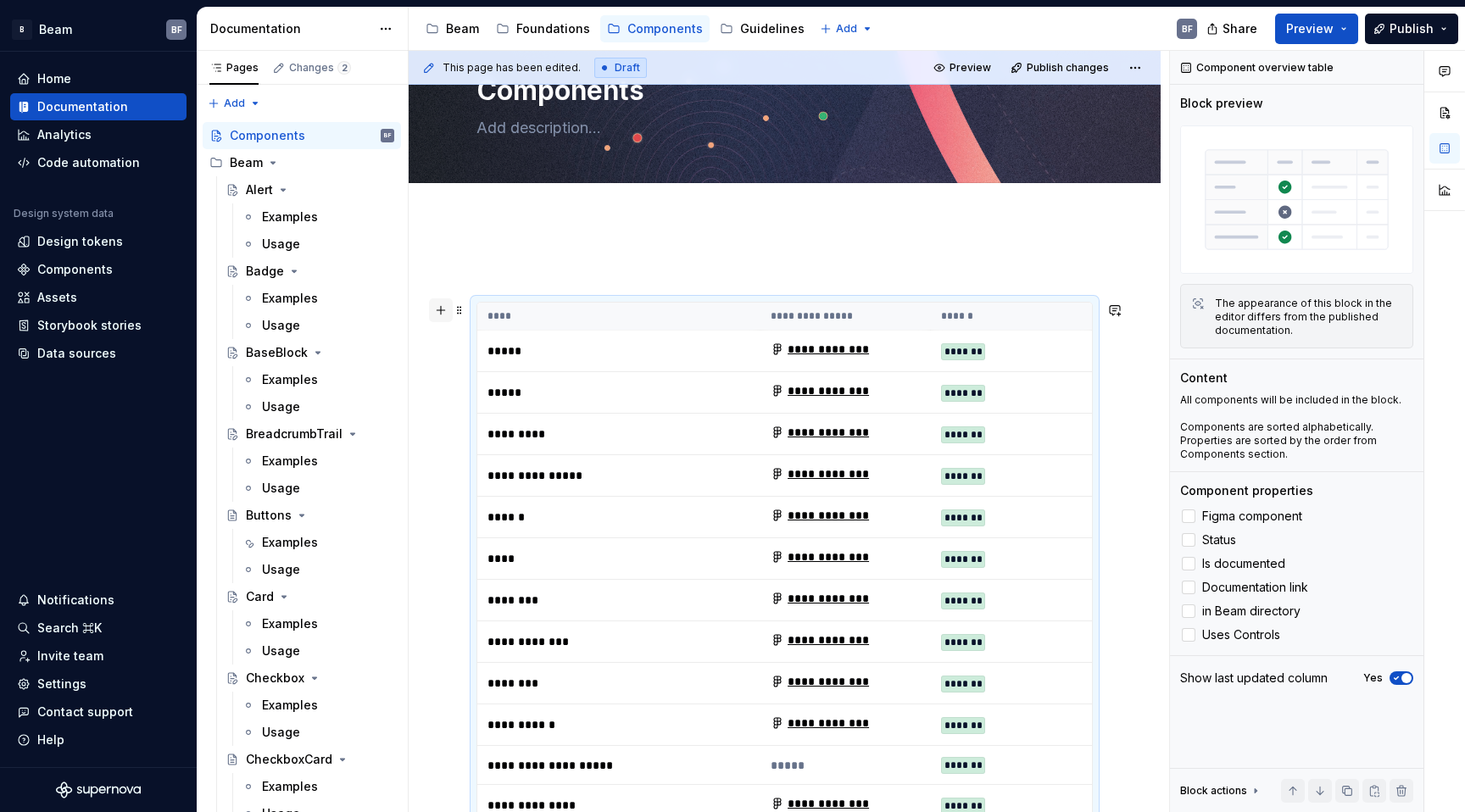 click at bounding box center (441, 310) 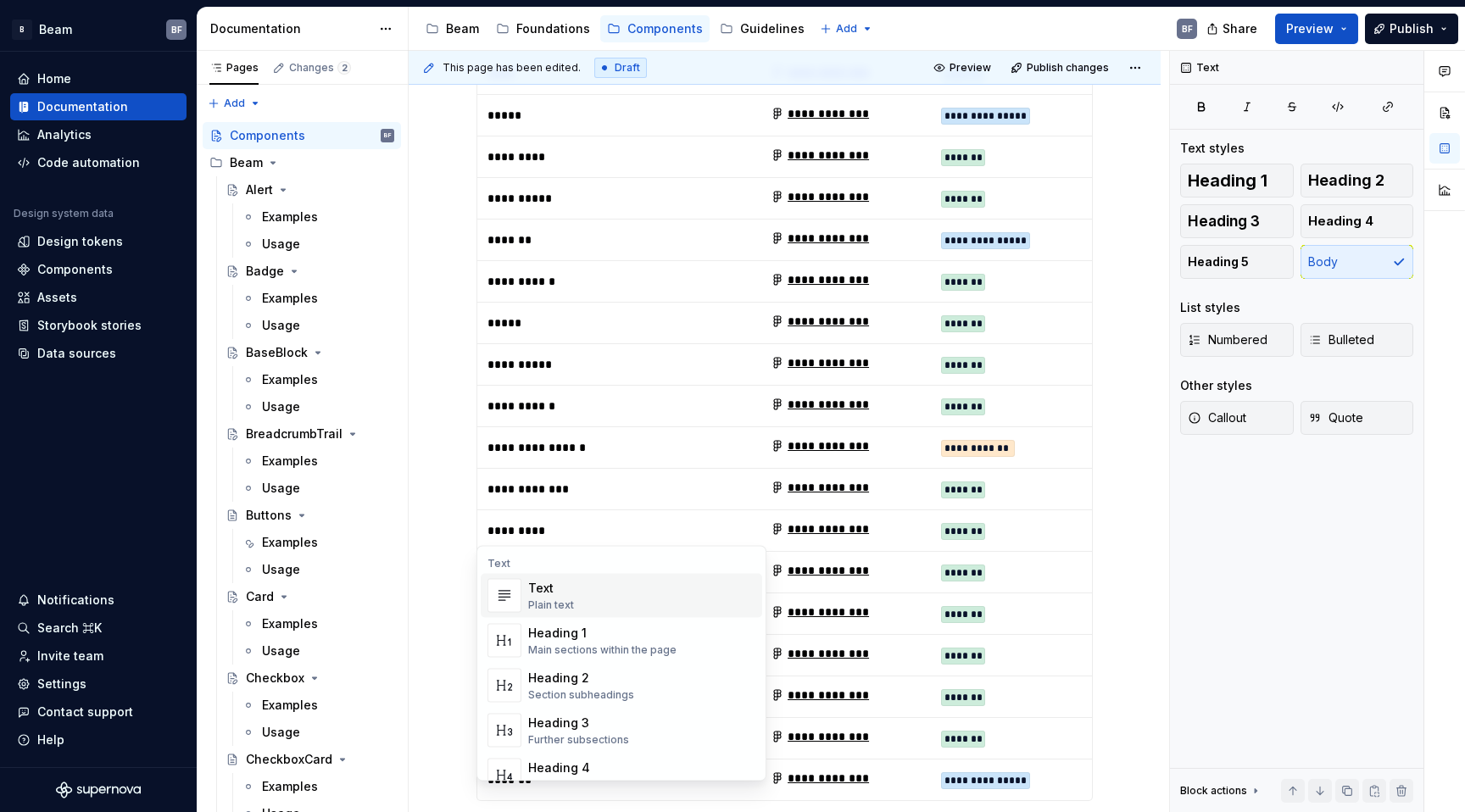scroll, scrollTop: 1293, scrollLeft: 0, axis: vertical 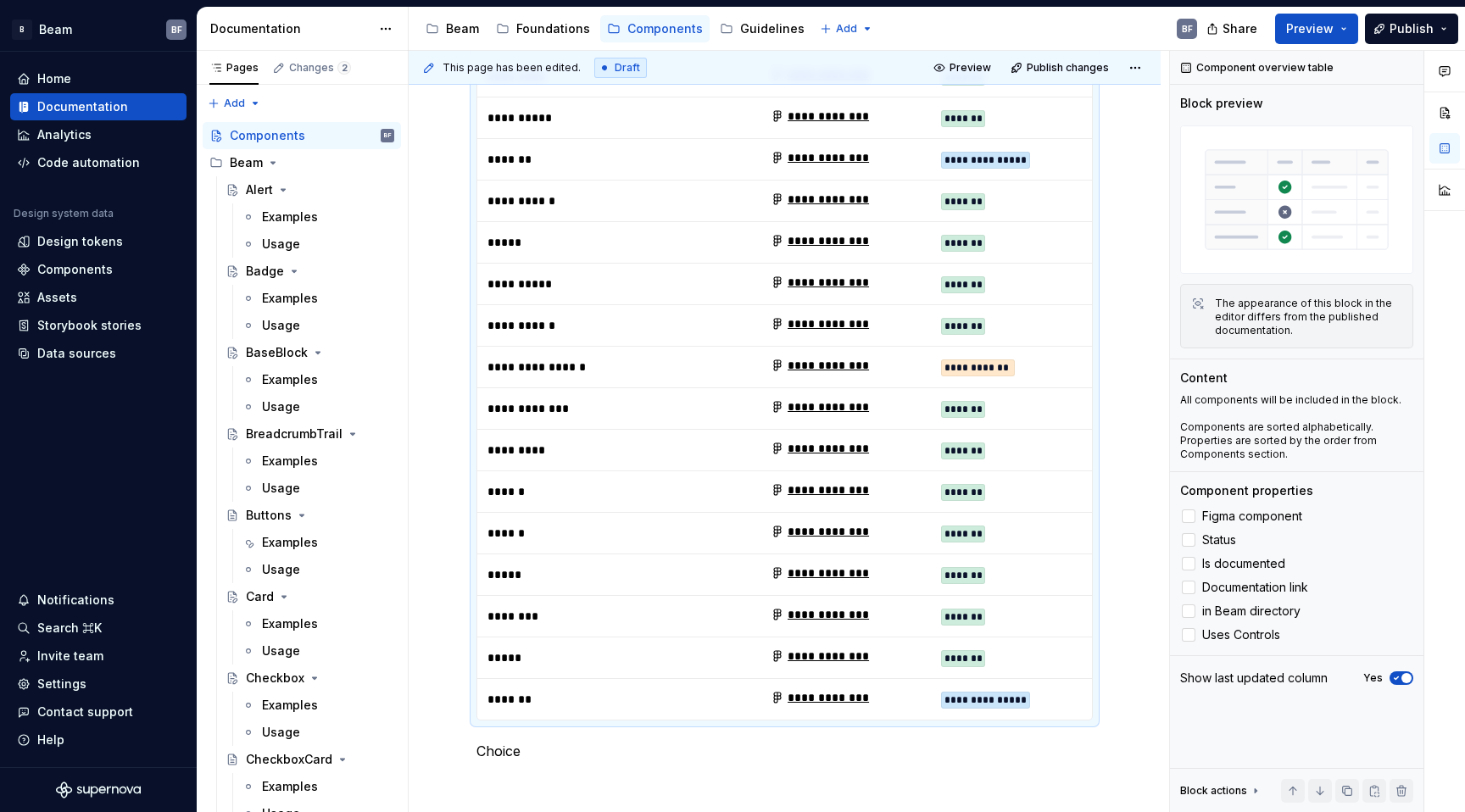 click on "*******" at bounding box center [619, 699] 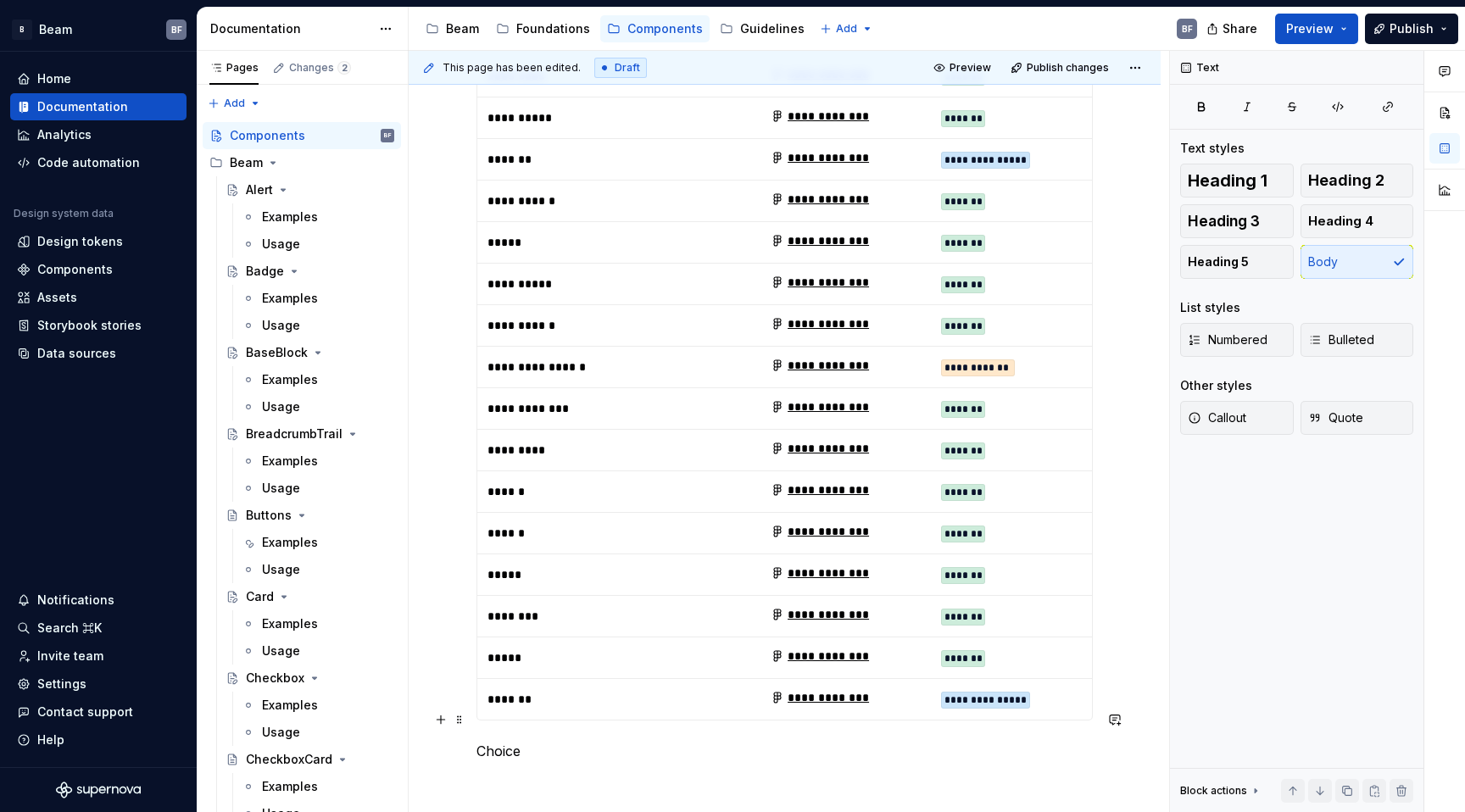click on "Choice" at bounding box center (784, 751) 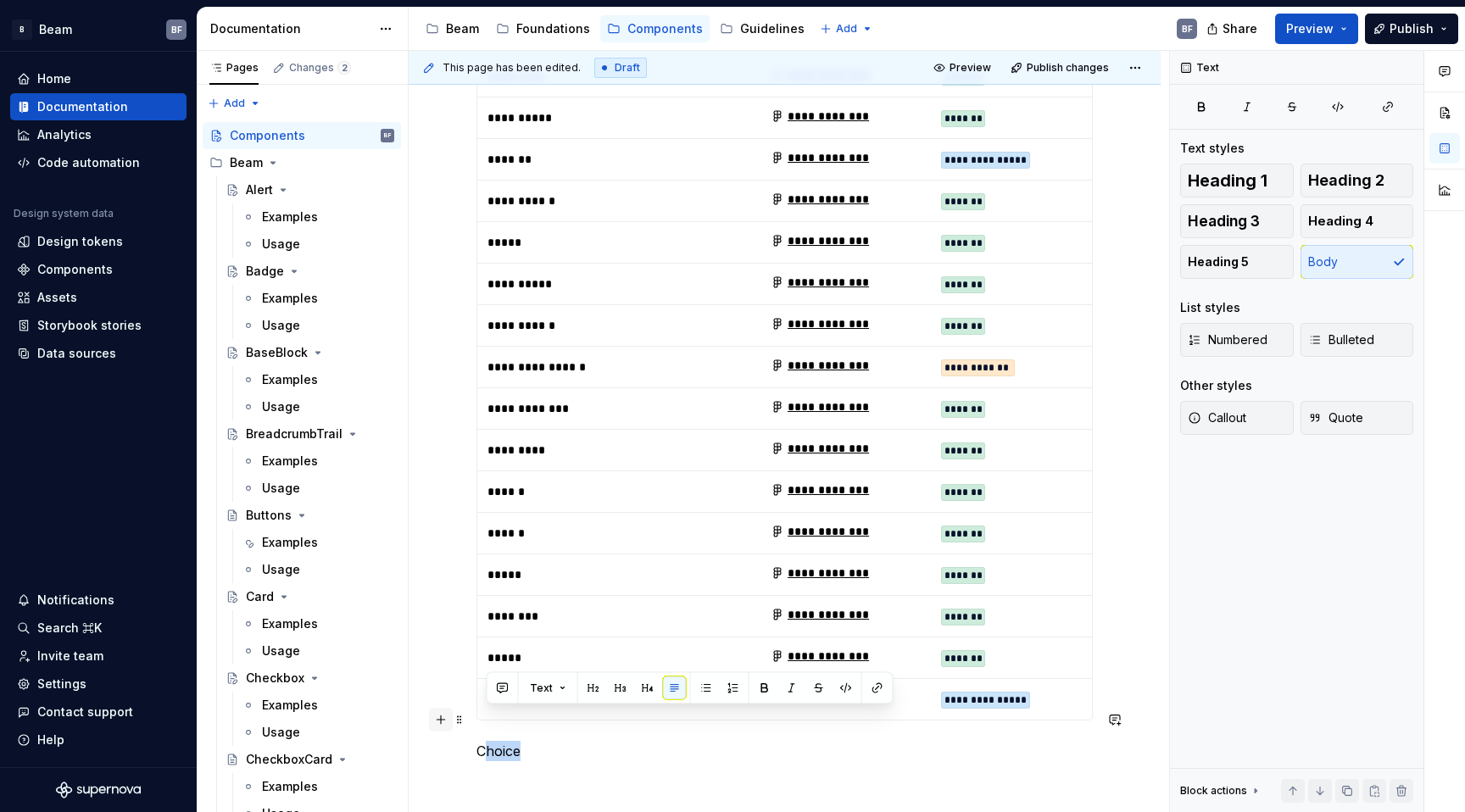 drag, startPoint x: 579, startPoint y: 722, endPoint x: 447, endPoint y: 718, distance: 132.06059 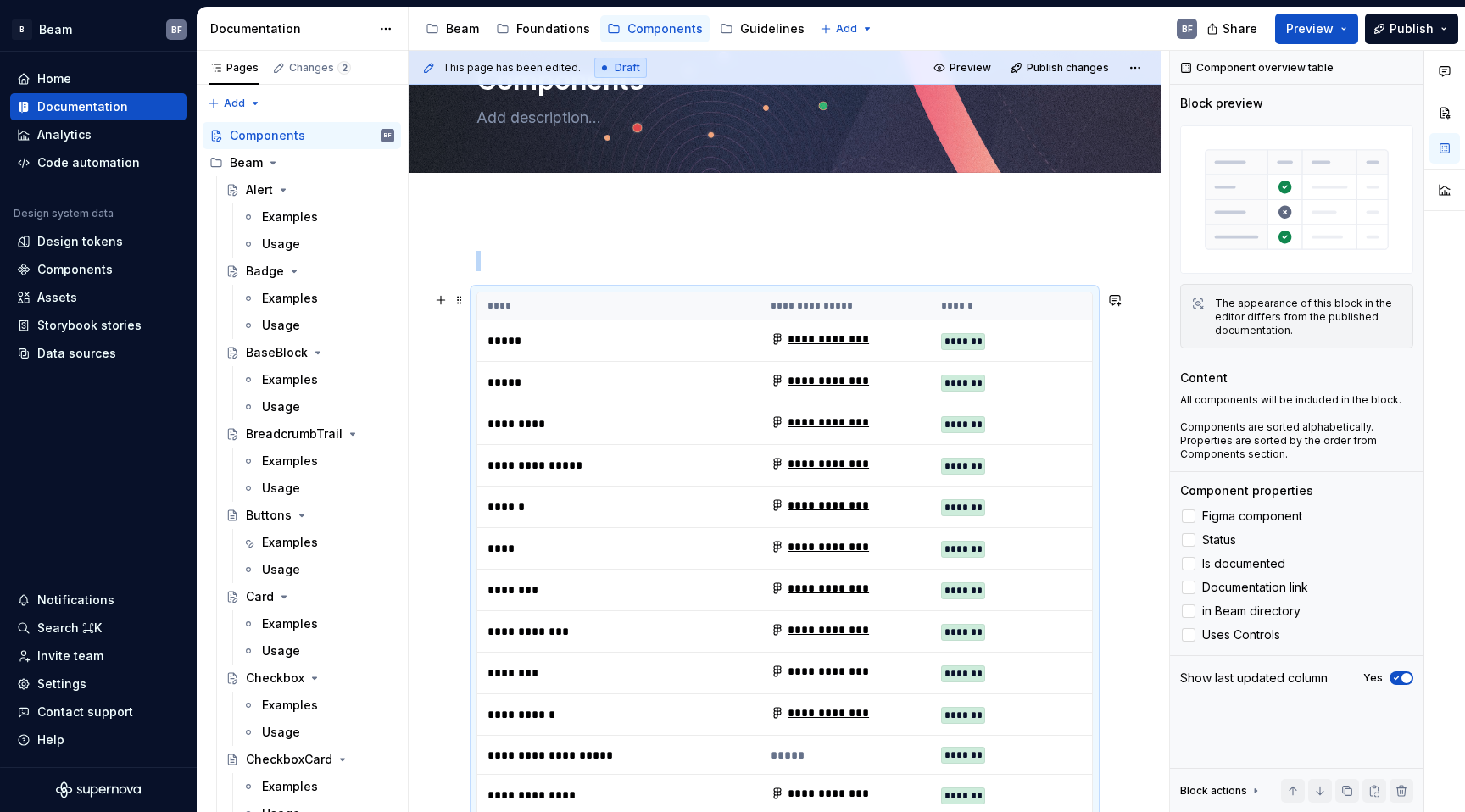 scroll, scrollTop: 49, scrollLeft: 0, axis: vertical 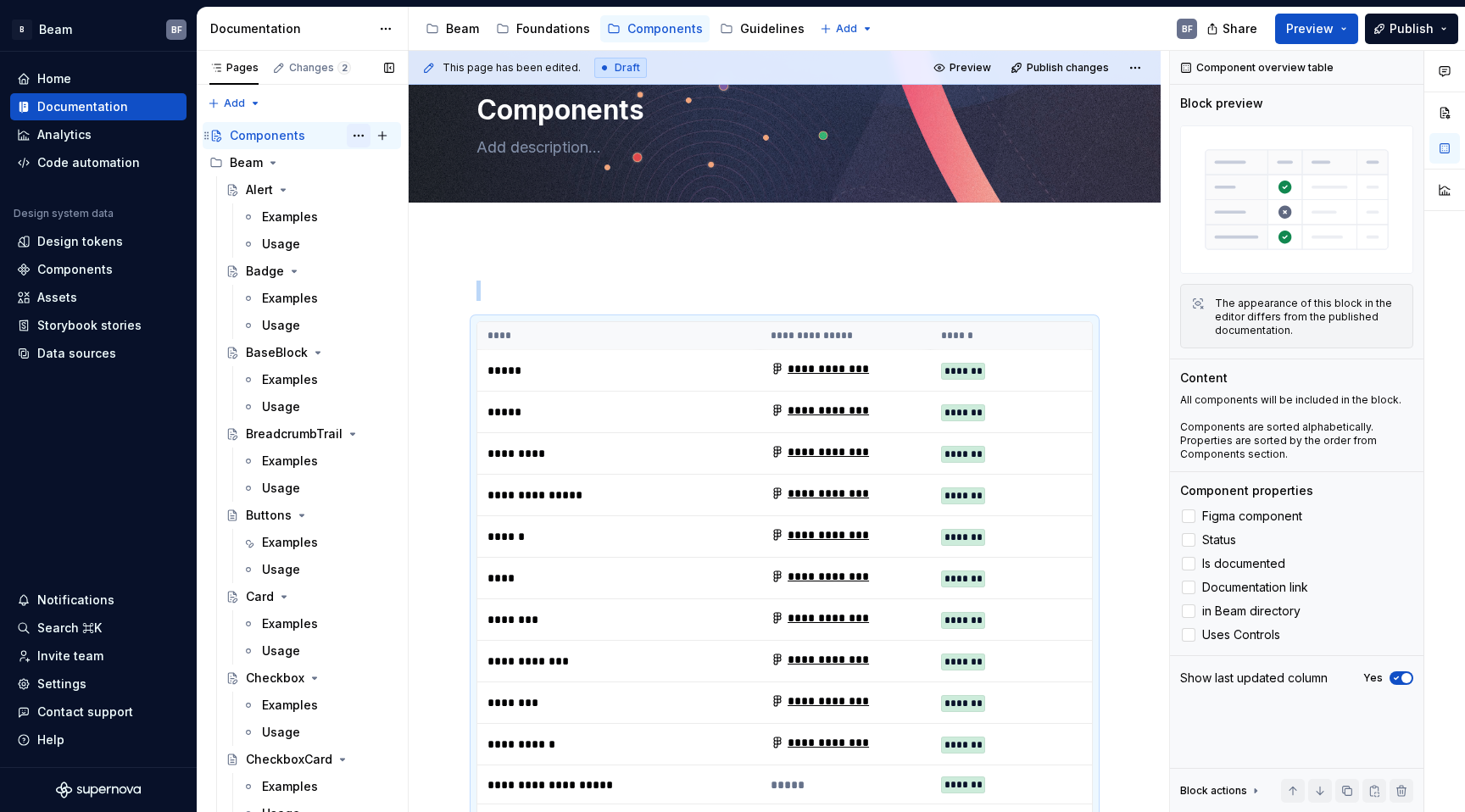 click at bounding box center [359, 136] 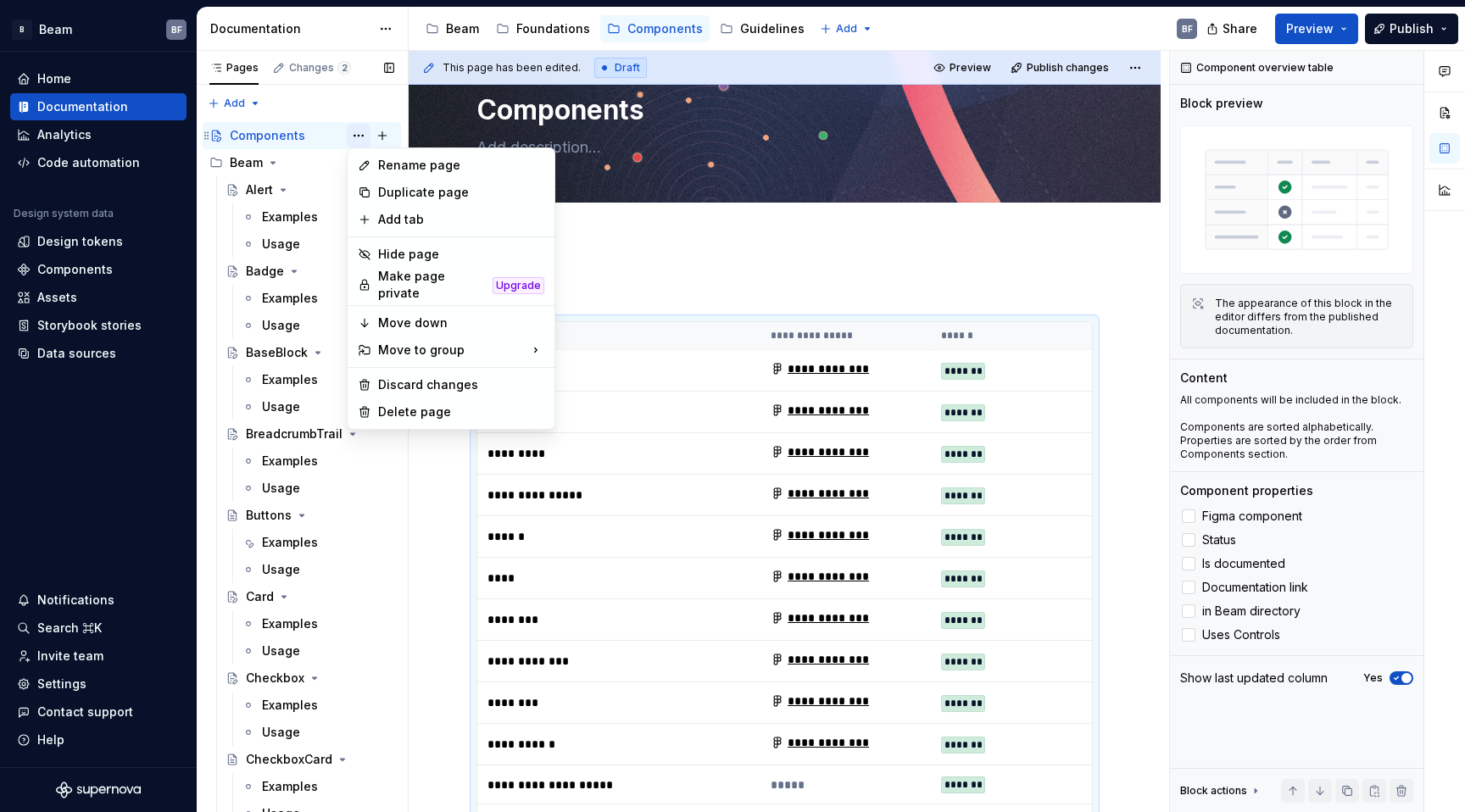 click on "Pages Changes 2 Add
Accessibility guide for tree Page tree.
Navigate the tree with the arrow keys. Common tree hotkeys apply. Further keybindings are available:
enter to execute primary action on focused item
f2 to start renaming the focused item
escape to abort renaming an item
control+d to start dragging selected items
Components BF Beam Alert Examples Usage Badge Examples Usage BaseBlock Examples Usage BreadcrumbTrail Examples Usage Buttons Examples Usage Card Examples Usage Checkbox Examples Usage CheckboxCard Examples Usage ChoicePills Collapse Examples Usage ColorPicker Examples Usage ContentWithLeftPanel Examples Usage DateTimePicker Examples Usage DetailTable Examples Usage Drawer Examples Usage Dropdown Examples Usage FlowItem Examples Usage FormWell Examples Usage Grid Examples Usage InlineCode Examples Usage InlineHelp Examples Usage Input Examples Usage Link Examples Usage Modal Examples Usage PageTitle Examples Usage Examples" at bounding box center [302, 435] 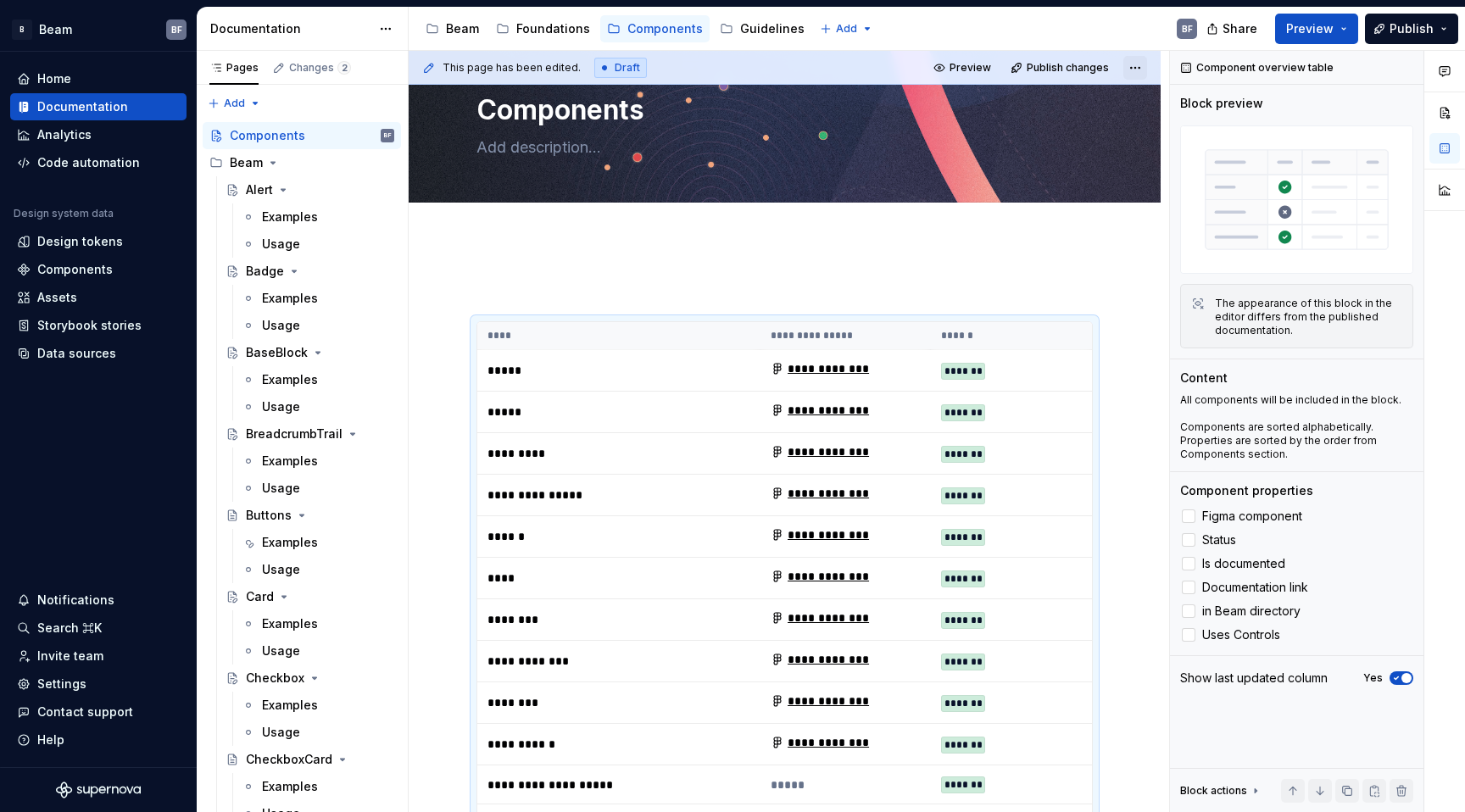 click on "B Beam BF Home Documentation Analytics Code automation Design system data Design tokens Components Assets Storybook stories Data sources Notifications Search ⌘K Invite team Settings Contact support Help Documentation
Accessibility guide for tree Page tree.
Navigate the tree with the arrow keys. Common tree hotkeys apply. Further keybindings are available:
enter to execute primary action on focused item
f2 to start renaming the focused item
escape to abort renaming an item
control+d to start dragging selected items
Beam Foundations Components Guidelines Add BF Share Preview Publish Pages Changes 2 Add
Accessibility guide for tree Page tree.
Navigate the tree with the arrow keys. Common tree hotkeys apply. Further keybindings are available:
enter to execute primary action on focused item
f2 to start renaming the focused item
escape to abort renaming an item
Components Beam BF" at bounding box center [732, 406] 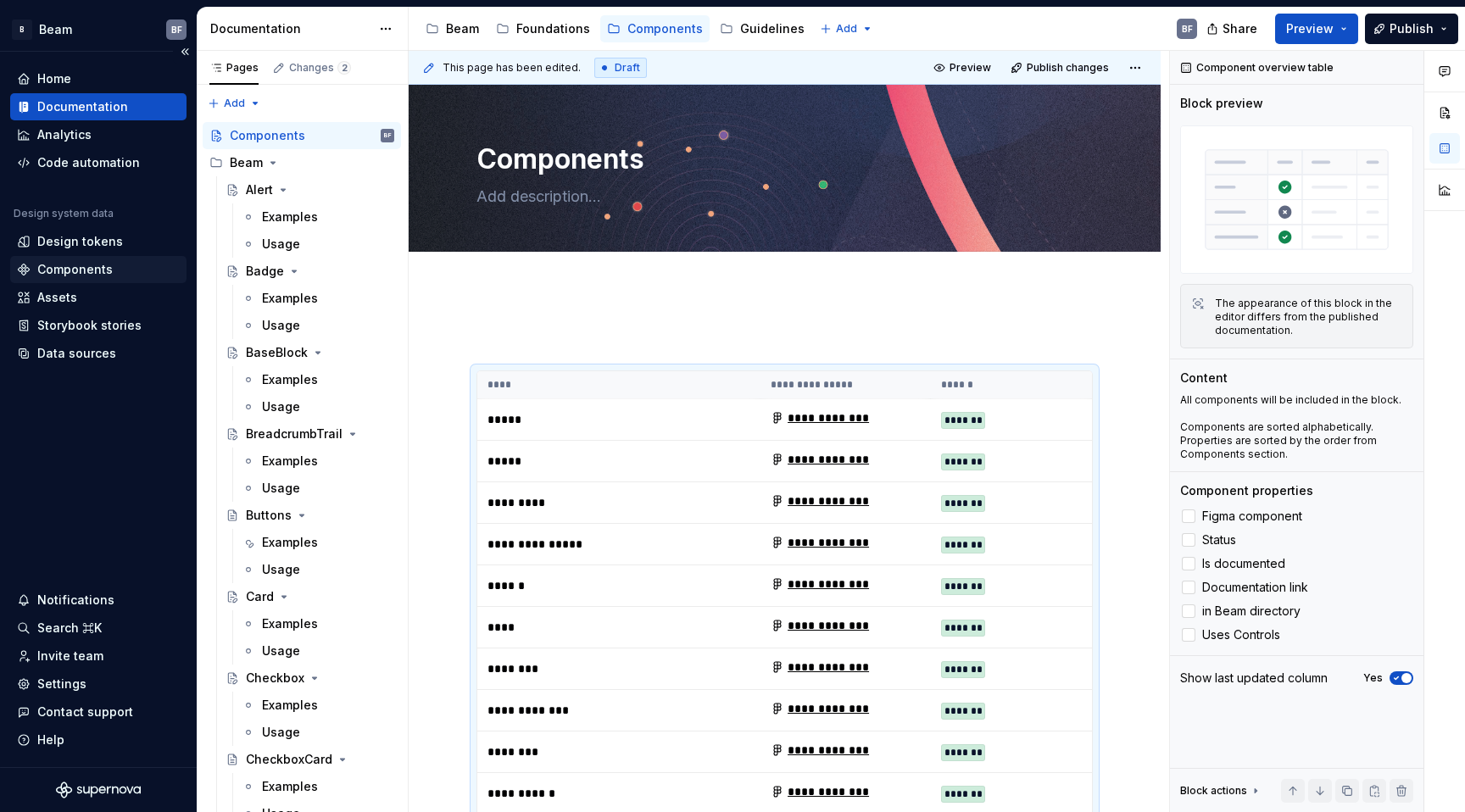 click on "Components" at bounding box center [75, 270] 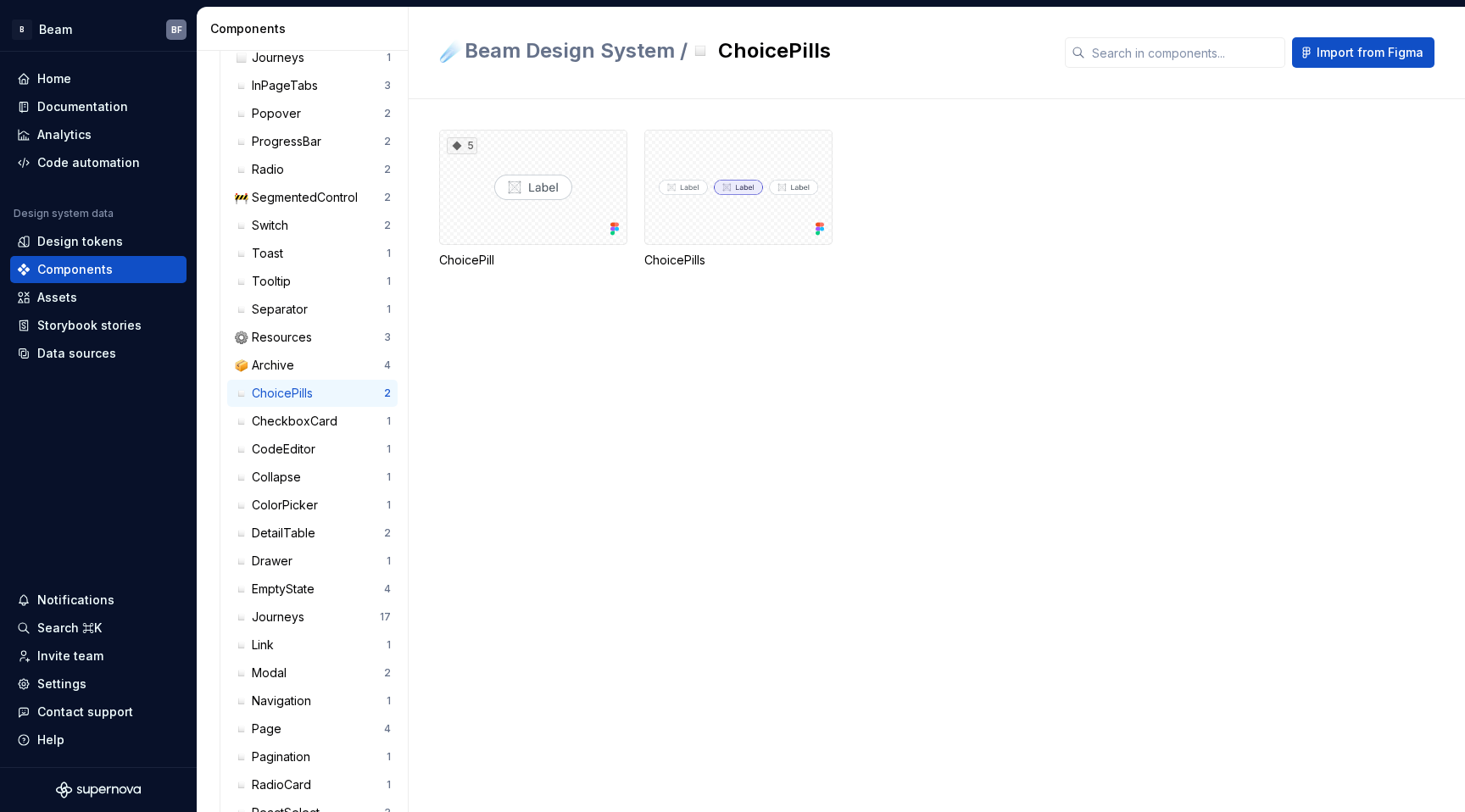 scroll, scrollTop: 650, scrollLeft: 0, axis: vertical 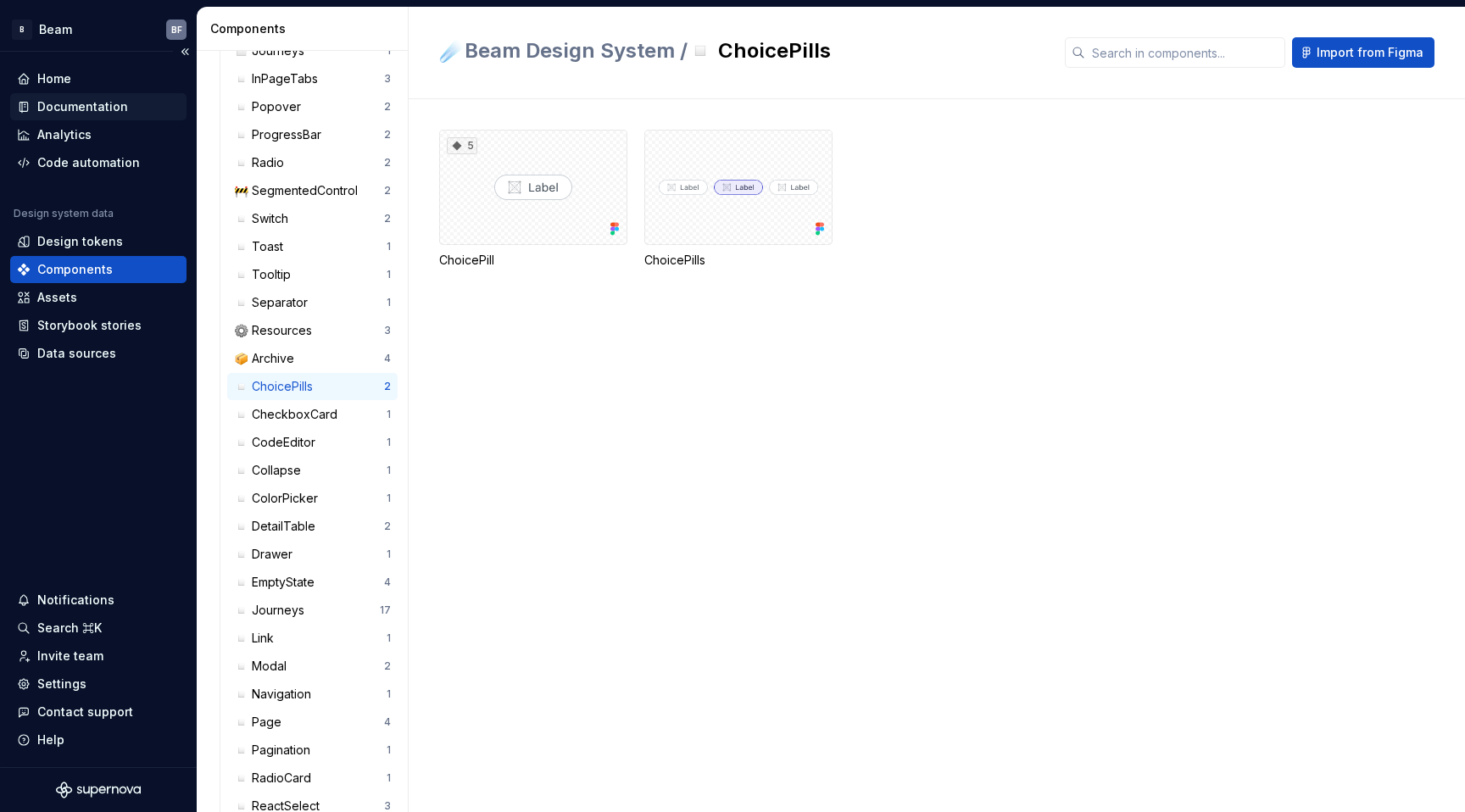 click on "Documentation" at bounding box center [82, 107] 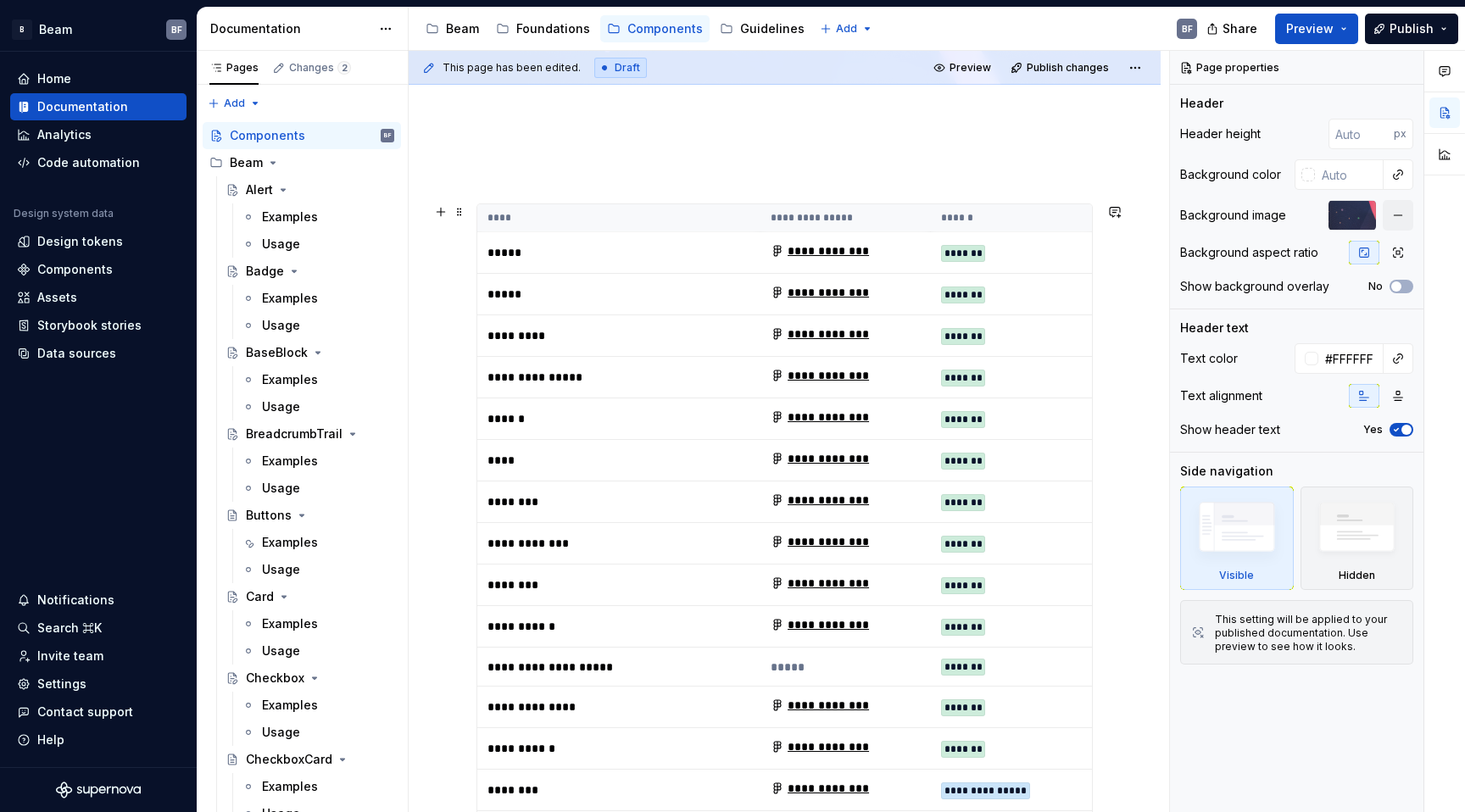 scroll, scrollTop: 199, scrollLeft: 0, axis: vertical 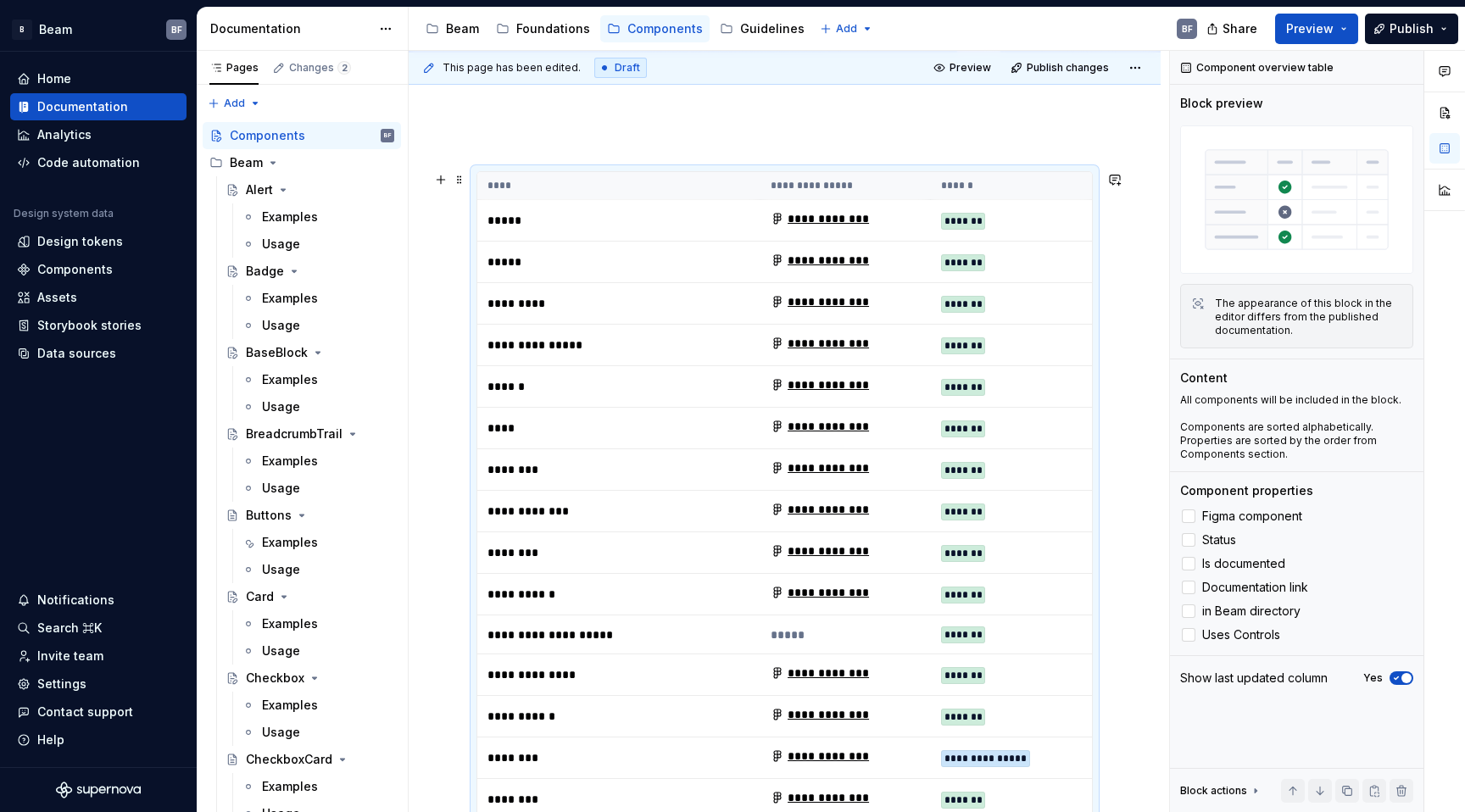 click on "****" at bounding box center [619, 186] 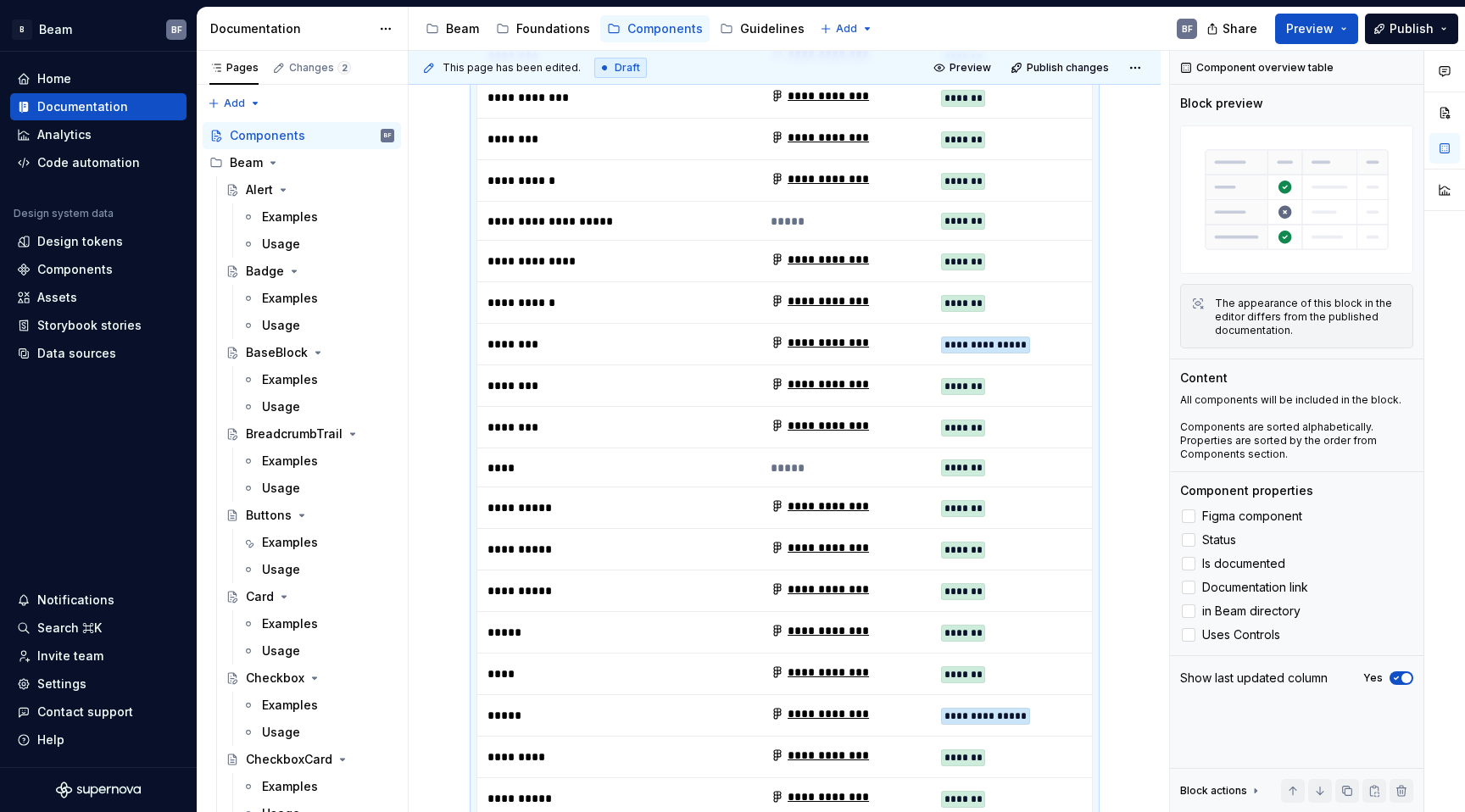 scroll, scrollTop: 574, scrollLeft: 0, axis: vertical 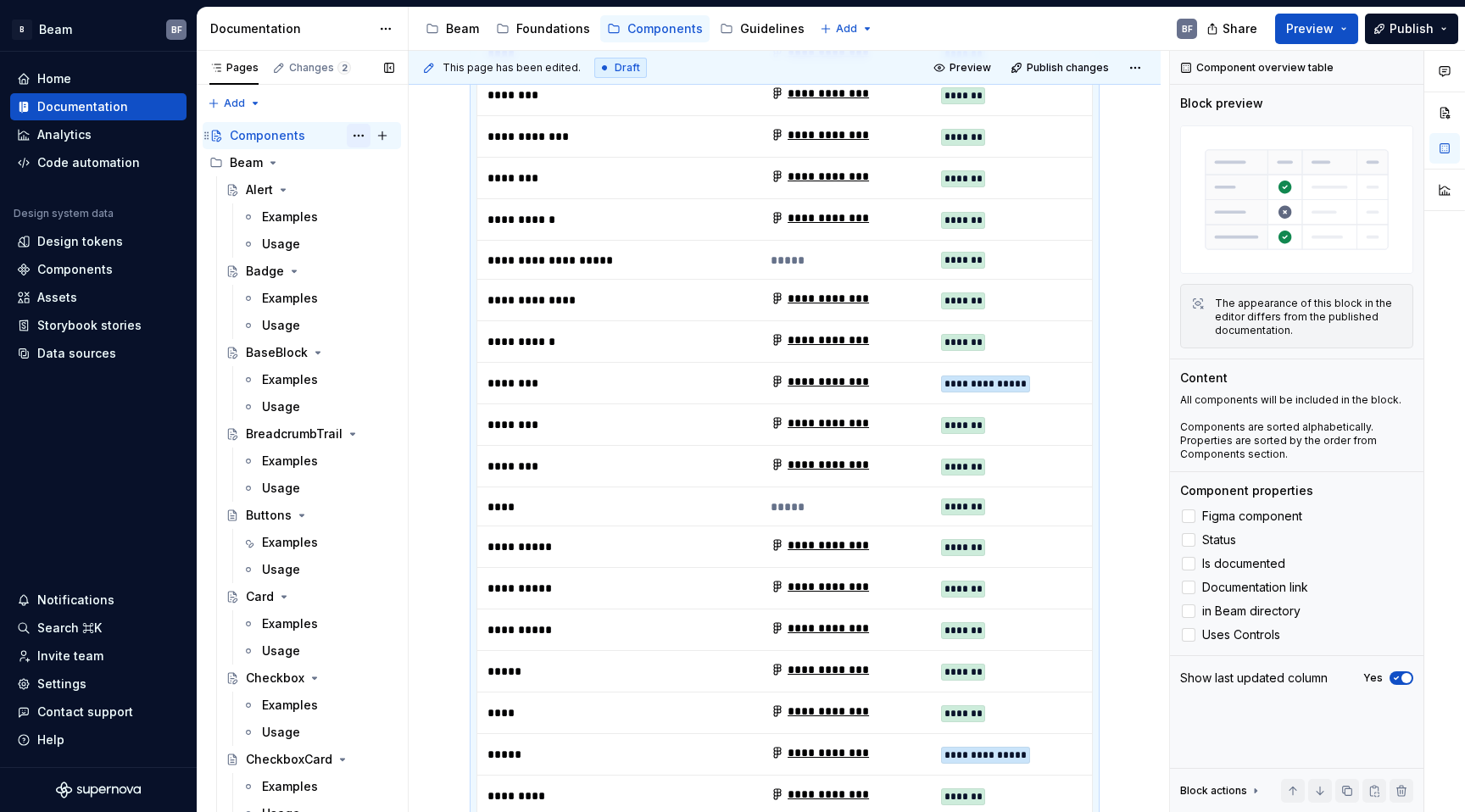 click at bounding box center [359, 136] 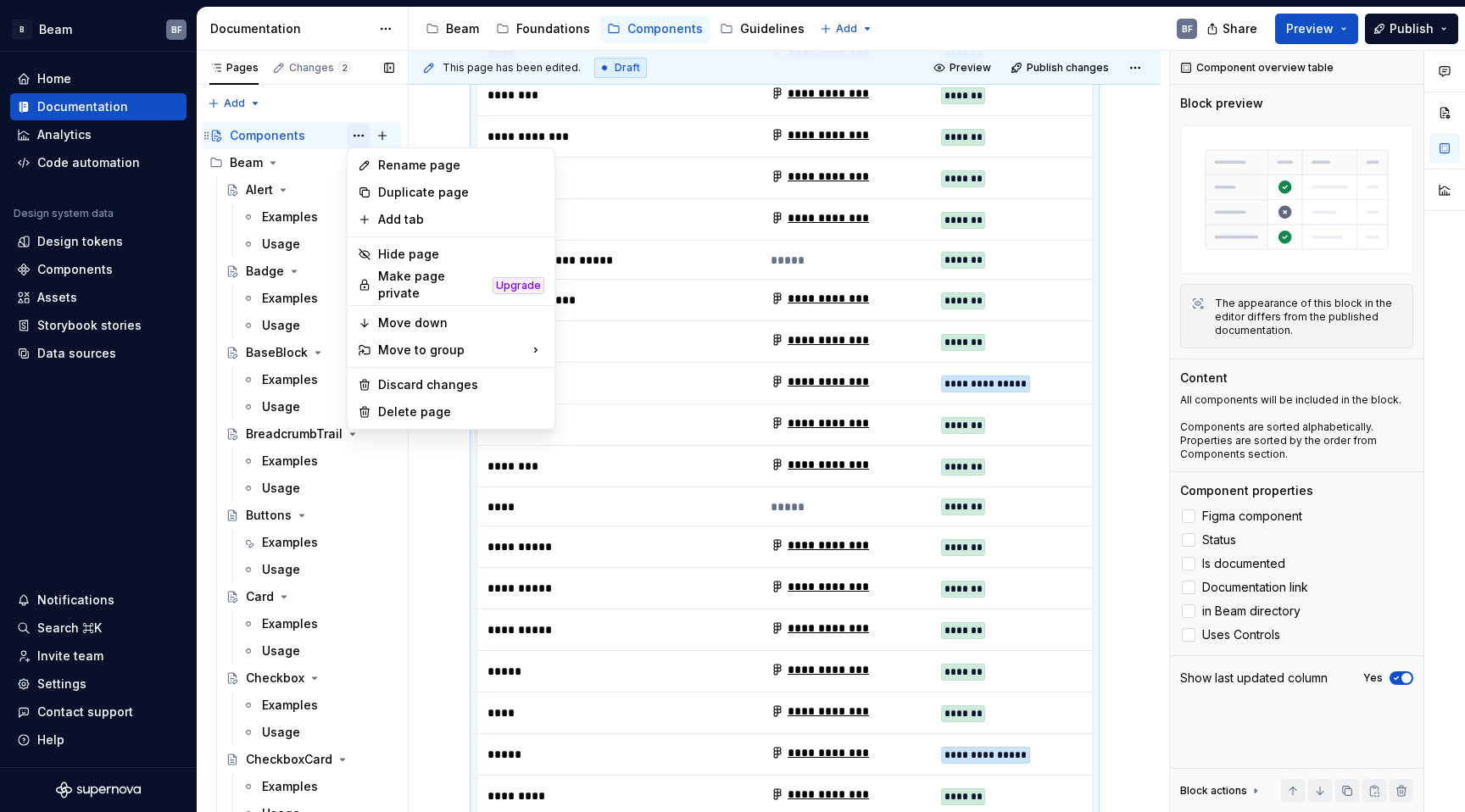 click on "Pages Changes 2 Add
Accessibility guide for tree Page tree.
Navigate the tree with the arrow keys. Common tree hotkeys apply. Further keybindings are available:
enter to execute primary action on focused item
f2 to start renaming the focused item
escape to abort renaming an item
control+d to start dragging selected items
Components BF Beam Alert Examples Usage Badge Examples Usage BaseBlock Examples Usage BreadcrumbTrail Examples Usage Buttons Examples Usage Card Examples Usage Checkbox Examples Usage CheckboxCard Examples Usage ChoicePills Collapse Examples Usage ColorPicker Examples Usage ContentWithLeftPanel Examples Usage DateTimePicker Examples Usage DetailTable Examples Usage Drawer Examples Usage Dropdown Examples Usage FlowItem Examples Usage FormWell Examples Usage Grid Examples Usage InlineCode Examples Usage InlineHelp Examples Usage Input Examples Usage Link Examples Usage Modal Examples Usage PageTitle Examples Usage Examples" at bounding box center [302, 435] 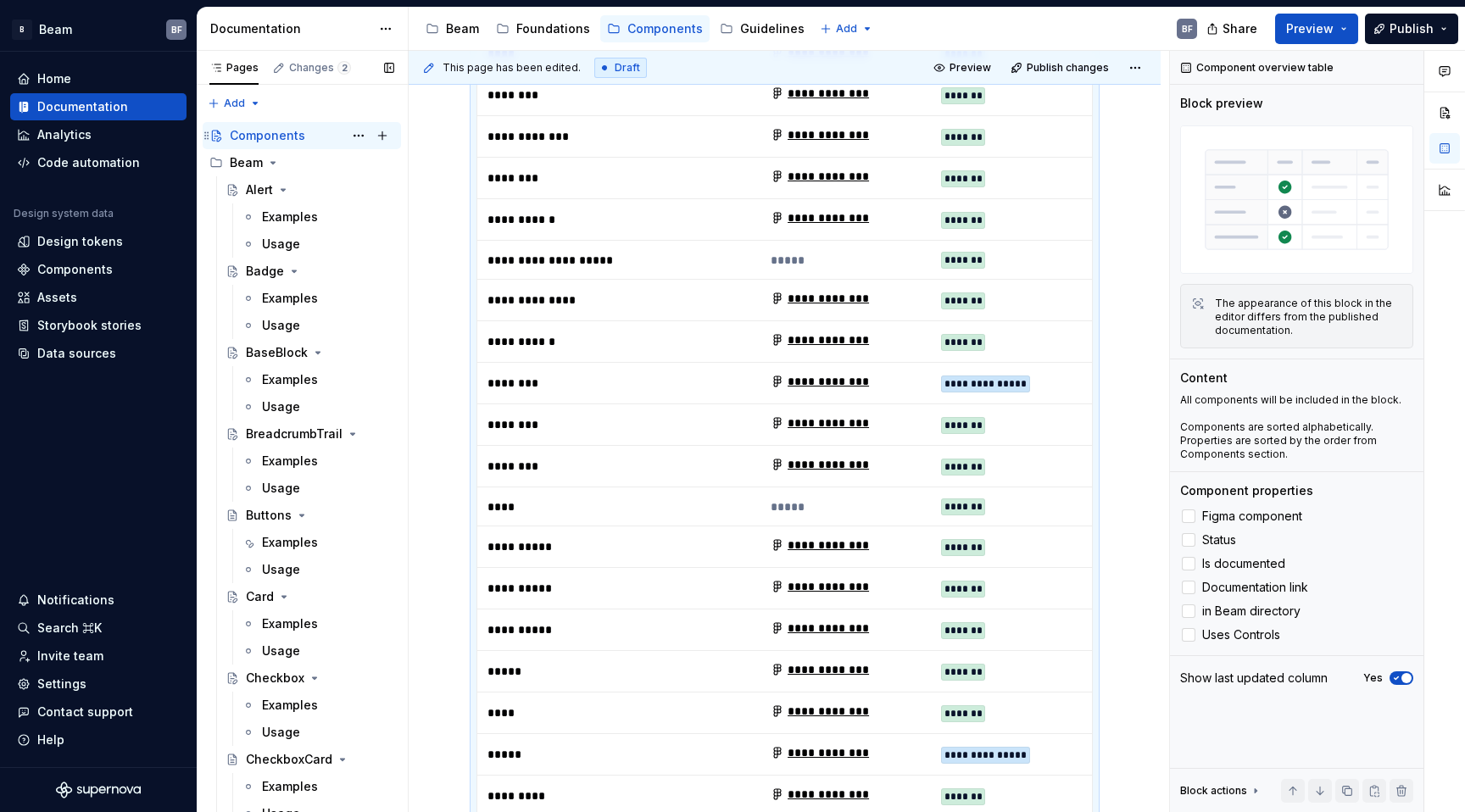 click on "Components BF" at bounding box center (312, 136) 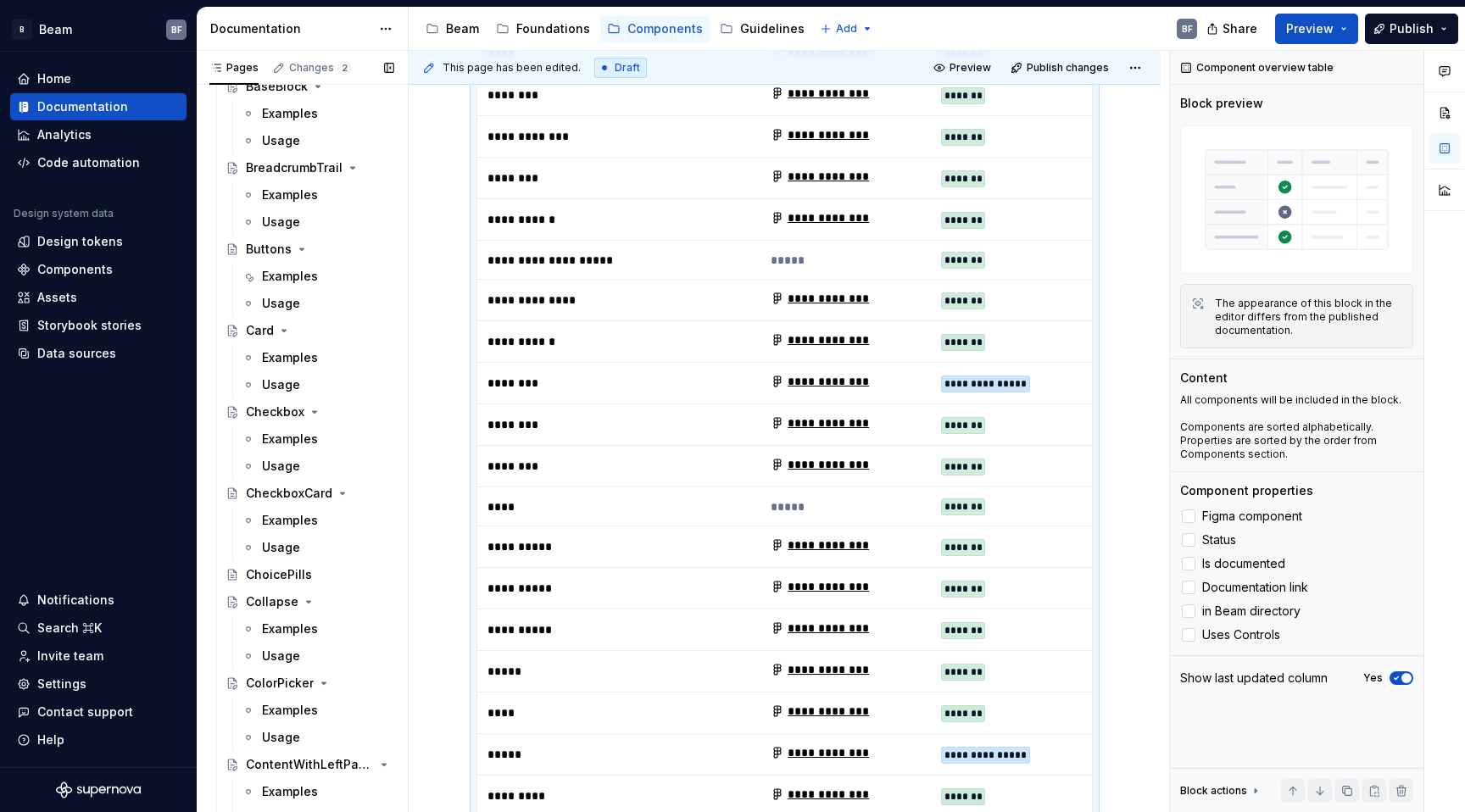 scroll, scrollTop: 267, scrollLeft: 0, axis: vertical 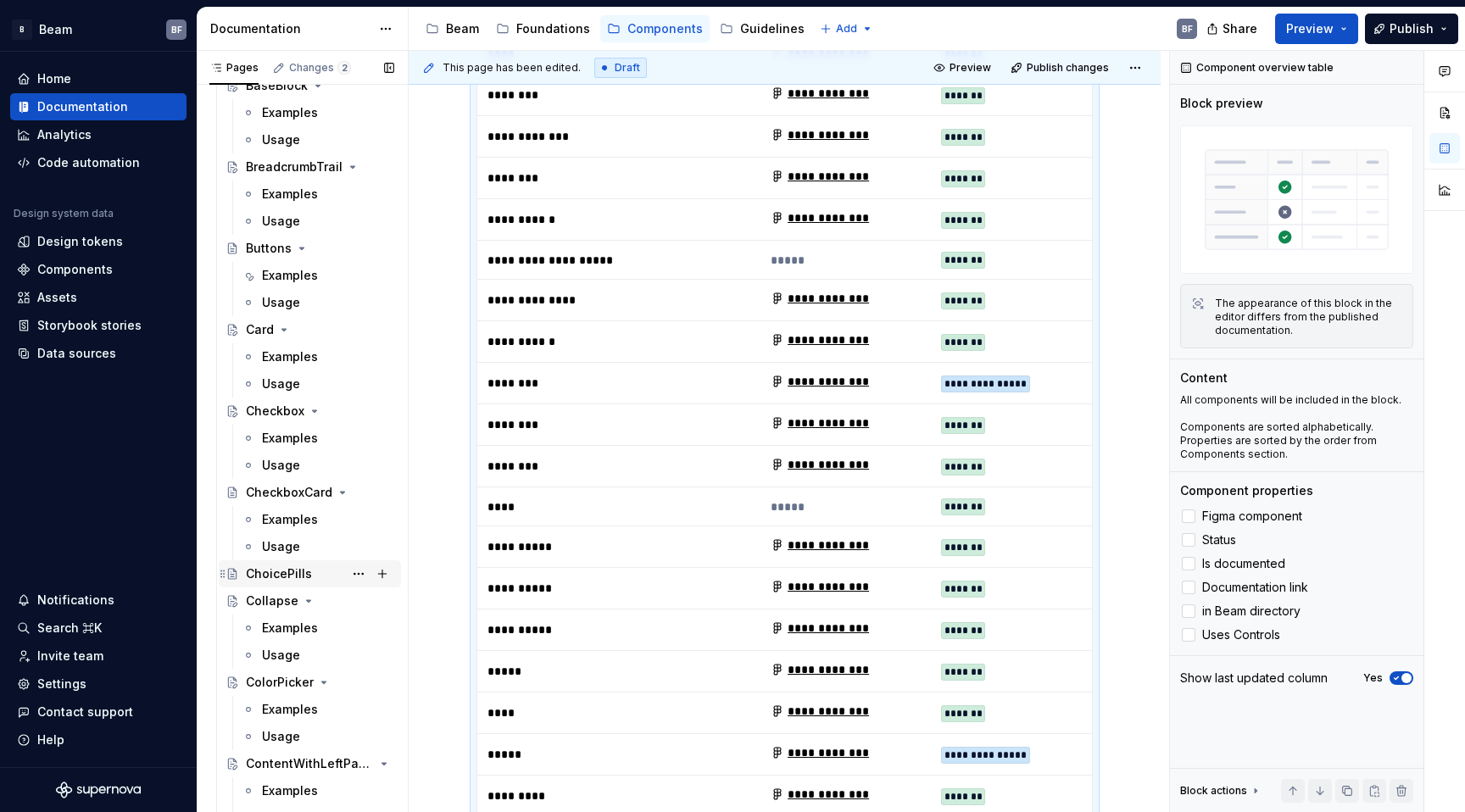 click on "ChoicePills" at bounding box center (279, 574) 